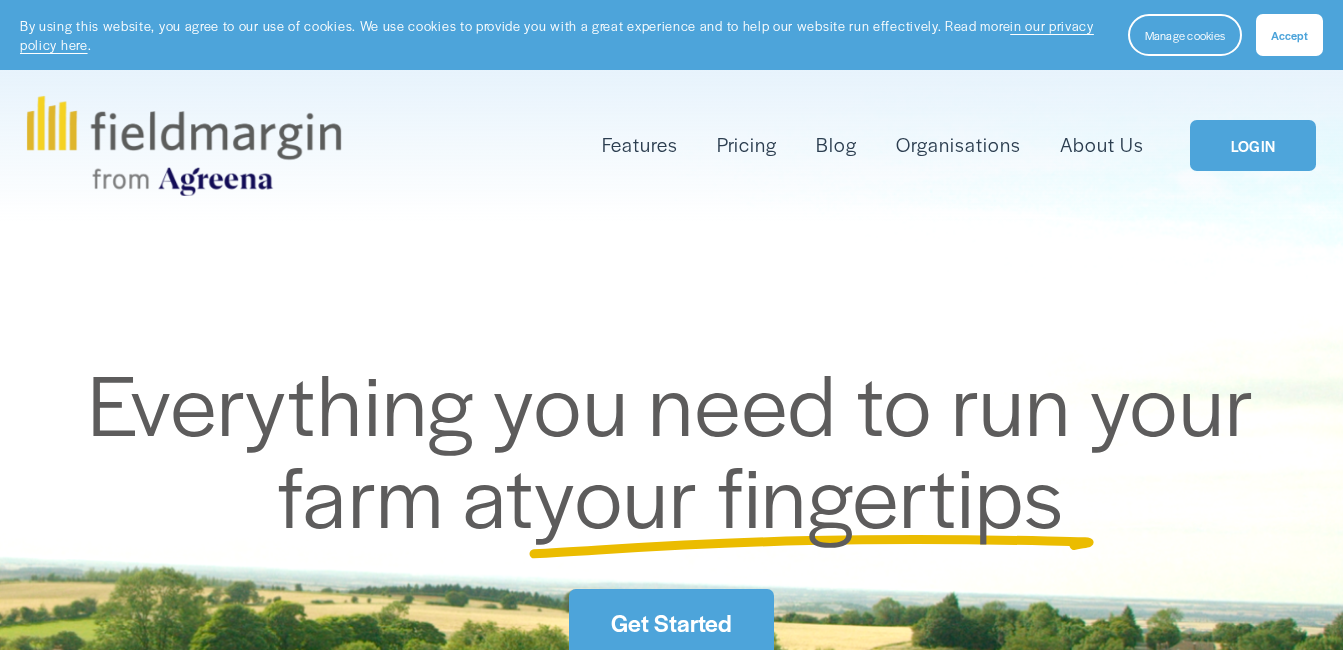 scroll, scrollTop: 0, scrollLeft: 0, axis: both 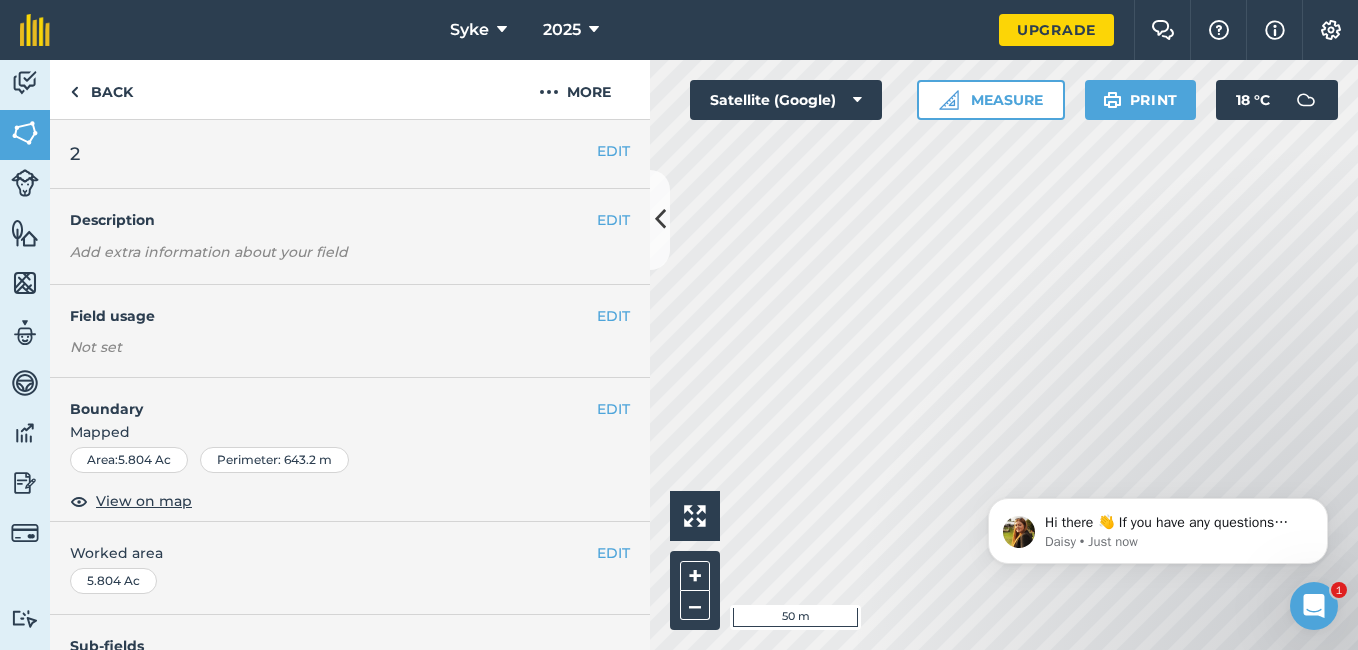click on "Hello i 50 m + – Satellite (Google) Measure Print 18   ° C" at bounding box center (1004, 355) 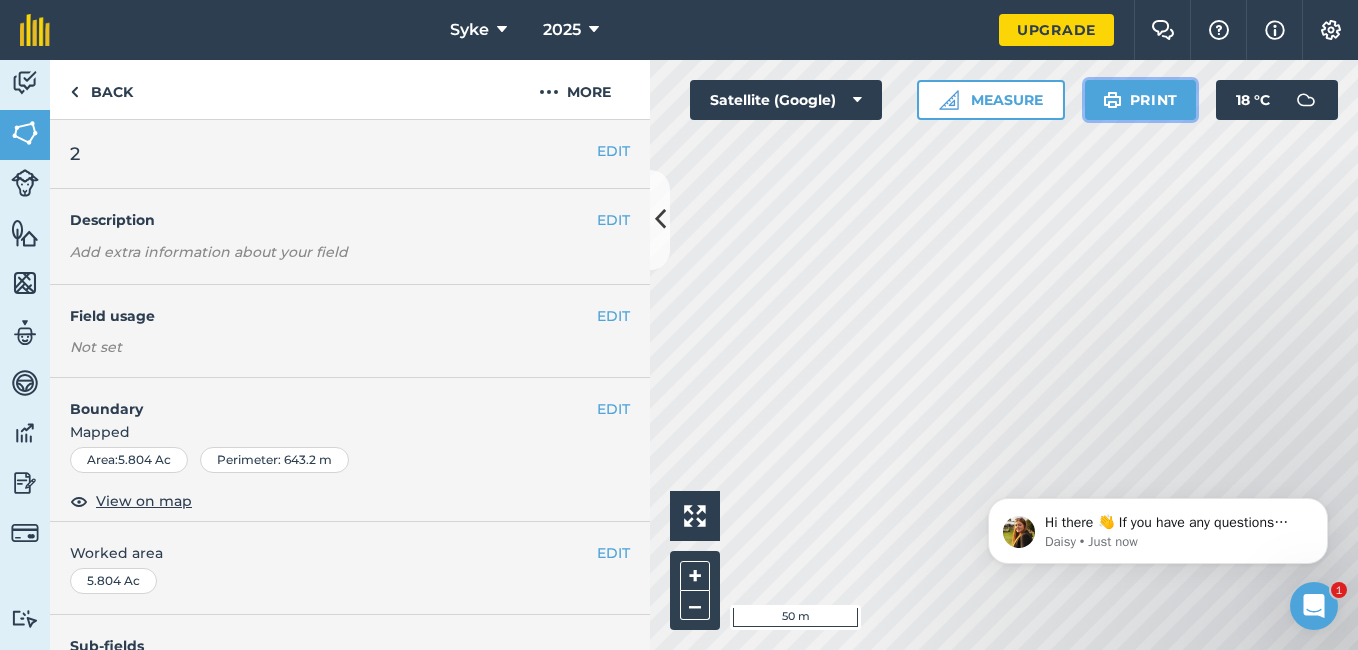 click on "Print" at bounding box center [1141, 100] 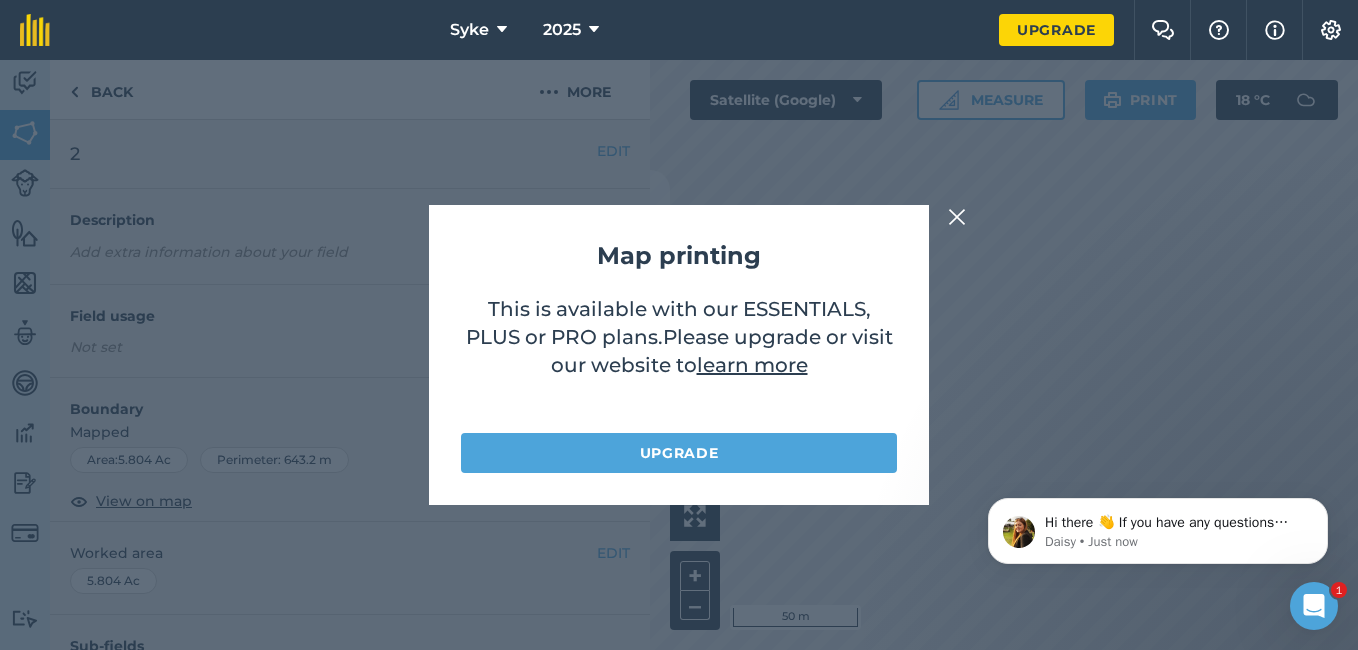 click on "Map printing This is available with our ESSENTIALS, PLUS or PRO plans .  Please upgrade or visit our website to  learn more Upgrade" at bounding box center [679, 355] 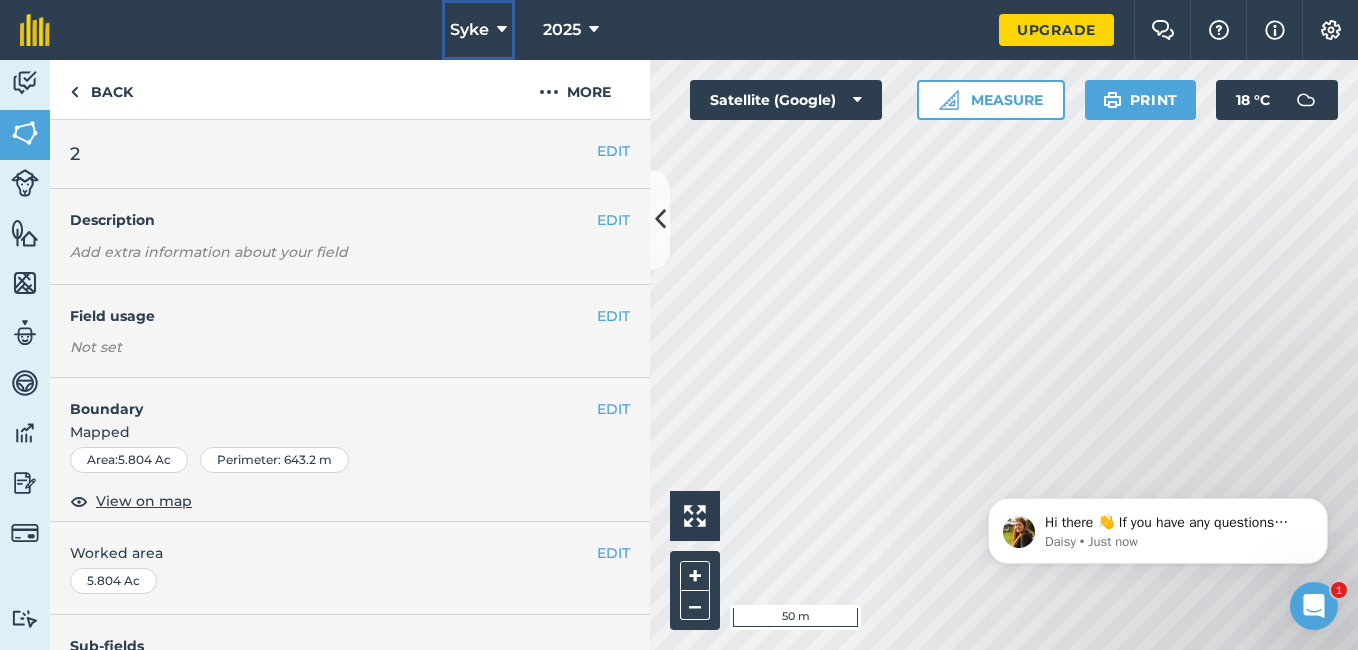 click at bounding box center [502, 30] 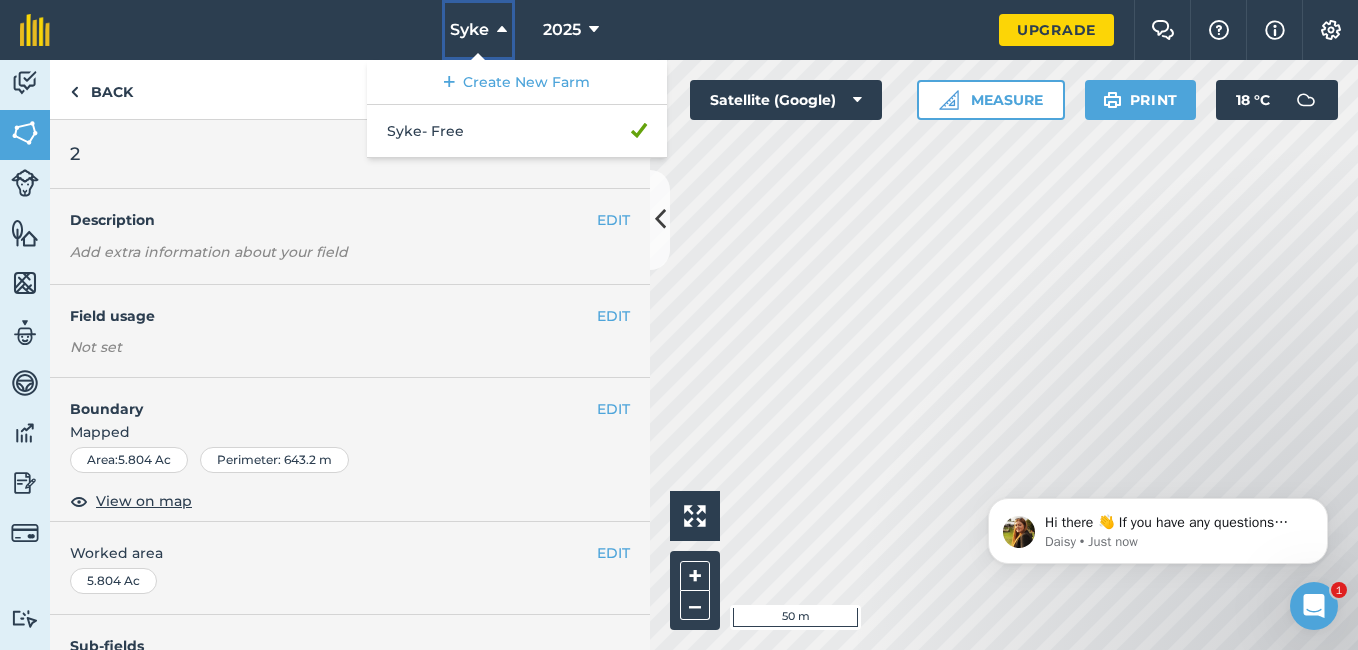 click at bounding box center (502, 30) 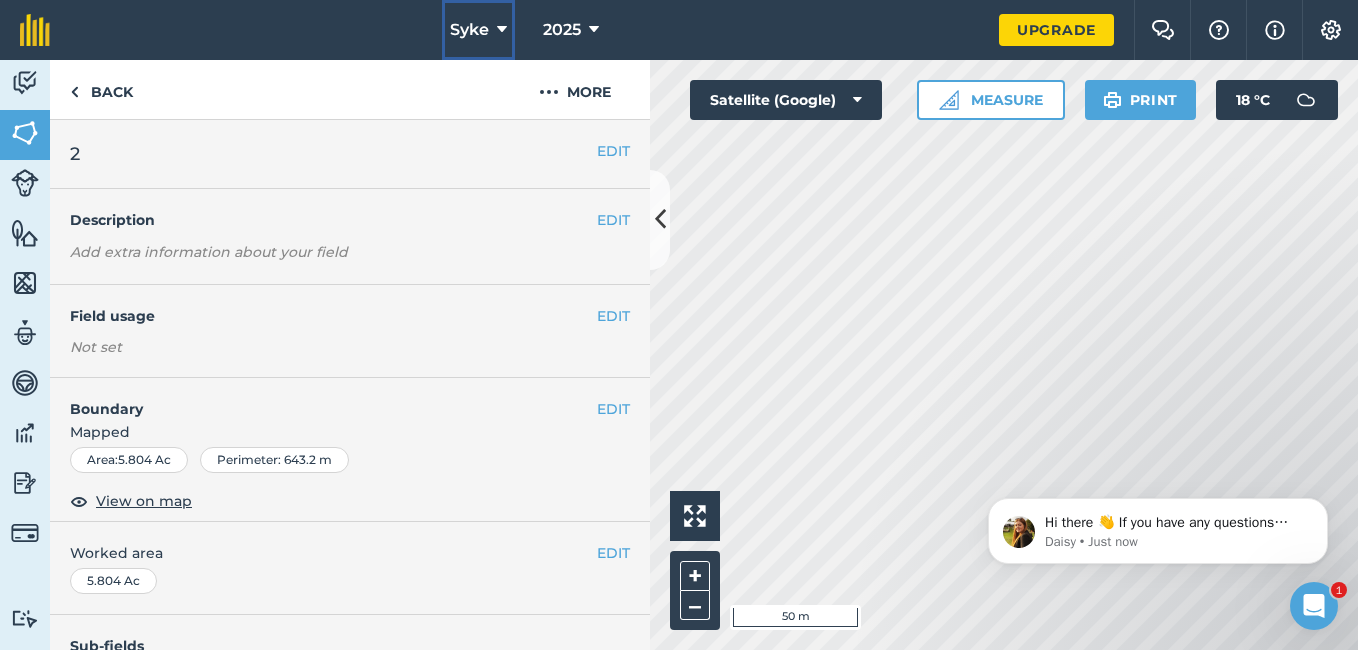 click at bounding box center [502, 30] 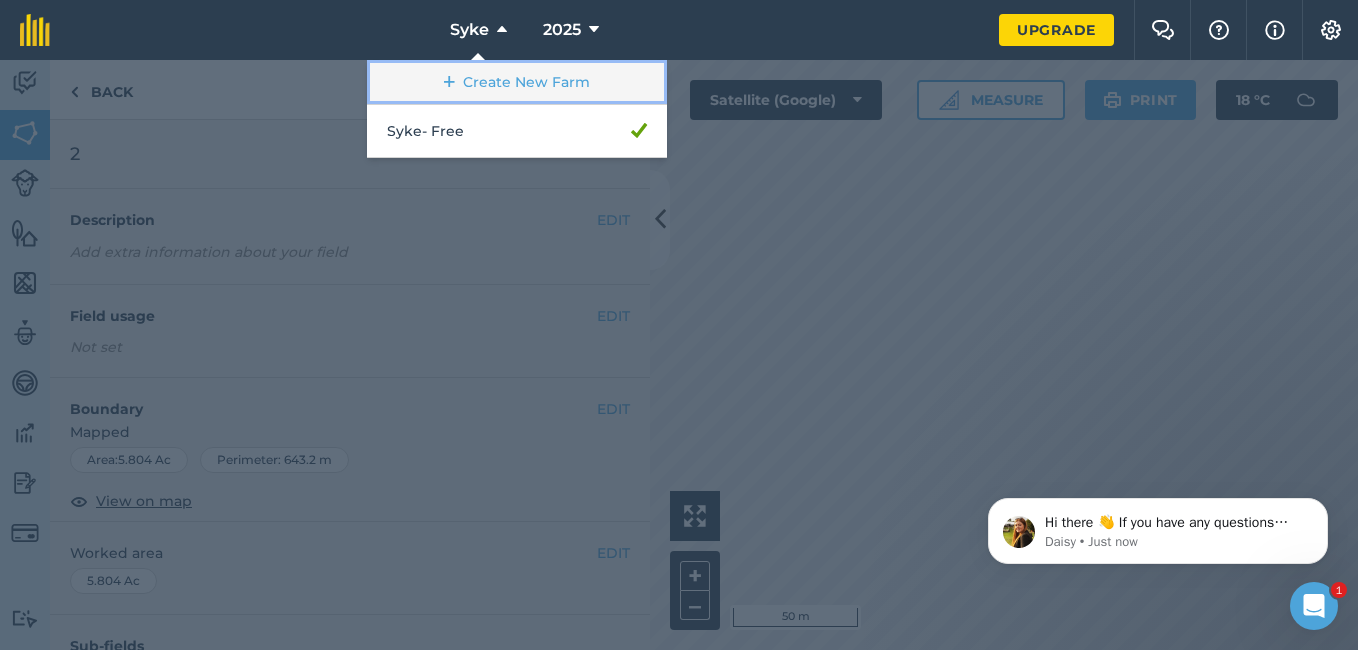 click on "Create New Farm" at bounding box center (517, 82) 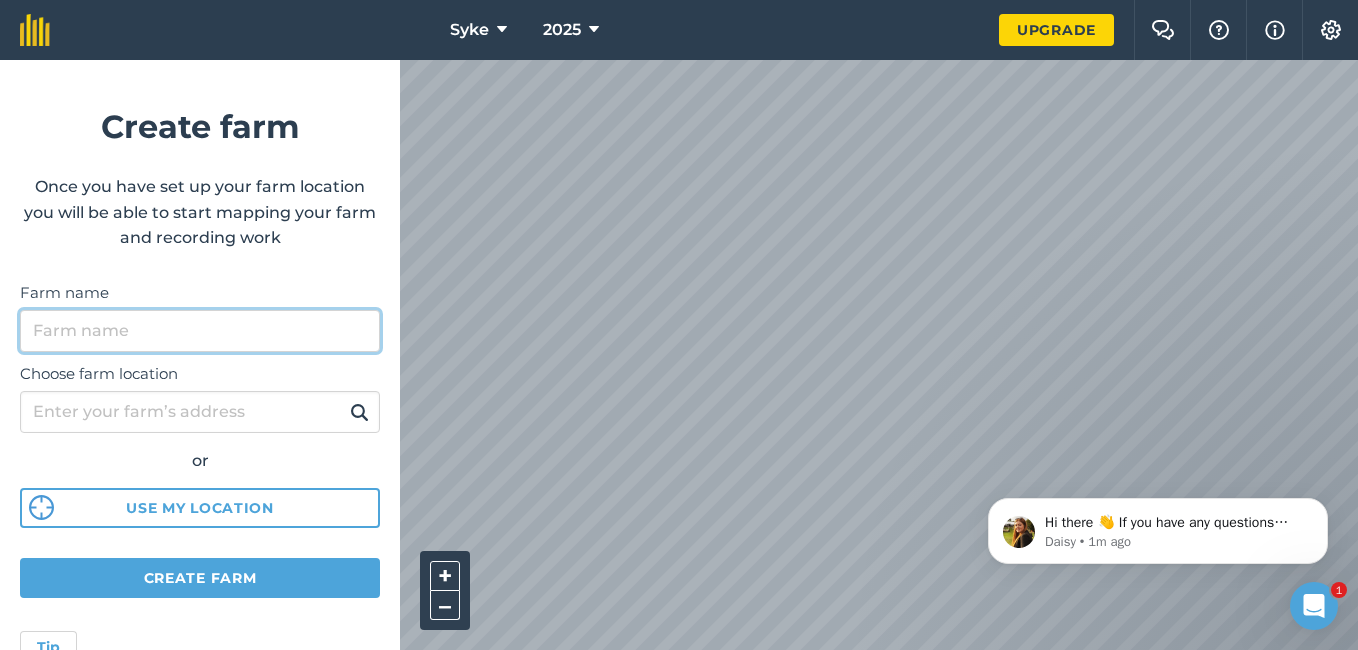 click on "Farm name" at bounding box center (200, 331) 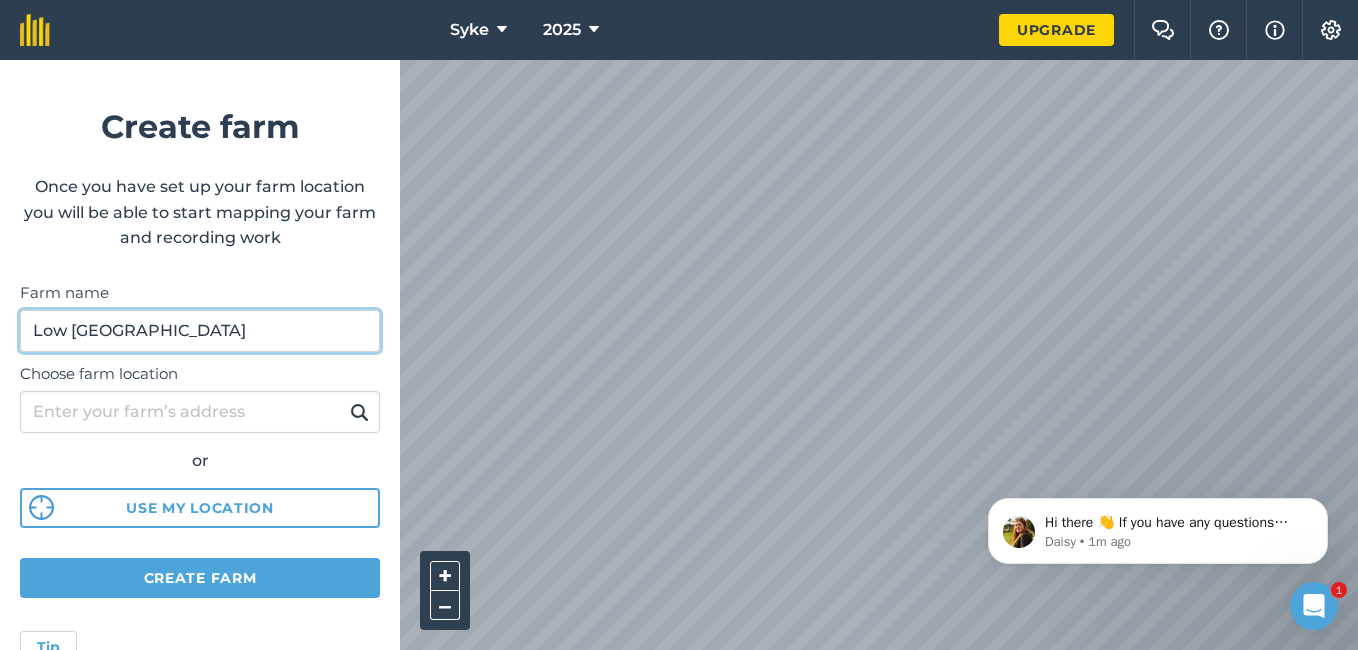 type on "Low [GEOGRAPHIC_DATA]" 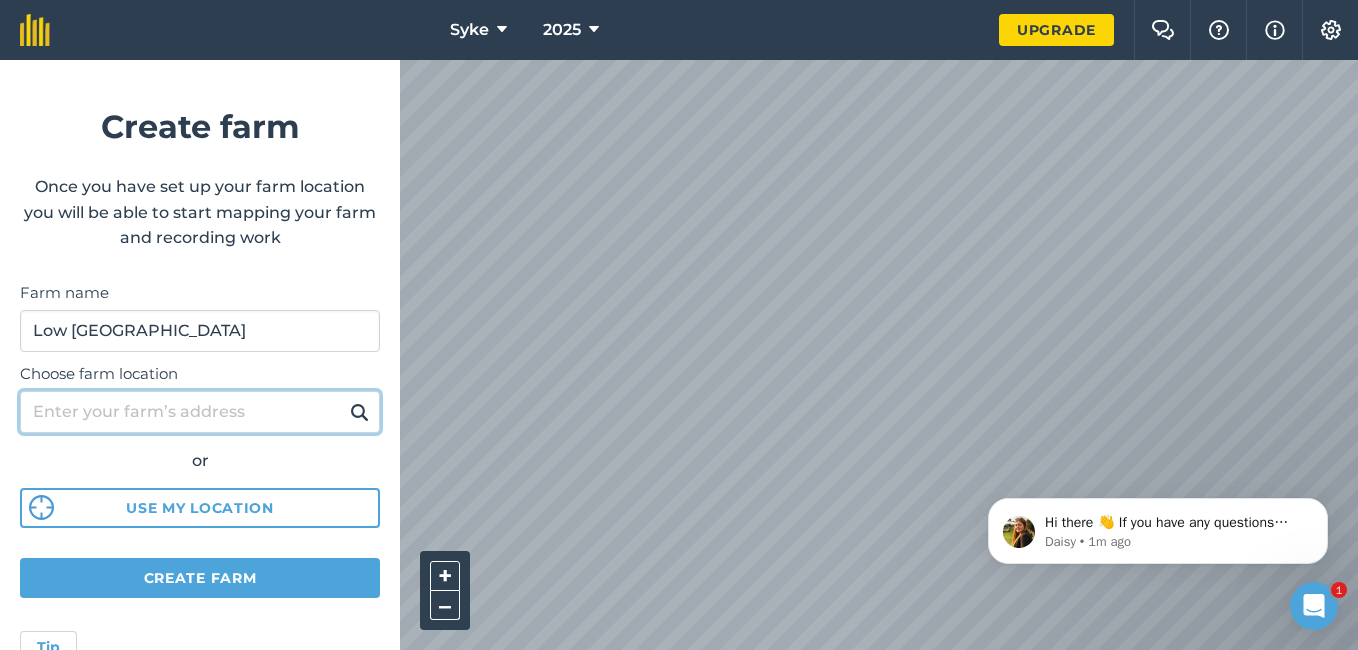 click on "Choose farm location" at bounding box center [200, 412] 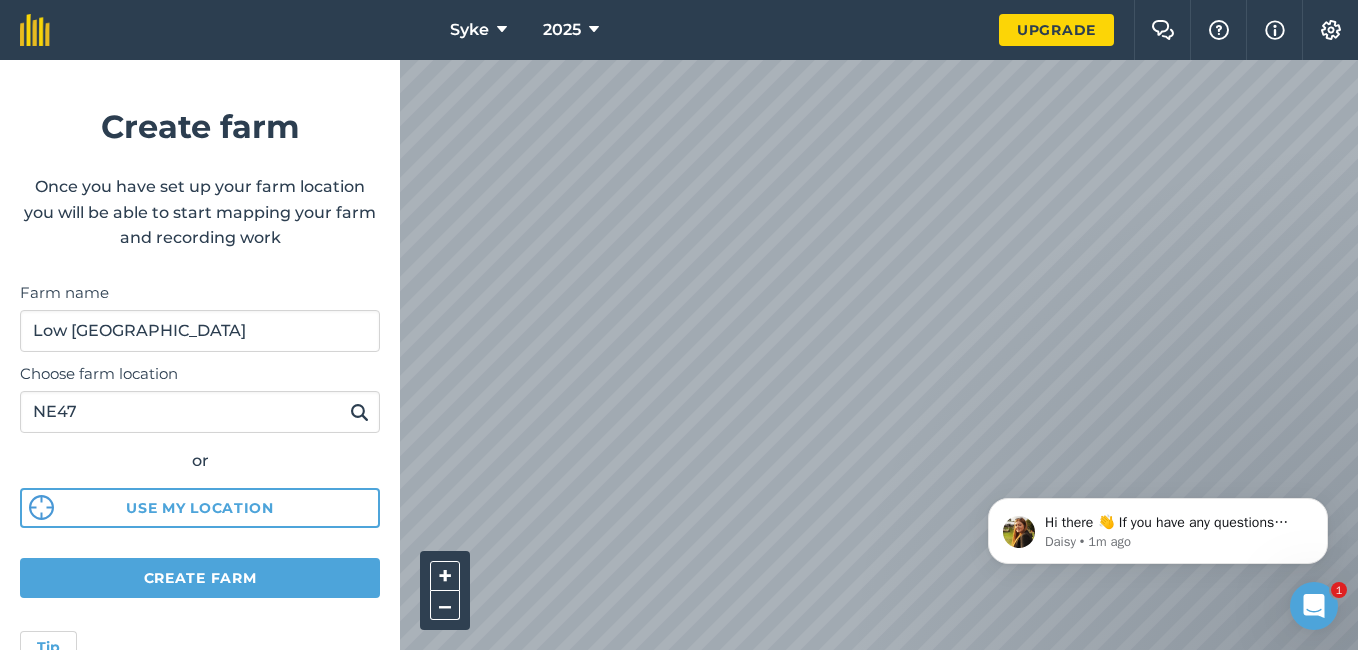 click at bounding box center [359, 412] 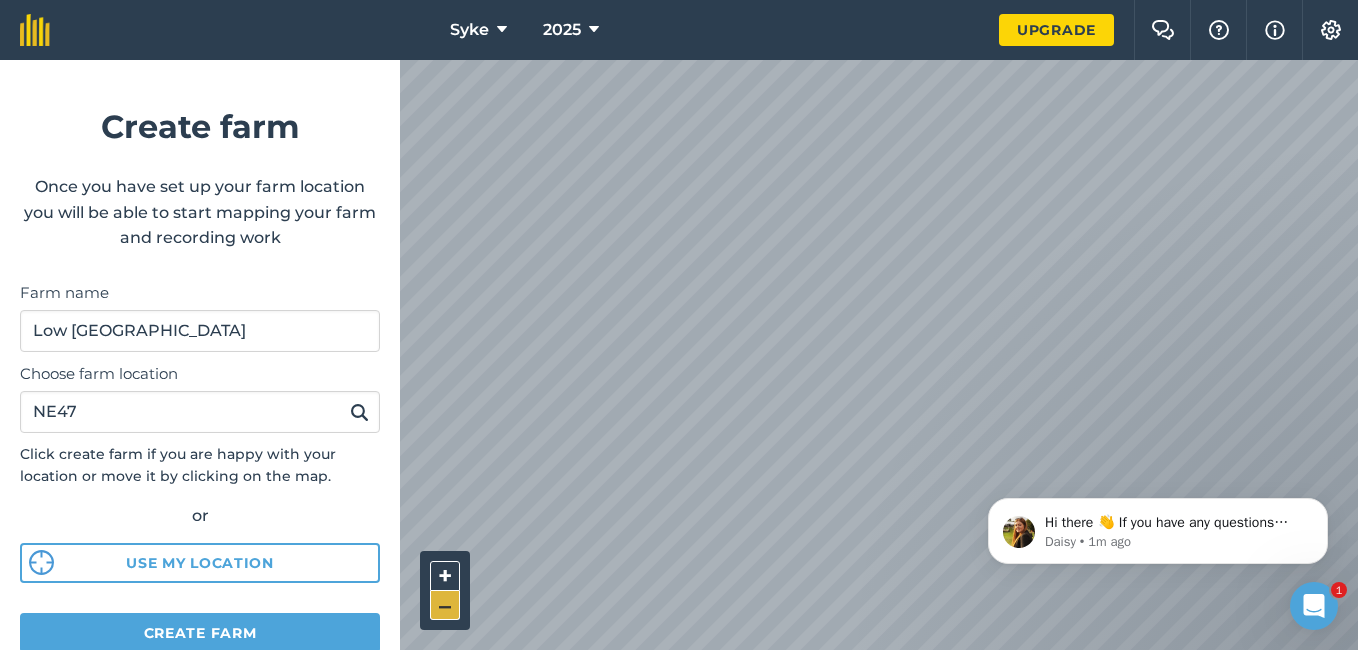 click on "–" at bounding box center (445, 605) 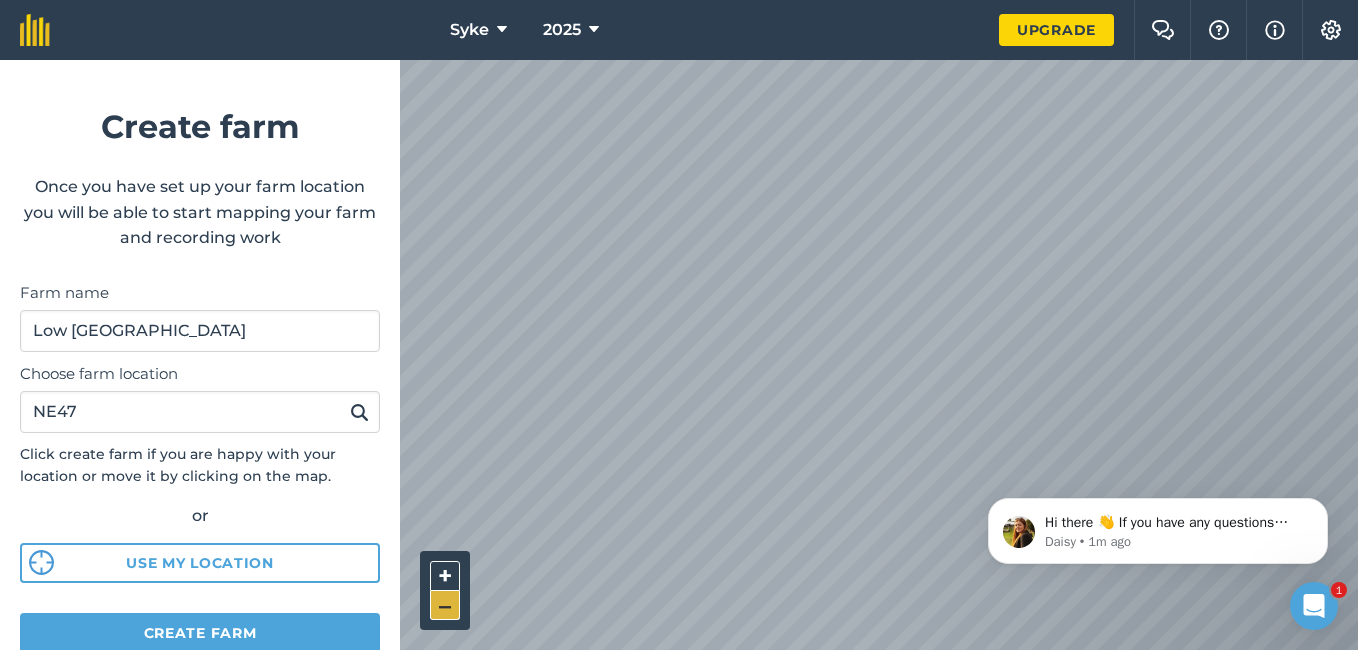 click on "–" at bounding box center (445, 605) 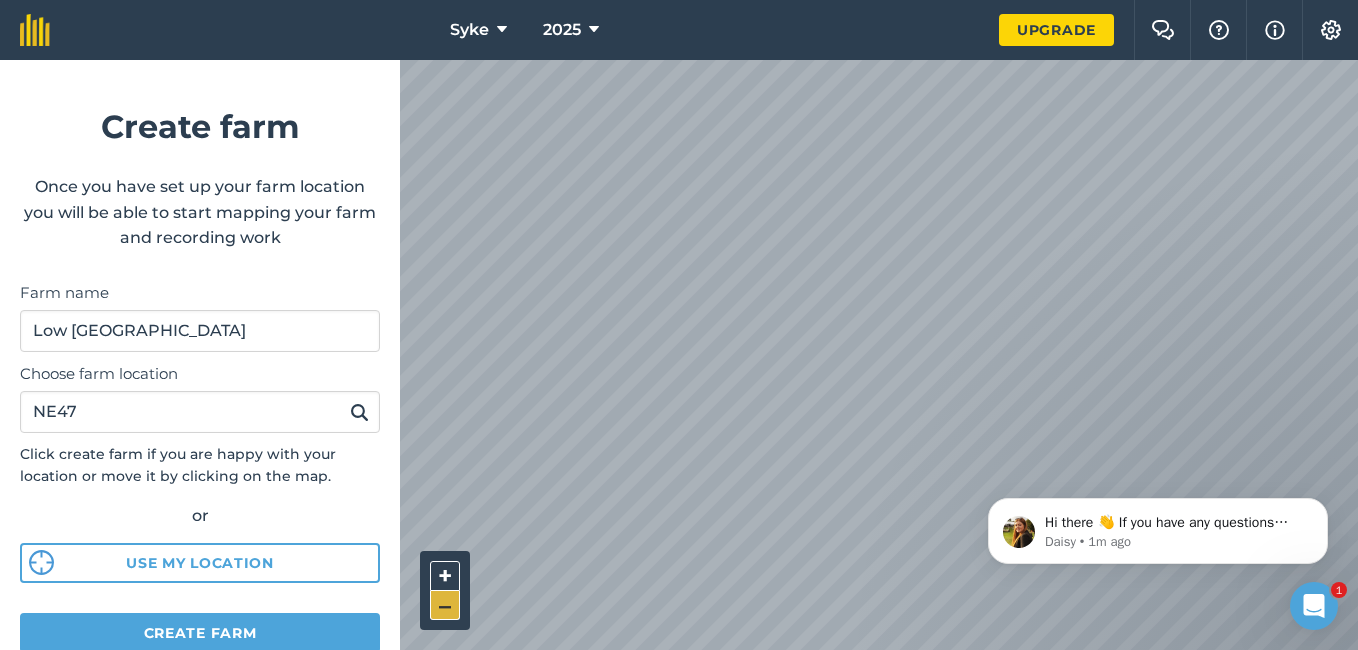 click on "–" at bounding box center [445, 605] 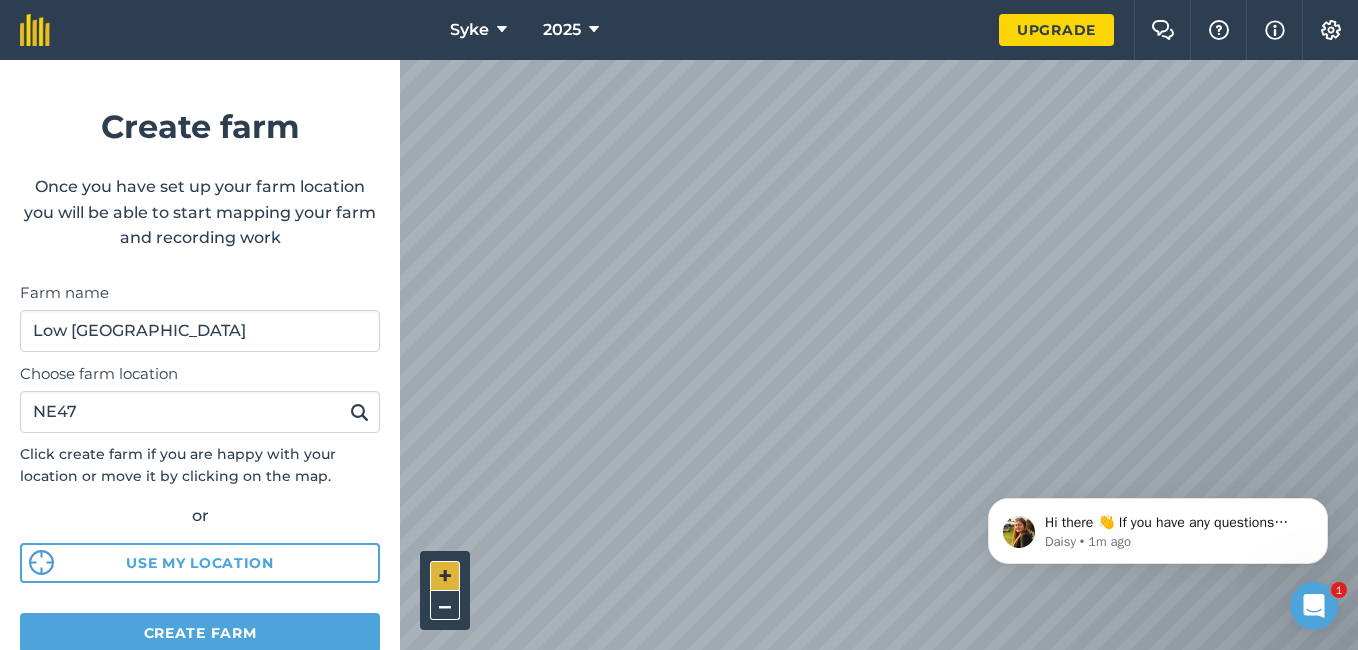 click on "+" at bounding box center (445, 576) 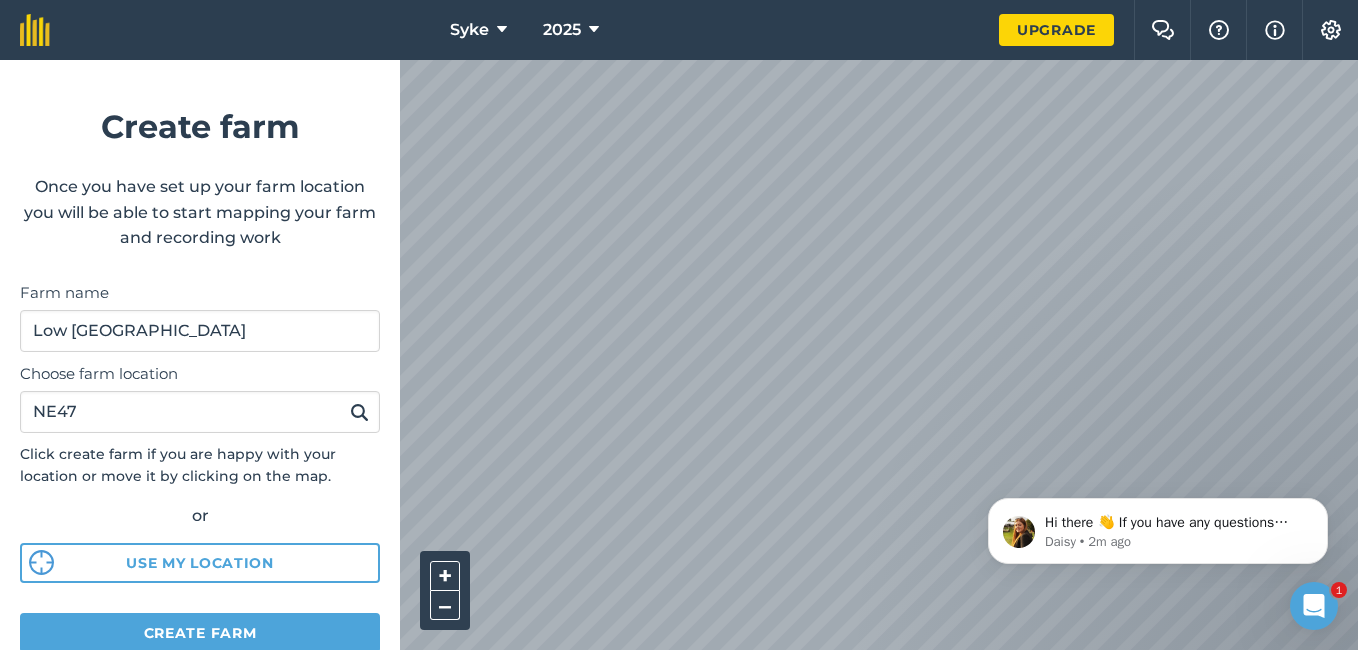 click 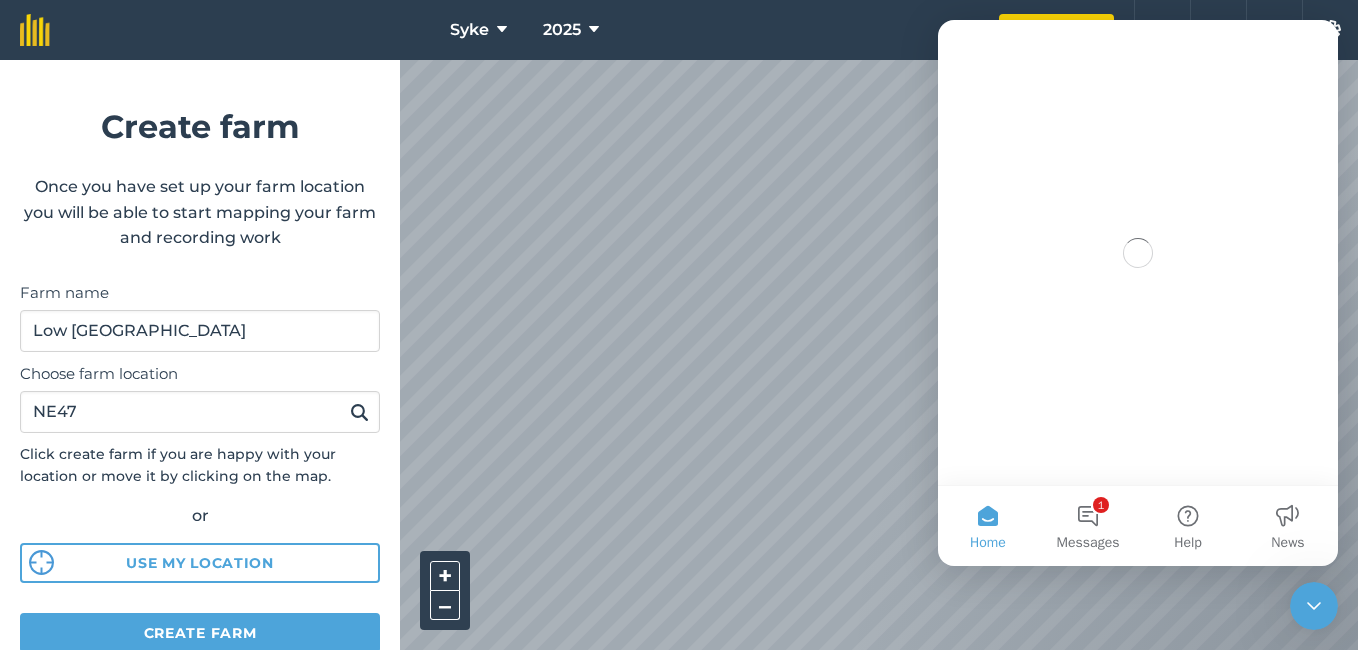 scroll, scrollTop: 0, scrollLeft: 0, axis: both 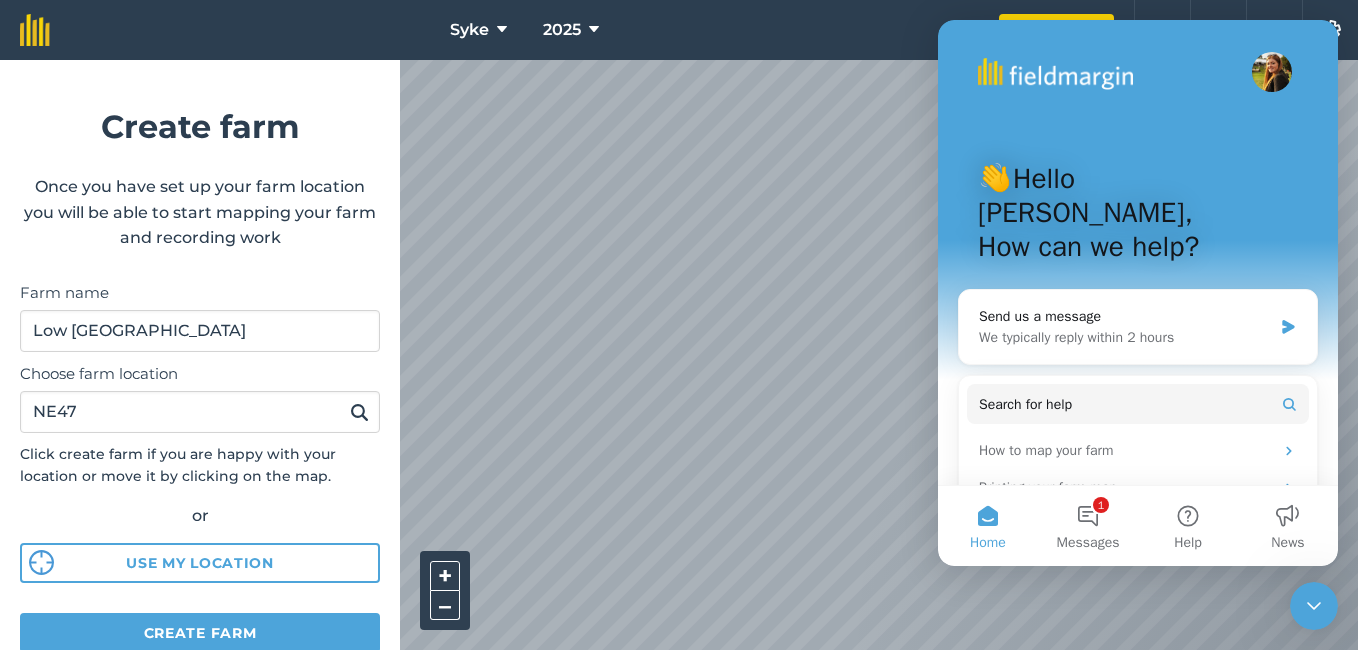 click 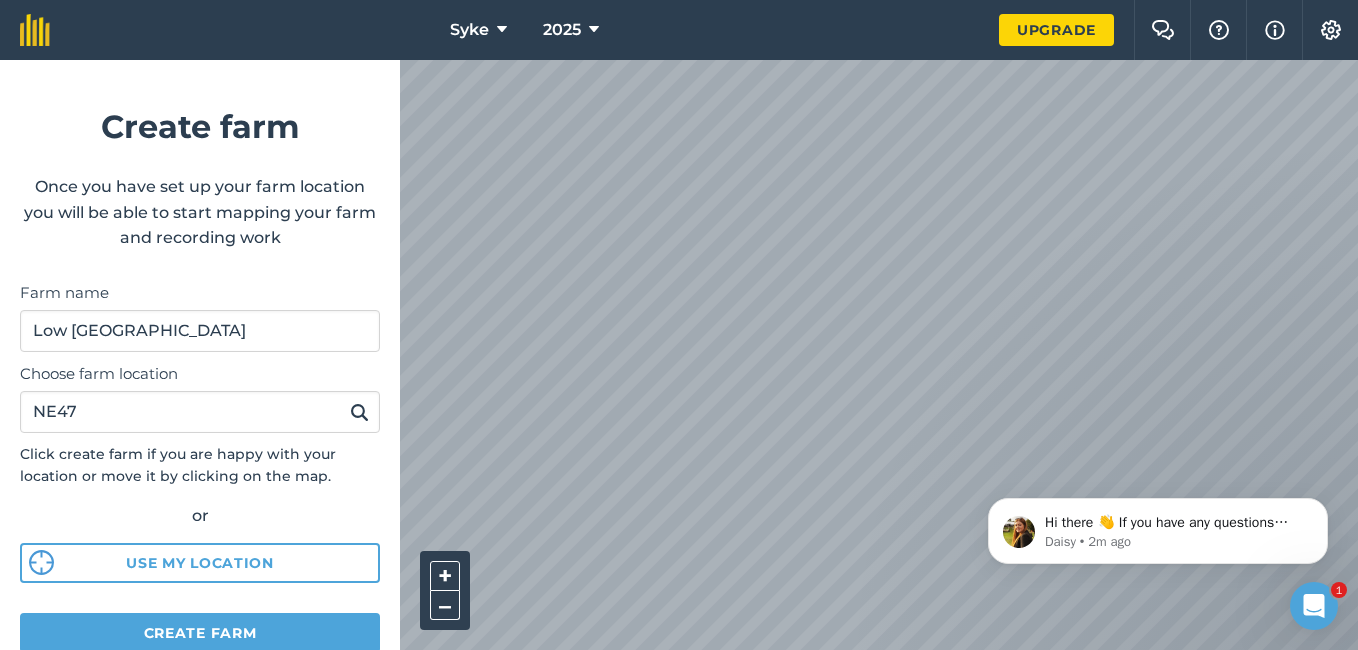 scroll, scrollTop: 0, scrollLeft: 0, axis: both 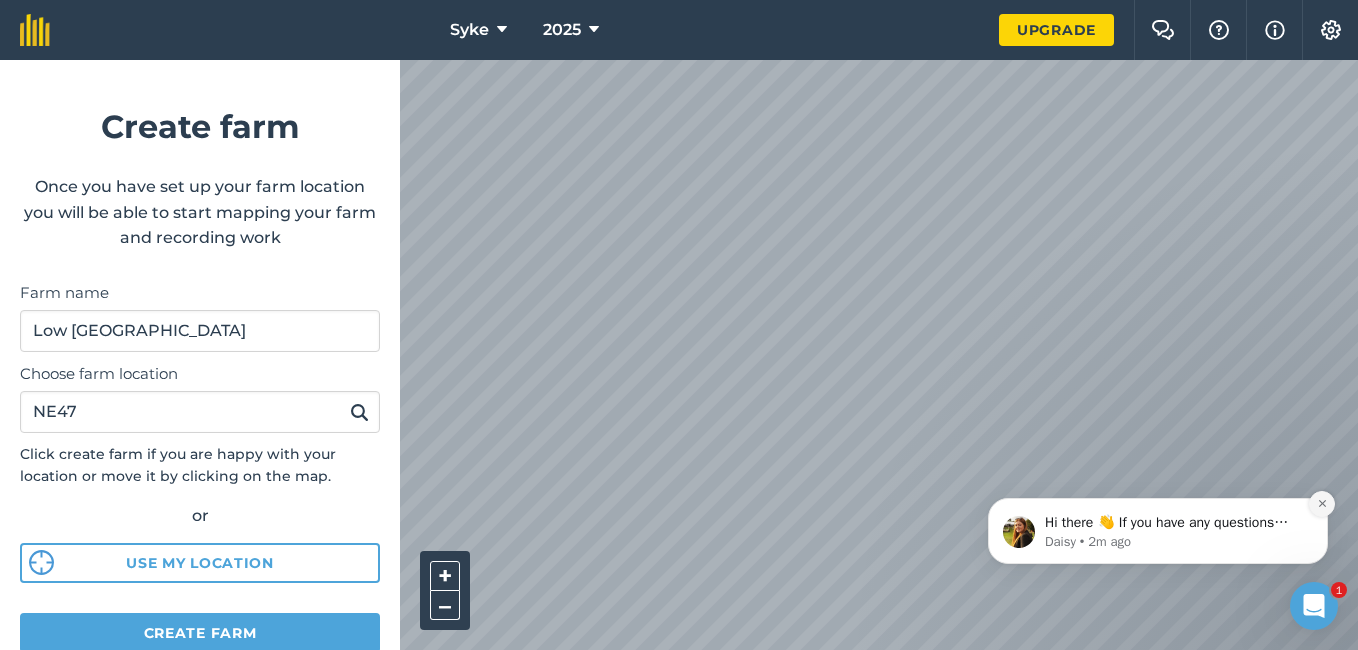 click 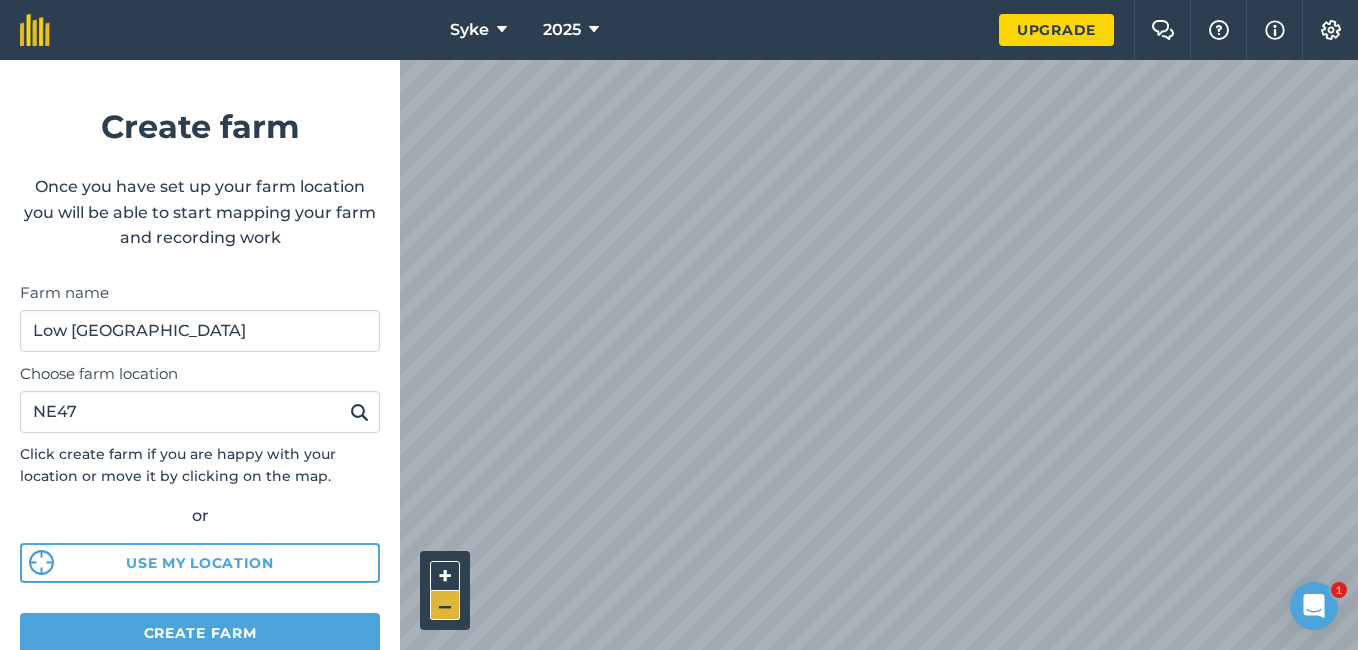 click on "–" at bounding box center [445, 605] 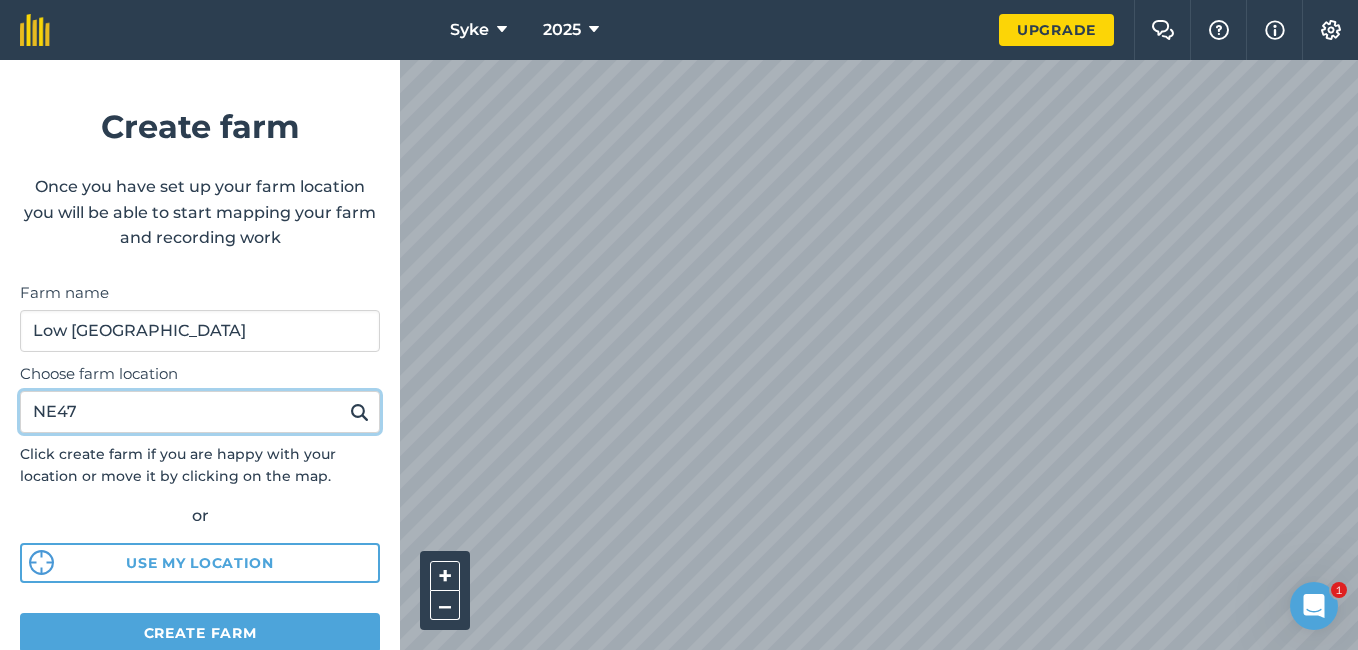 click on "NE47" at bounding box center [200, 412] 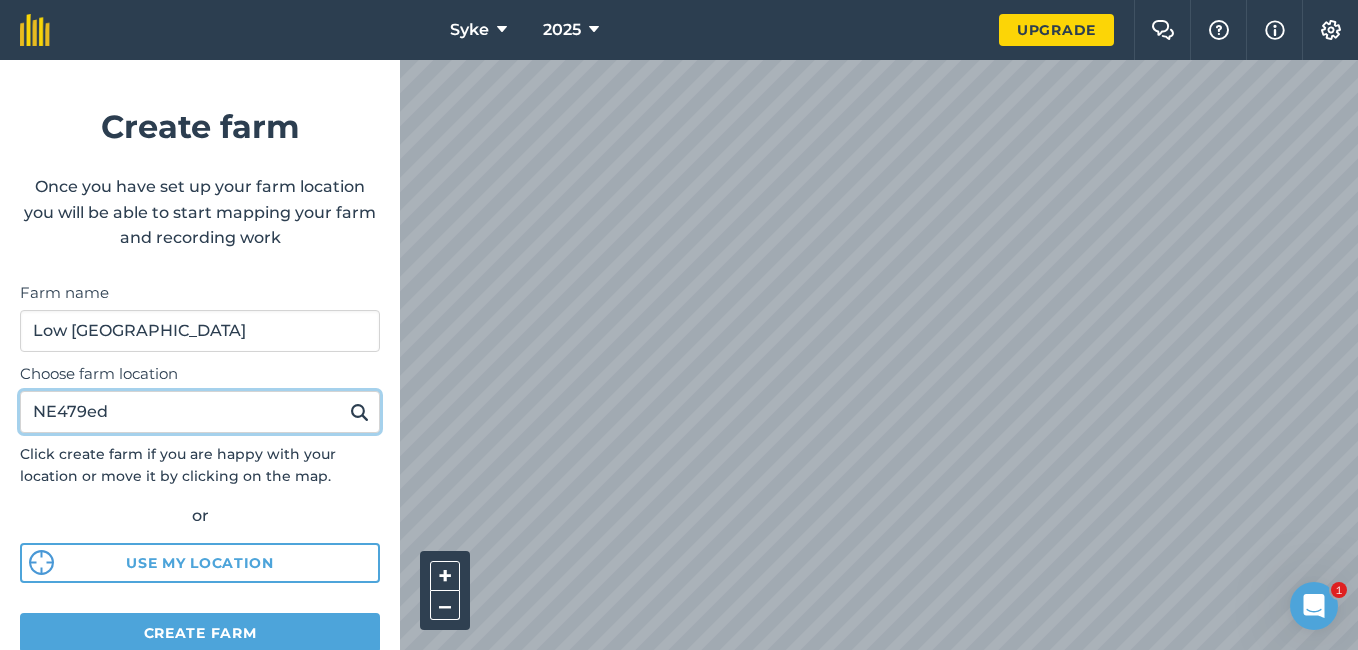 type on "NE479ed" 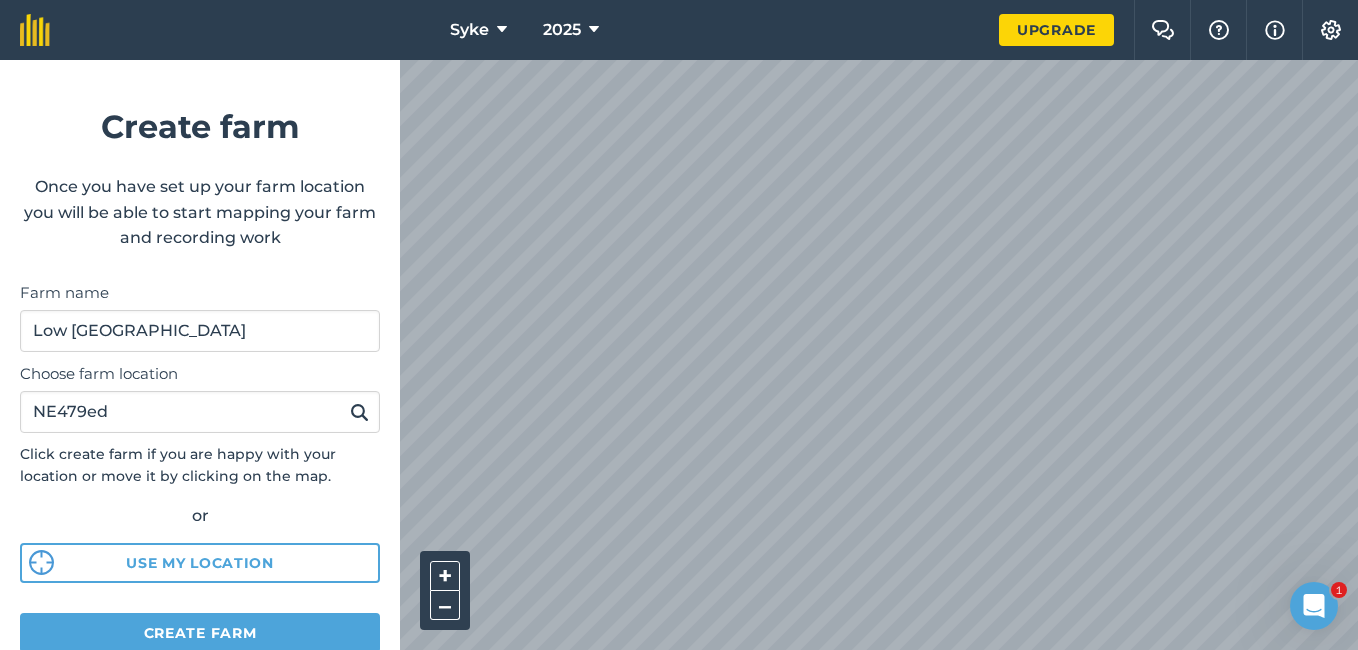 click at bounding box center (359, 412) 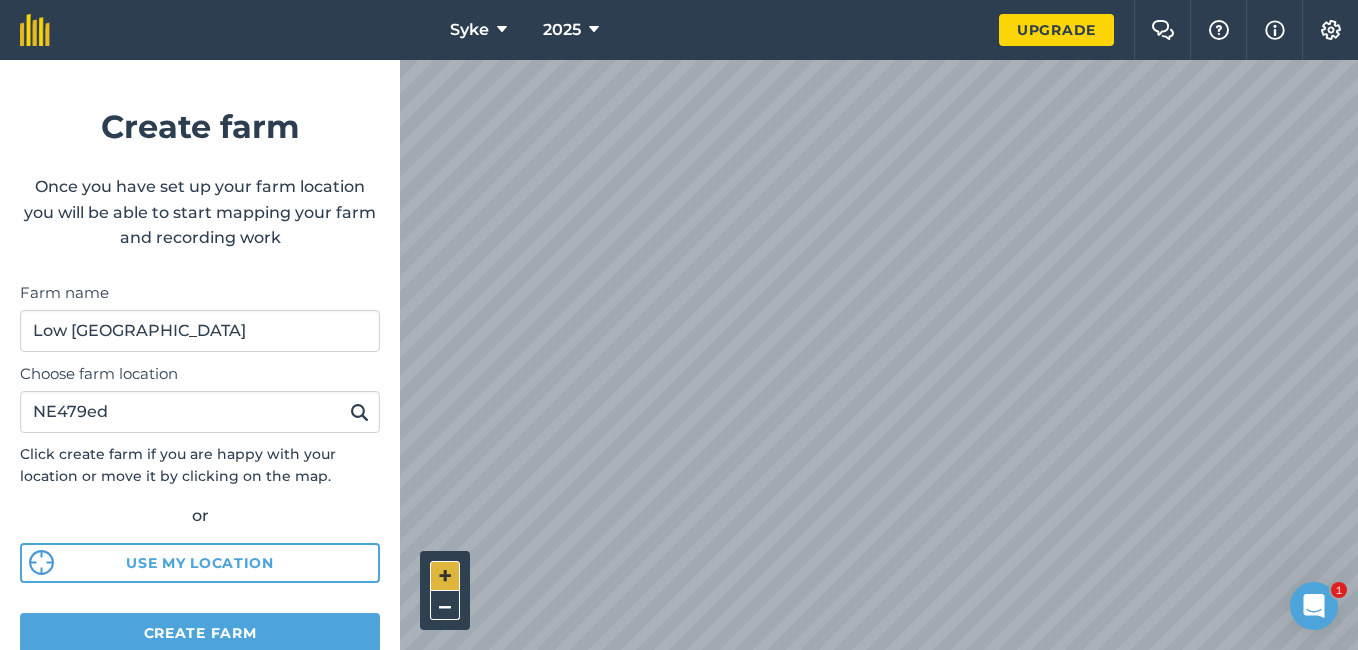 click on "+" at bounding box center [445, 576] 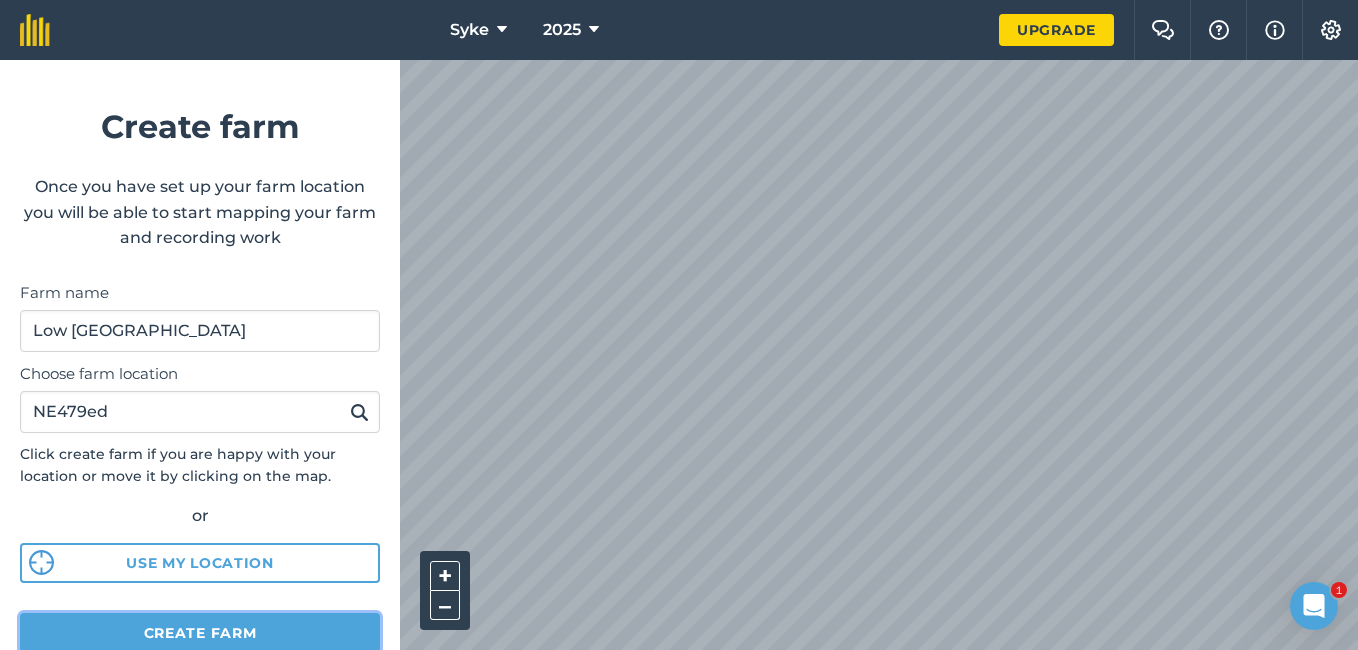 click on "Create farm" at bounding box center [200, 633] 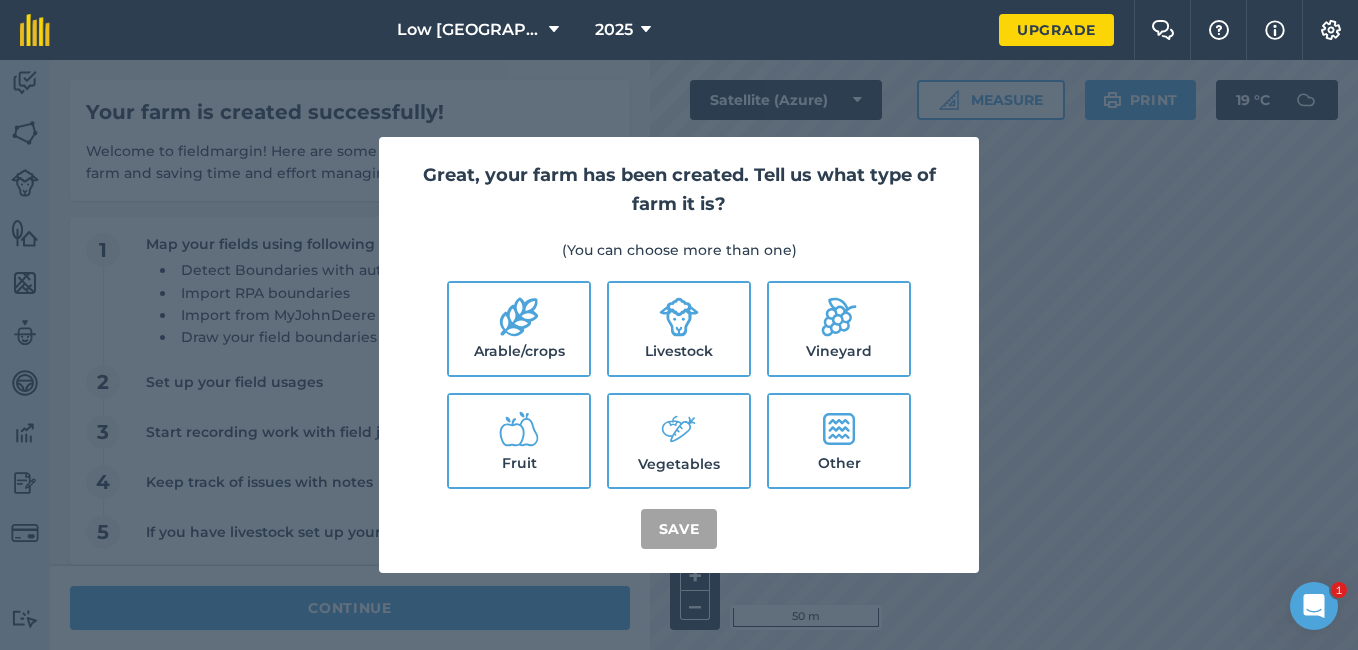 click 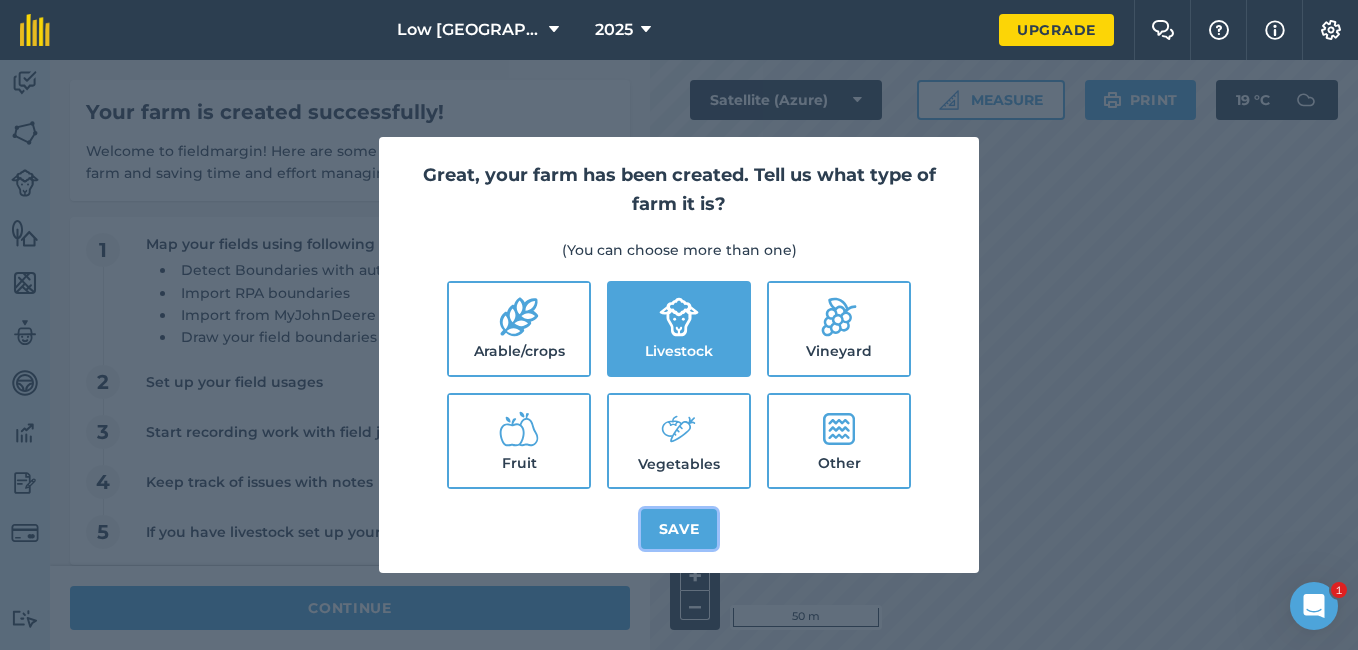 click on "Save" at bounding box center (679, 529) 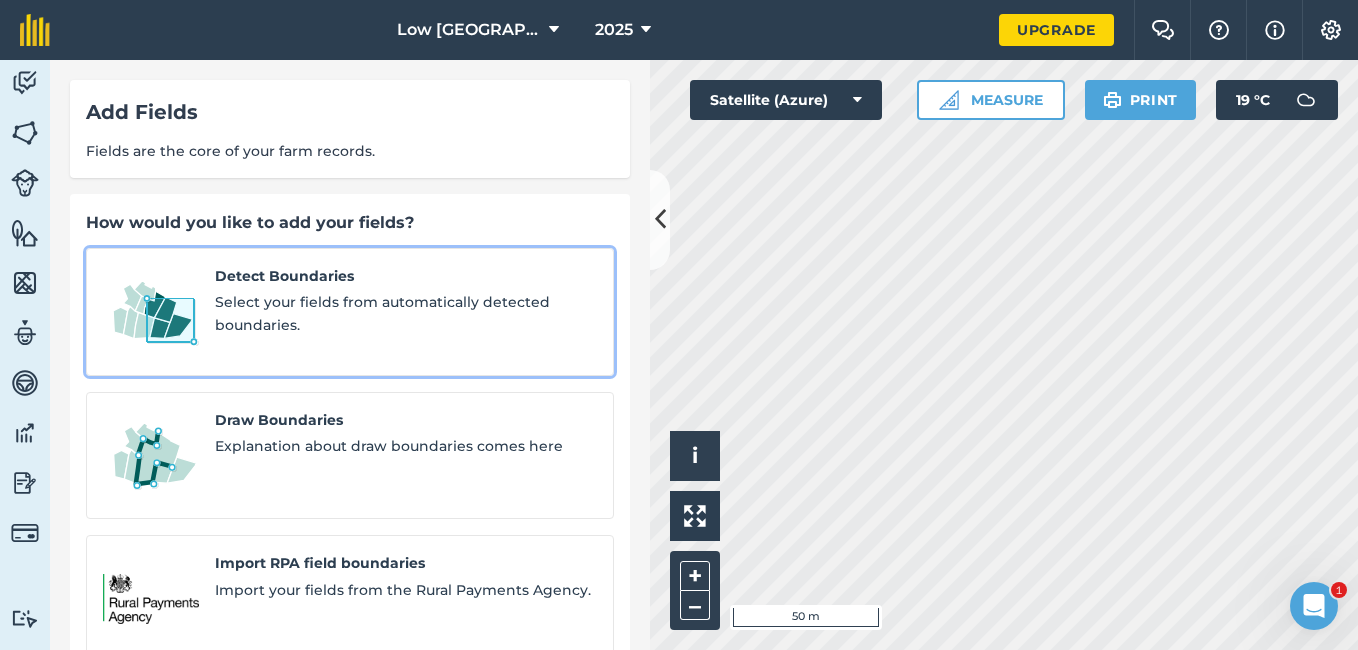 click on "Select your fields from automatically detected boundaries." at bounding box center [406, 313] 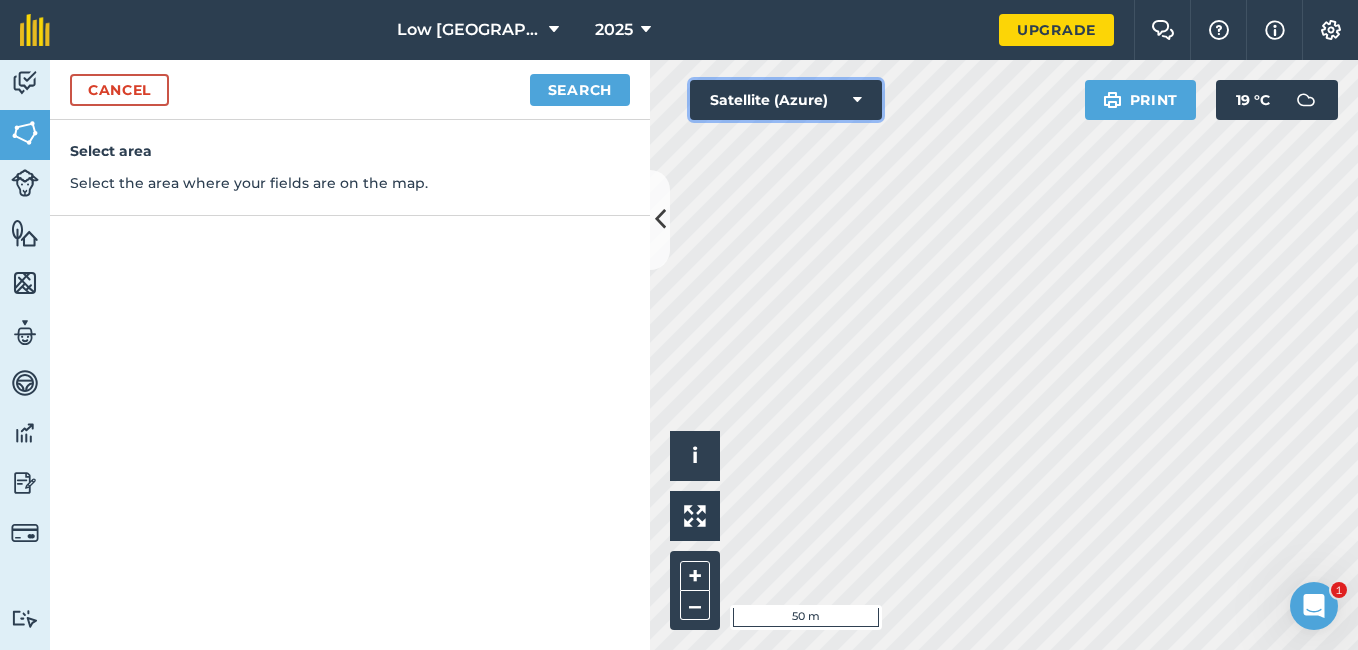 click at bounding box center [857, 100] 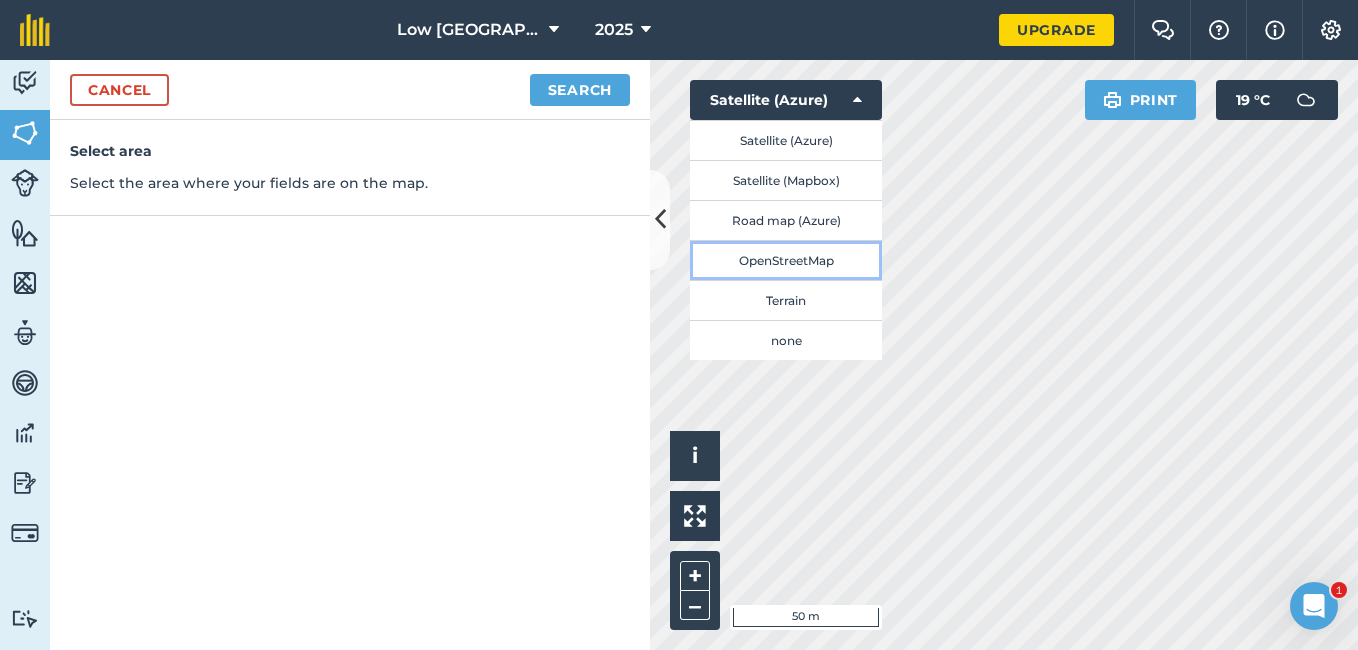 click on "OpenStreetMap" at bounding box center (786, 260) 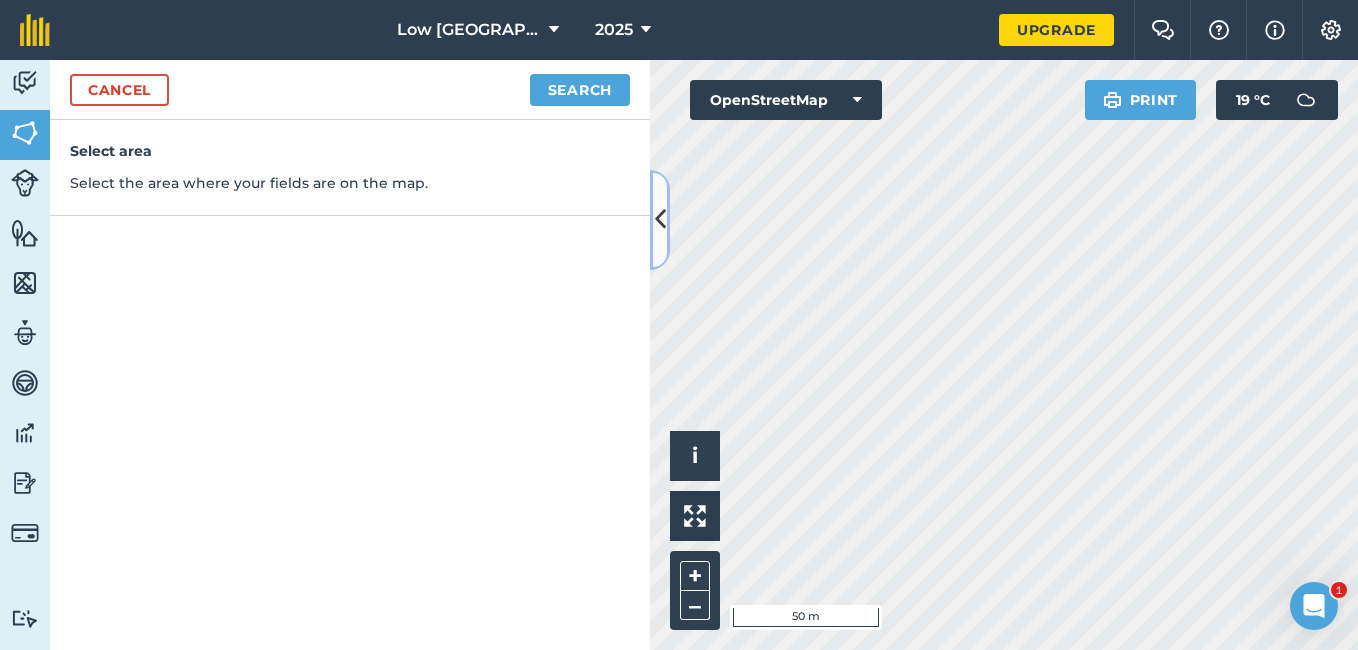 click at bounding box center (660, 219) 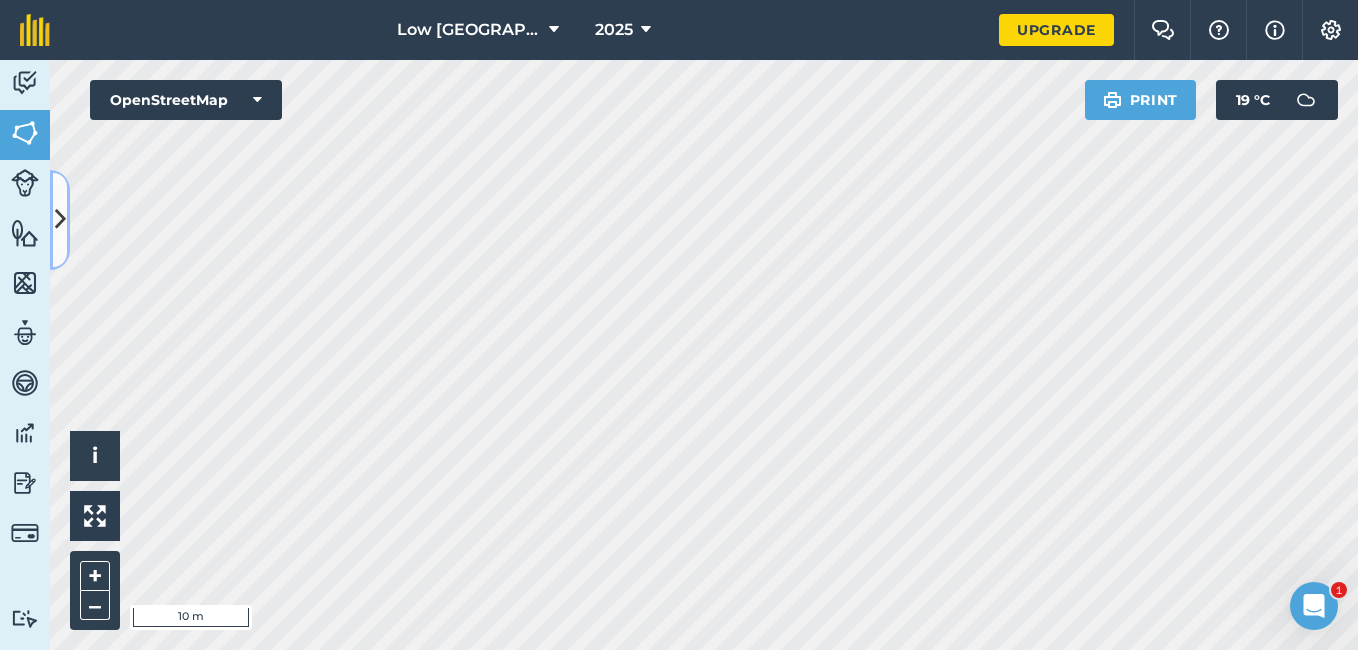 click at bounding box center (60, 220) 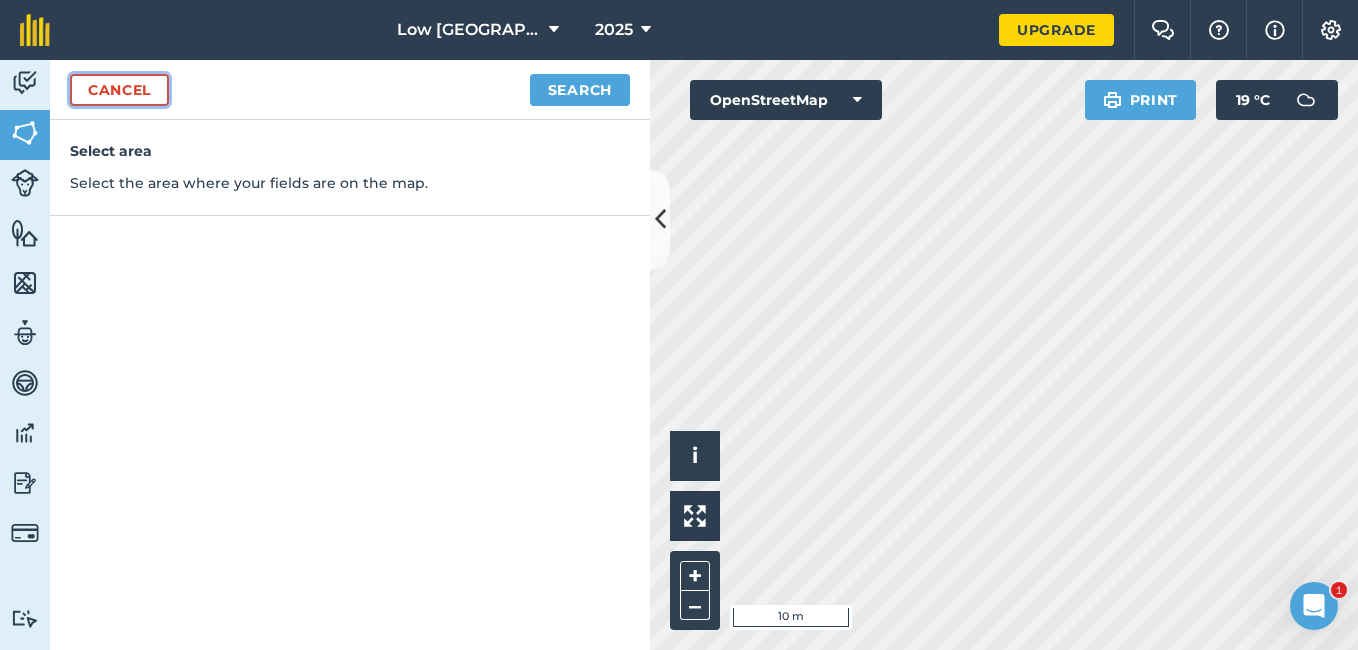 click on "Cancel" at bounding box center [119, 90] 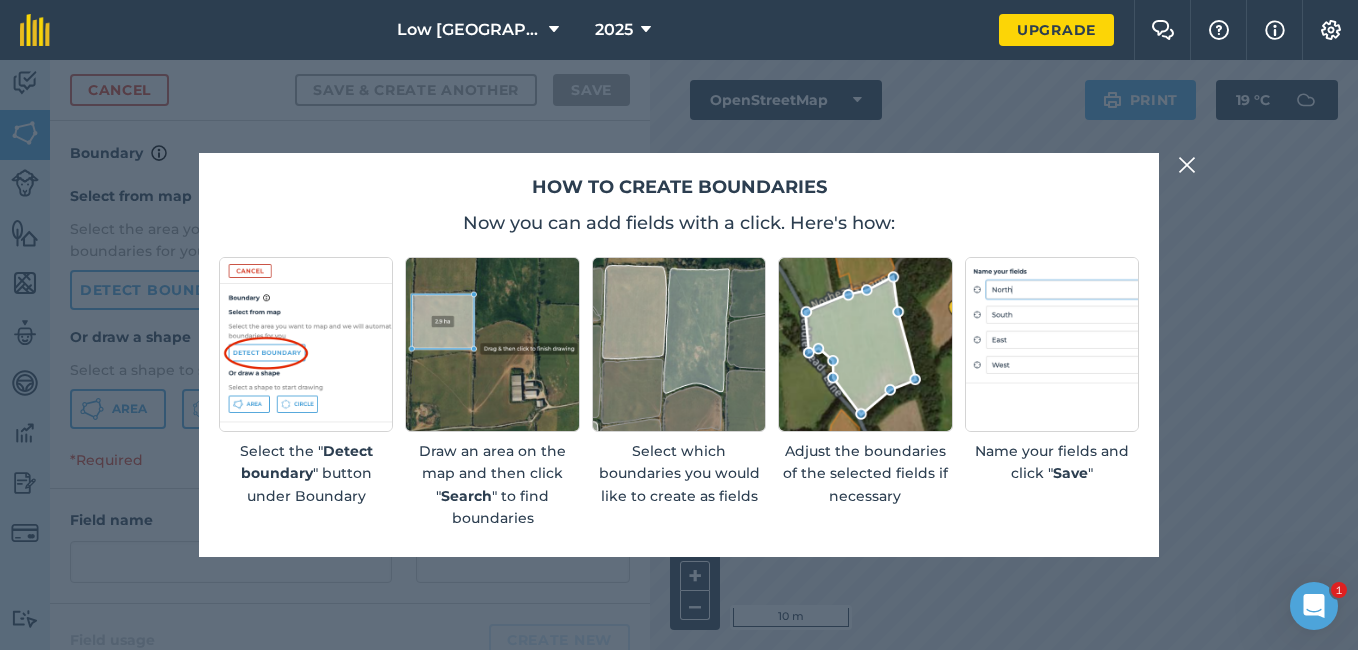 click at bounding box center (1187, 165) 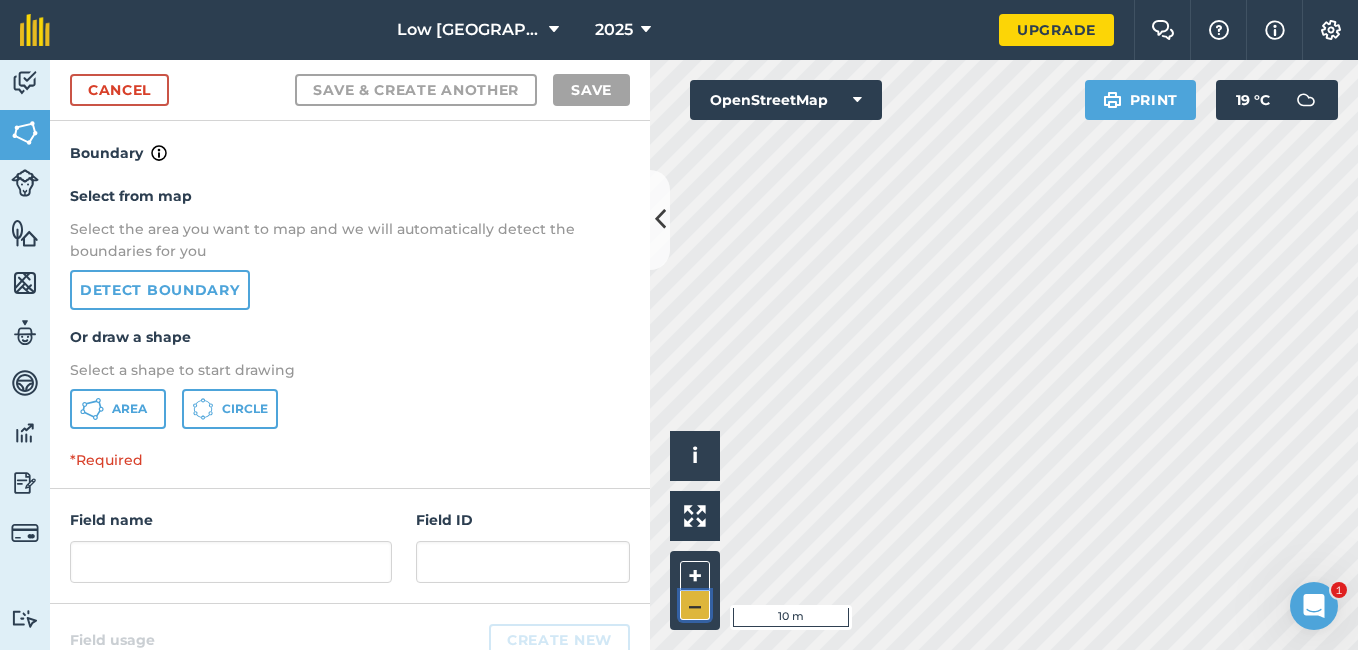 click on "–" at bounding box center [695, 605] 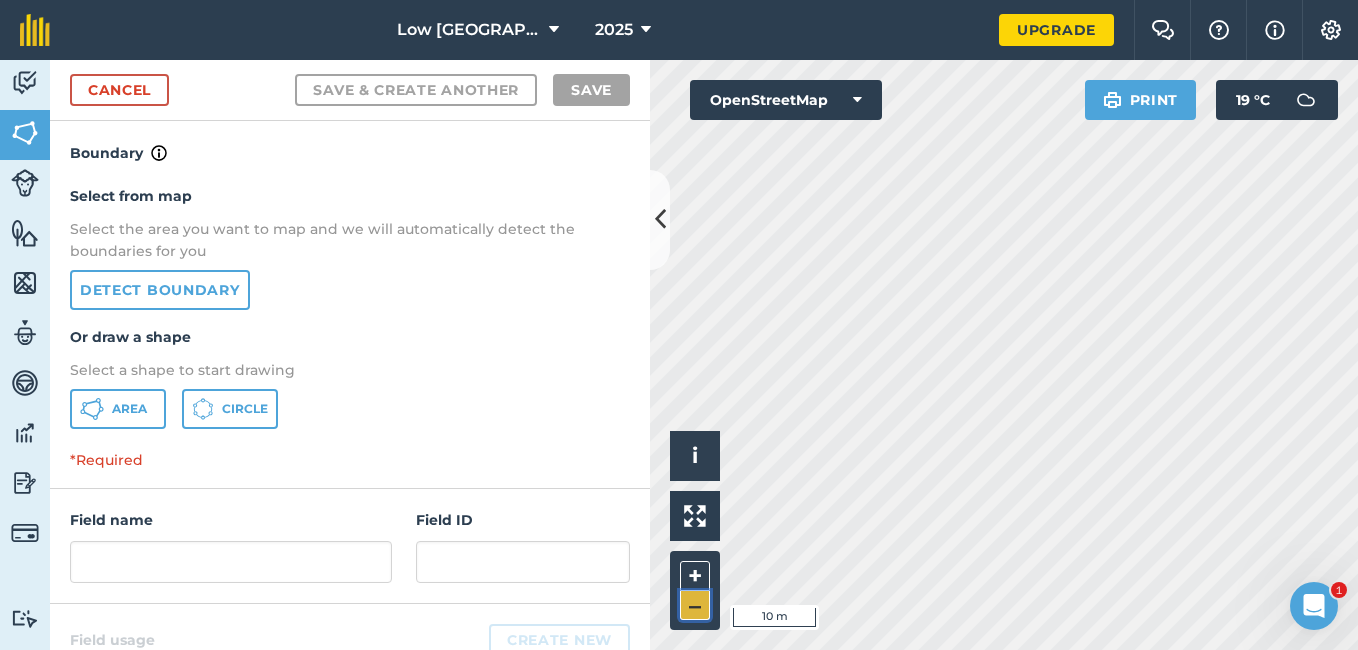 click on "–" at bounding box center [695, 605] 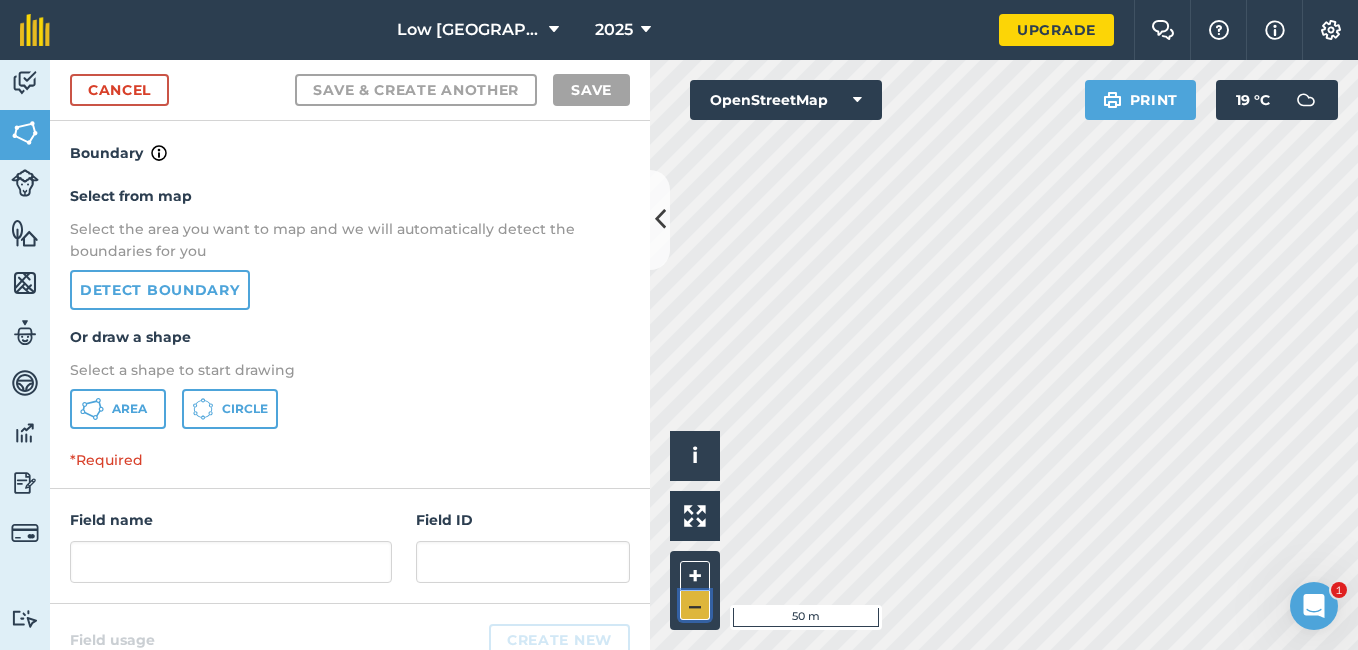 click on "–" at bounding box center (695, 605) 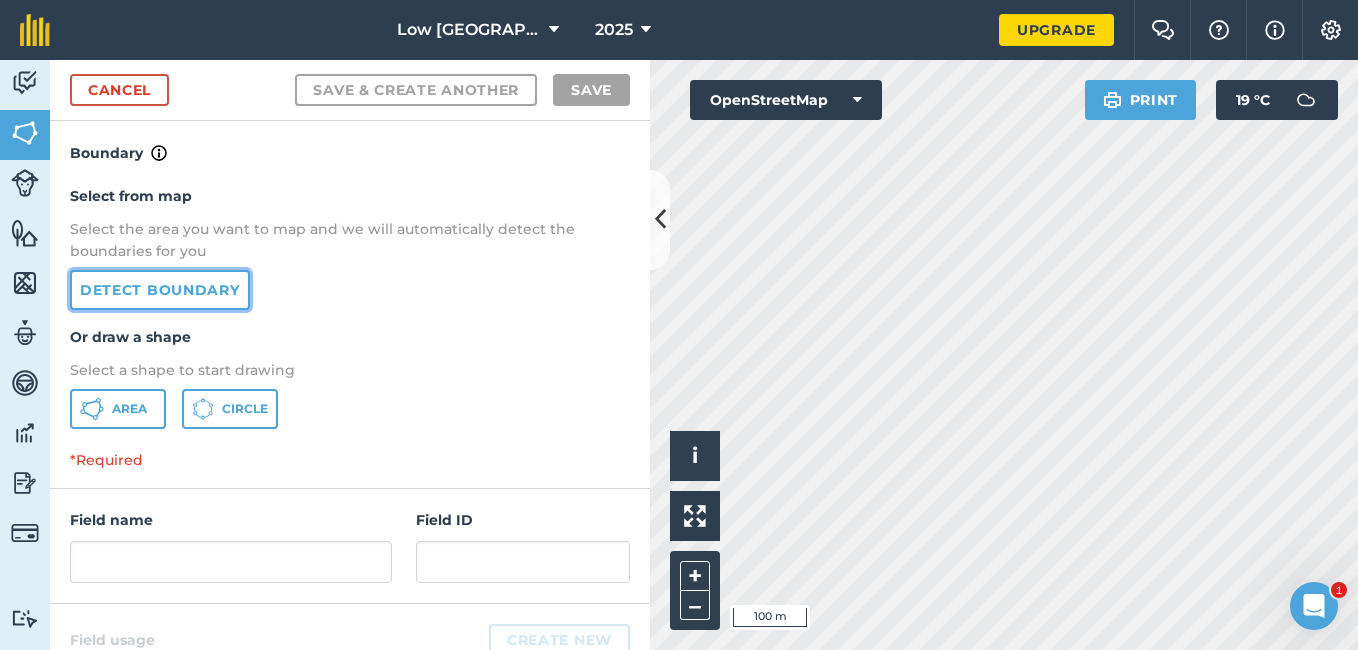 click on "Detect boundary" at bounding box center (160, 290) 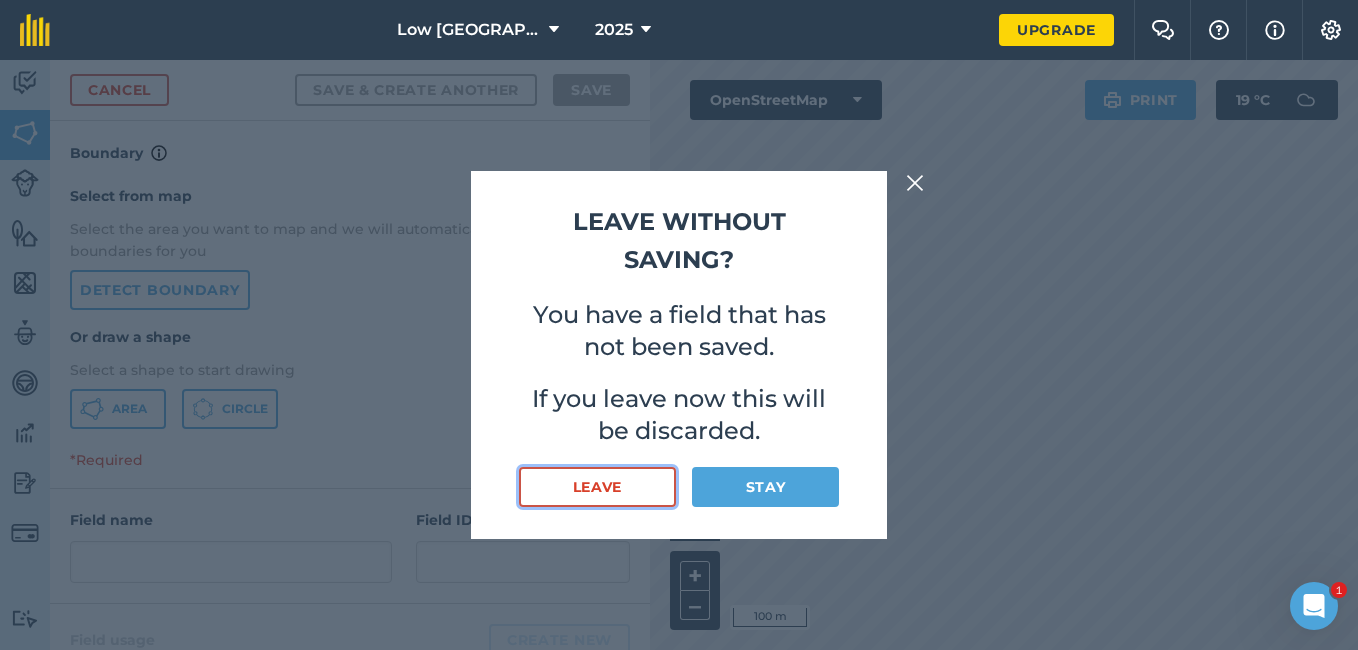 click on "Leave" at bounding box center [597, 487] 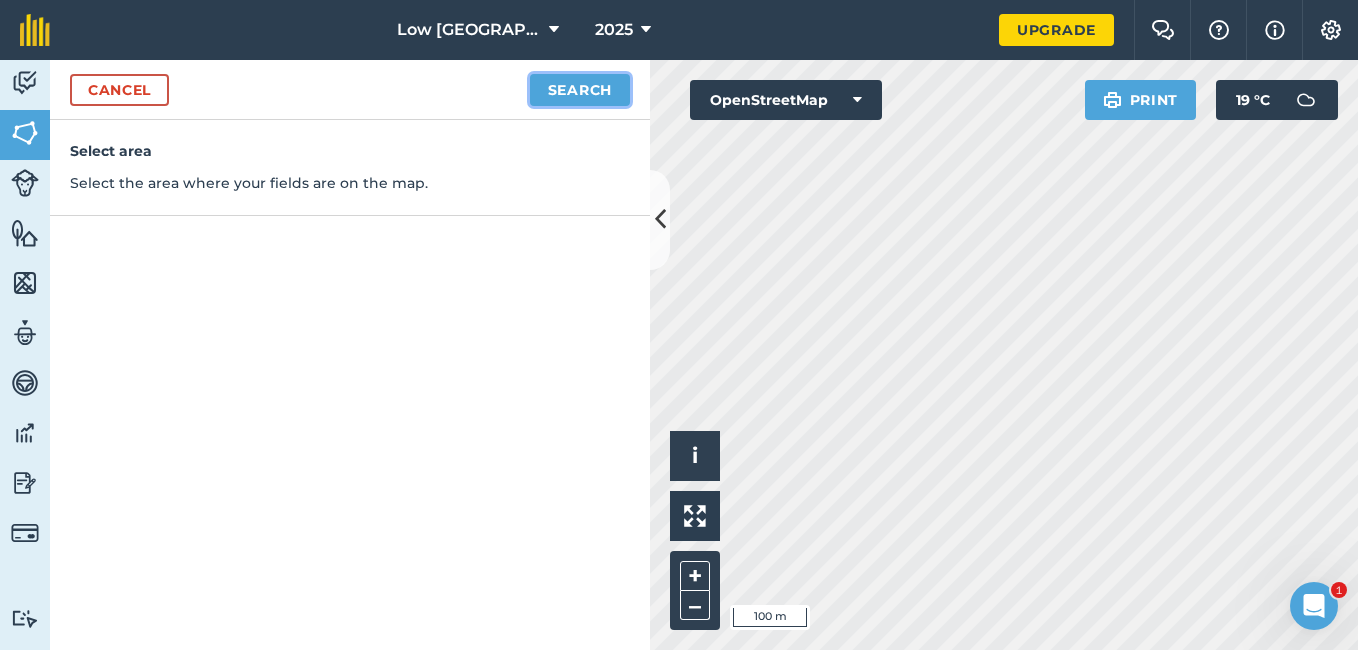 click on "Search" at bounding box center (580, 90) 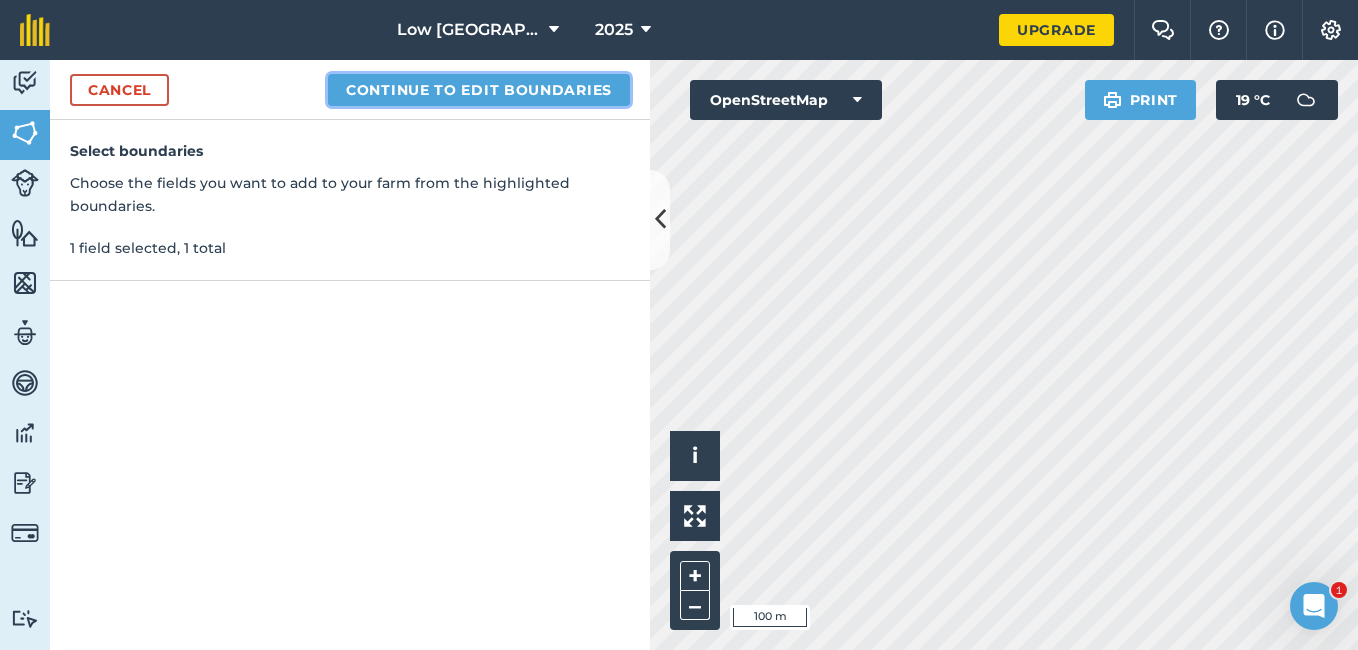 click on "Continue to edit boundaries" at bounding box center [479, 90] 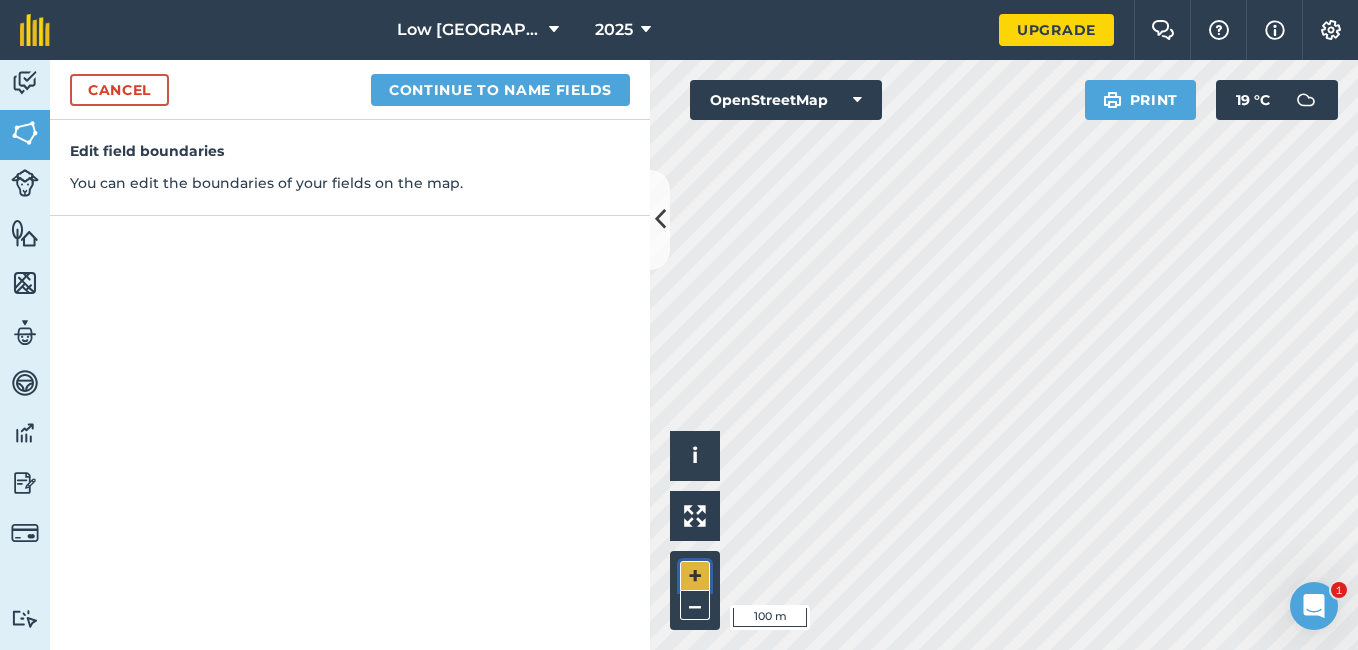 click on "+" at bounding box center [695, 576] 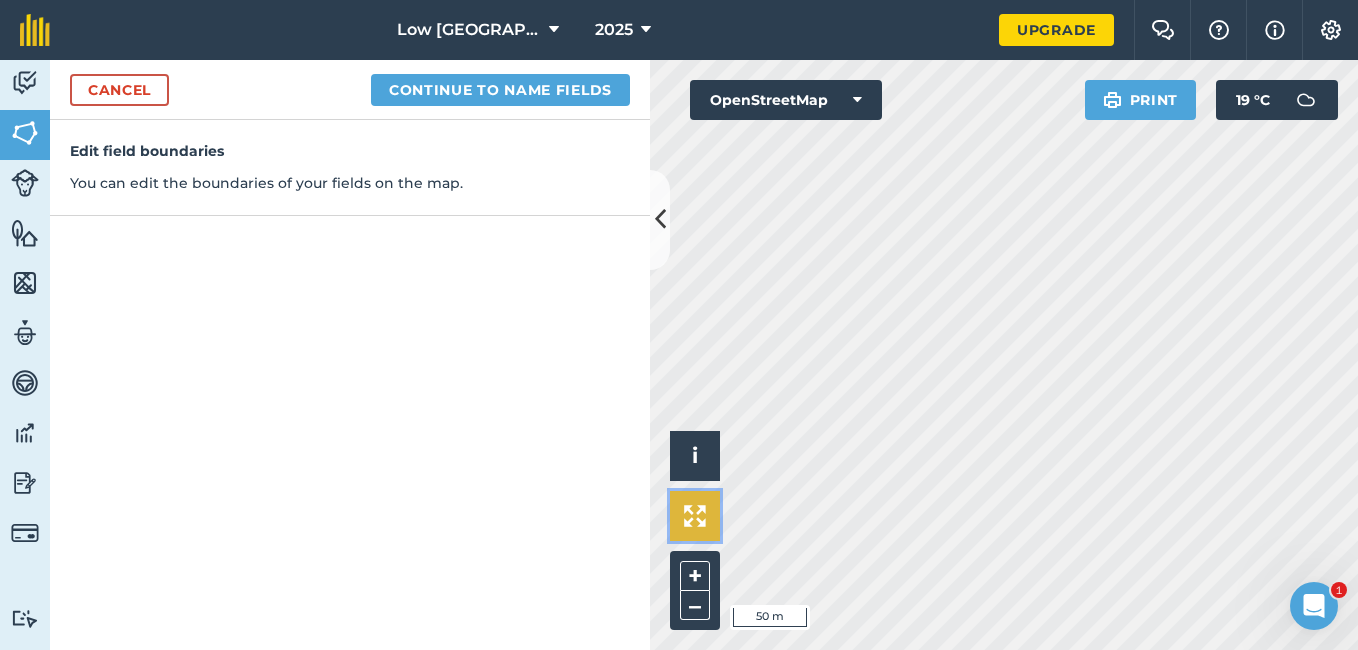 click at bounding box center [695, 516] 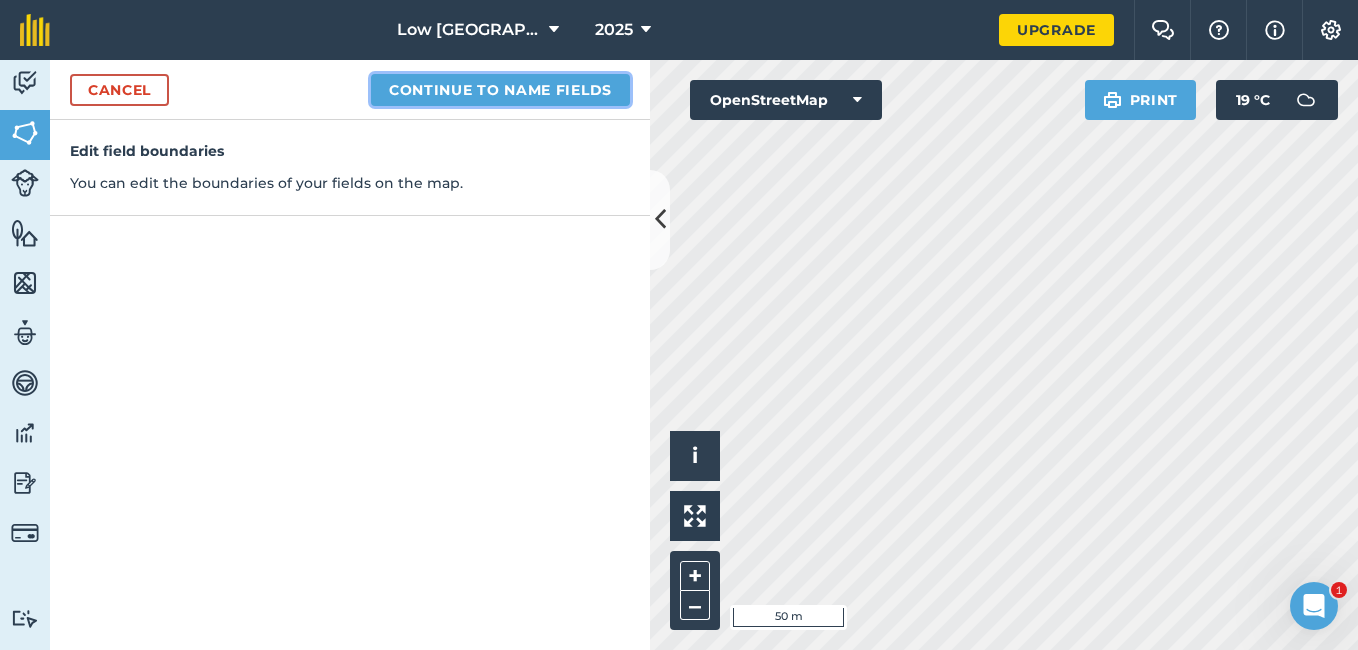 click on "Continue to name fields" at bounding box center [500, 90] 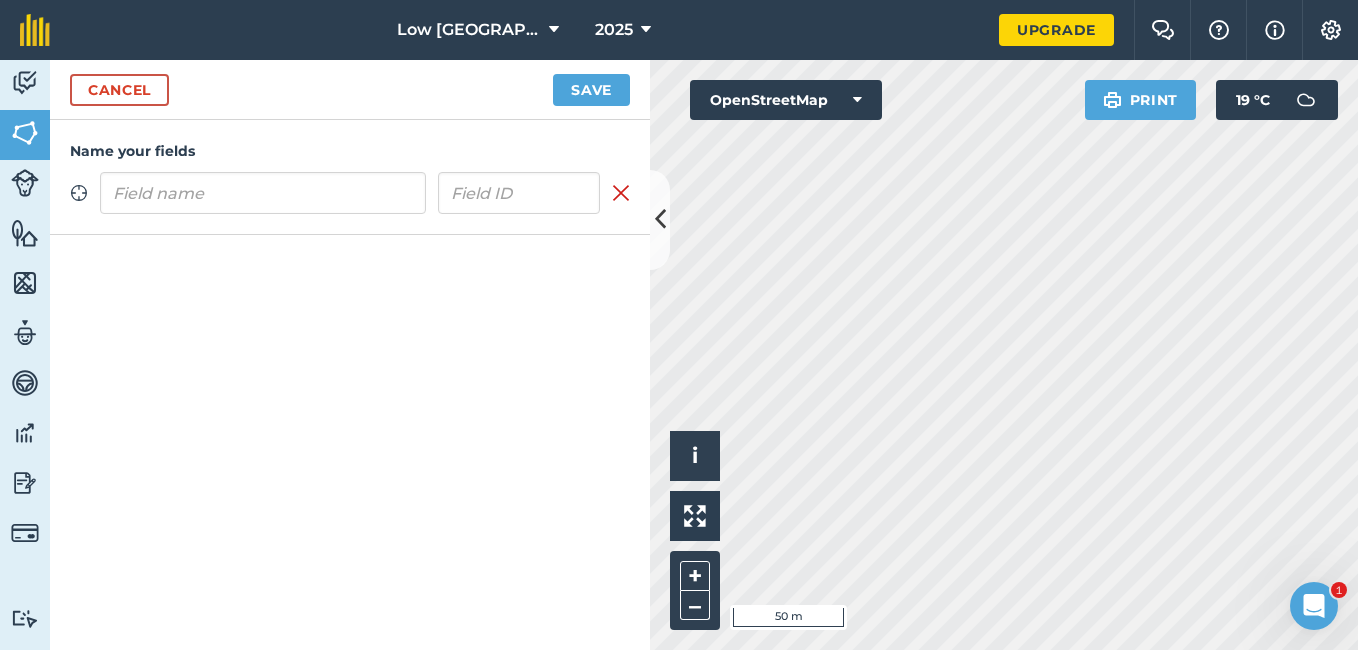 click at bounding box center (263, 193) 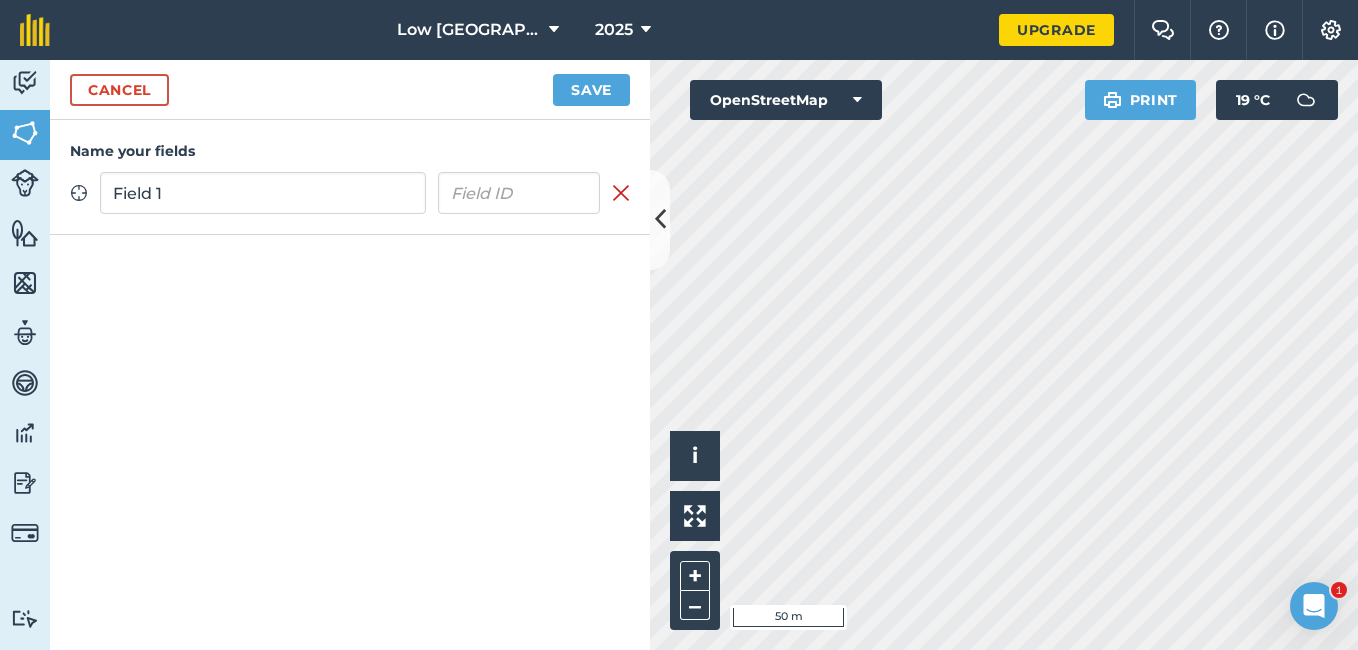 type on "Field 1" 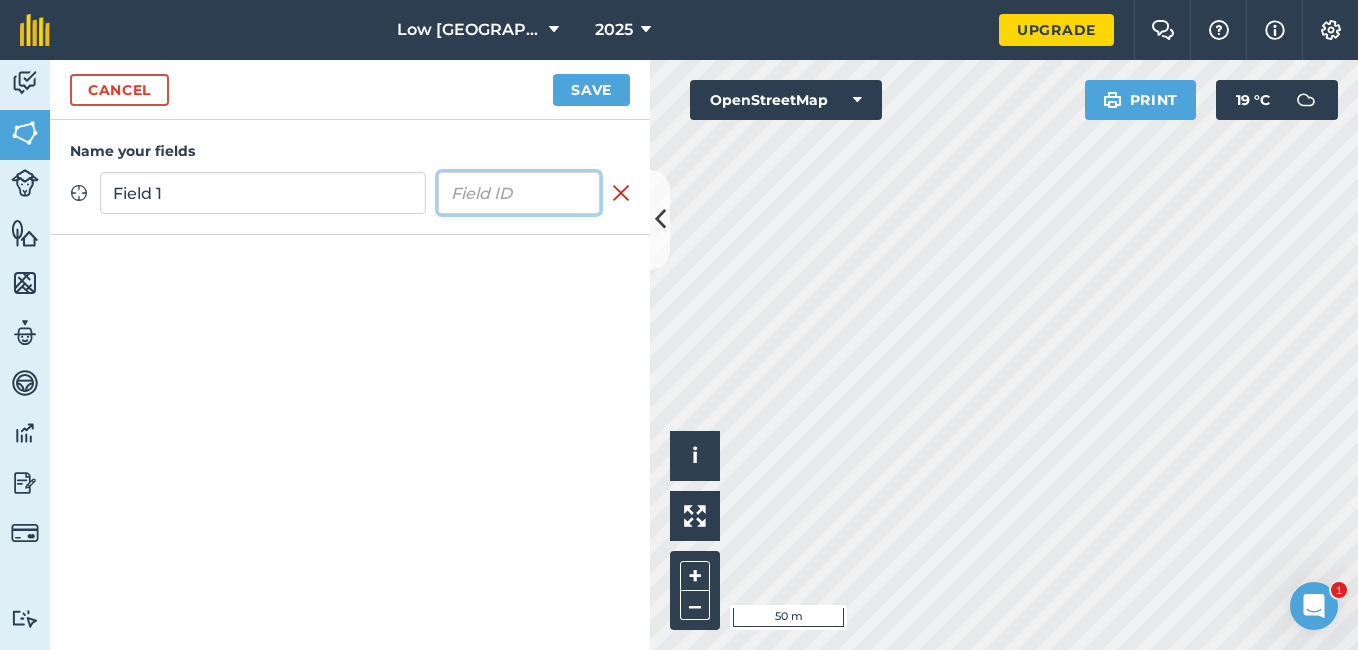 click at bounding box center [519, 193] 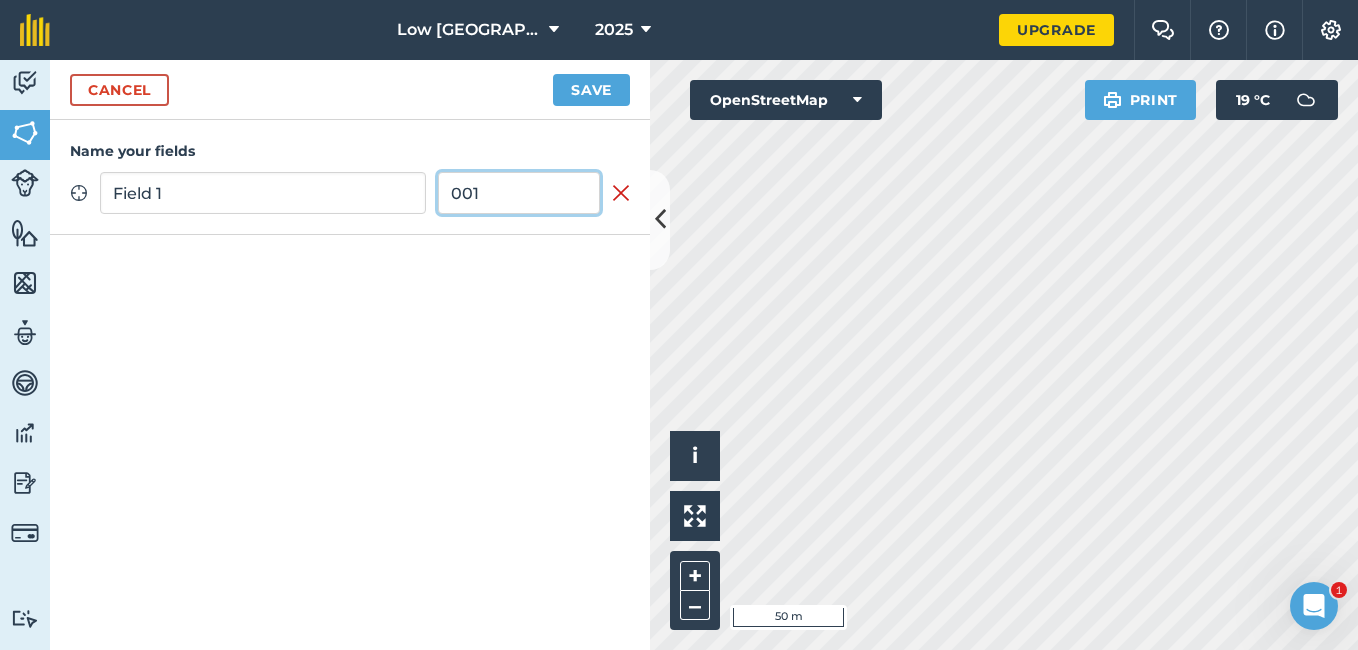 type on "001" 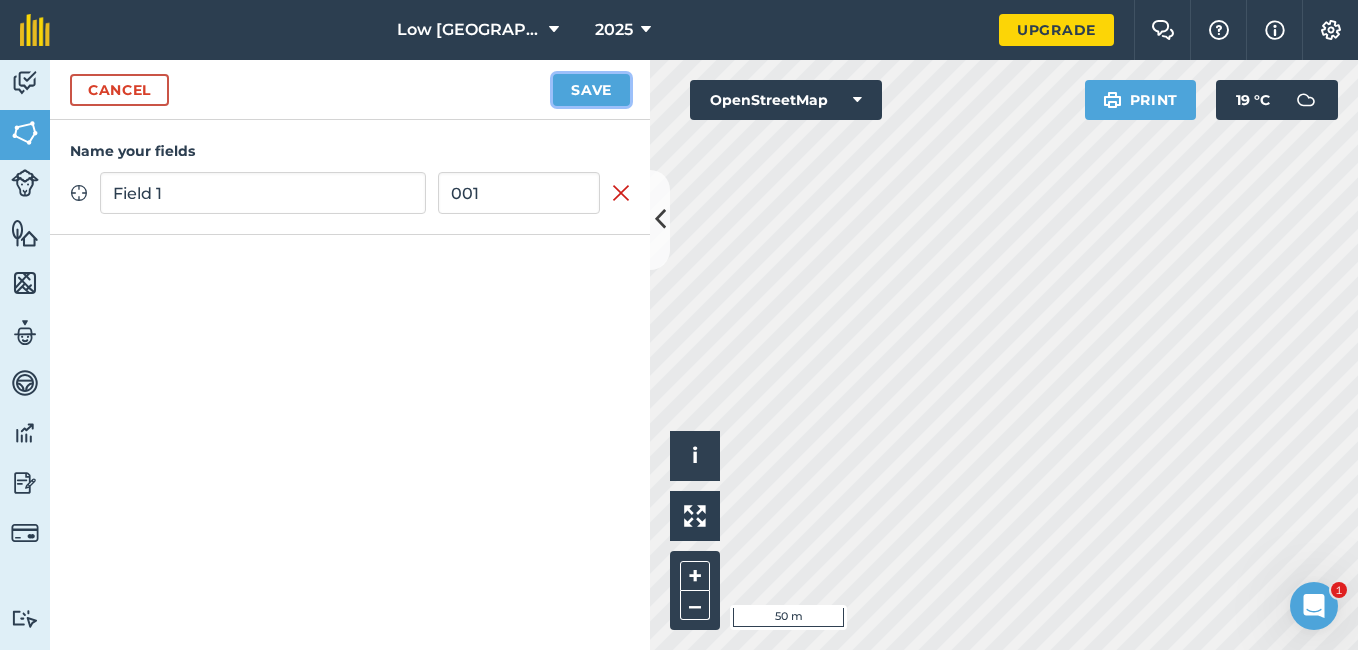 click on "Save" at bounding box center [591, 90] 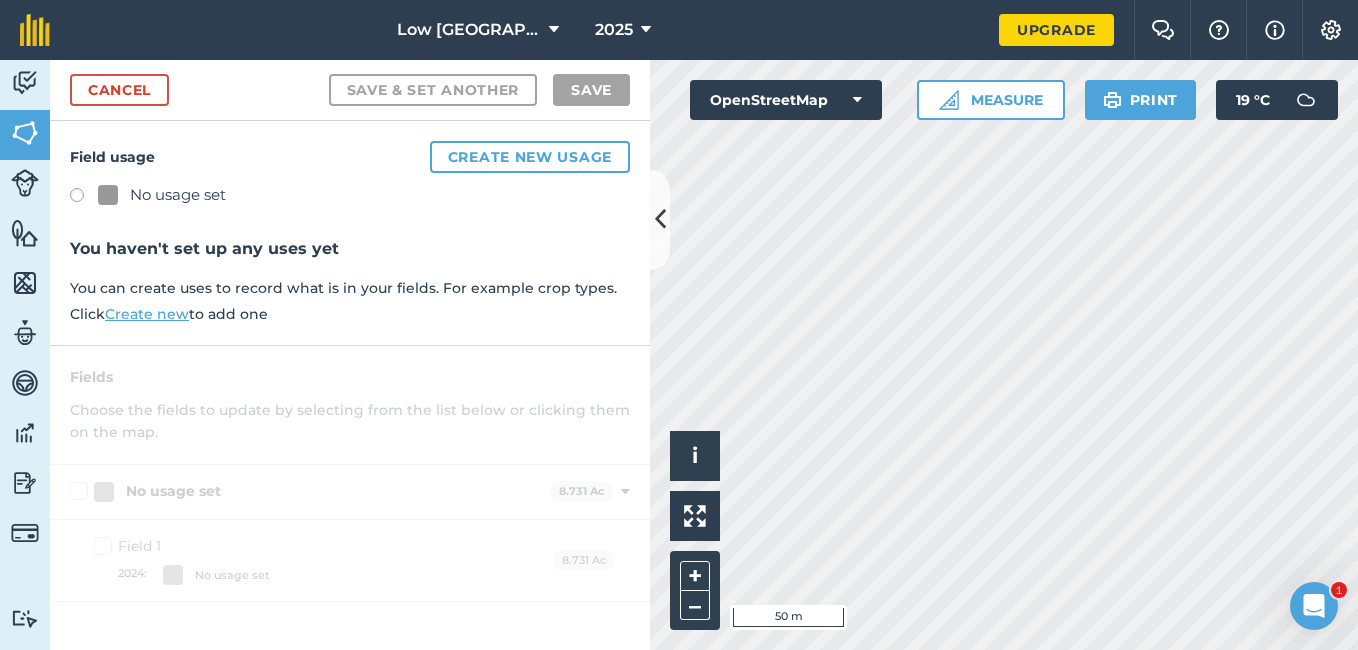 click at bounding box center (84, 198) 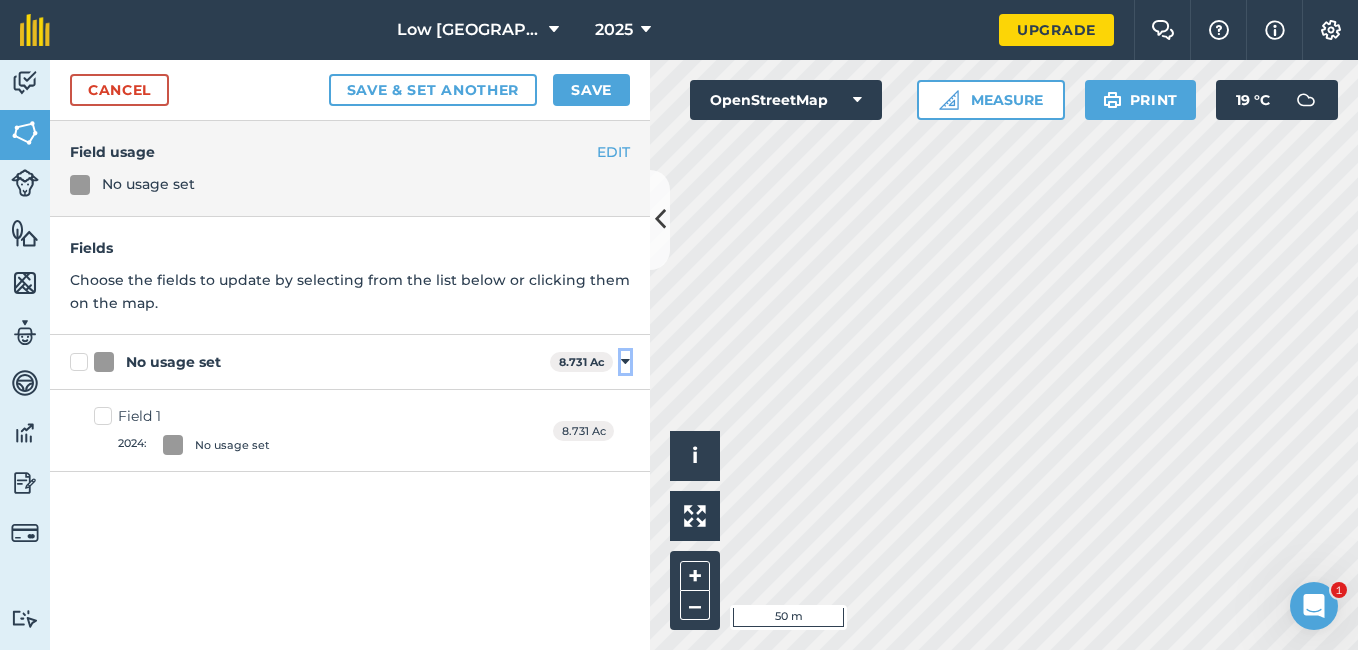 click at bounding box center [625, 362] 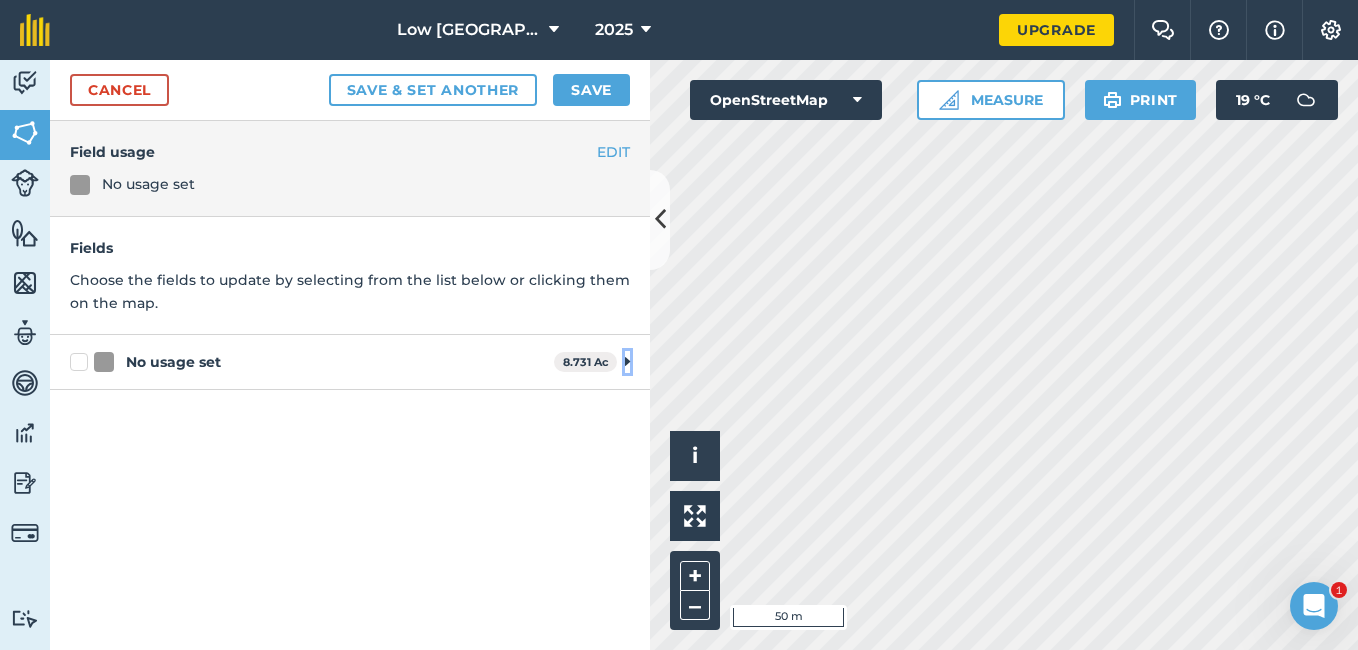click at bounding box center [627, 362] 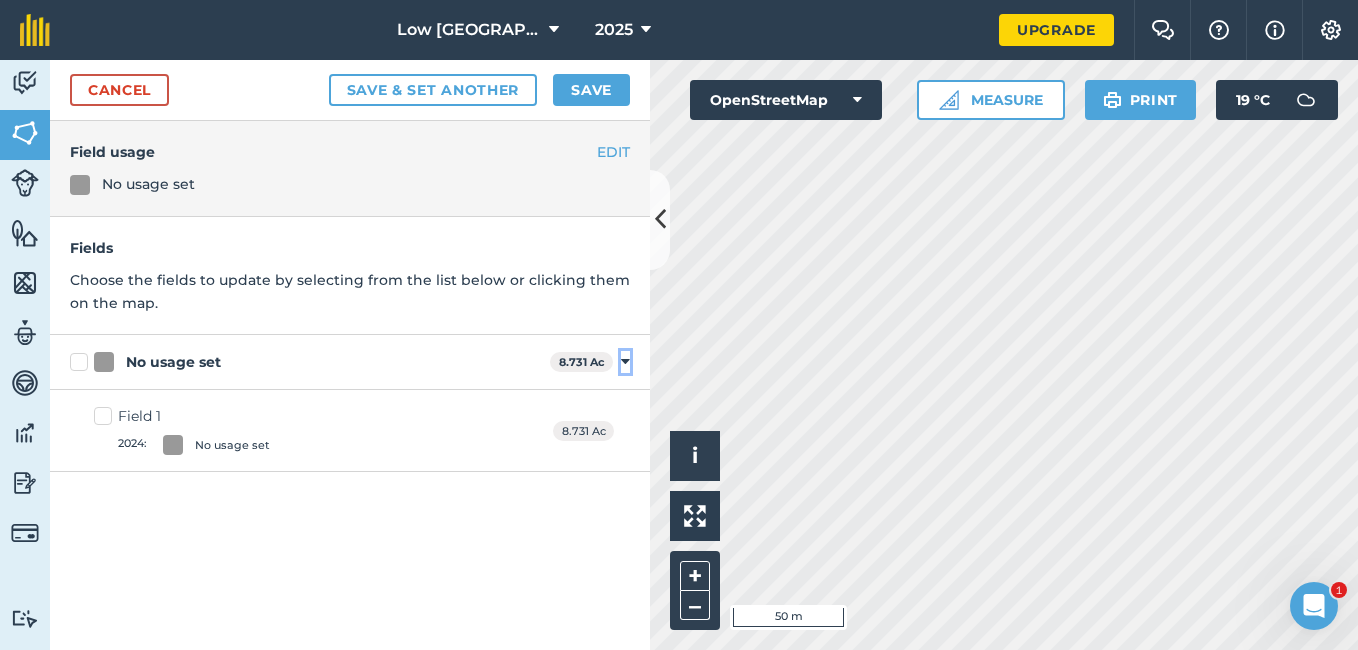 click at bounding box center [625, 362] 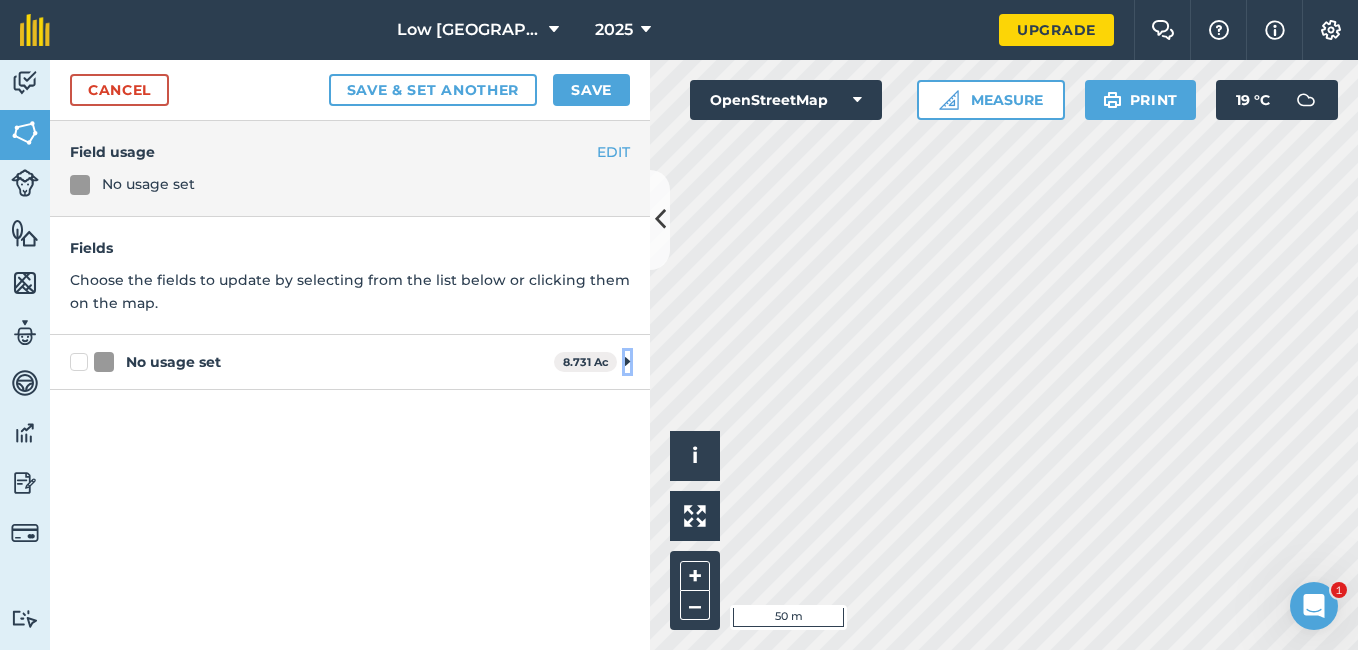 click at bounding box center [627, 362] 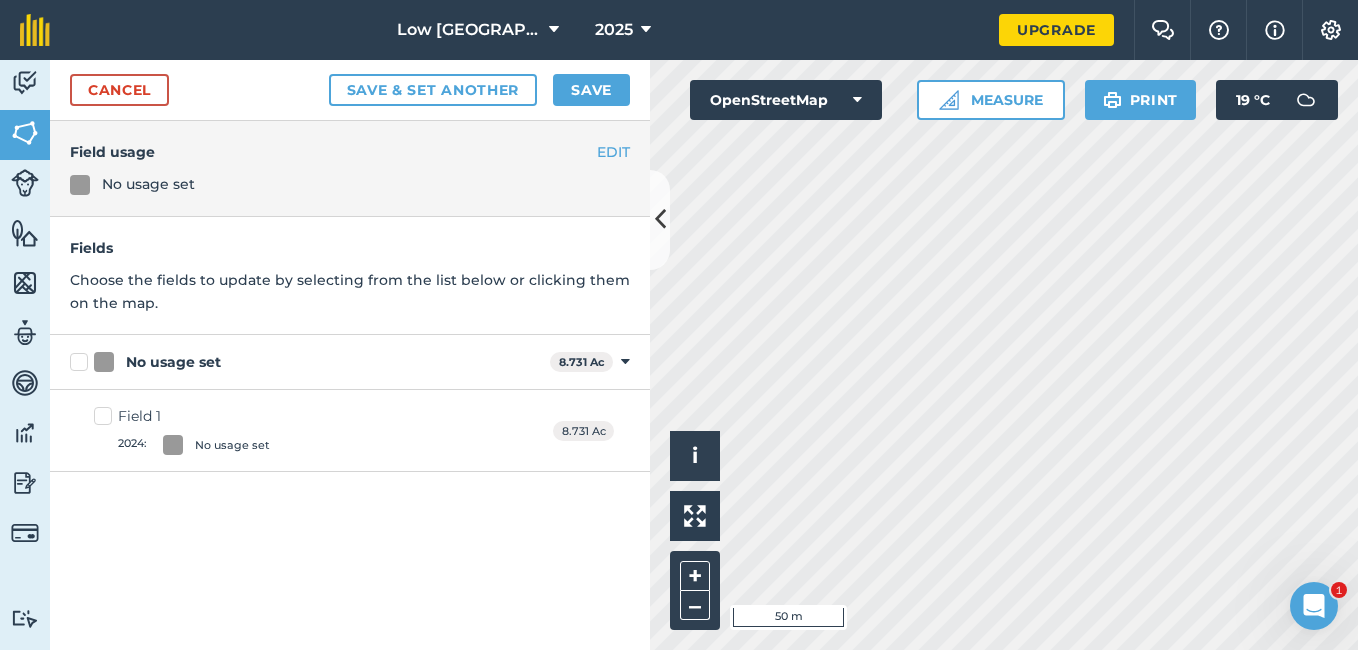 click on "Field 1 2024 : No usage set" at bounding box center [182, 430] 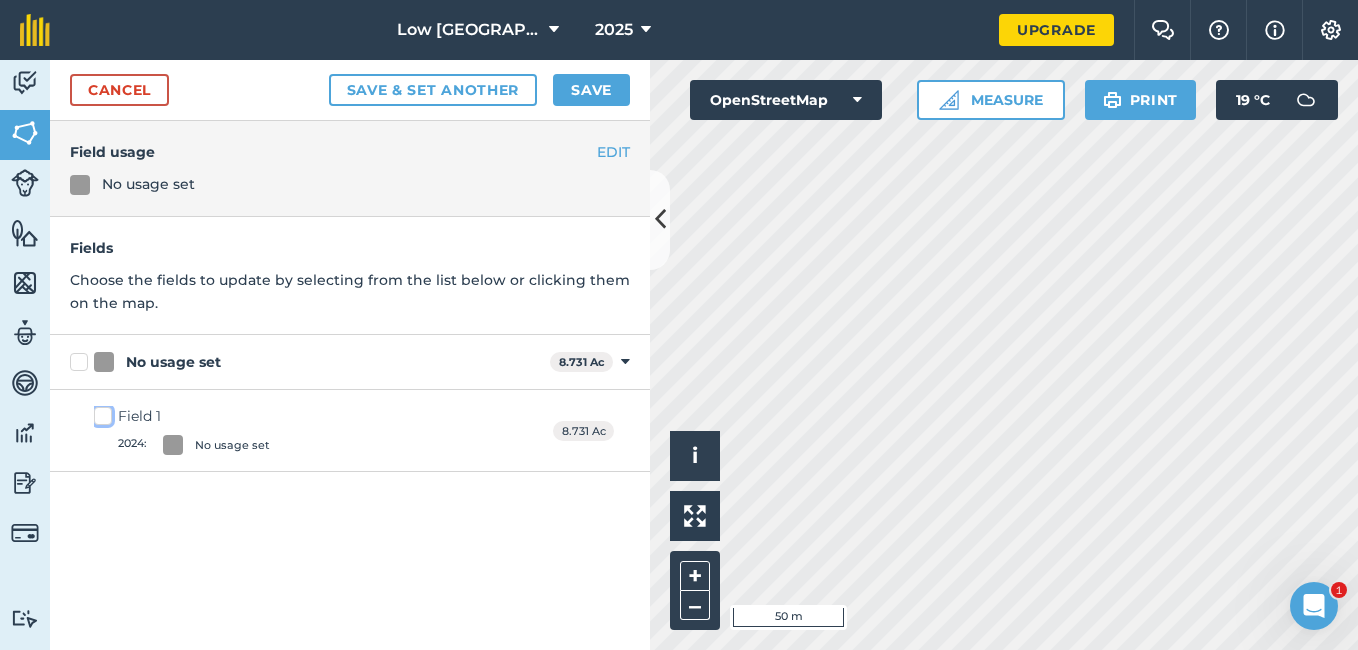 click on "Field 1 2024 : No usage set" at bounding box center [100, 412] 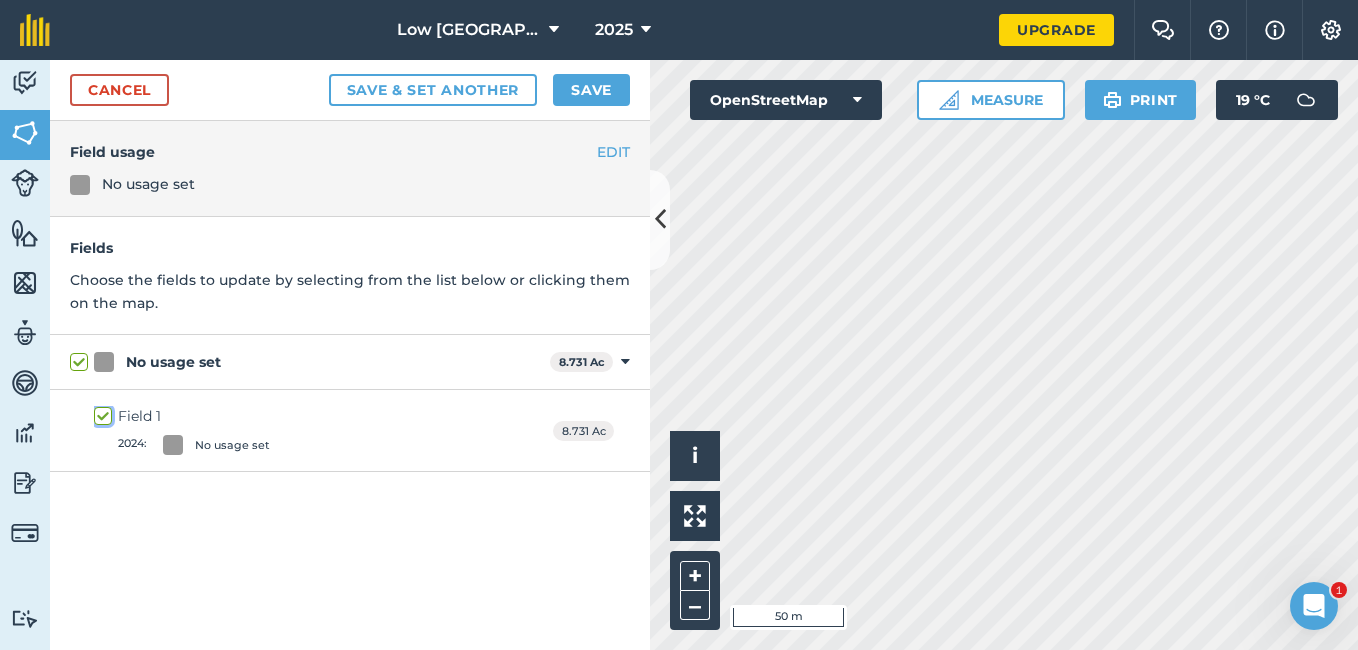 checkbox on "true" 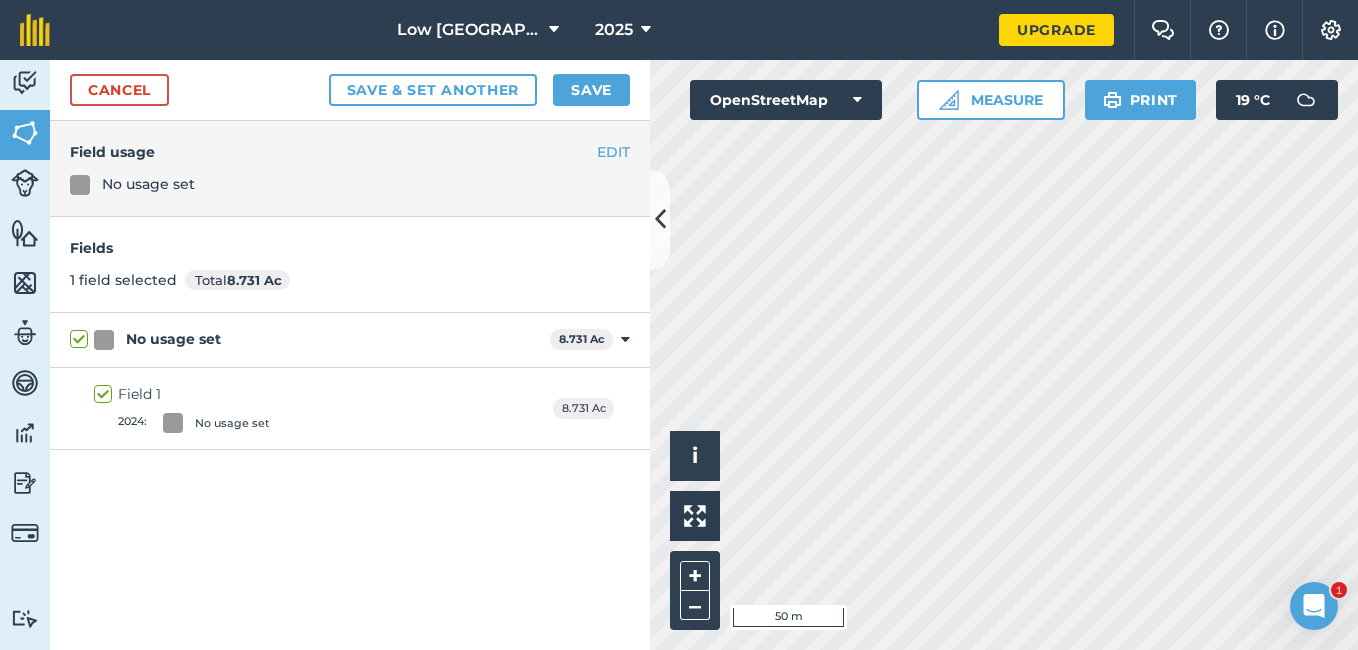 click at bounding box center (173, 423) 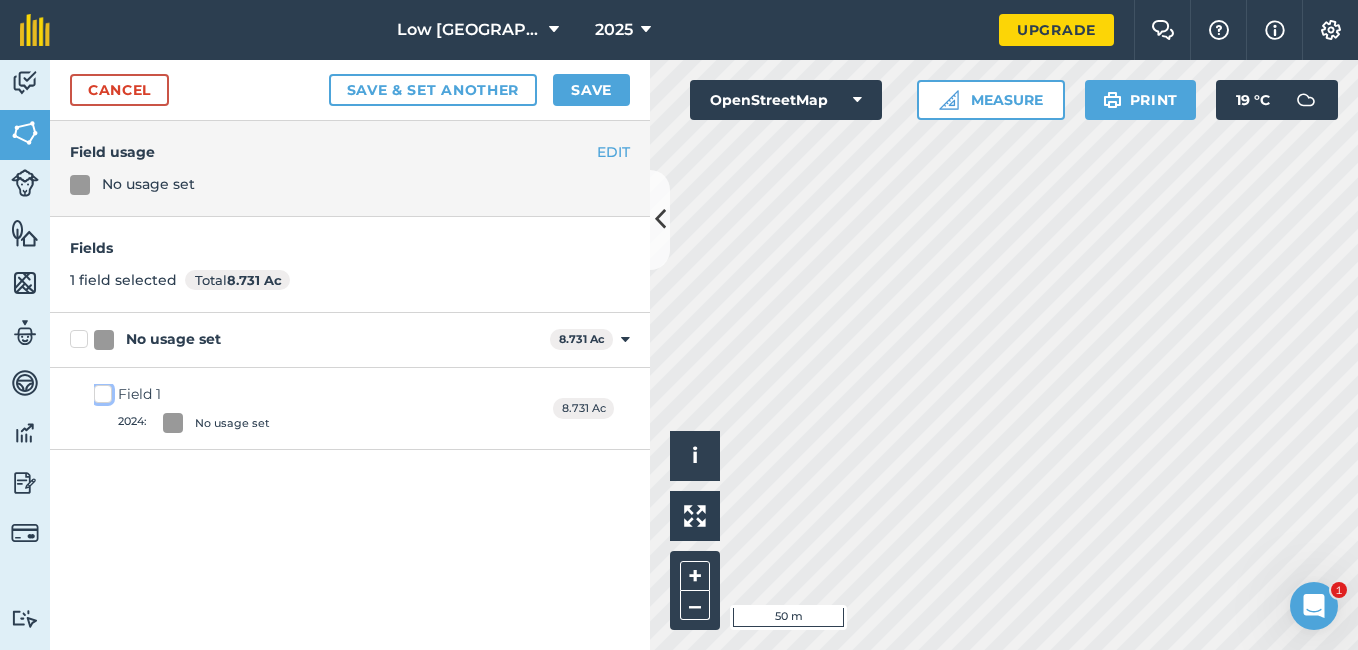 checkbox on "false" 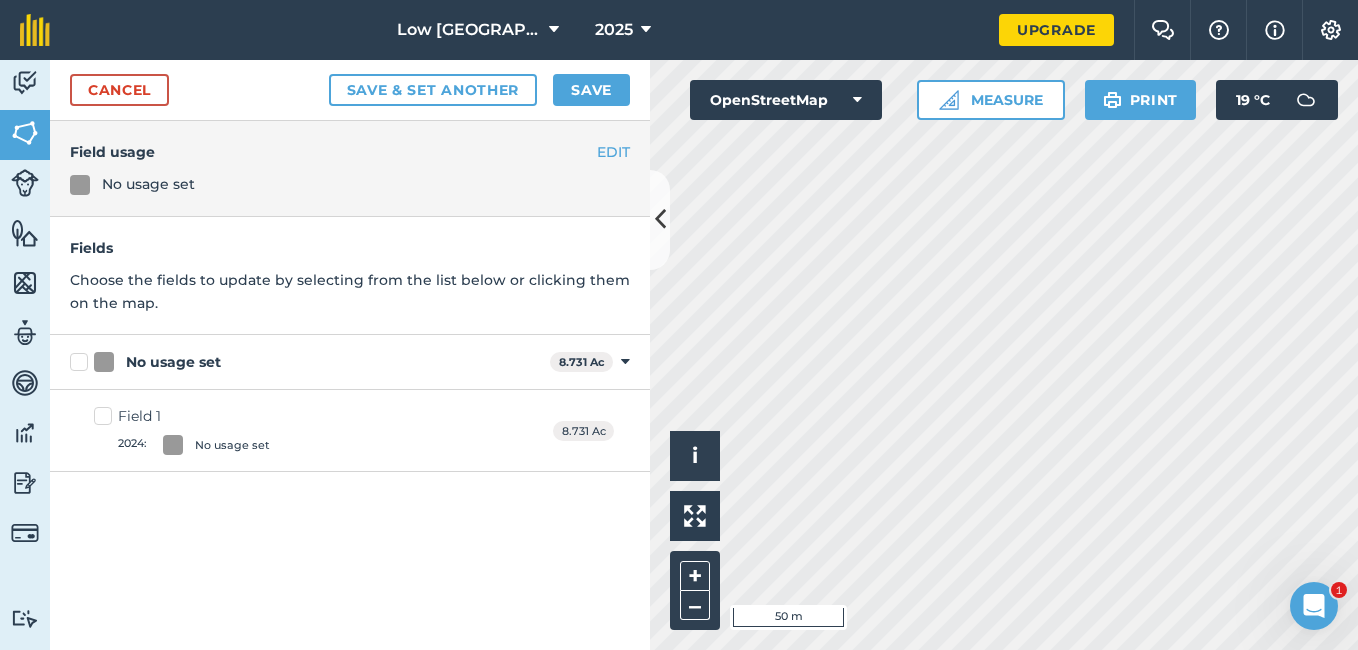 click on "Field 1 2024 : No usage set" at bounding box center [182, 430] 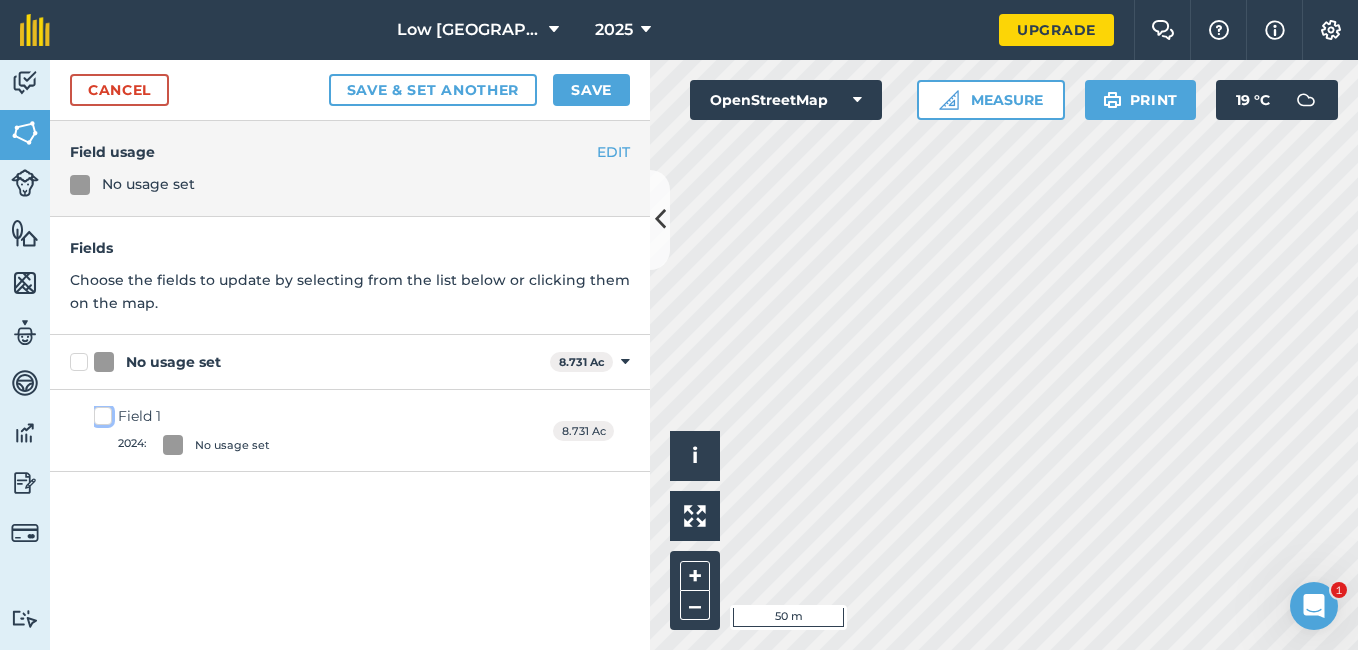 click on "Field 1 2024 : No usage set" at bounding box center [100, 412] 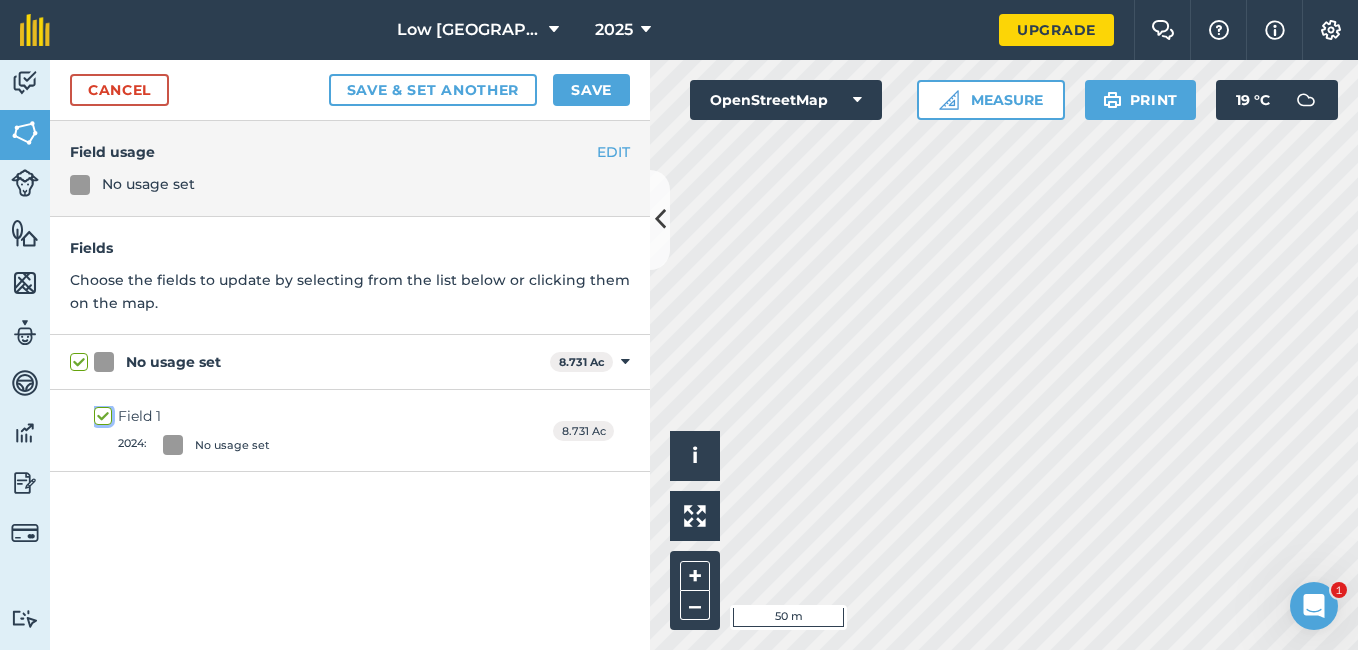checkbox on "true" 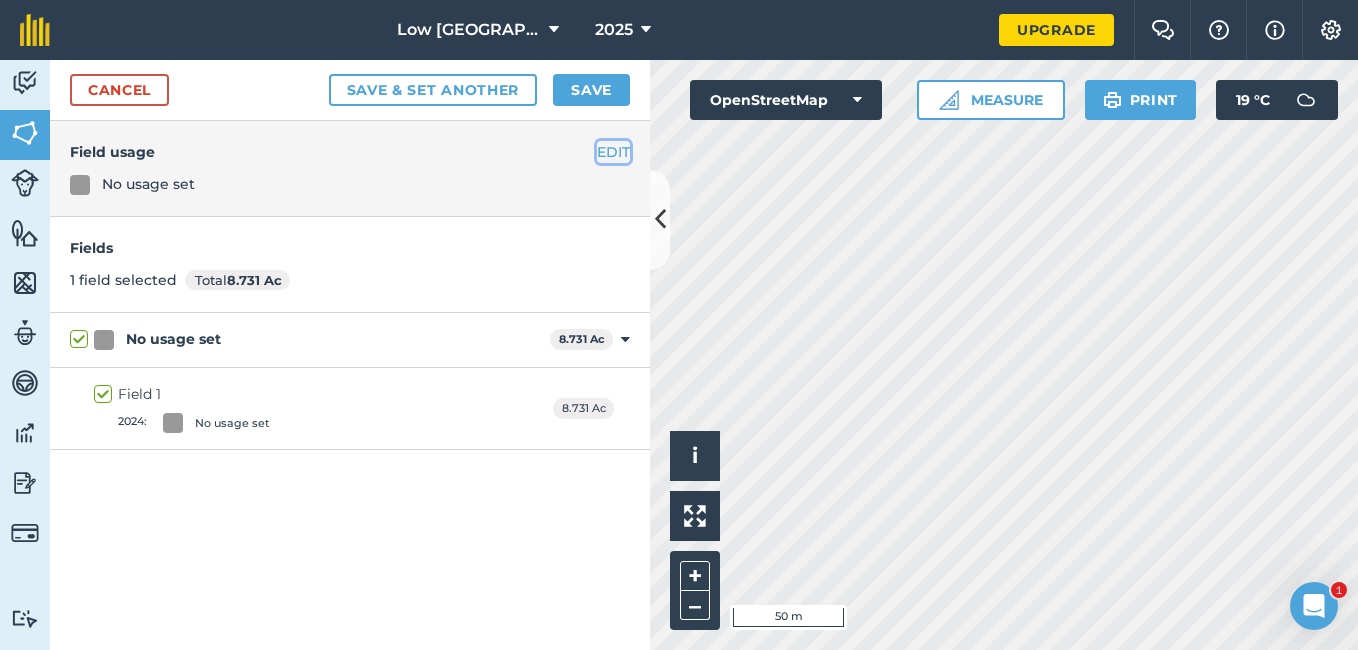 click on "EDIT" at bounding box center [613, 152] 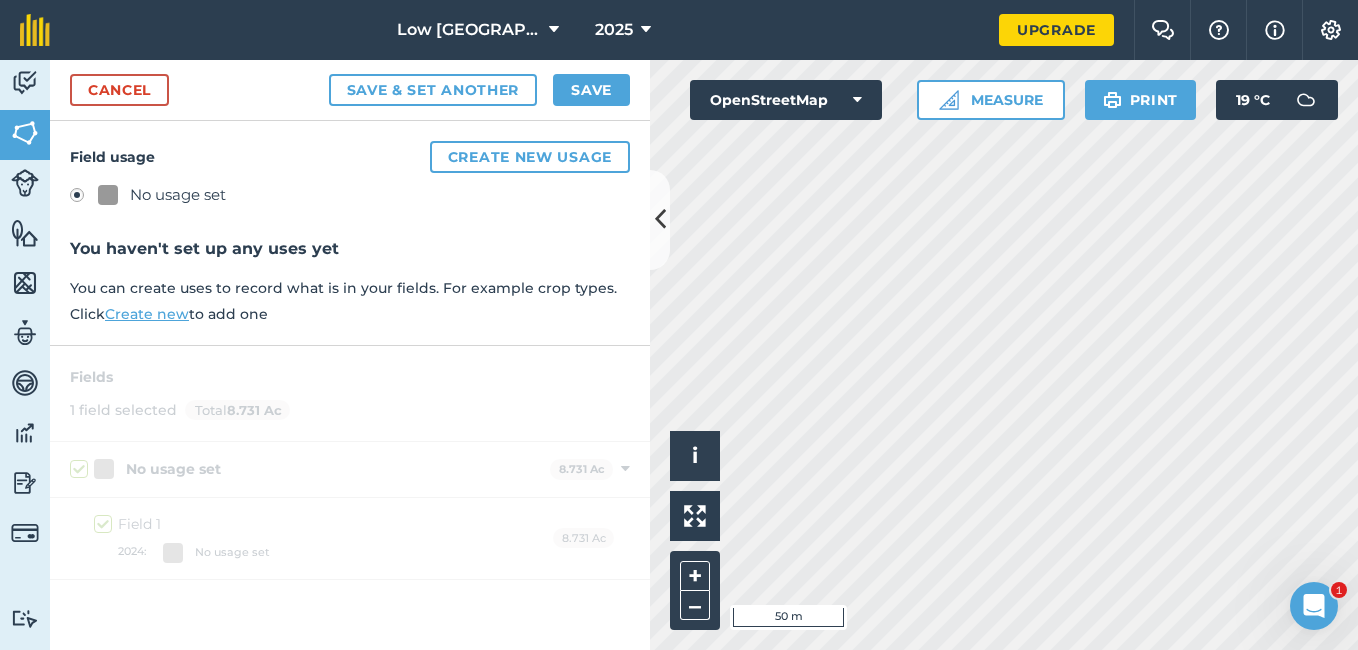 click on "Create new" at bounding box center (147, 314) 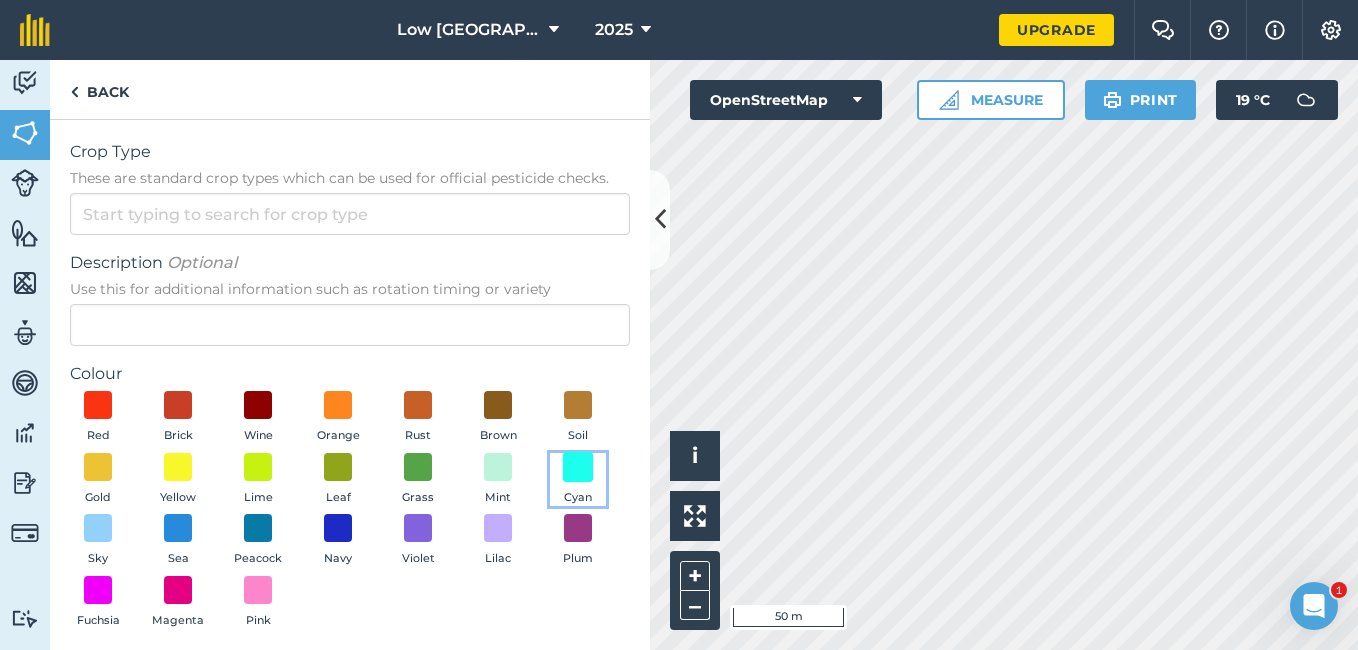 click at bounding box center [578, 466] 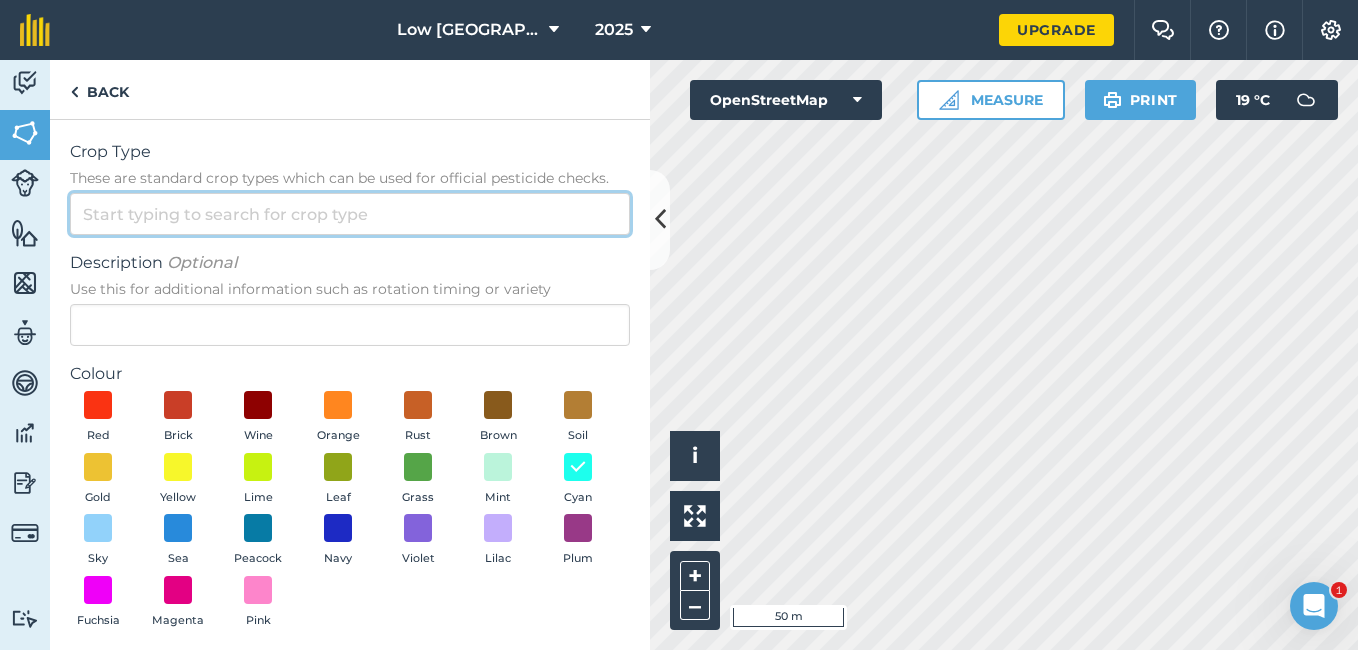 click on "Crop Type These are standard crop types which can be used for official pesticide checks." at bounding box center (350, 214) 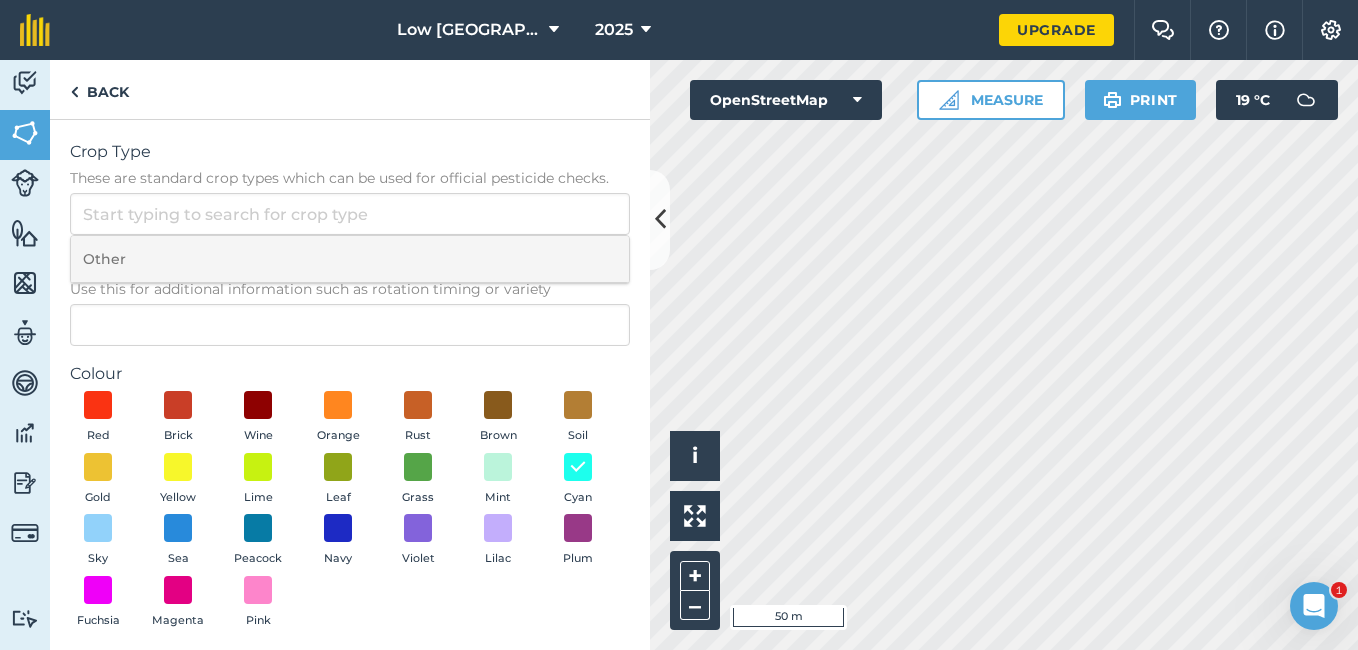 click on "Other" at bounding box center (350, 259) 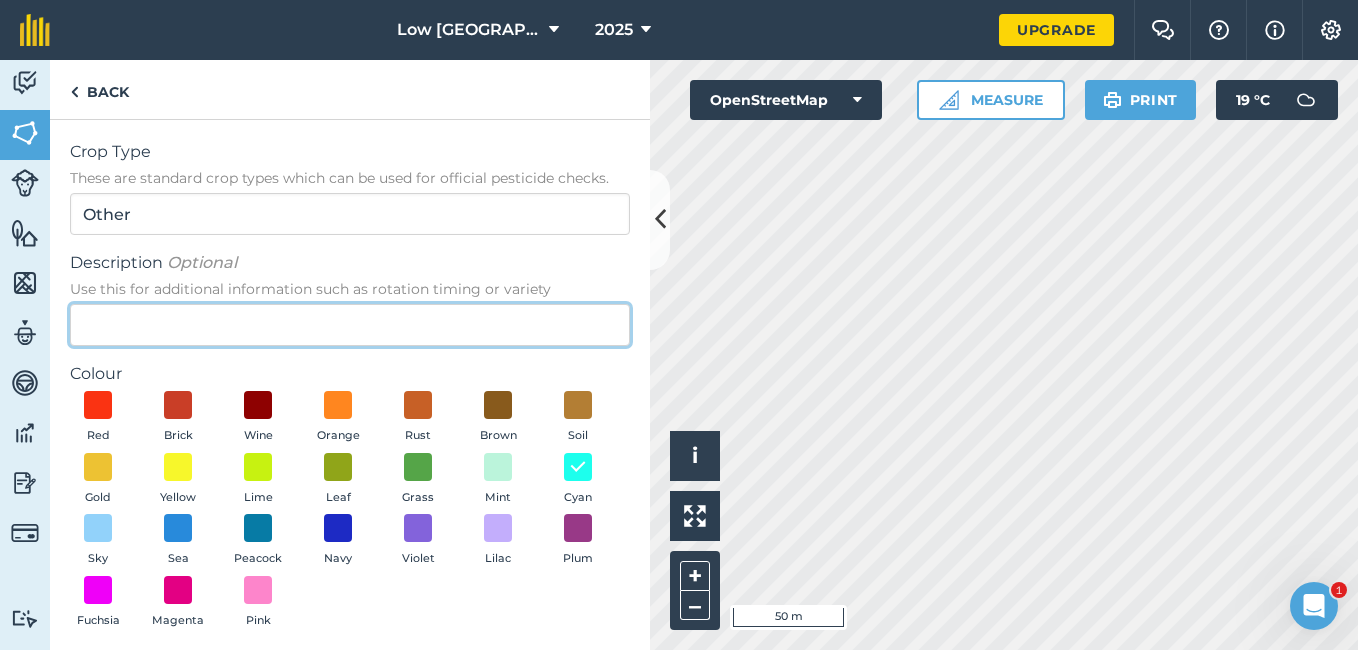 click on "Description   Optional Use this for additional information such as rotation timing or variety" at bounding box center [350, 325] 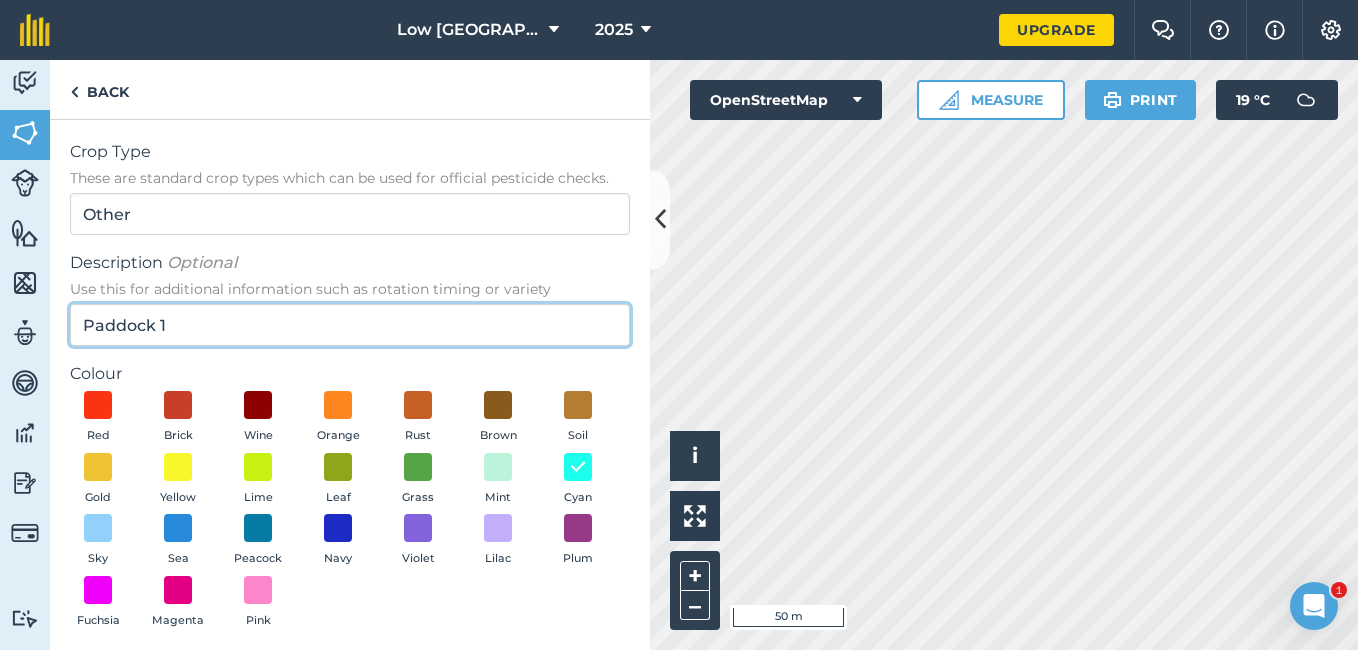 scroll, scrollTop: 84, scrollLeft: 0, axis: vertical 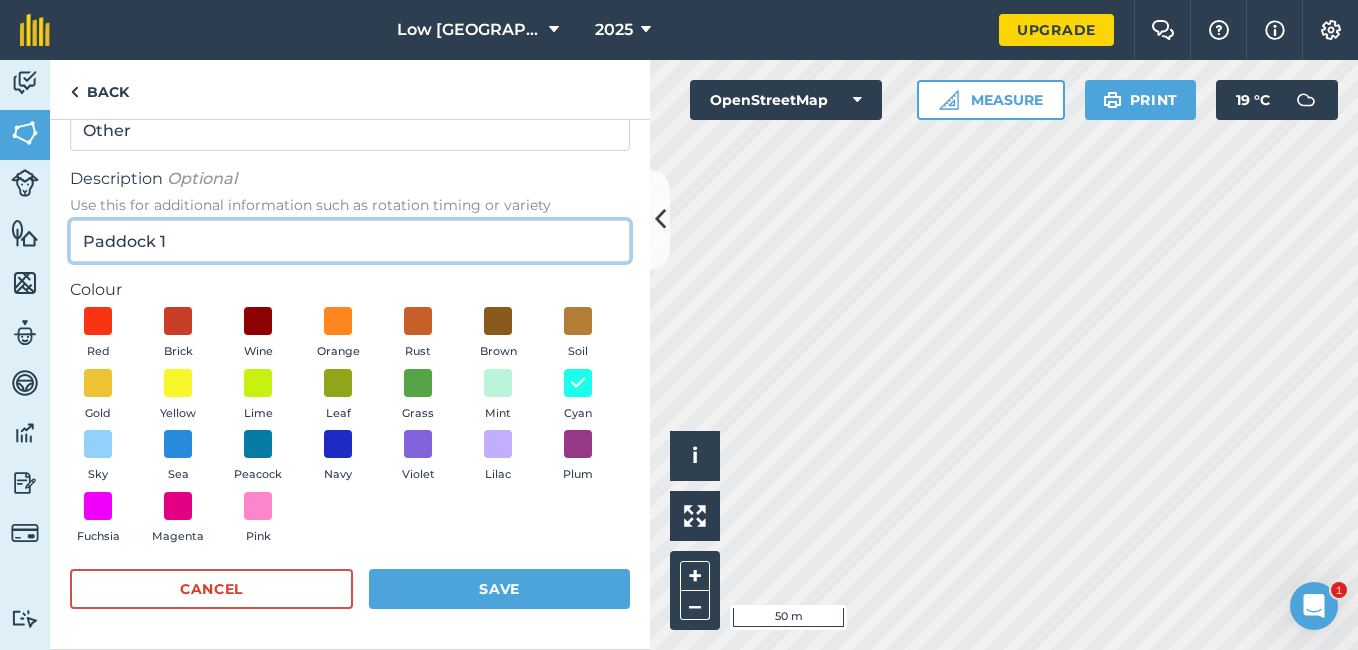 type on "Paddock 1" 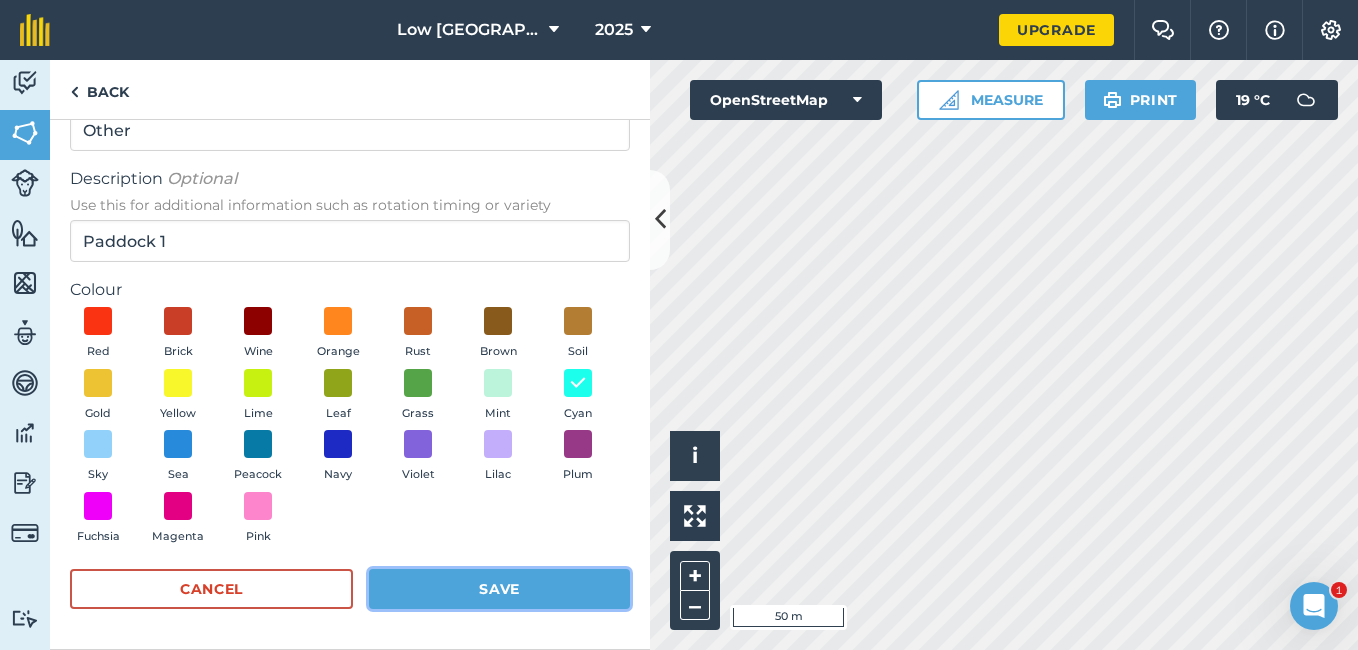 click on "Save" at bounding box center [499, 589] 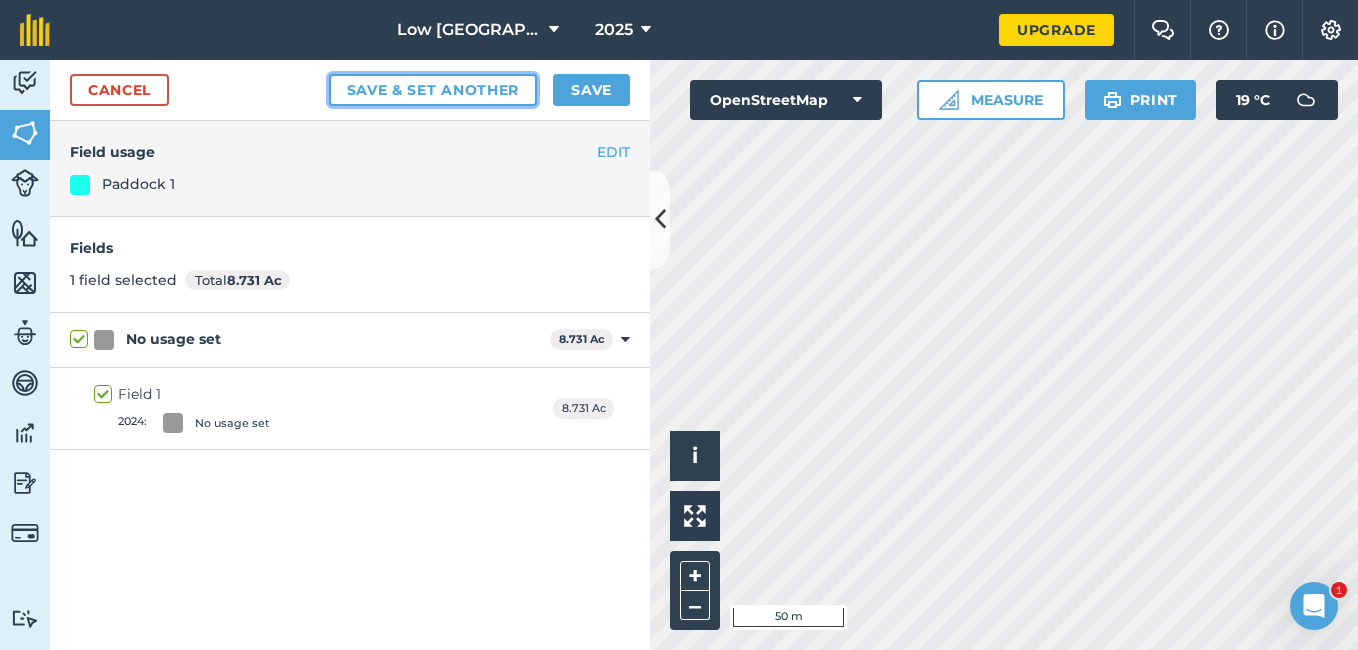 click on "Save & set another" at bounding box center (433, 90) 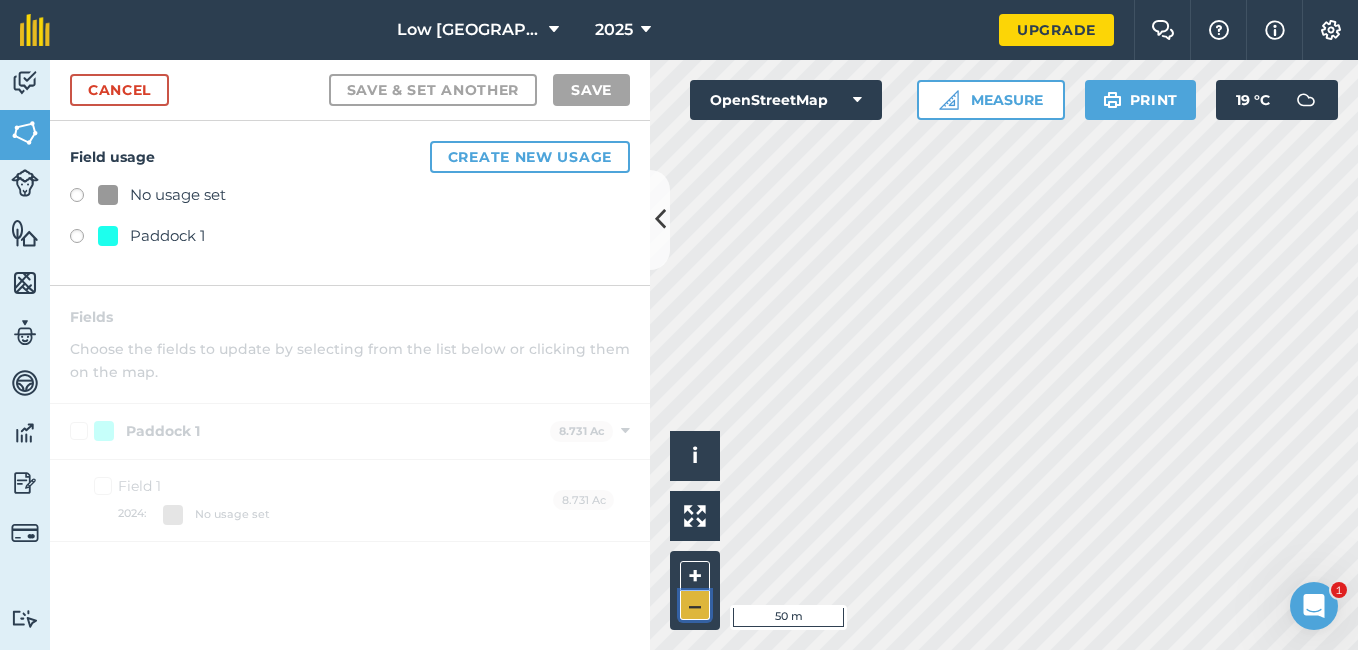 click on "–" at bounding box center [695, 605] 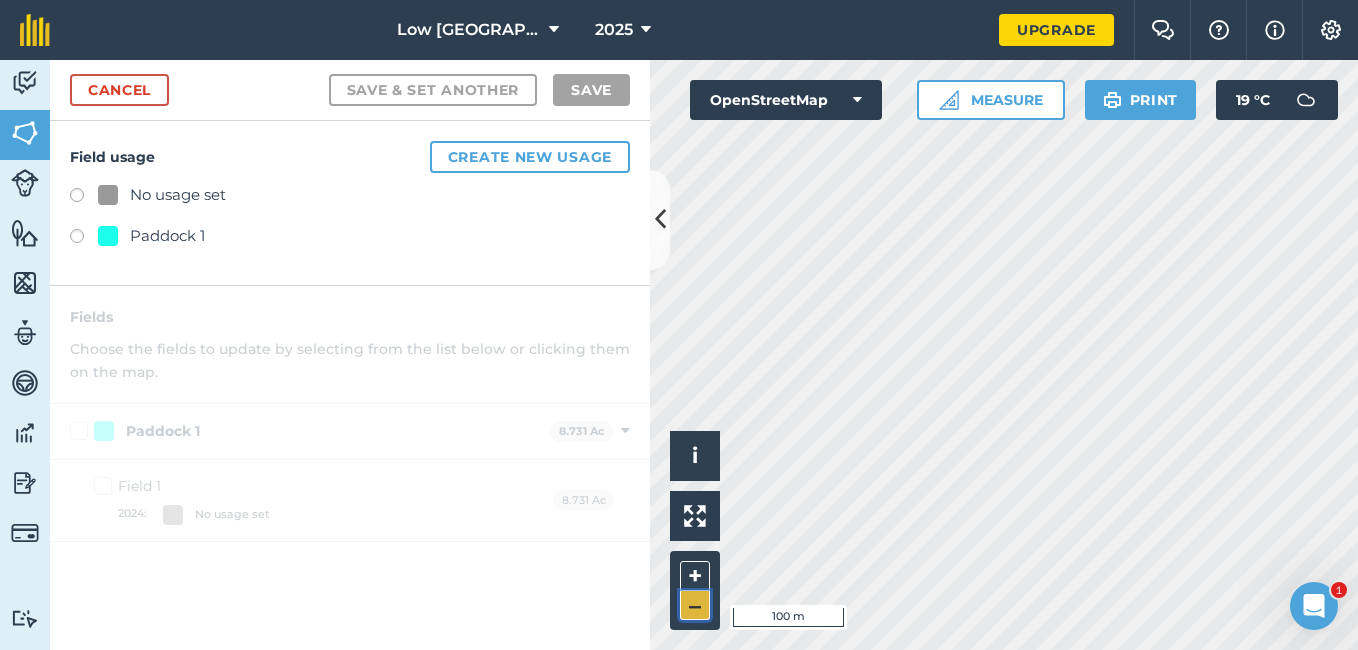 click on "–" at bounding box center (695, 605) 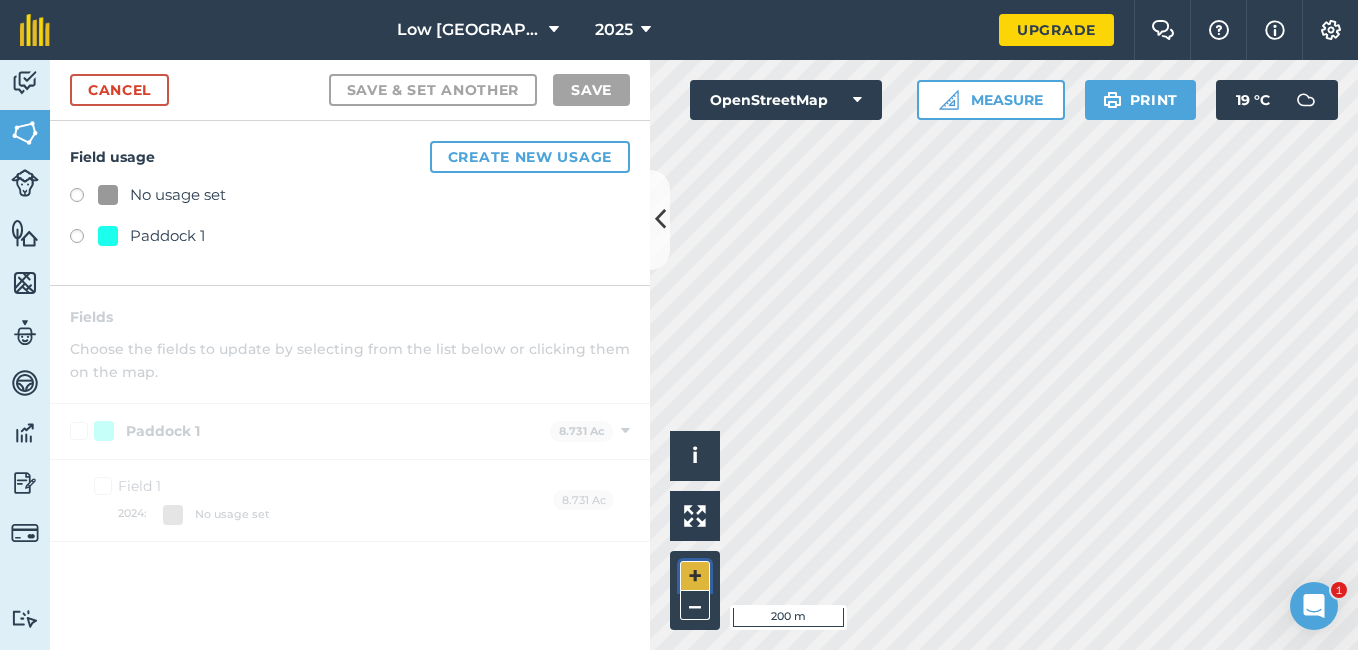 click on "+" at bounding box center [695, 576] 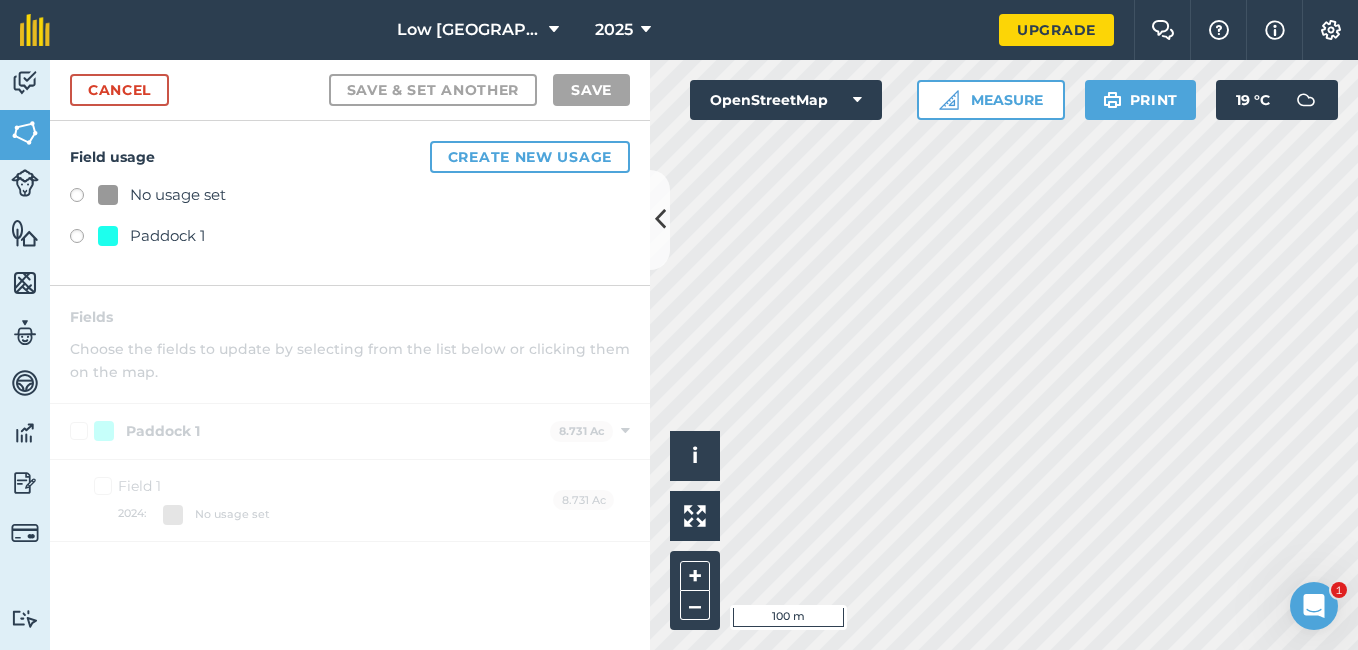 click at bounding box center (84, 239) 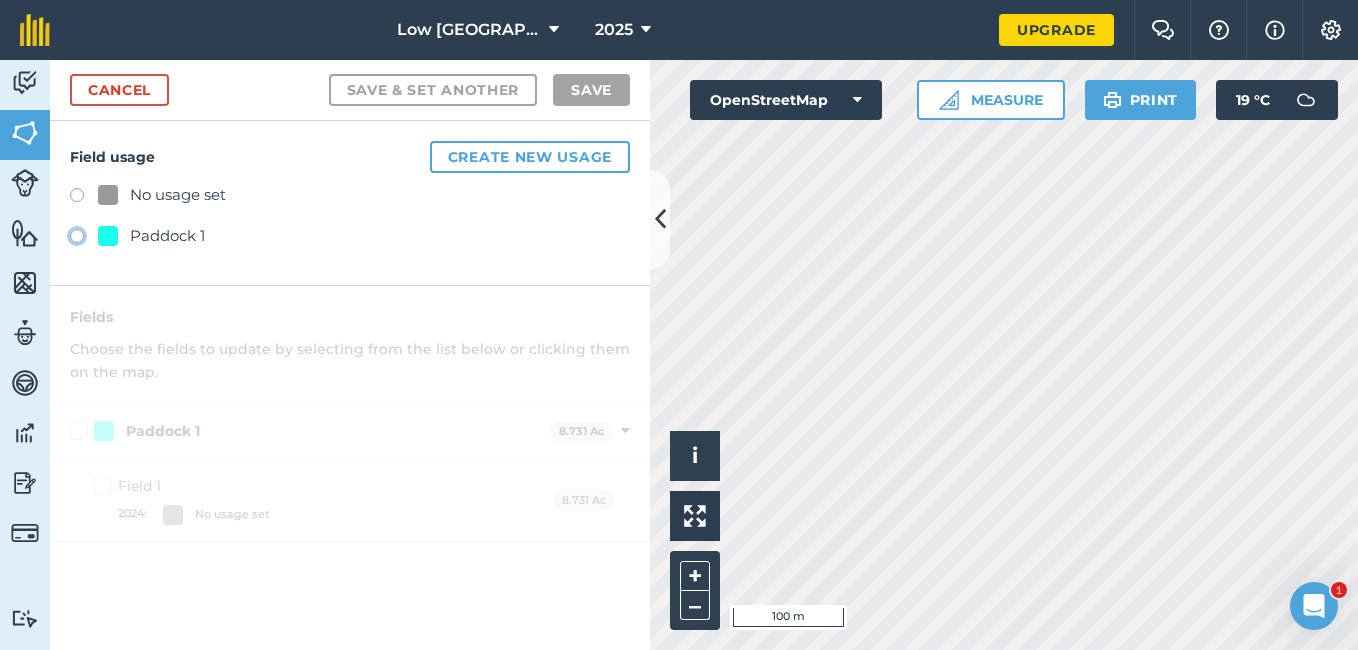 click on "Paddock 1" at bounding box center [-9923, 235] 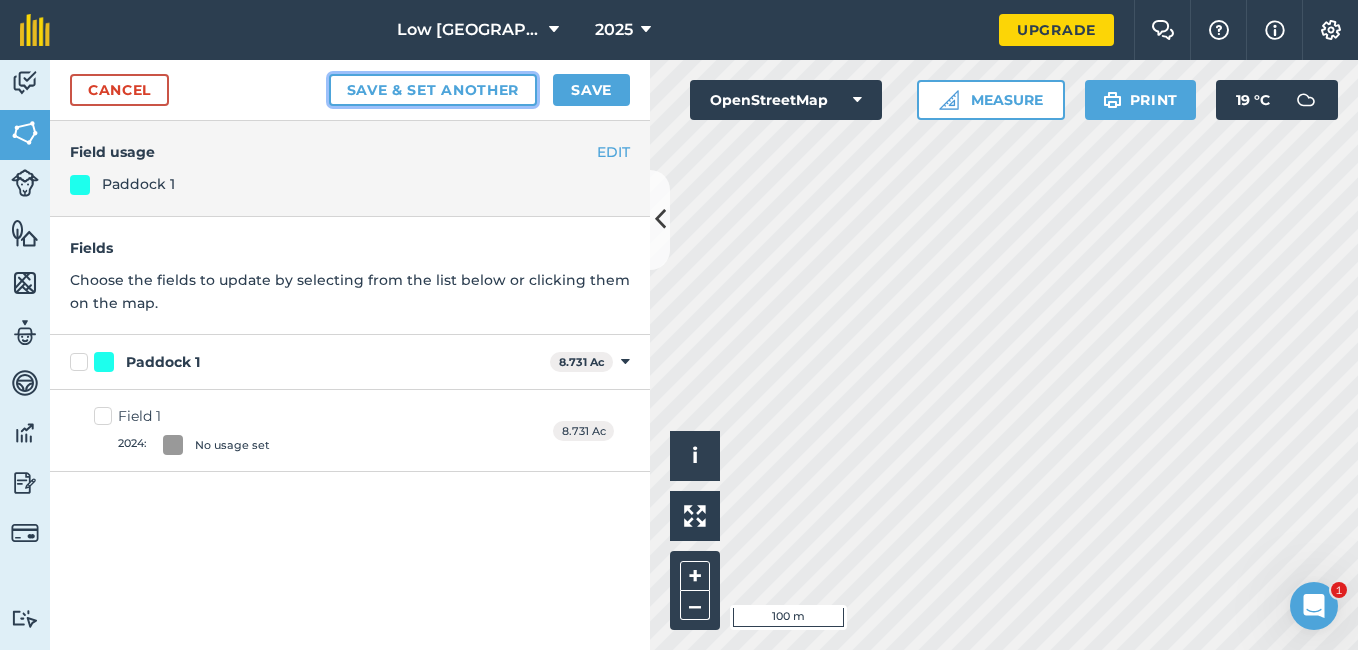 click on "Save & set another" at bounding box center [433, 90] 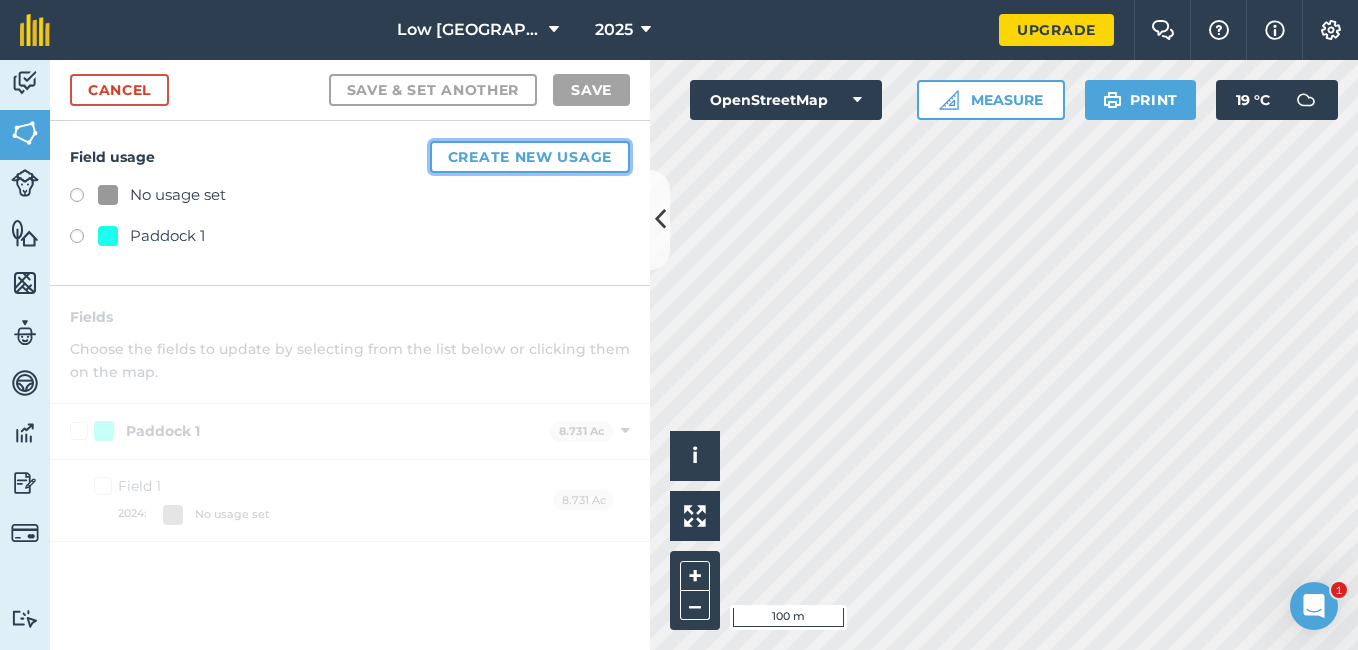 click on "Create new usage" at bounding box center [530, 157] 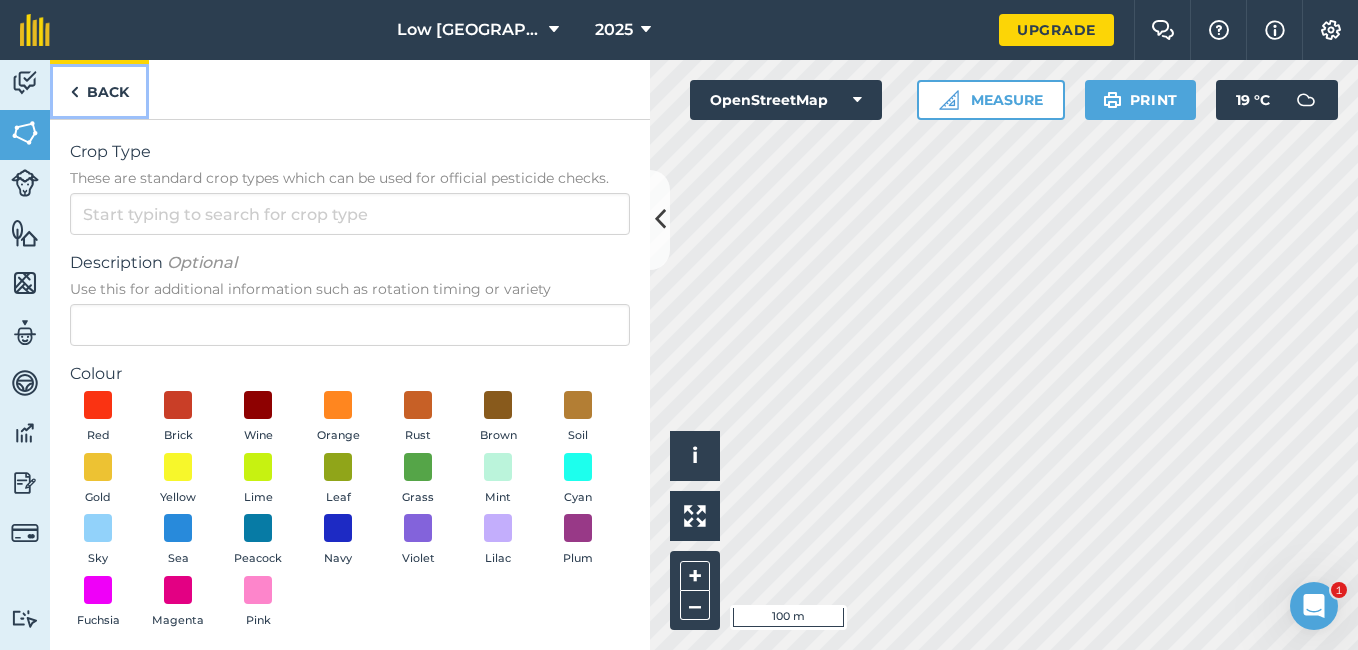 click on "Back" at bounding box center (99, 89) 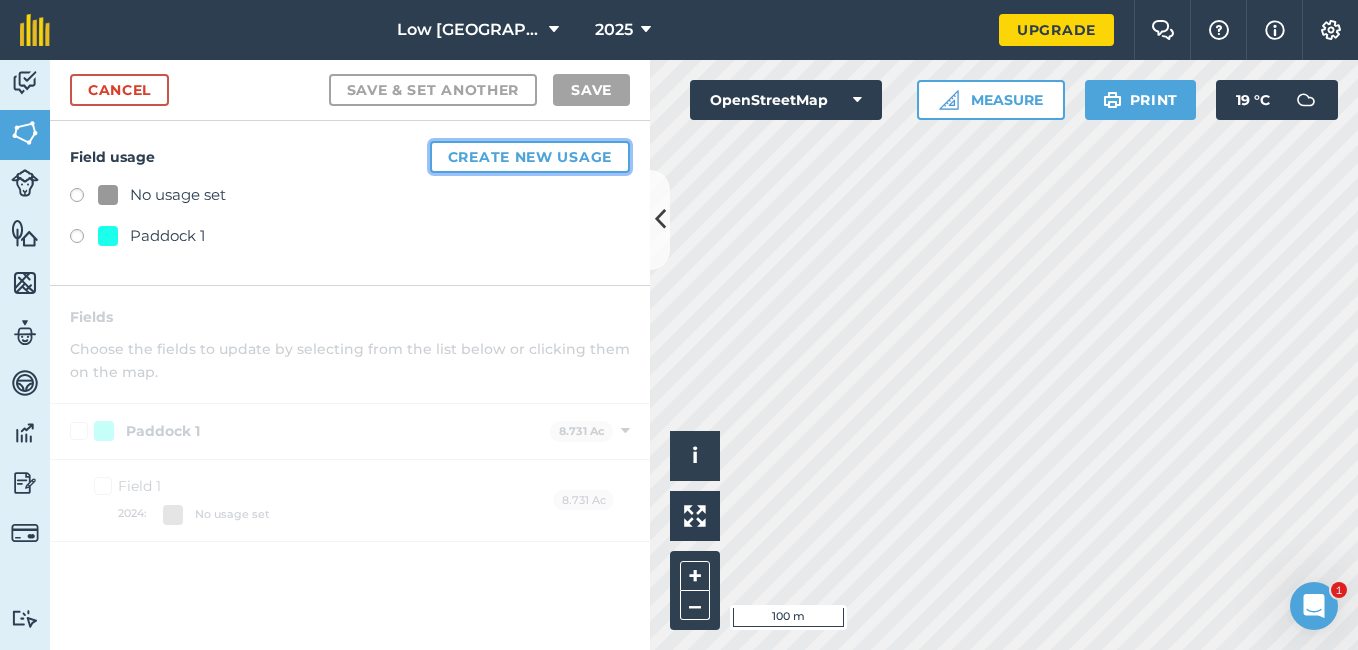 click on "Create new usage" at bounding box center (530, 157) 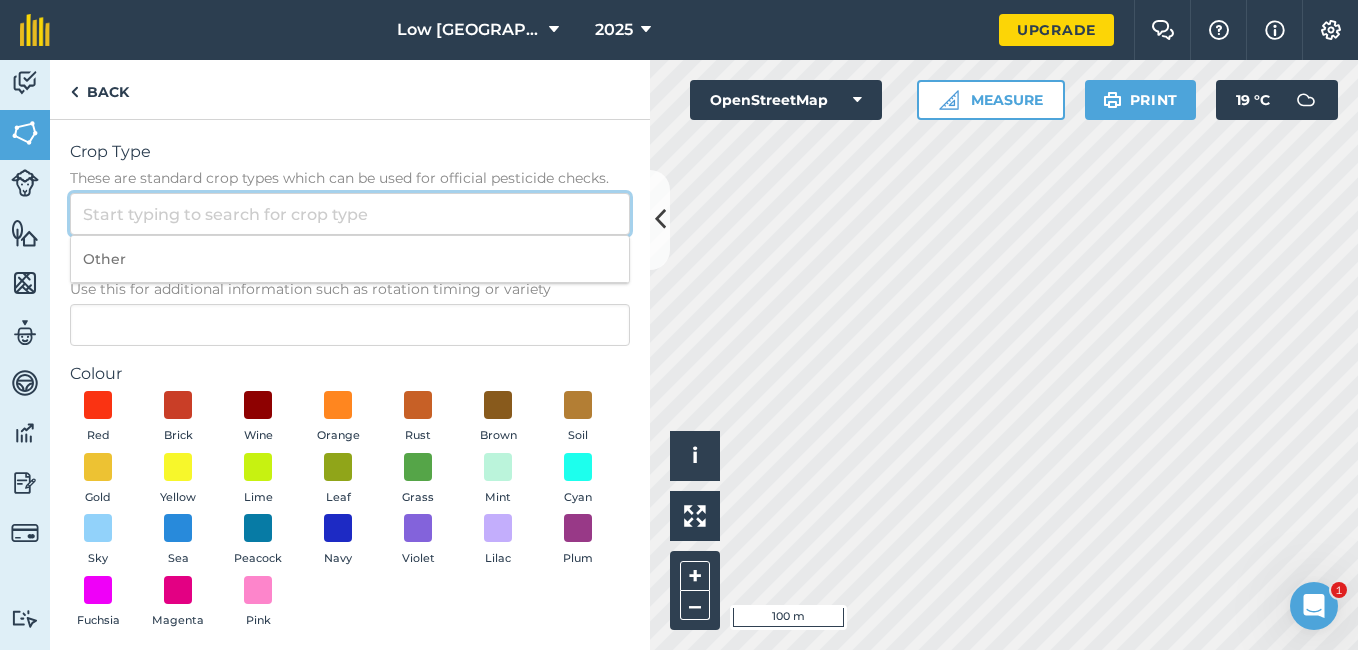 click on "Crop Type These are standard crop types which can be used for official pesticide checks." at bounding box center (350, 214) 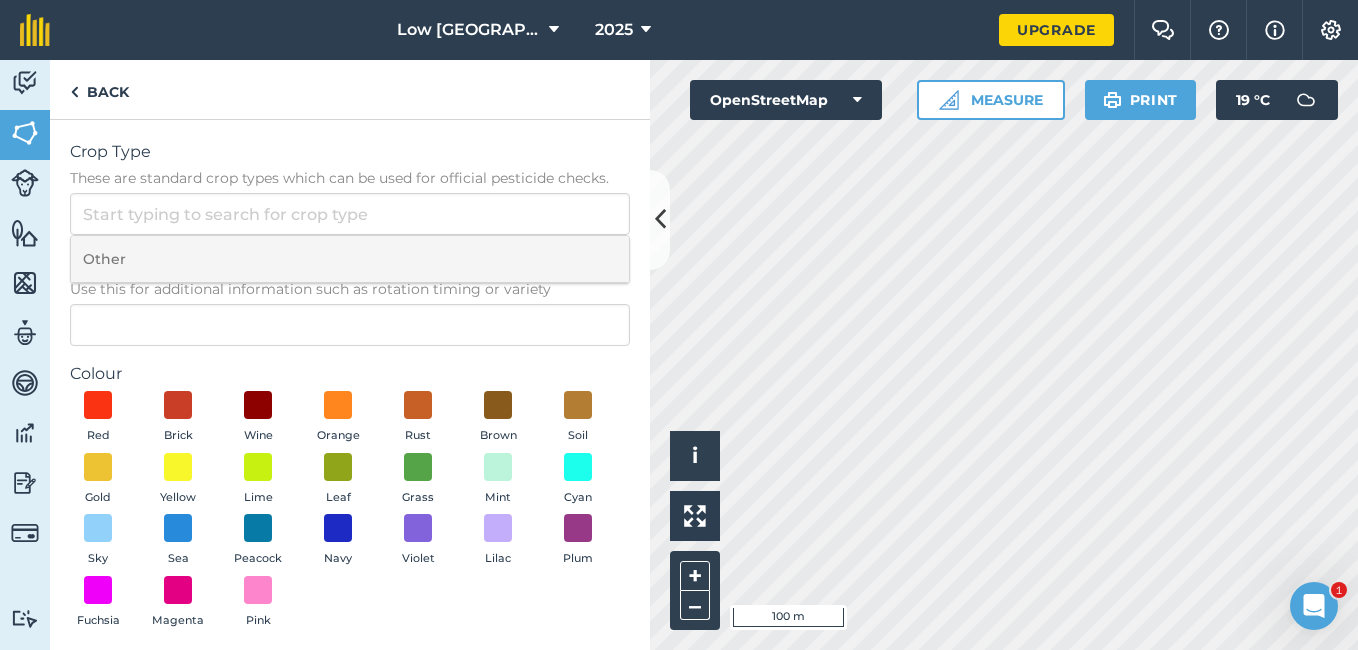 click on "Other" at bounding box center [350, 259] 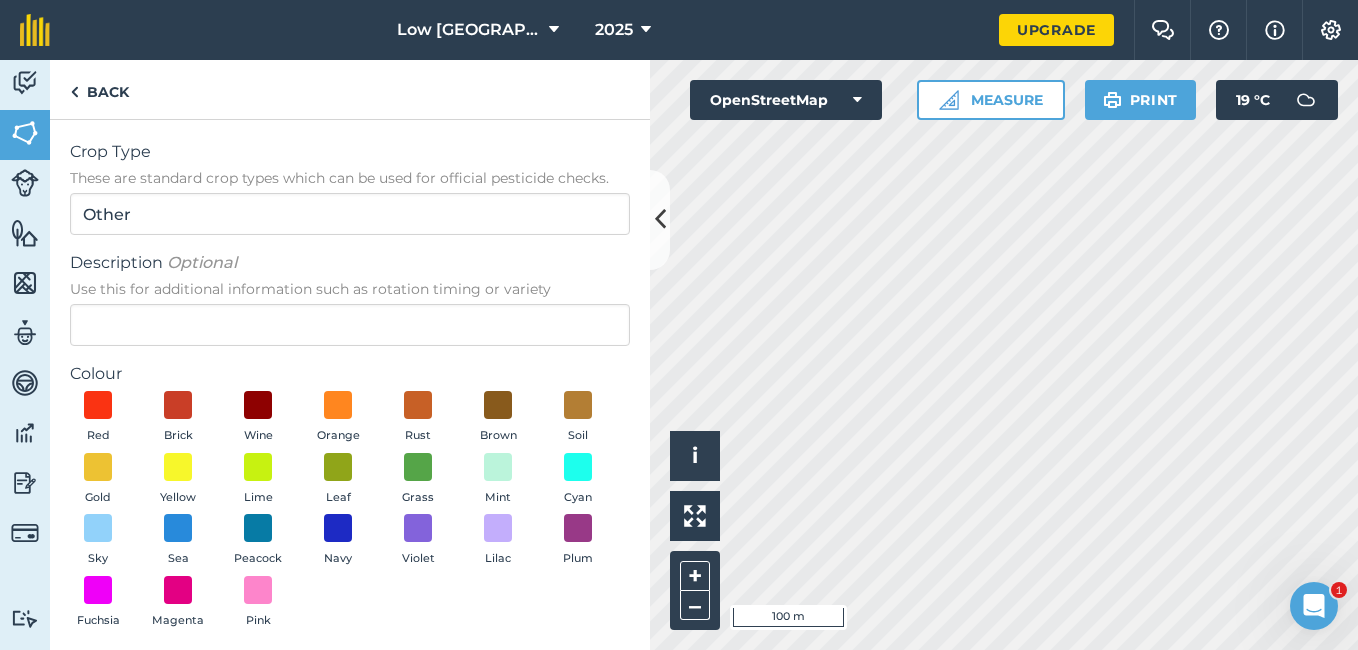 type on "Other" 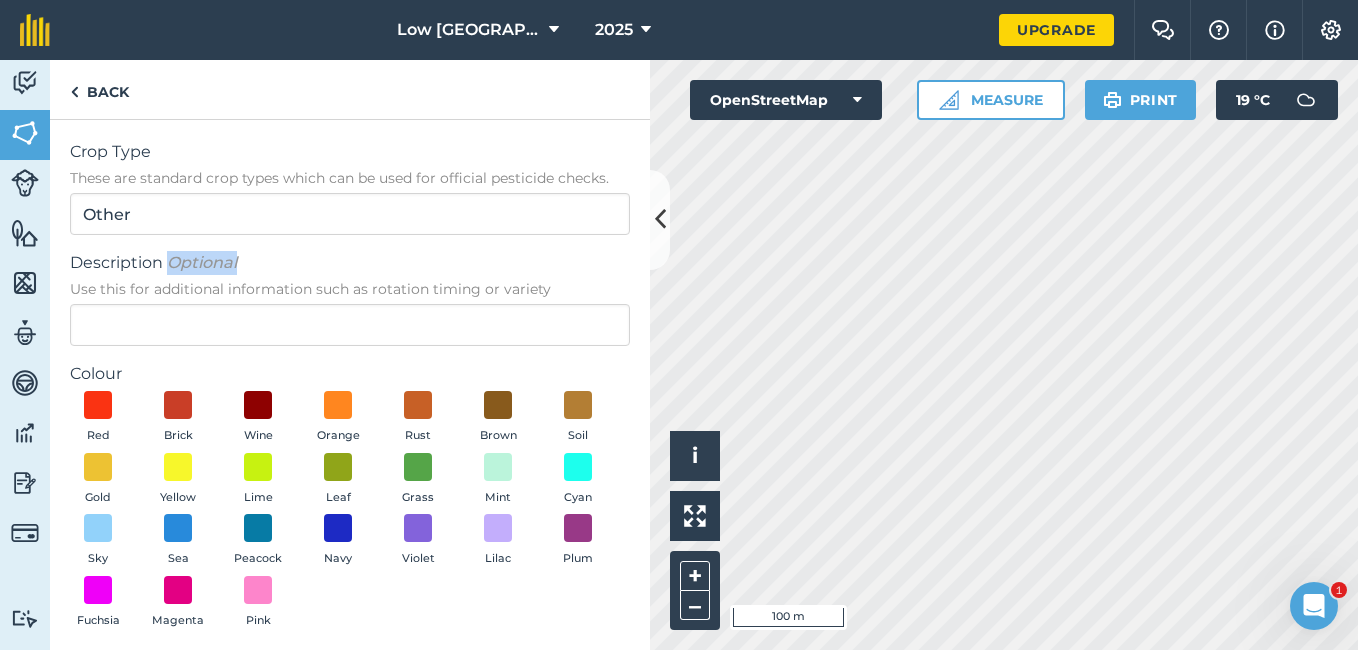 click on "Optional" at bounding box center [202, 262] 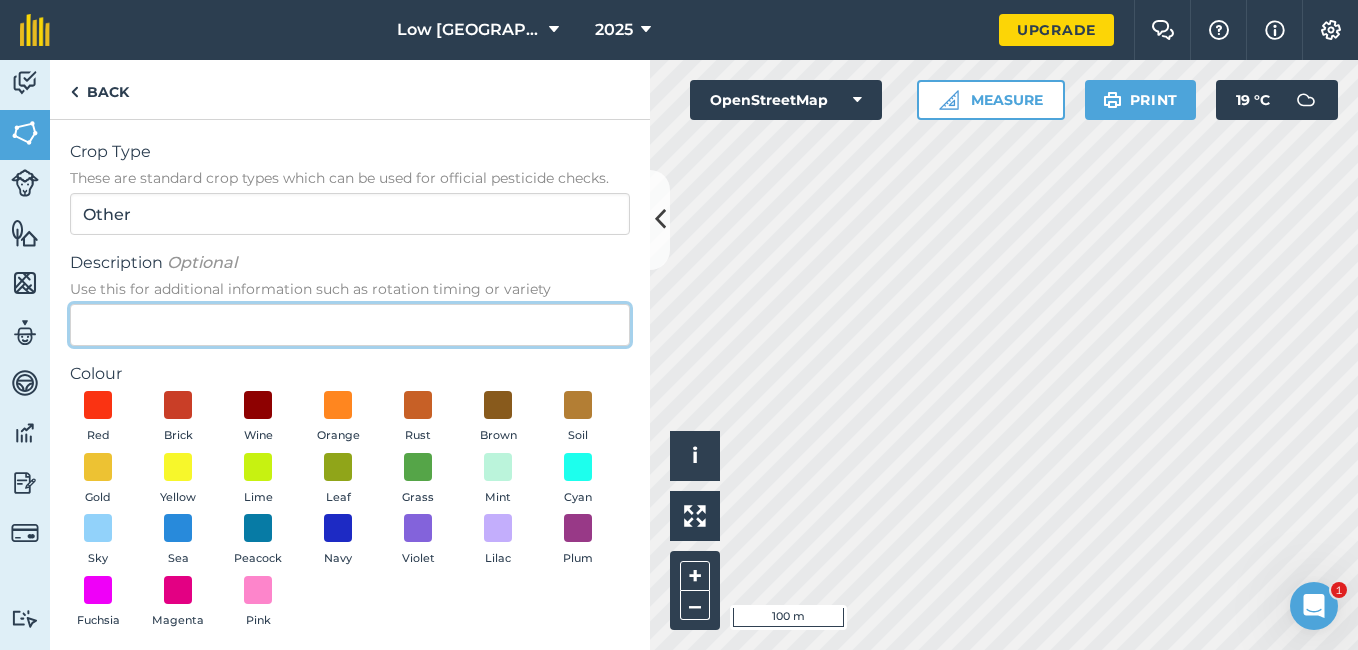 drag, startPoint x: 180, startPoint y: 264, endPoint x: 165, endPoint y: 324, distance: 61.846584 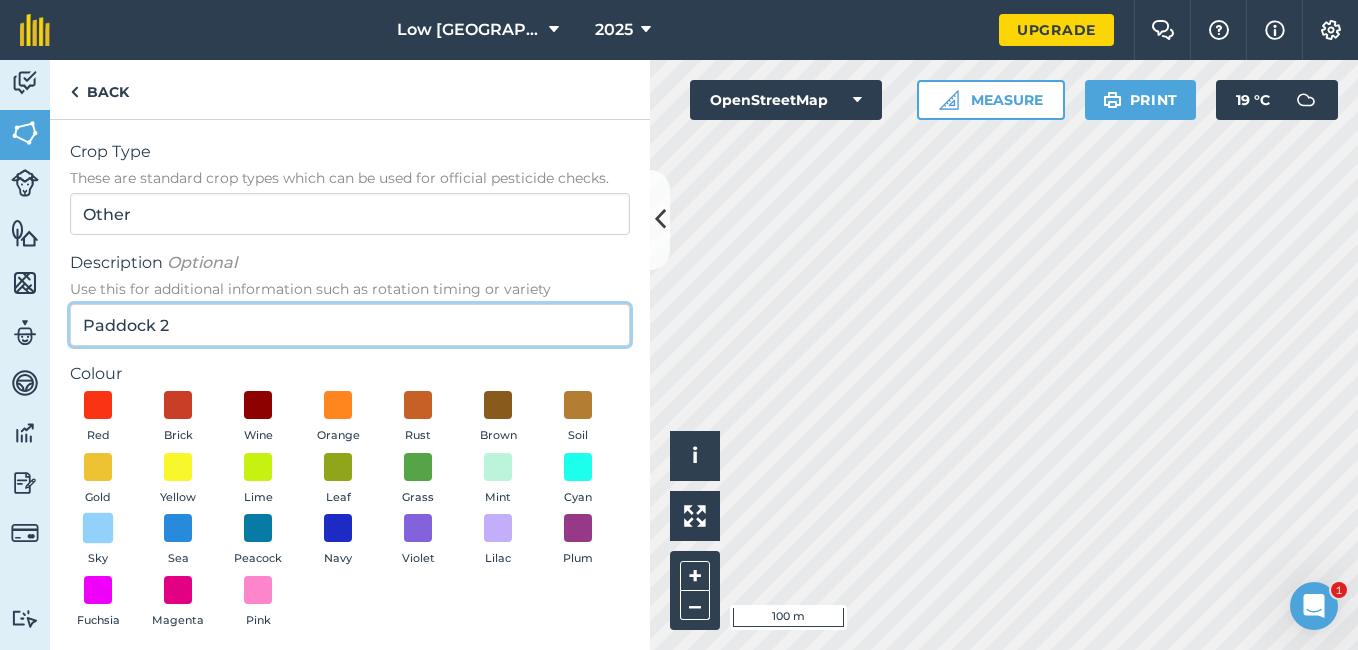 type on "Paddock 2" 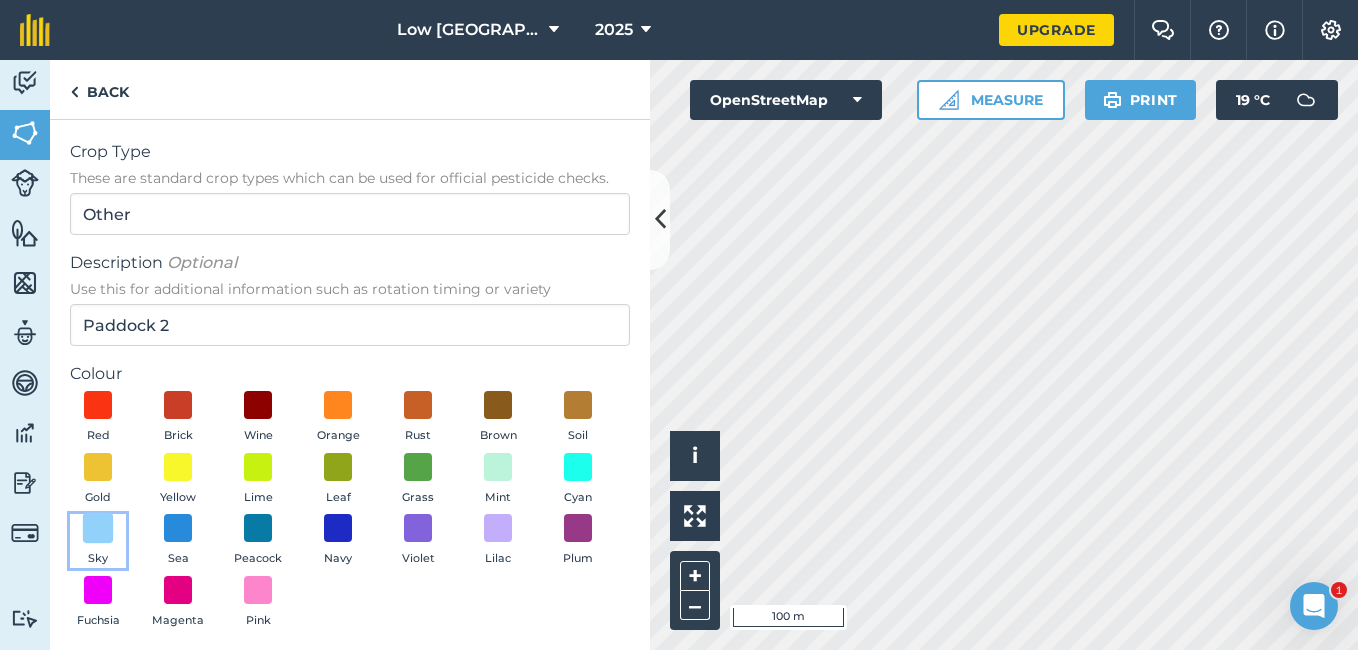 click at bounding box center (98, 528) 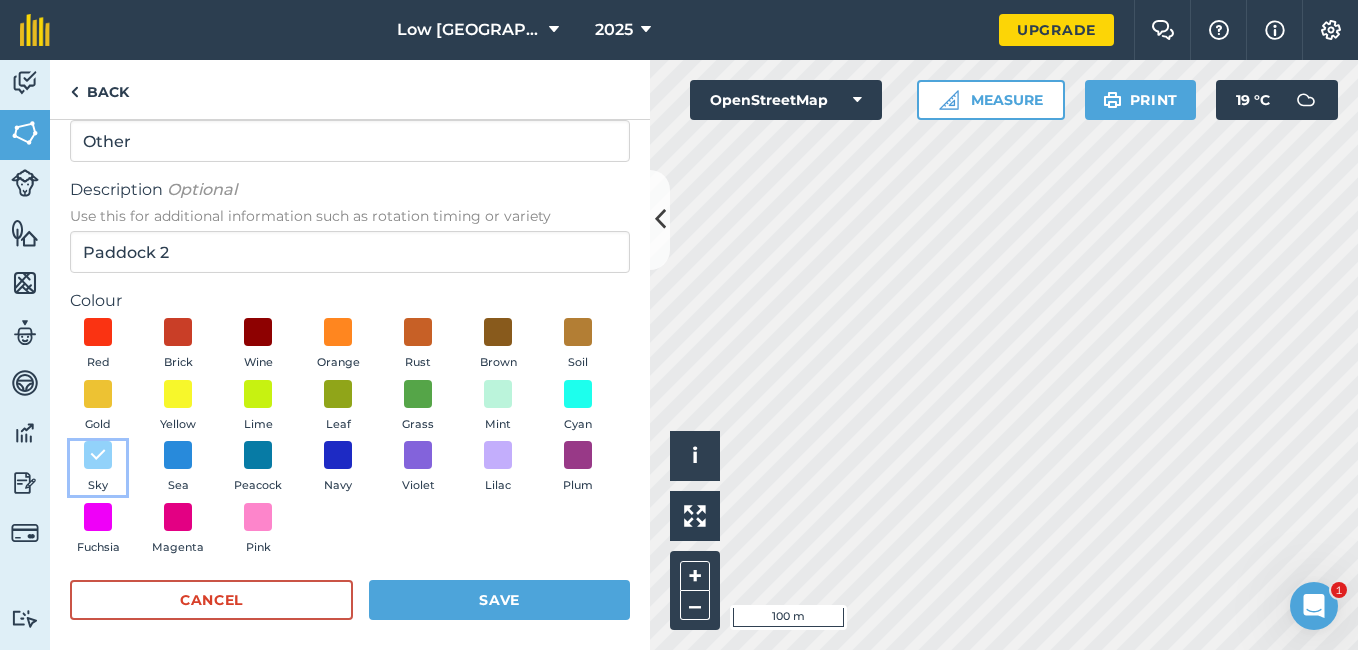 scroll, scrollTop: 84, scrollLeft: 0, axis: vertical 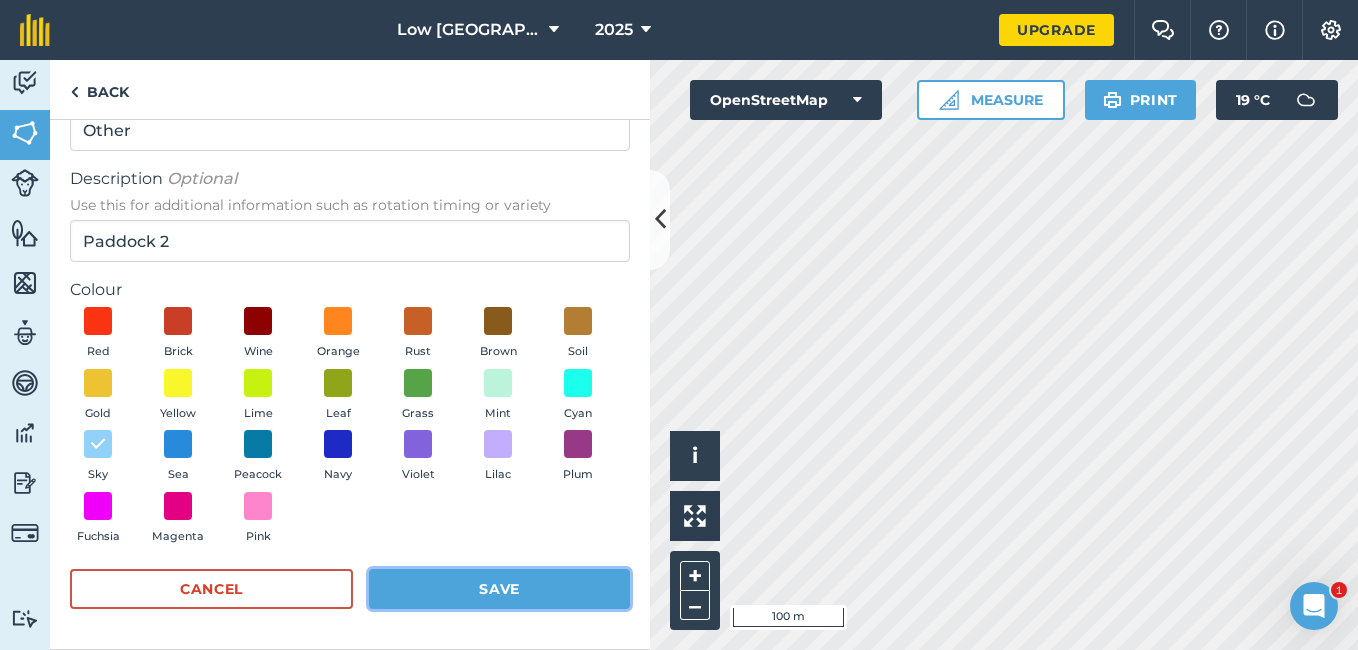 click on "Save" at bounding box center [499, 589] 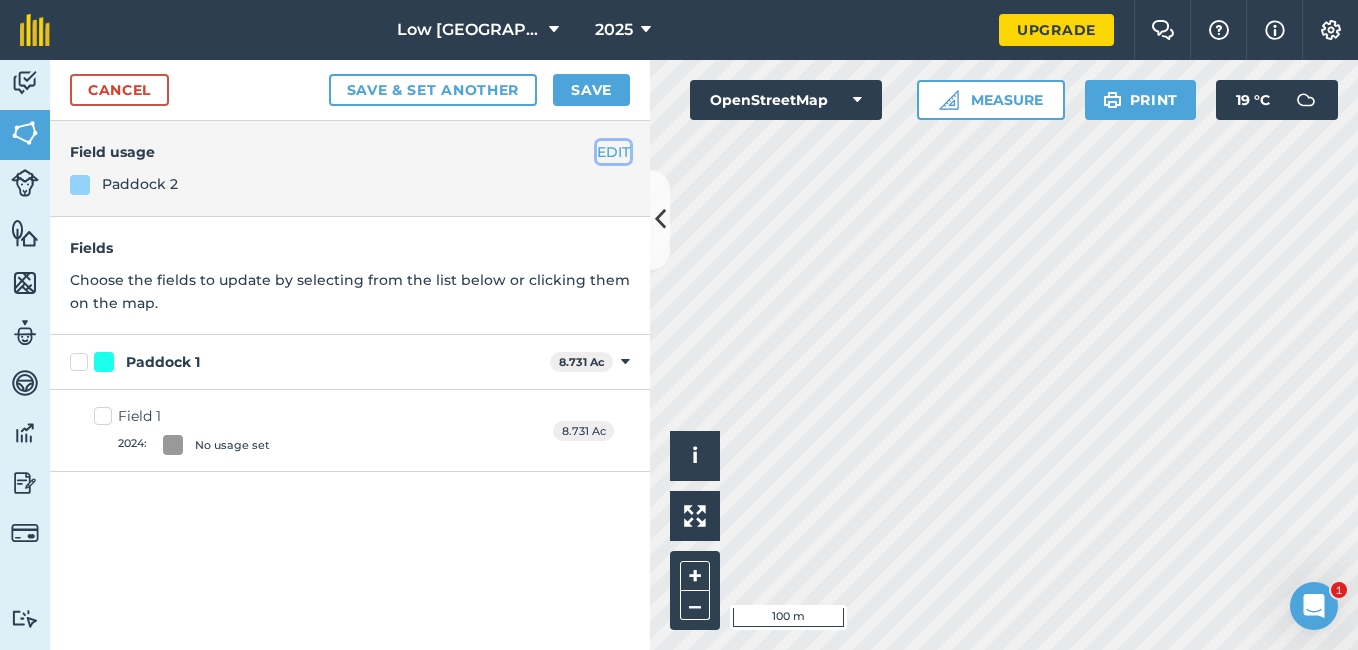 click on "EDIT" at bounding box center [613, 152] 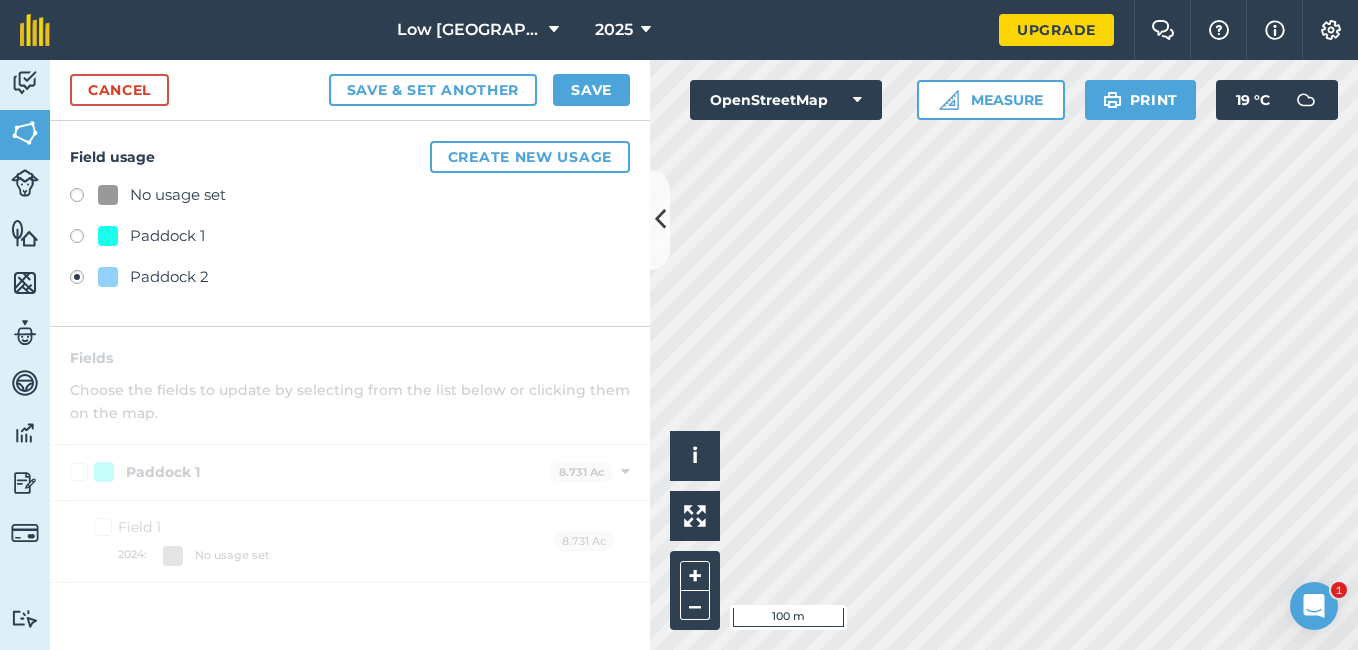click at bounding box center (84, 239) 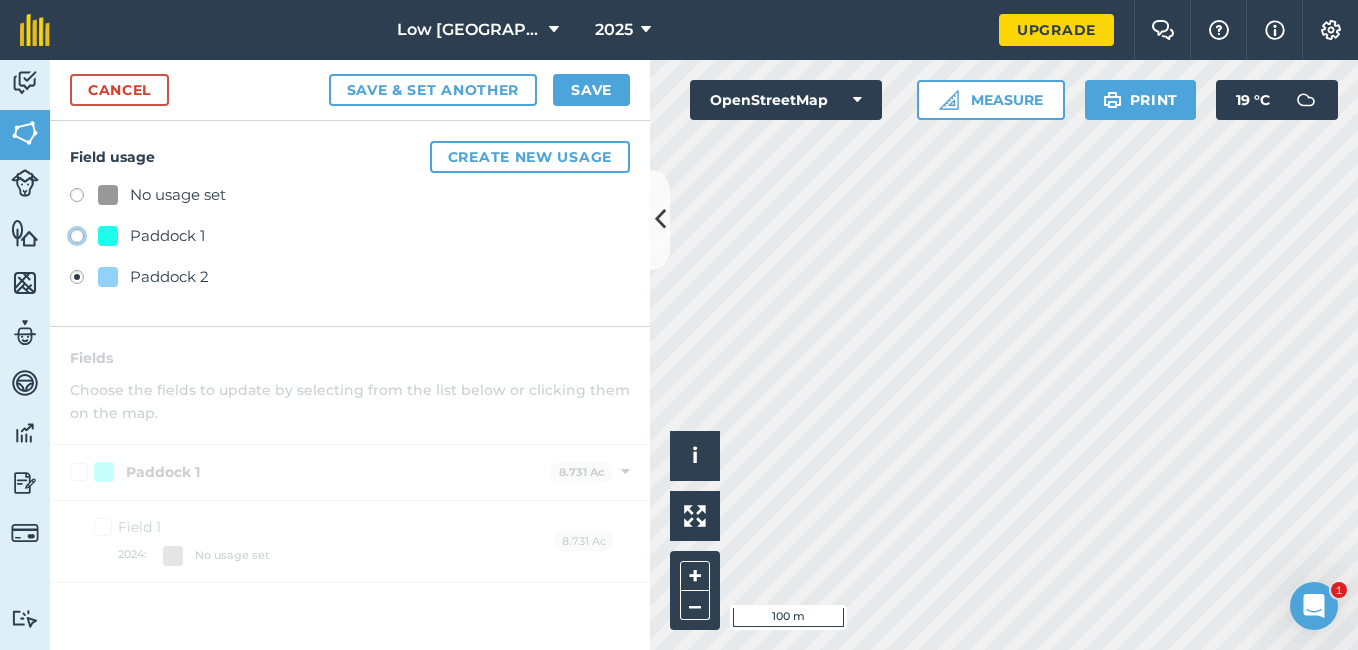 click on "Paddock 1" at bounding box center [-9923, 235] 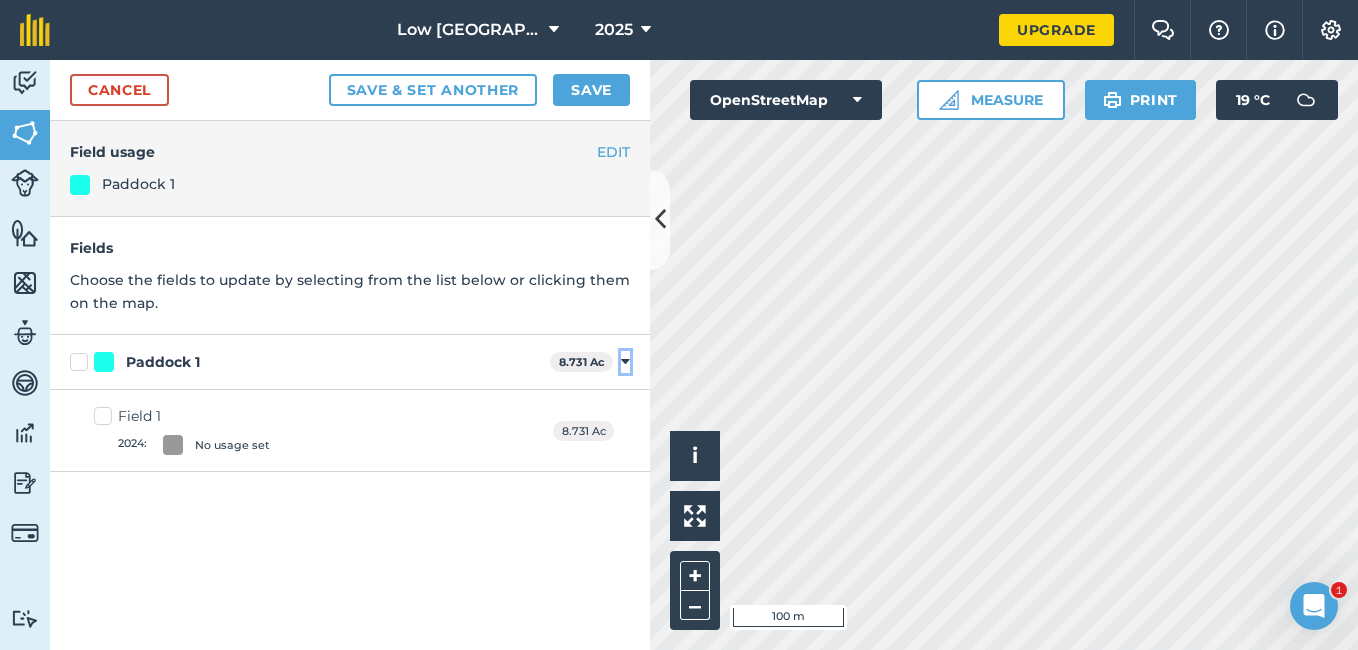click at bounding box center [625, 362] 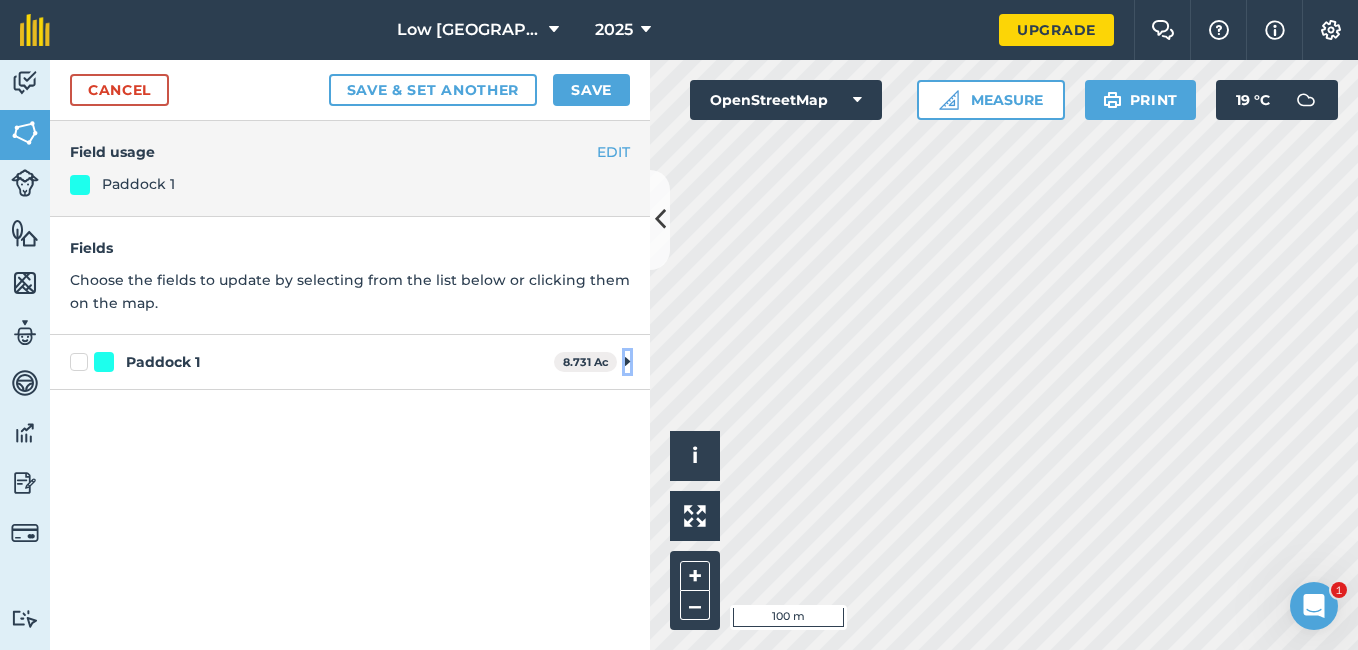 click at bounding box center [627, 362] 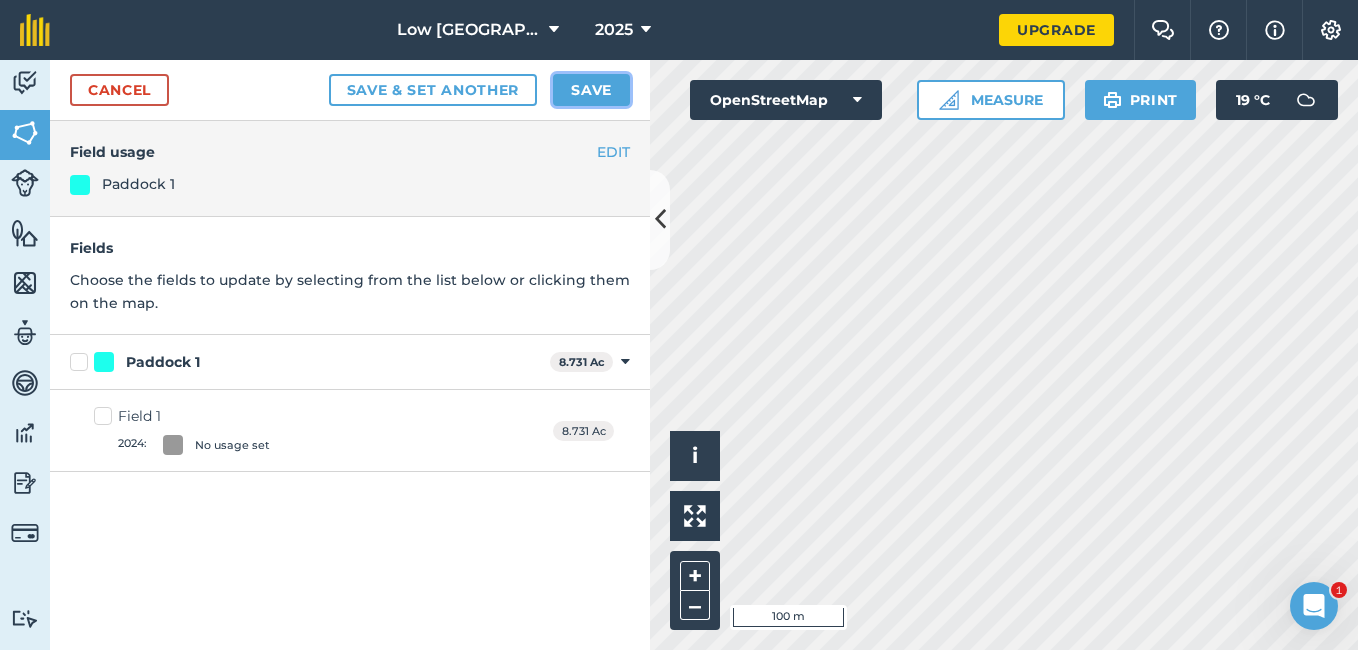 click on "Save" at bounding box center [591, 90] 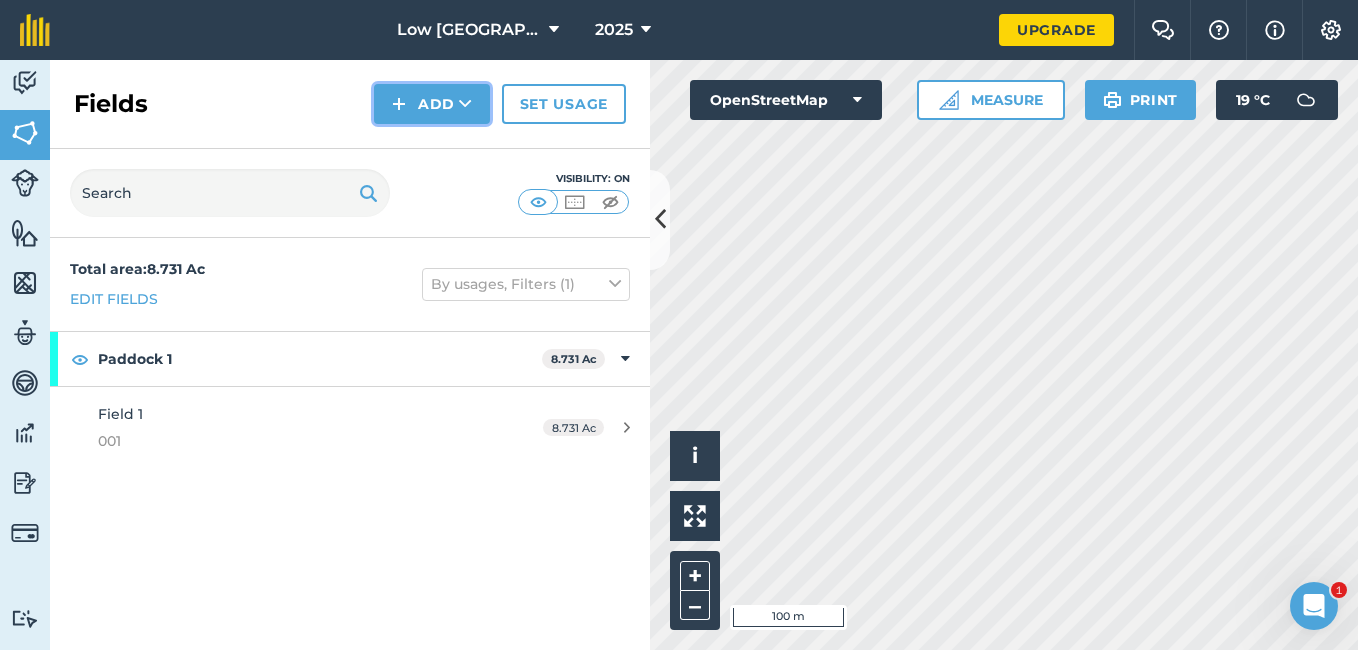 click on "Add" at bounding box center [432, 104] 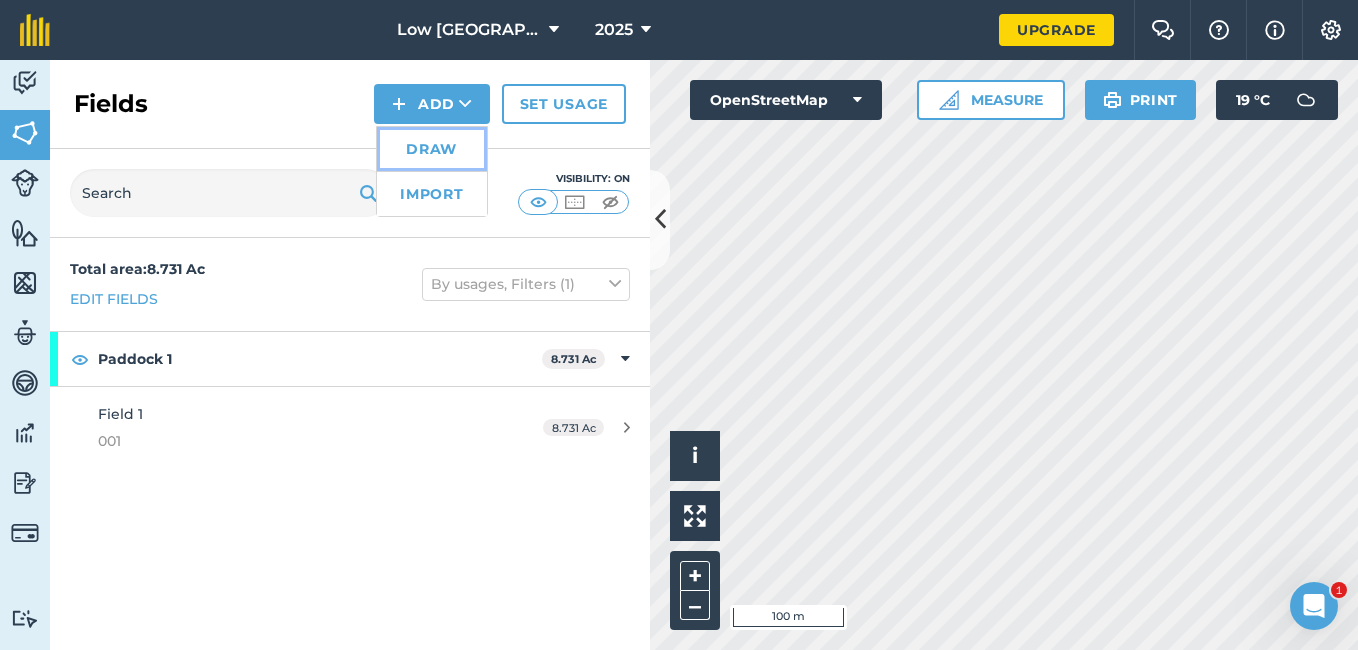 click on "Draw" at bounding box center (432, 149) 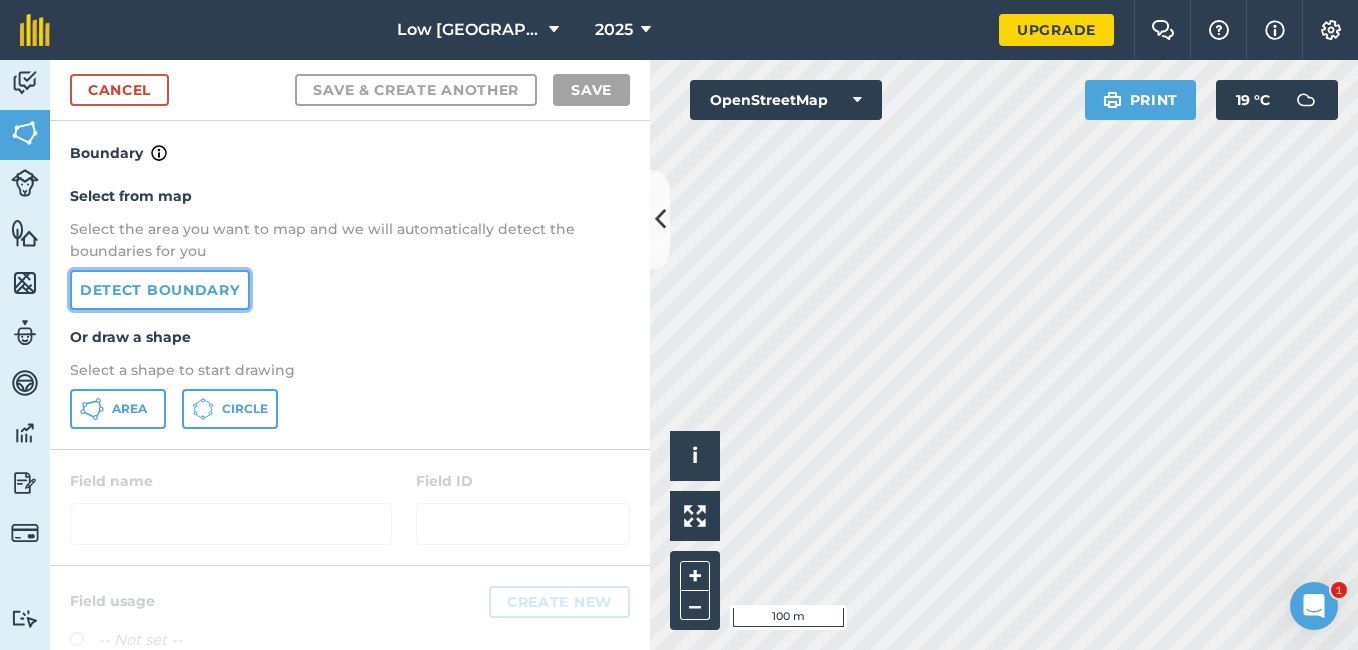 click on "Detect boundary" at bounding box center (160, 290) 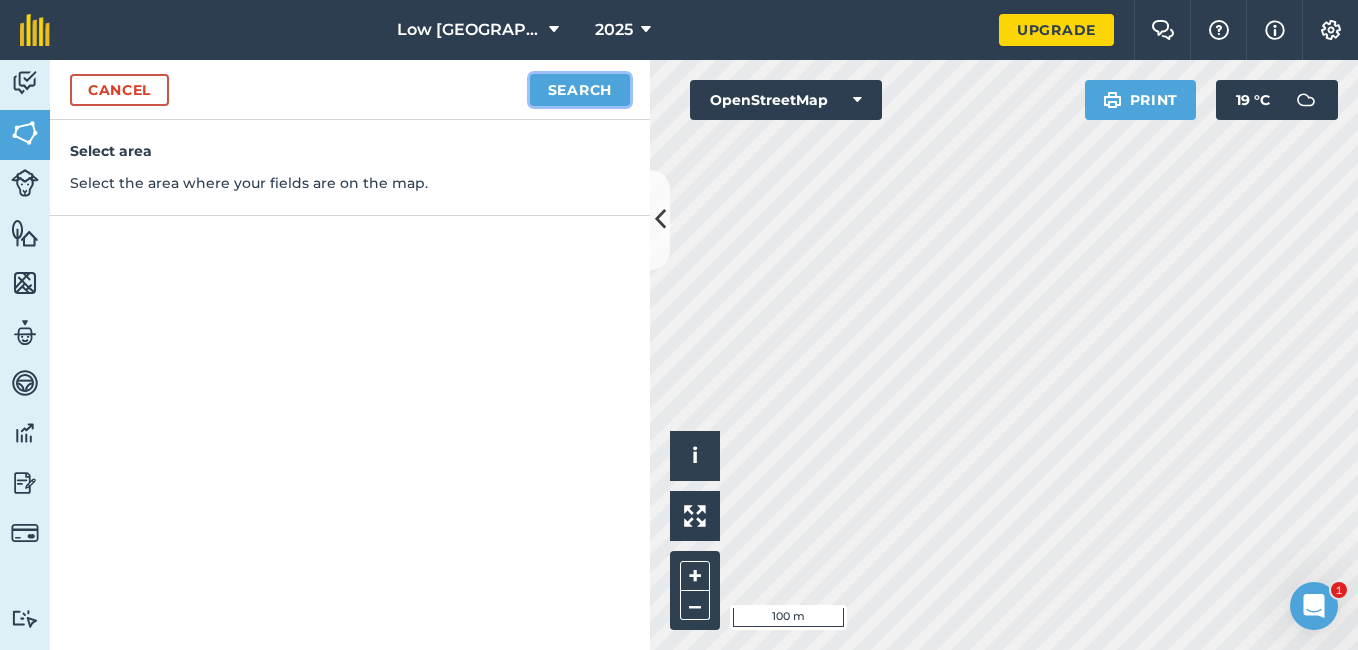 click on "Search" at bounding box center [580, 90] 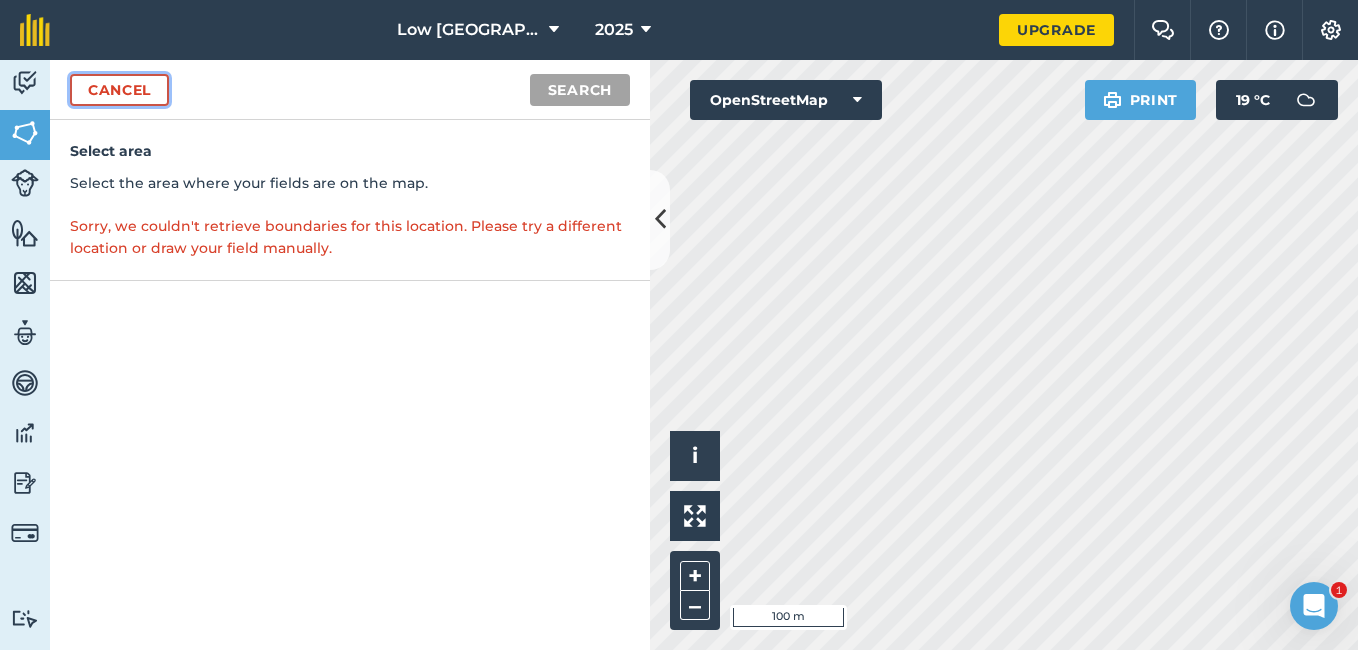 click on "Cancel" at bounding box center (119, 90) 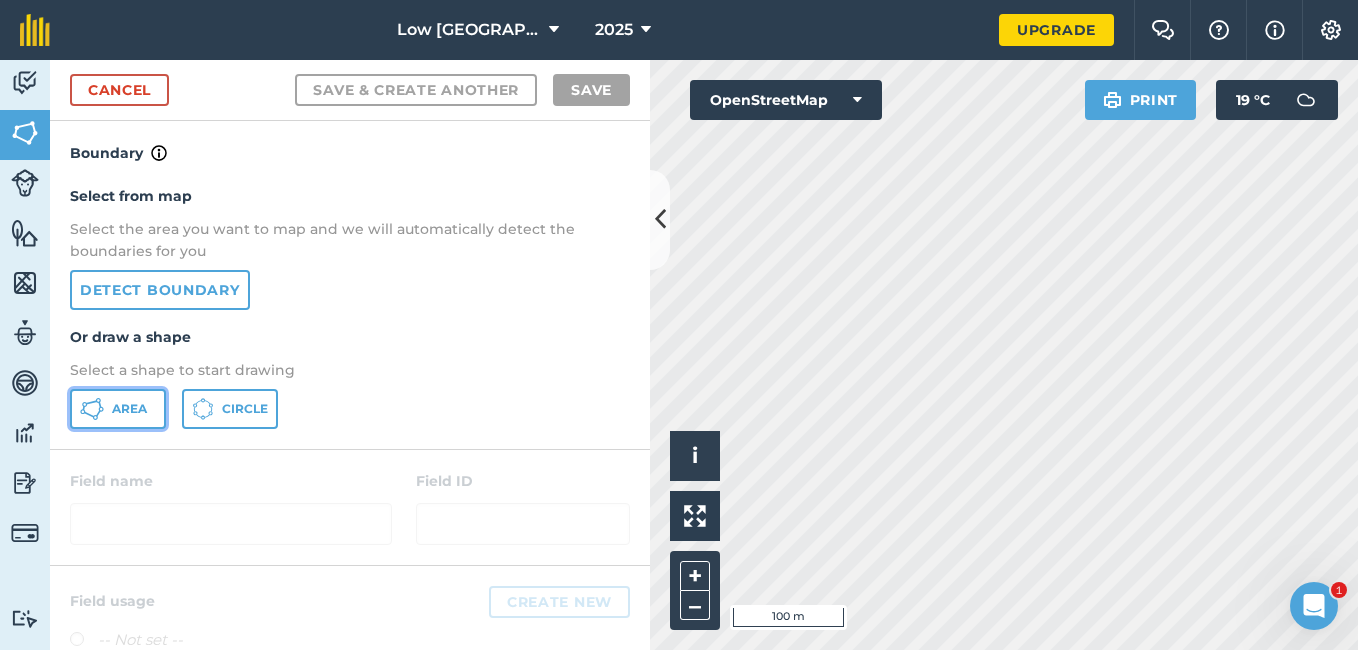 click on "Area" at bounding box center [129, 409] 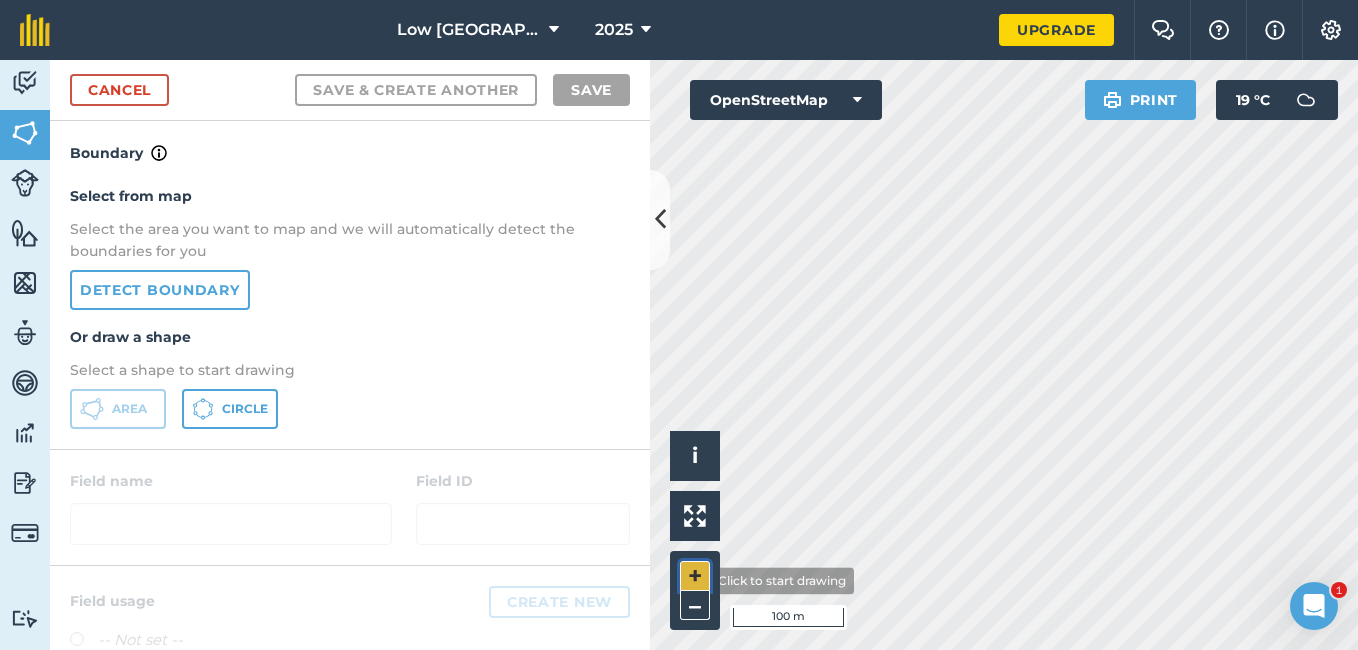 click on "+" at bounding box center [695, 576] 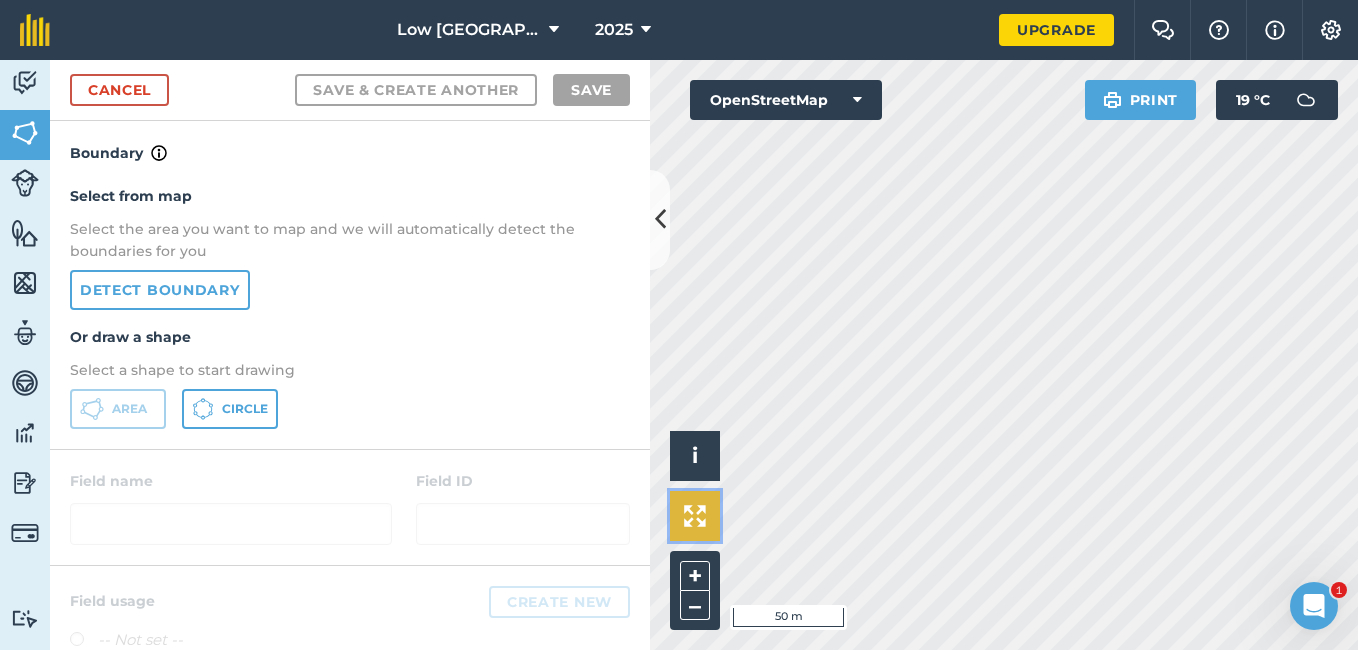 click at bounding box center (695, 516) 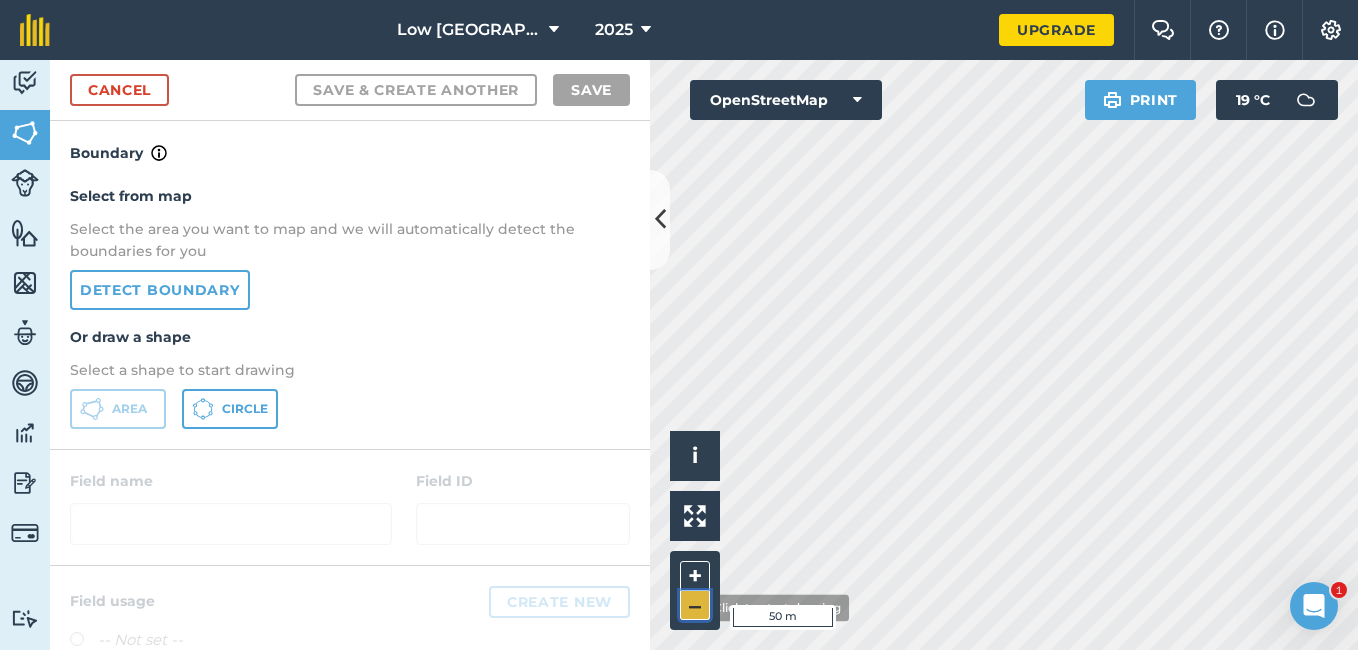 click on "–" at bounding box center (695, 605) 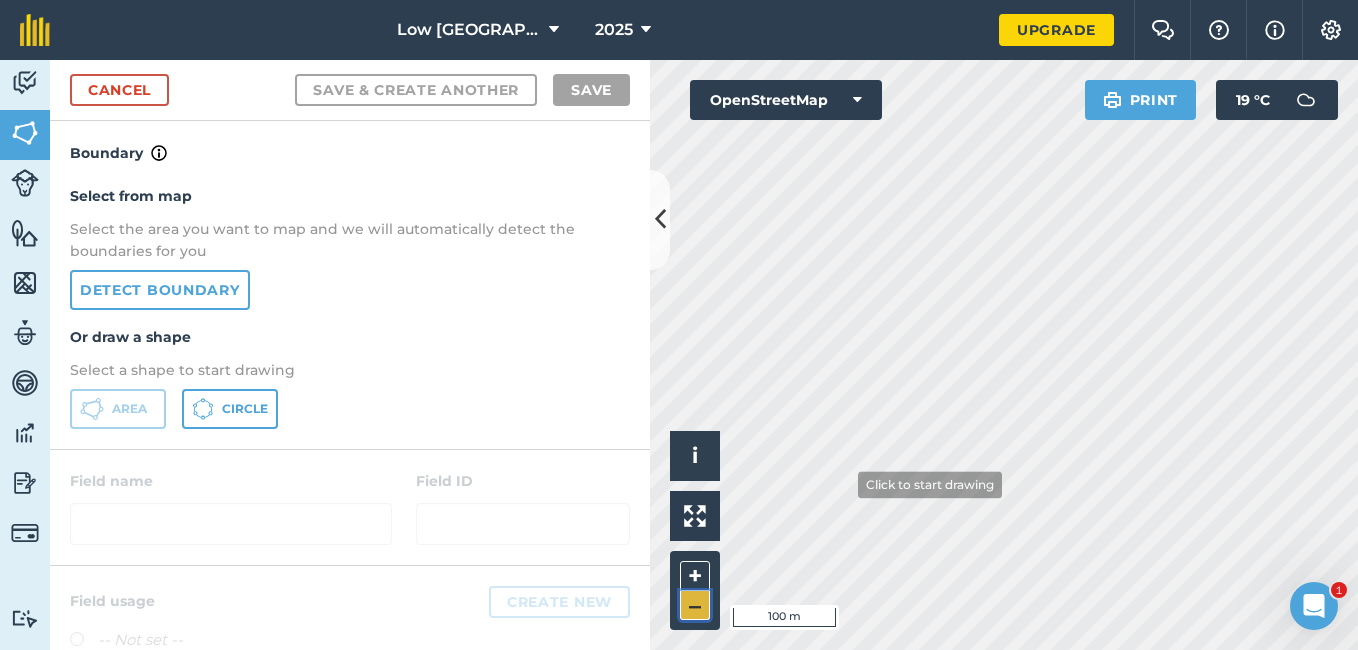 click on "–" at bounding box center (695, 605) 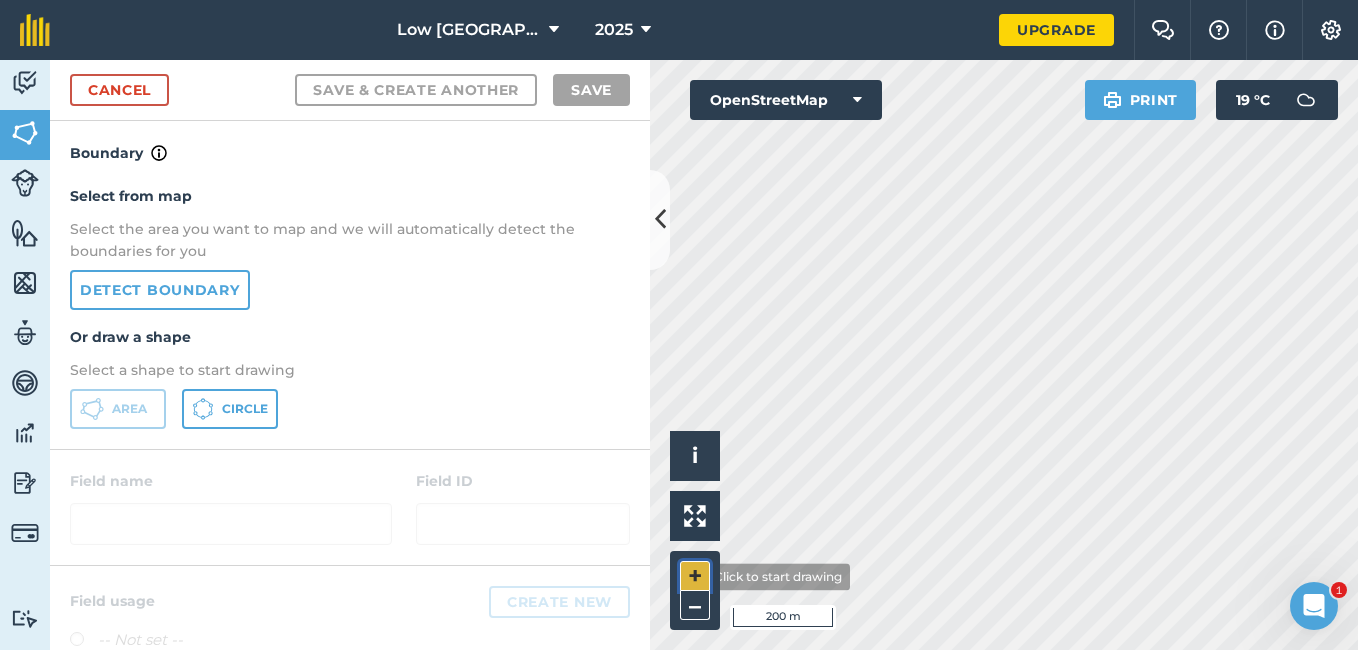 click on "+" at bounding box center [695, 576] 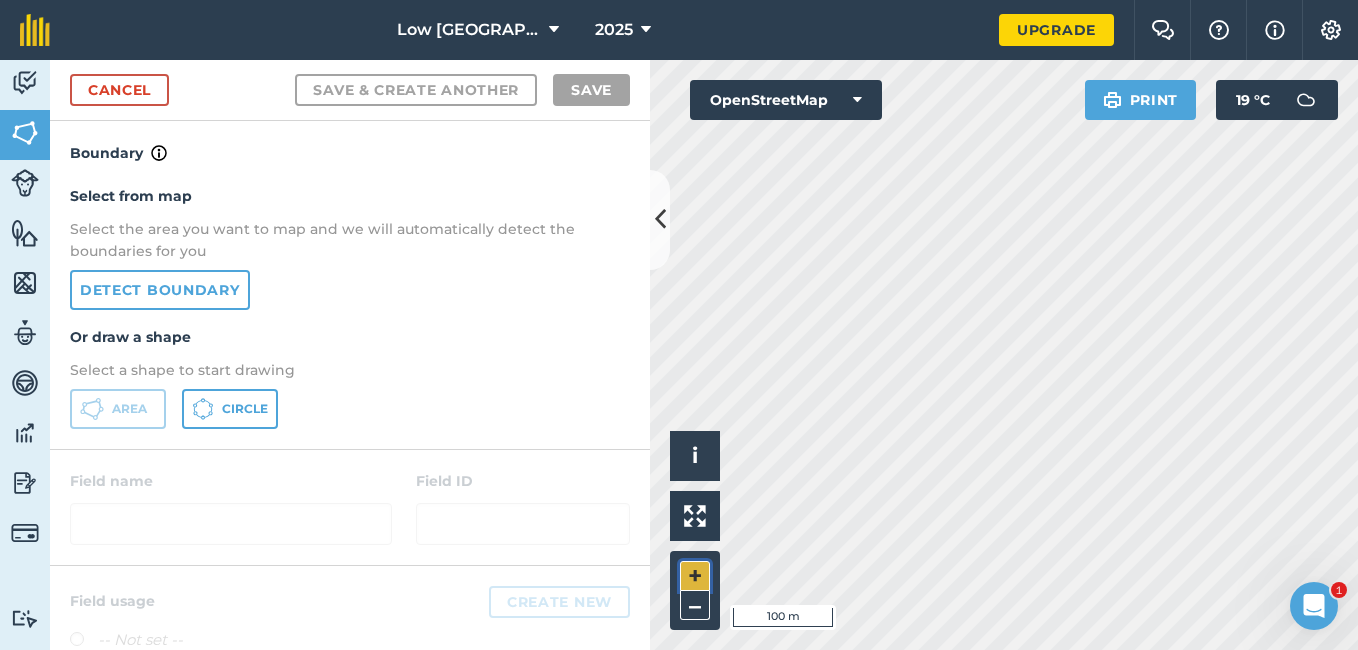 click on "+" at bounding box center (695, 576) 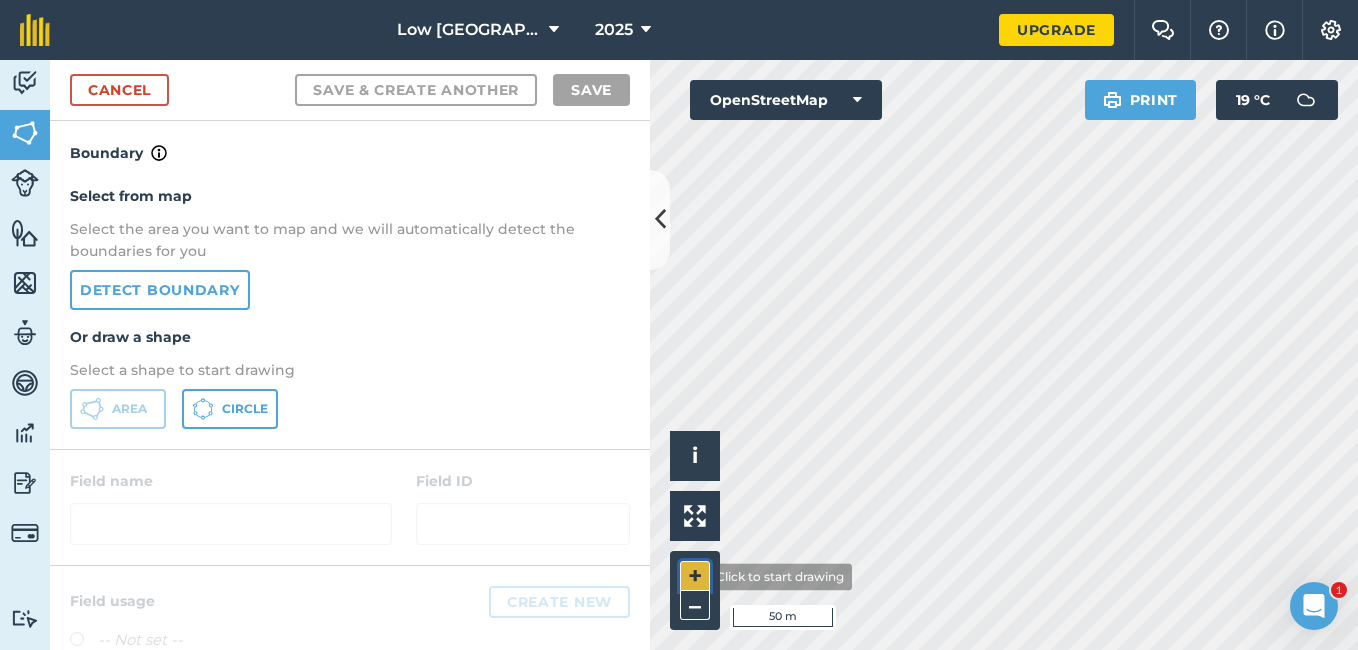 click on "+" at bounding box center (695, 576) 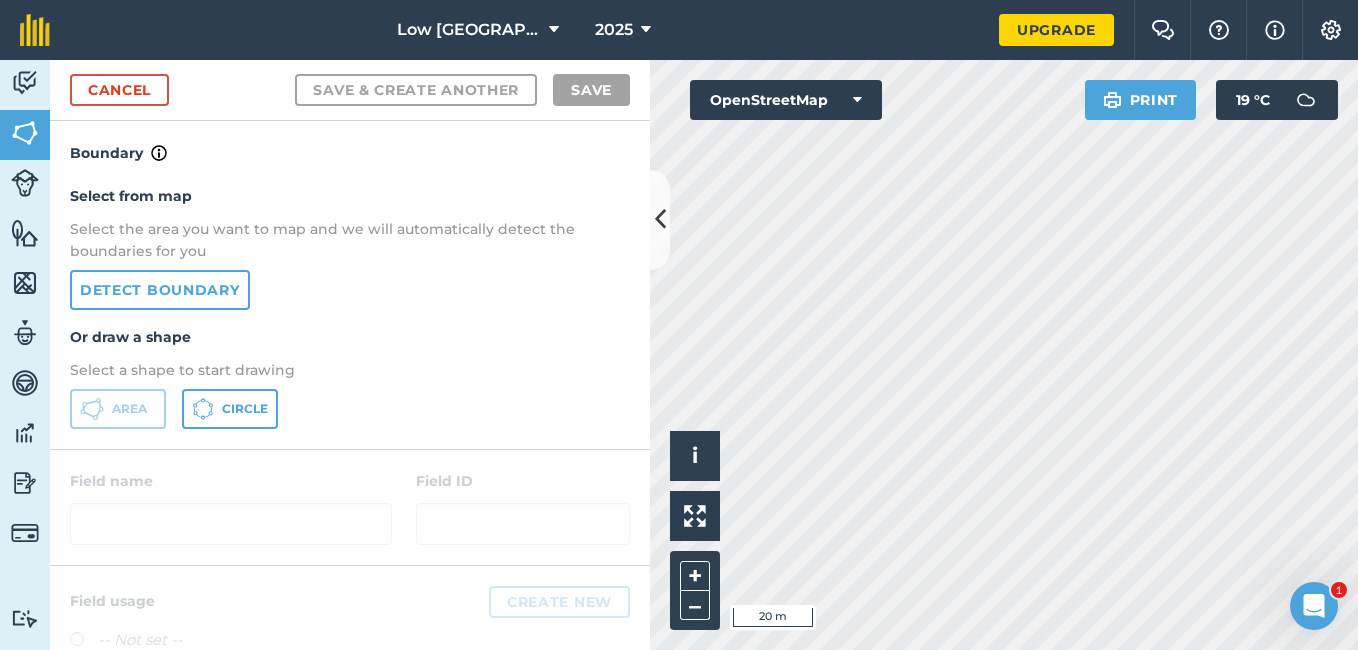 click on "[GEOGRAPHIC_DATA] 2025 Upgrade Farm Chat Help Info Settings Map printing is not available on our free plan Please upgrade to our Essentials, Plus or Pro plan to access this feature. Activity Fields Livestock Features Maps Team Vehicles Data Reporting Billing Tutorials Tutorials Cancel Save & Create Another Save Boundary   Select from map Select the area you want to map and we will automatically detect the boundaries for you Detect boundary Or draw a shape Select a shape to start drawing Area Circle Field name Field ID Field usage   Create new -- Not set -- Paddock 1 Paddock 2 Click to start drawing i ©  OpenStreetMap  contributors. 20 m + – OpenStreetMap Print 19   ° C
1" at bounding box center [679, 325] 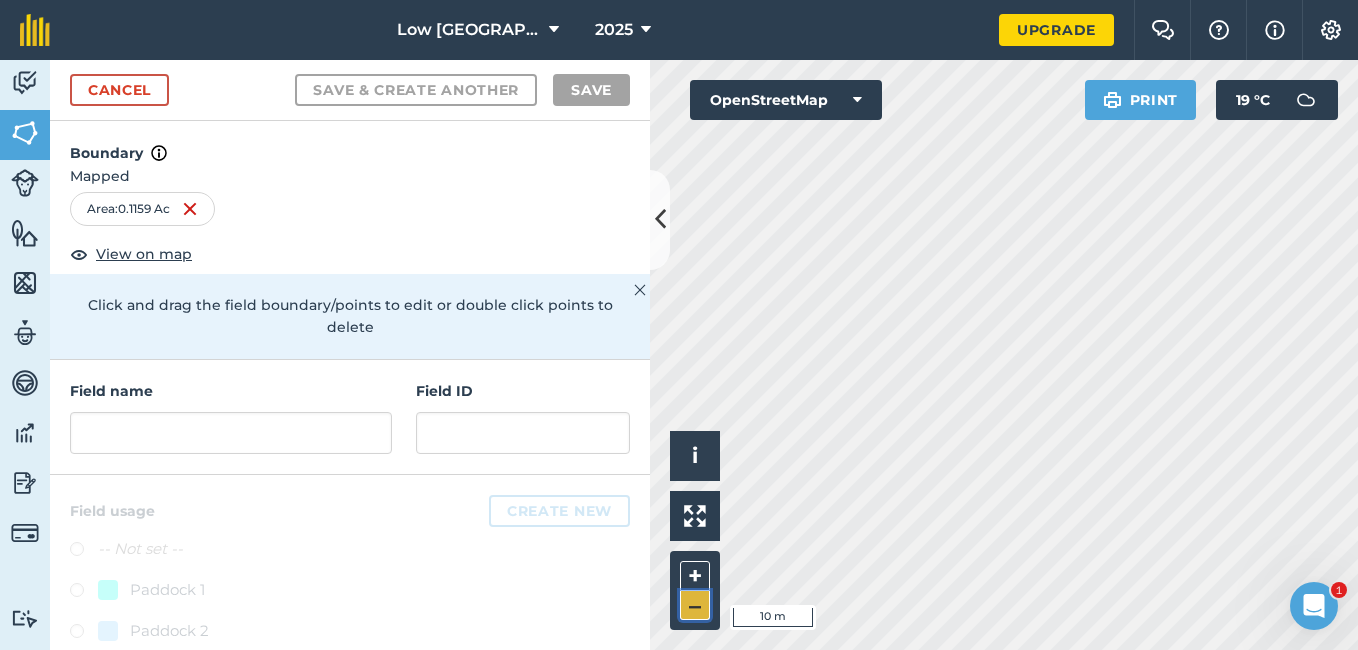 click on "–" at bounding box center [695, 605] 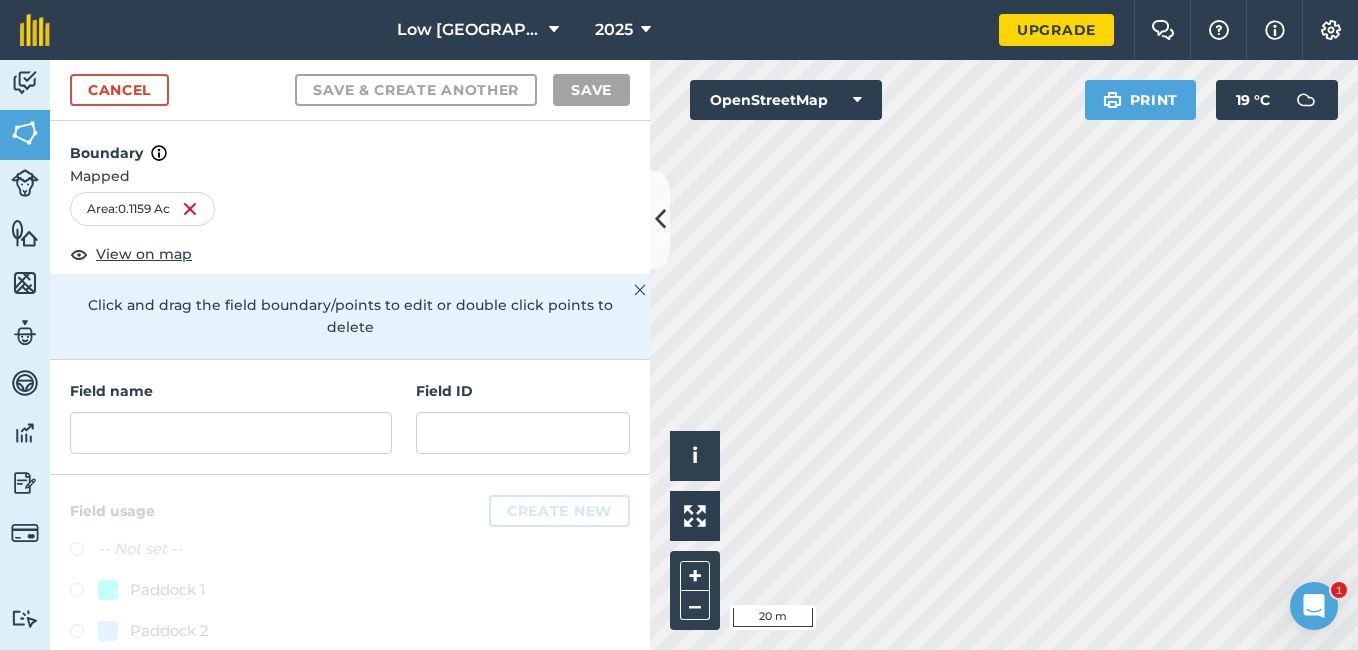 click on "[GEOGRAPHIC_DATA] 2025 Upgrade Farm Chat Help Info Settings Map printing is not available on our free plan Please upgrade to our Essentials, Plus or Pro plan to access this feature. Activity Fields Livestock Features Maps Team Vehicles Data Reporting Billing Tutorials Tutorials Cancel Save & Create Another Save Boundary   Mapped Area :  0.1159   Ac   View on map Click and drag the field boundary/points to edit or double click points to delete Field name Field ID Field usage   Create new -- Not set -- Paddock 1 Paddock 2 Click to start drawing i ©  OpenStreetMap  contributors. 20 m + – OpenStreetMap Print 19   ° C
1" at bounding box center (679, 325) 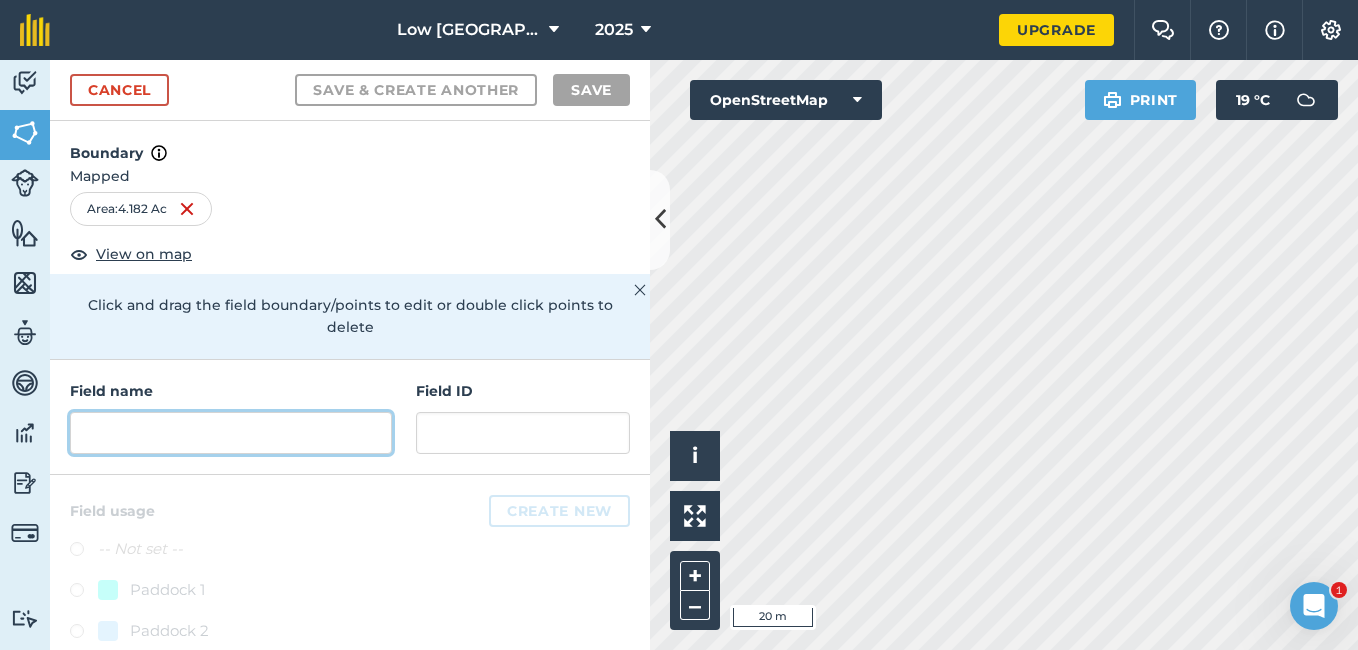 click at bounding box center [231, 433] 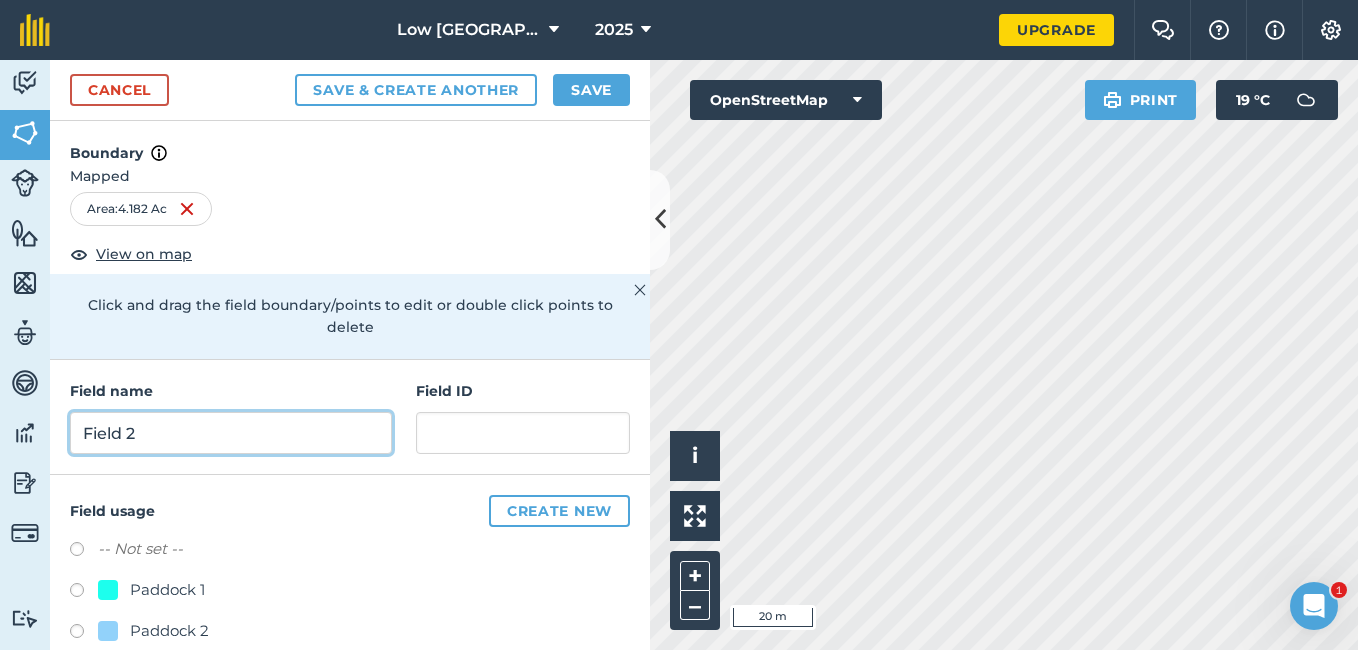 type on "Field 2" 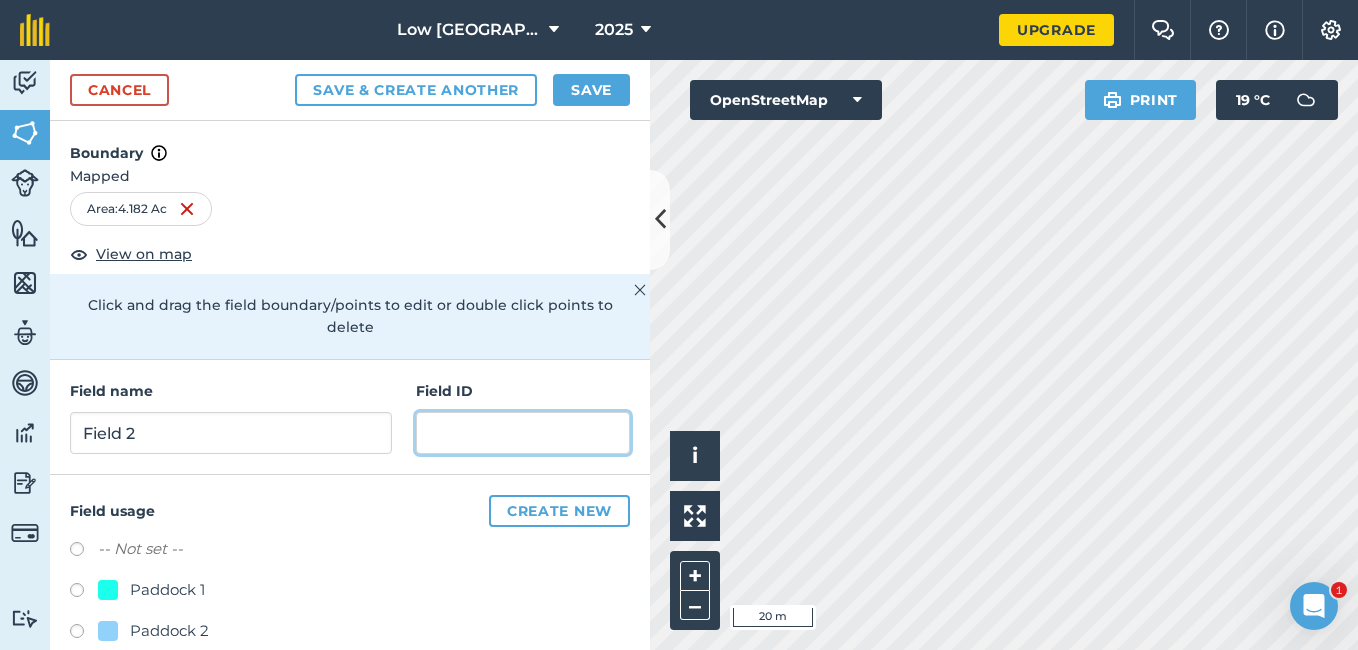 click at bounding box center [523, 433] 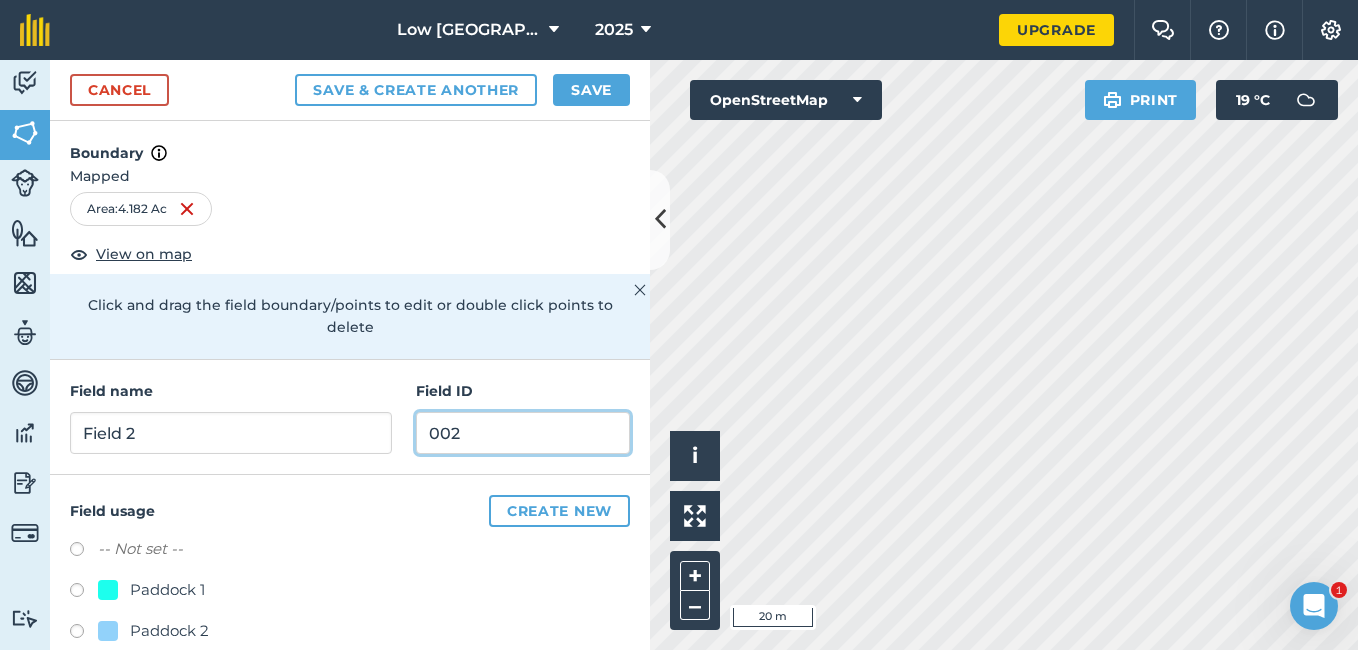 type on "002" 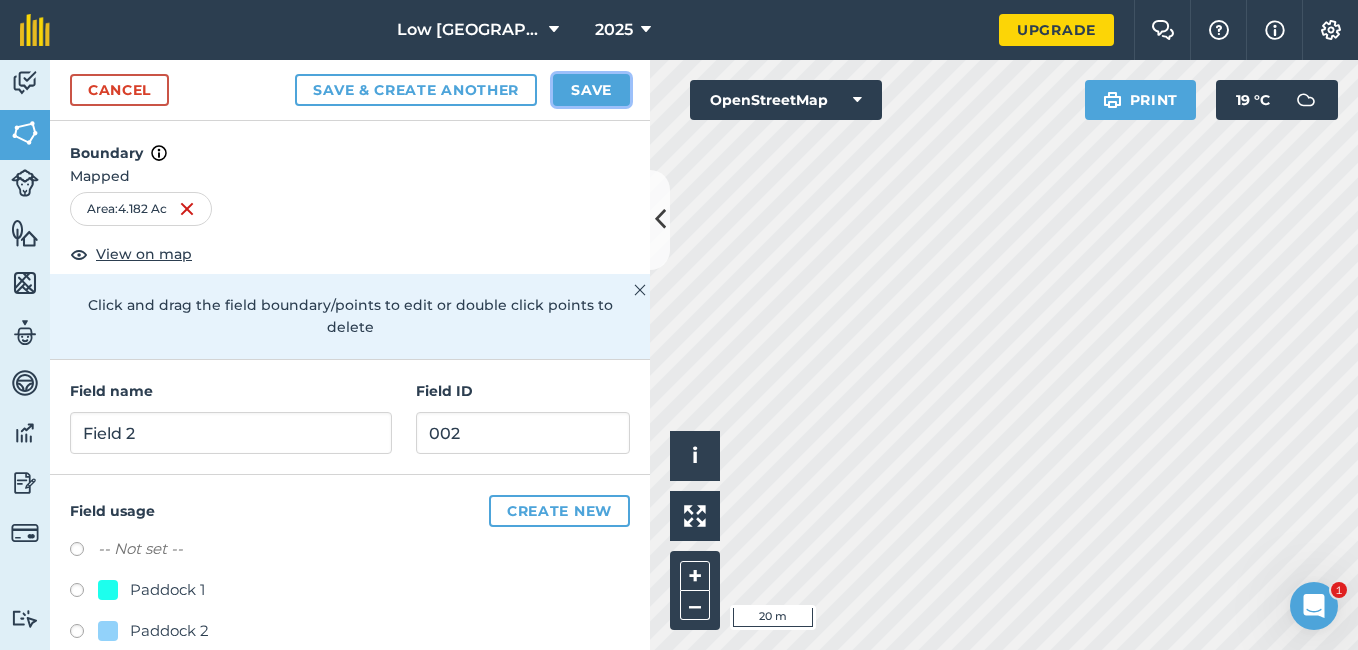 click on "Save" at bounding box center [591, 90] 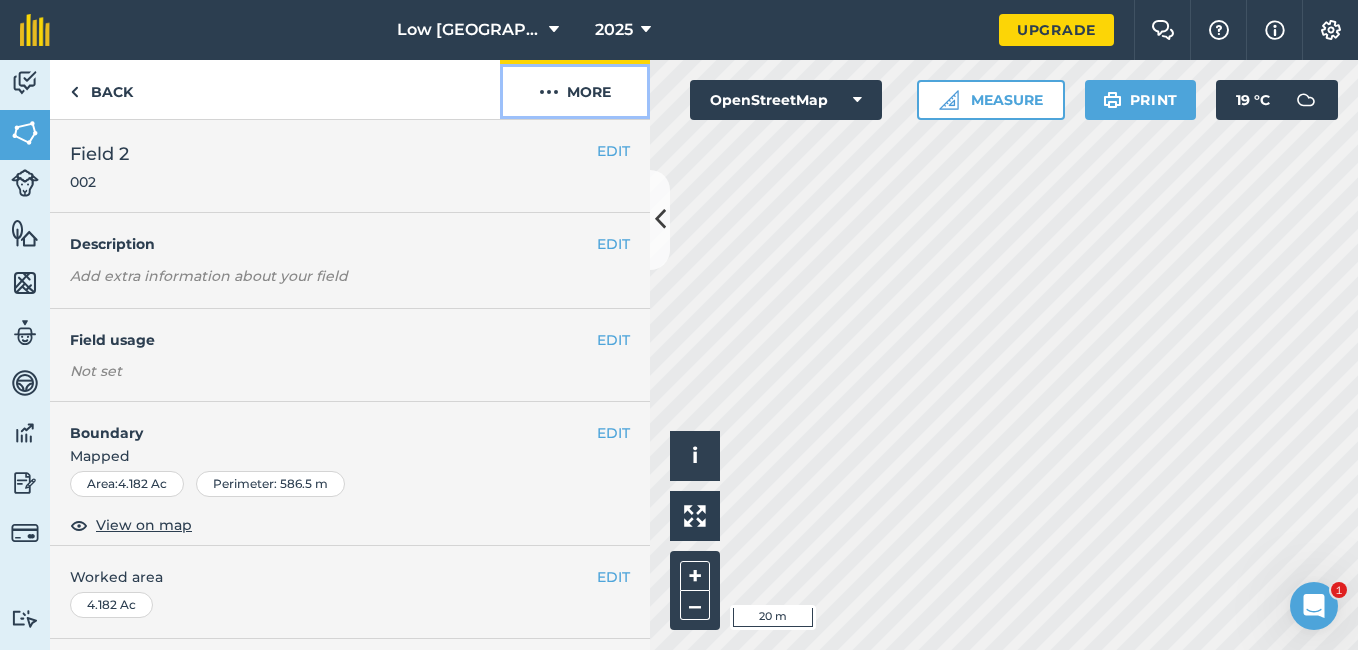 drag, startPoint x: 585, startPoint y: 94, endPoint x: 452, endPoint y: 458, distance: 387.5371 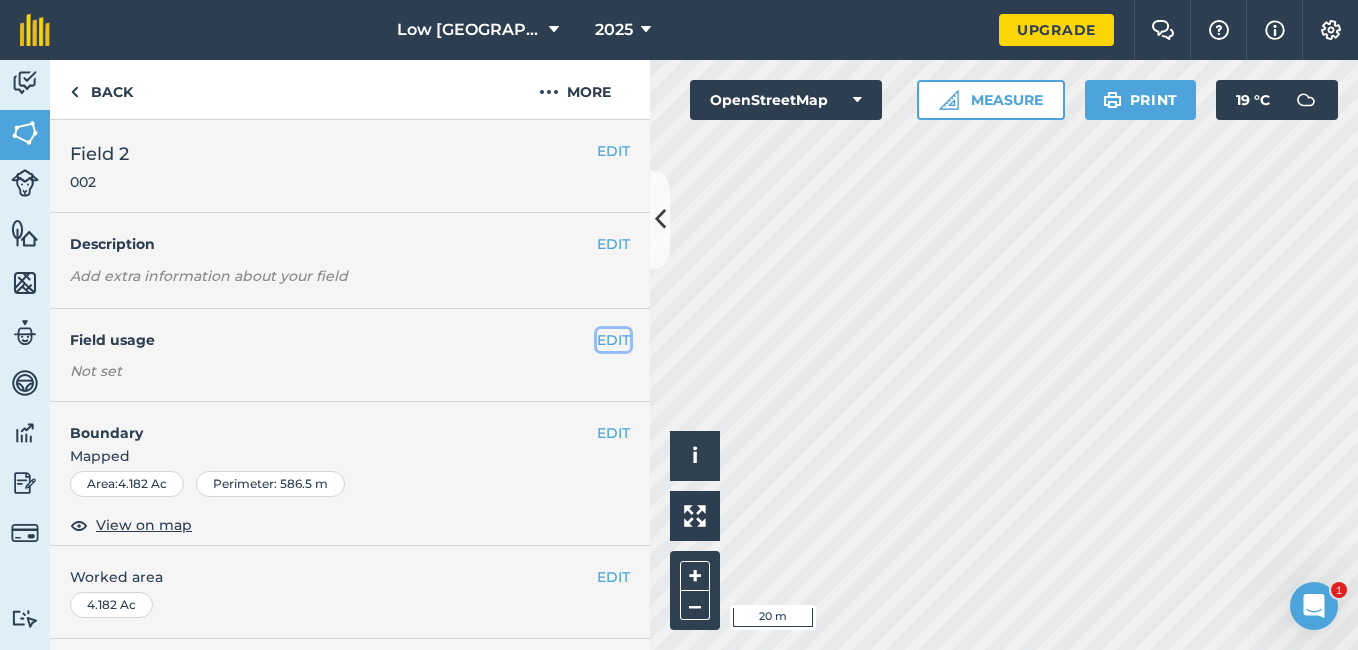 click on "EDIT" at bounding box center (613, 340) 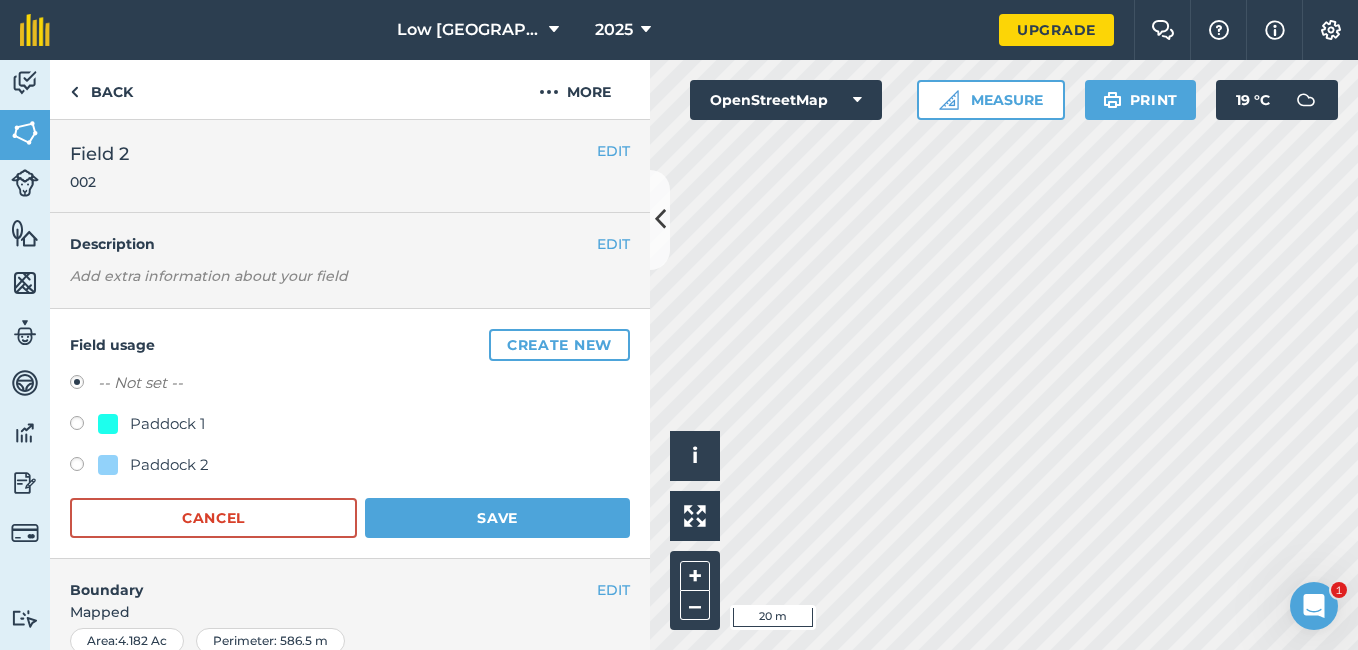 click at bounding box center [84, 467] 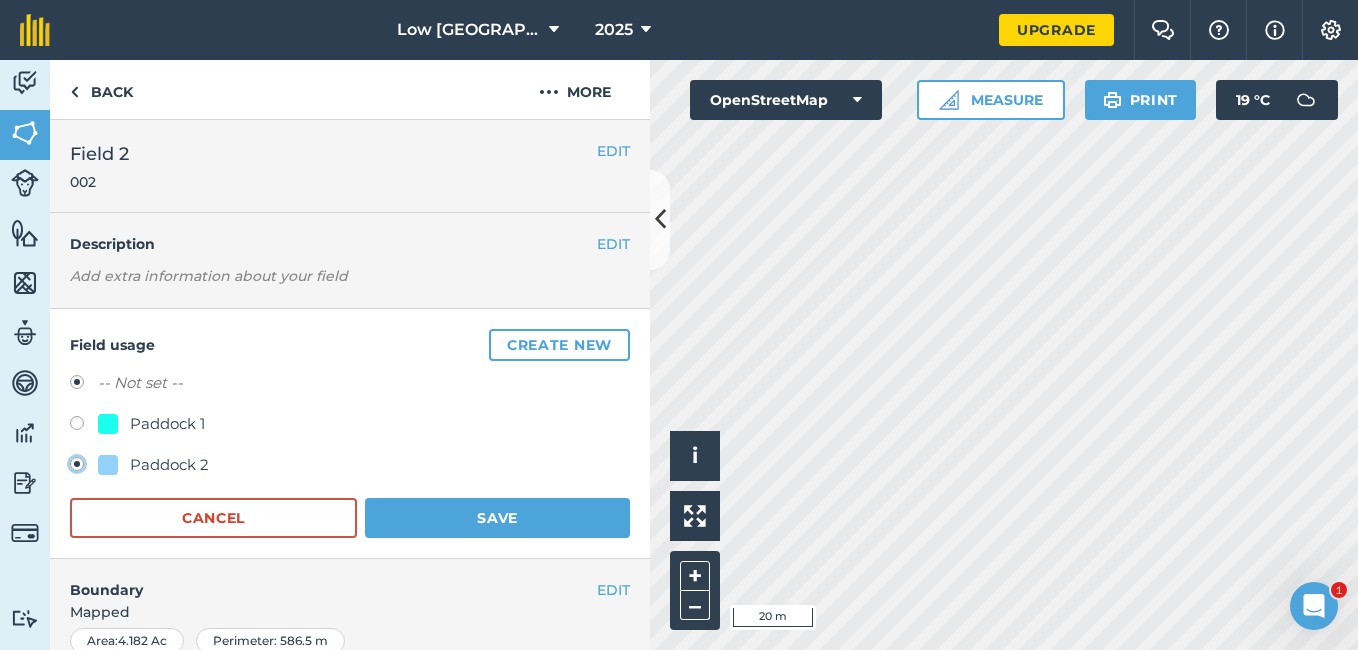 radio on "true" 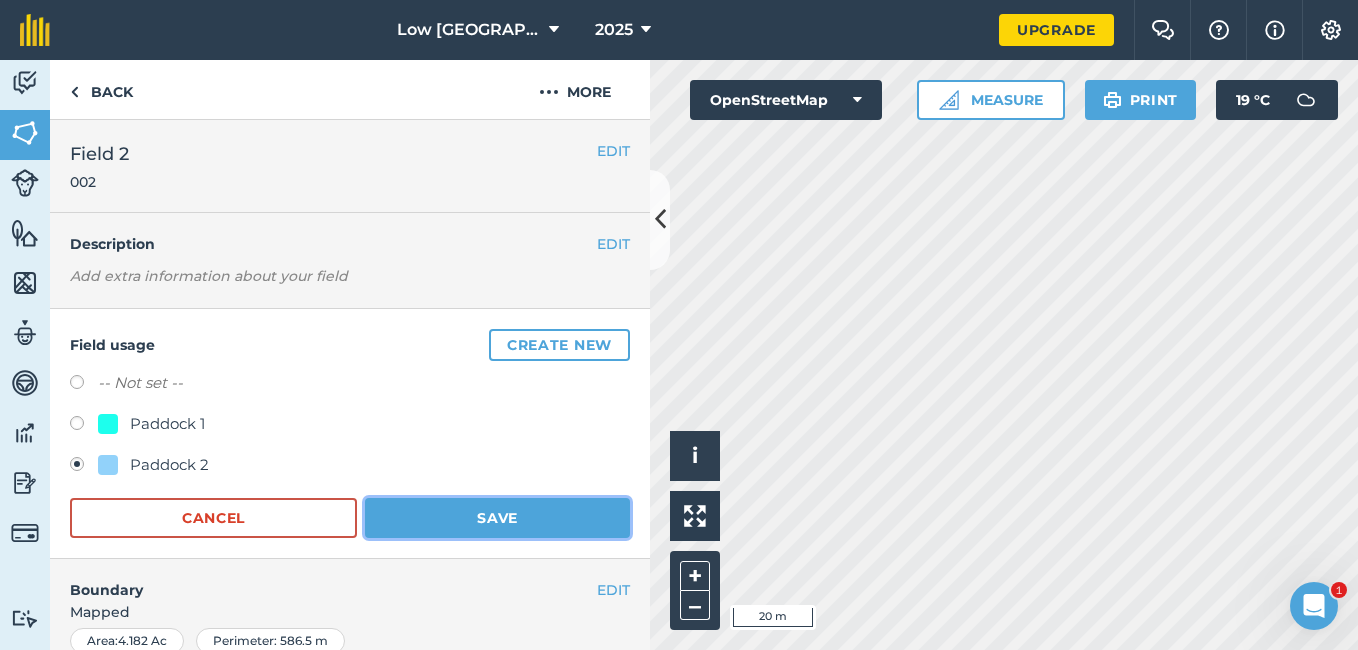 click on "Save" at bounding box center (497, 518) 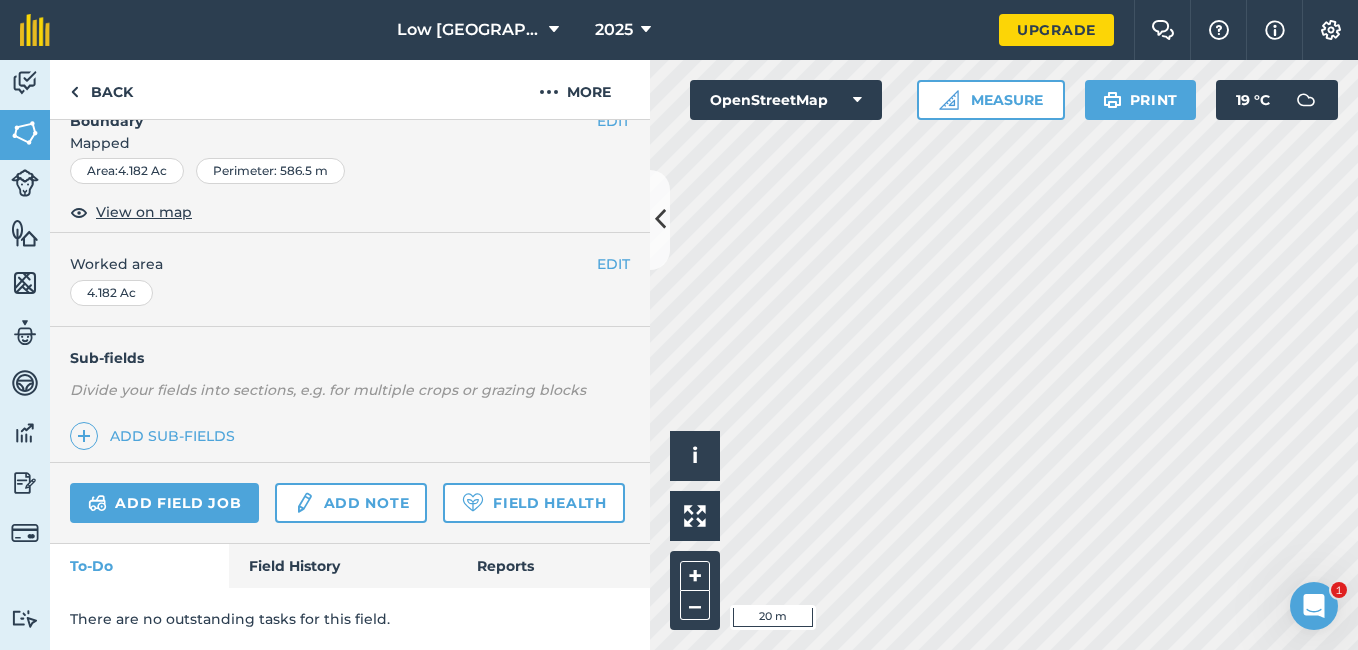 scroll, scrollTop: 0, scrollLeft: 0, axis: both 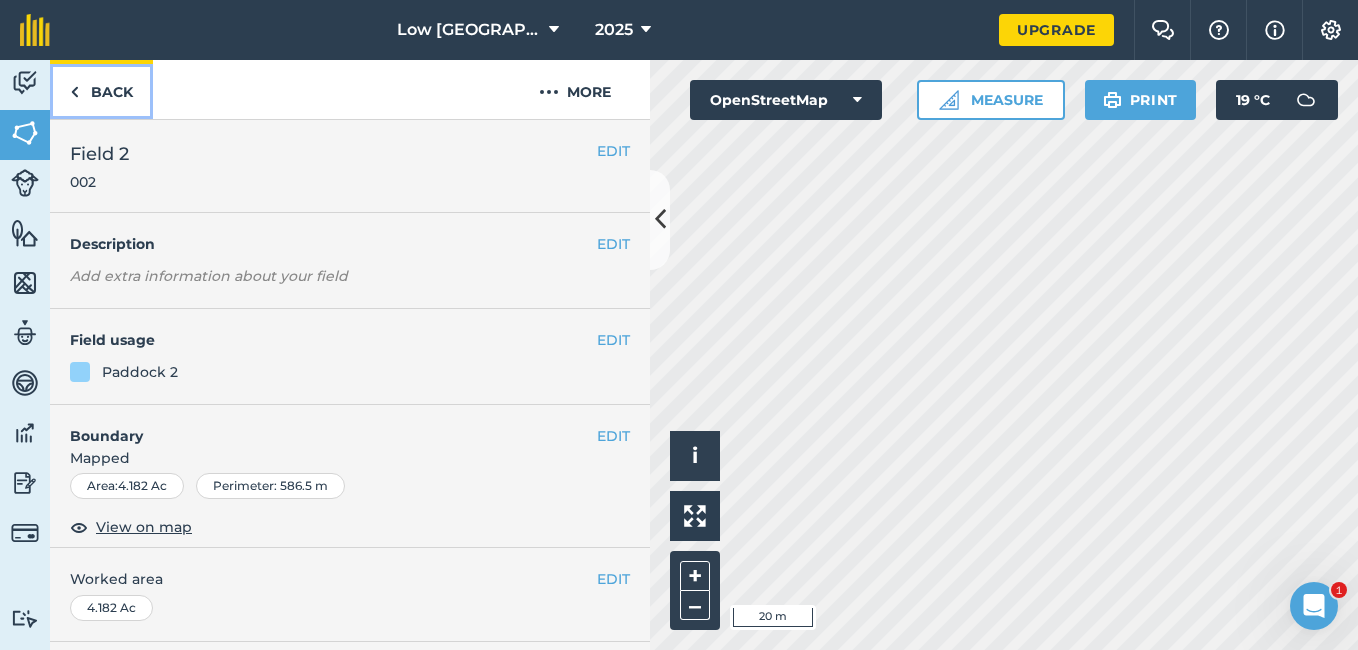 click on "Back" at bounding box center [101, 89] 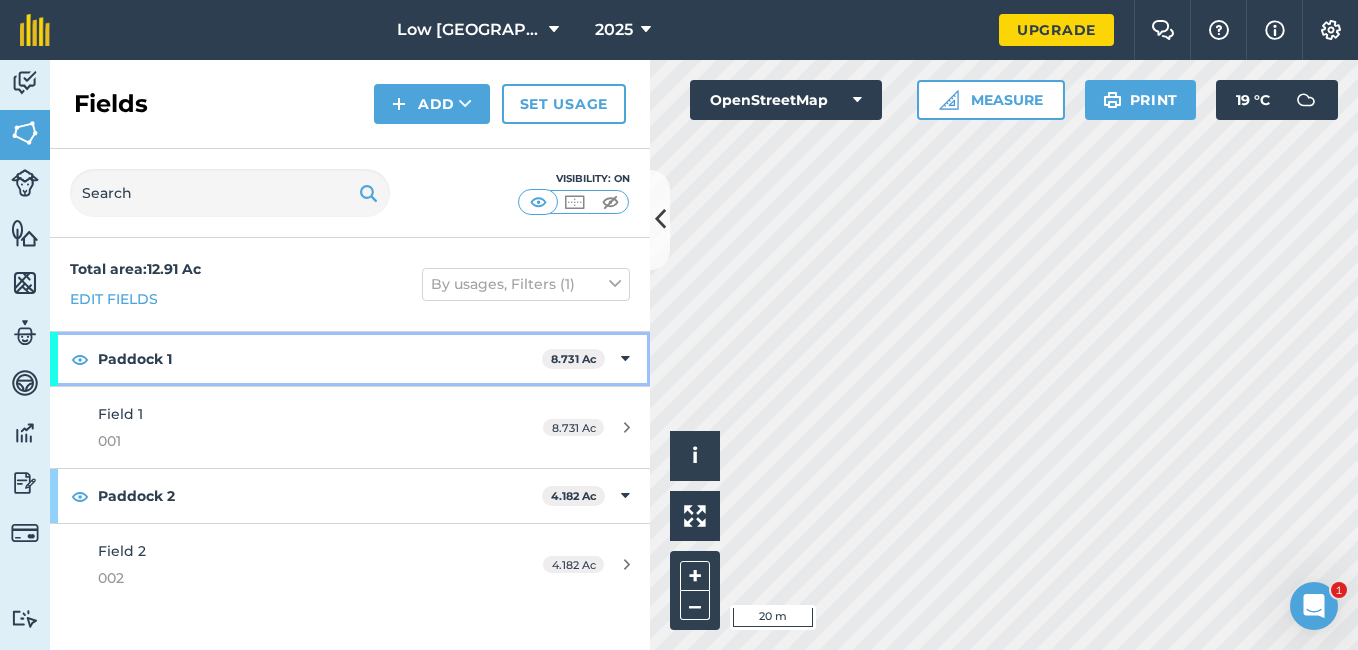 click on "Paddock 1" at bounding box center (320, 359) 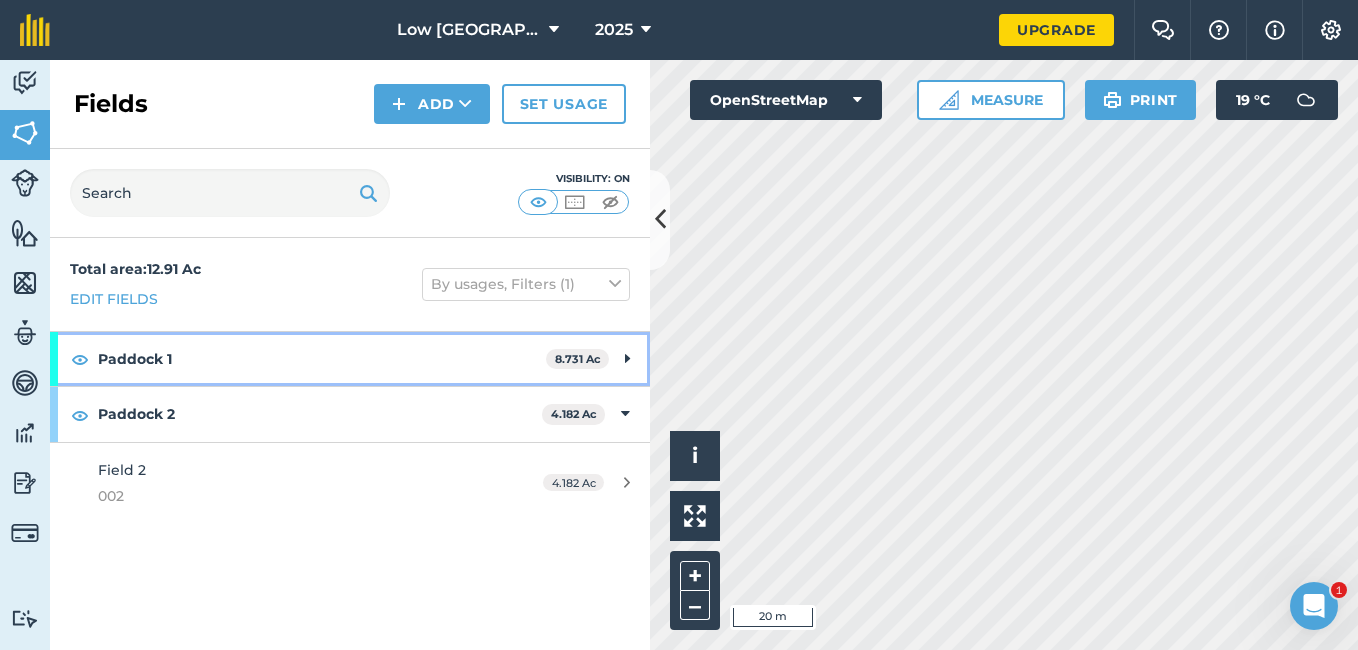 click on "Paddock 1" at bounding box center [322, 359] 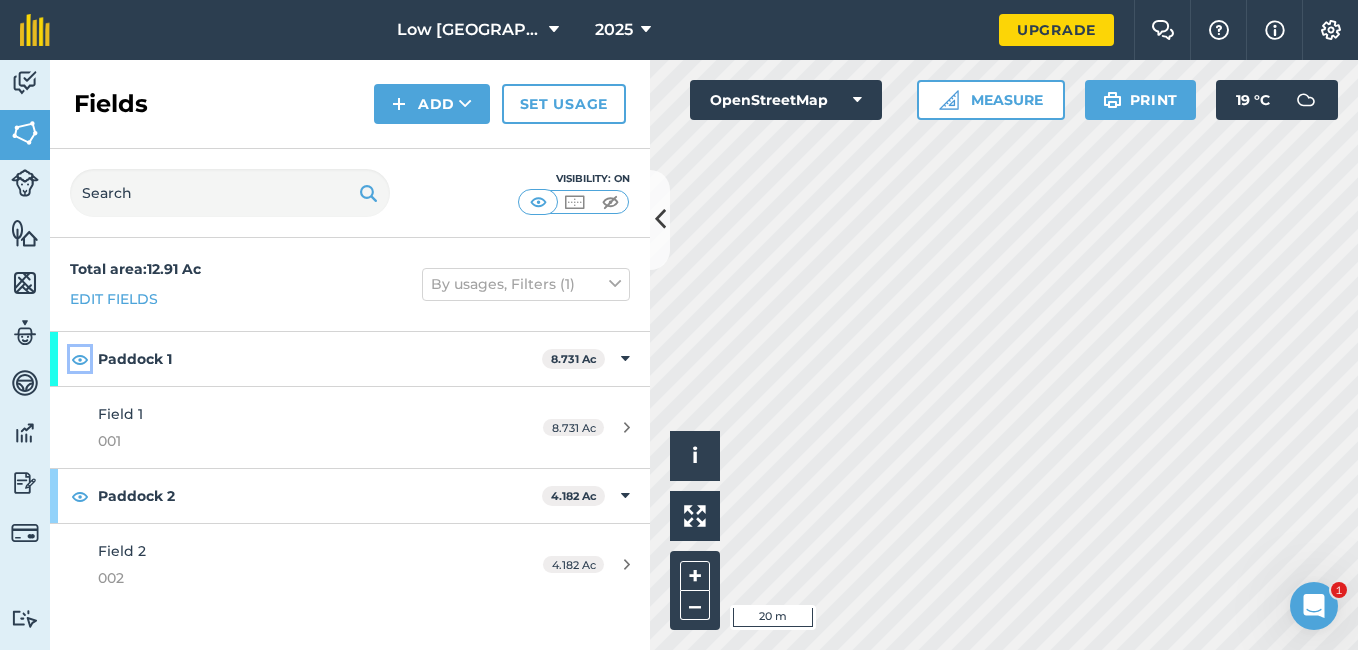 click at bounding box center (80, 359) 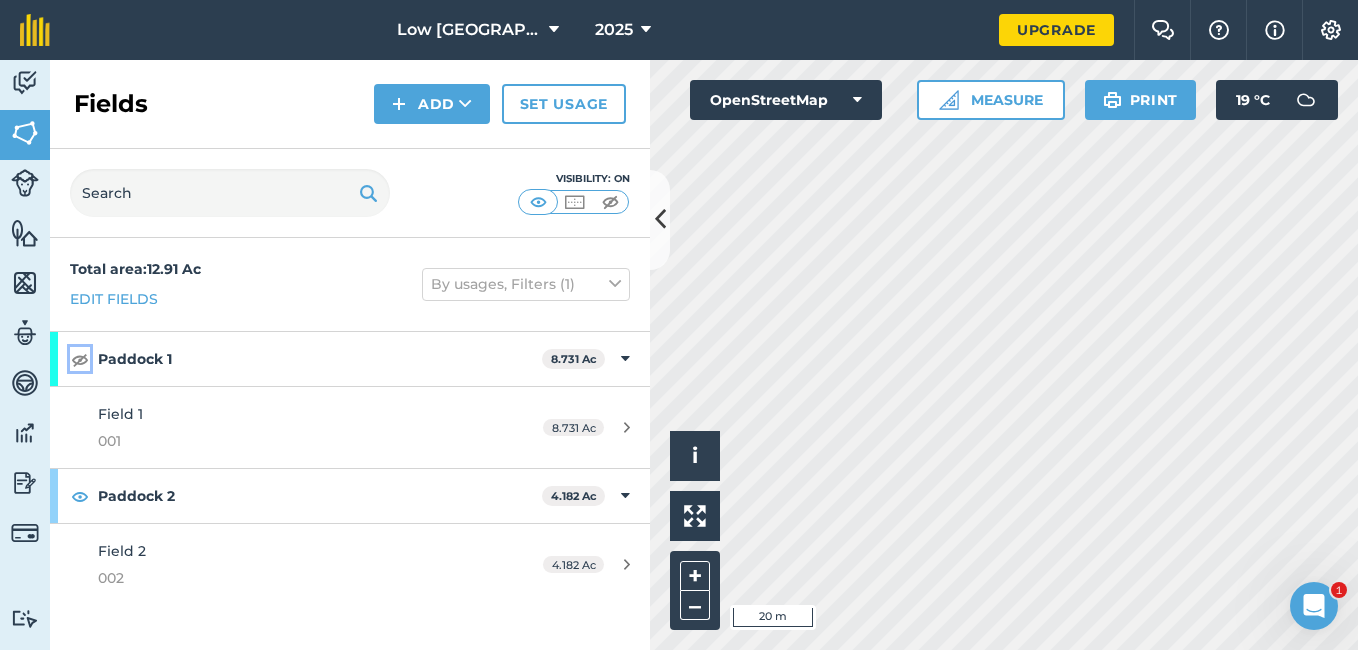 click at bounding box center [80, 359] 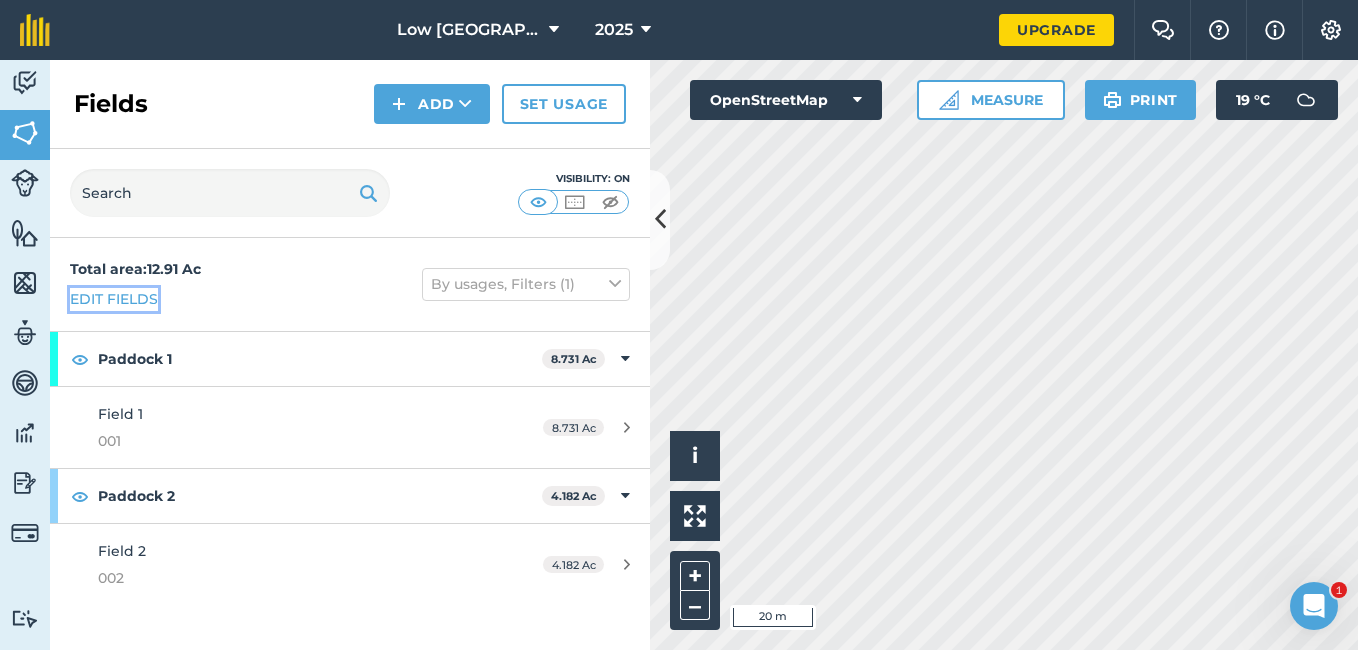 click on "Edit fields" at bounding box center (114, 299) 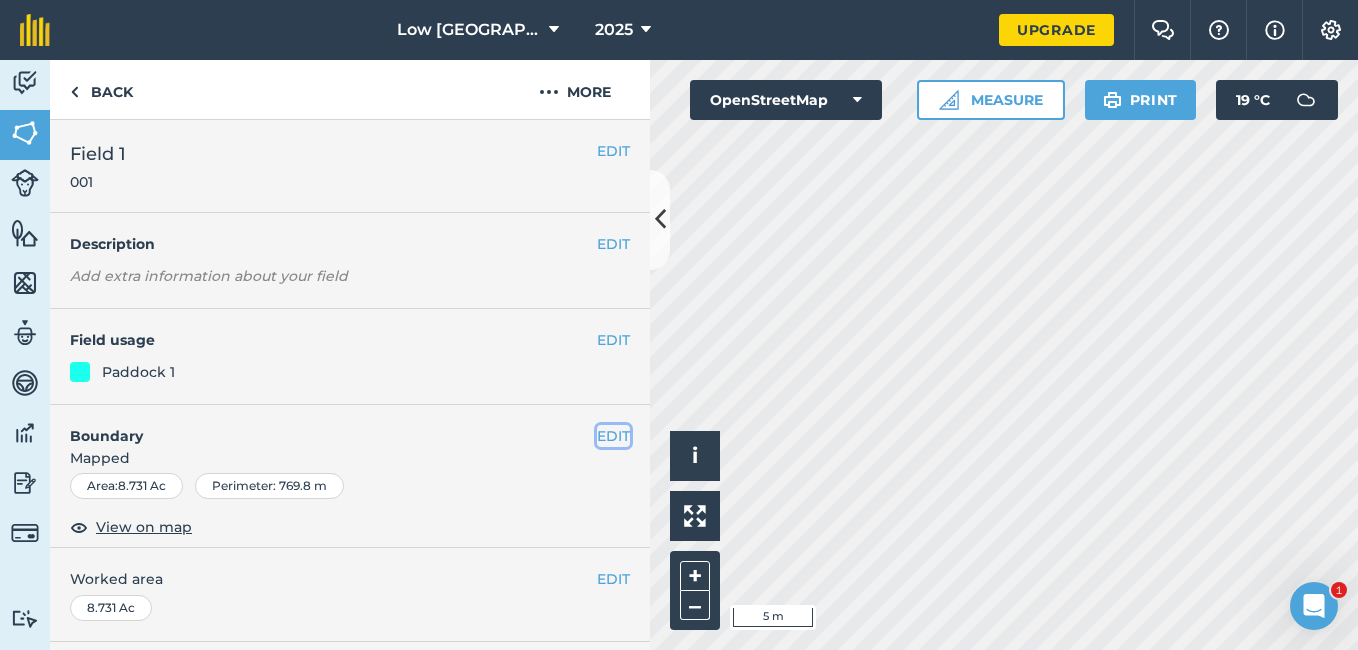 click on "EDIT" at bounding box center [613, 436] 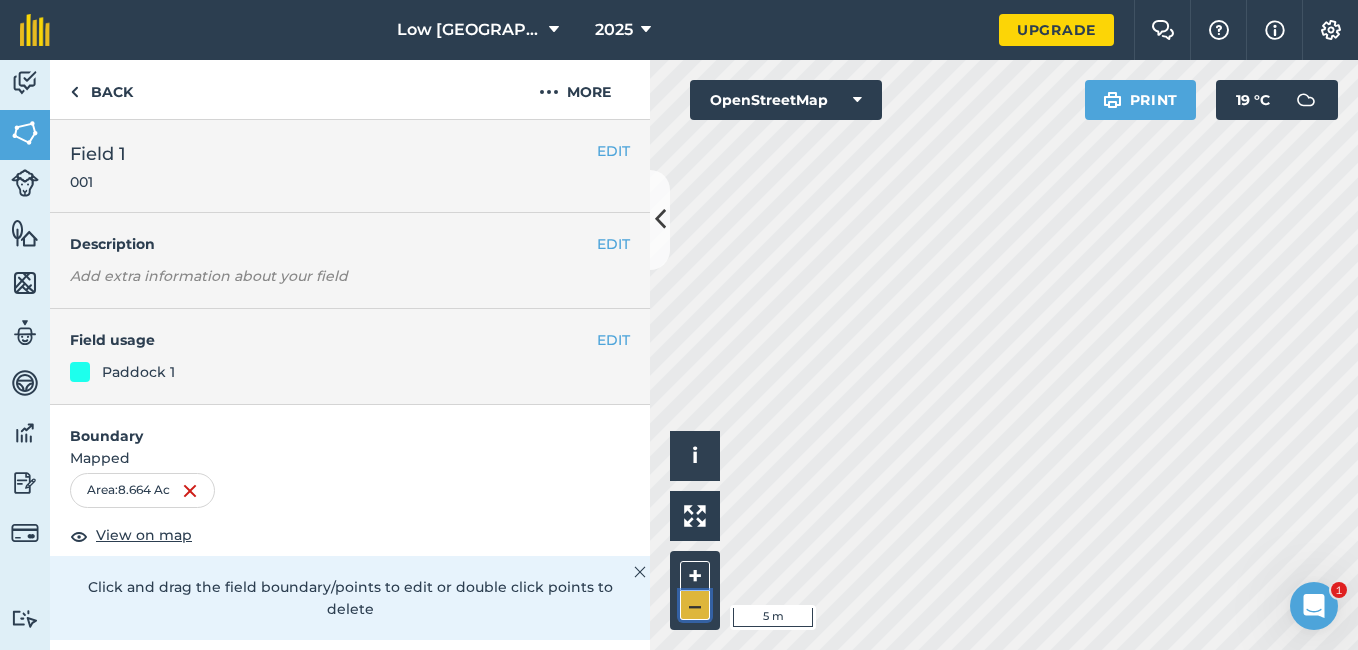 click on "–" at bounding box center (695, 605) 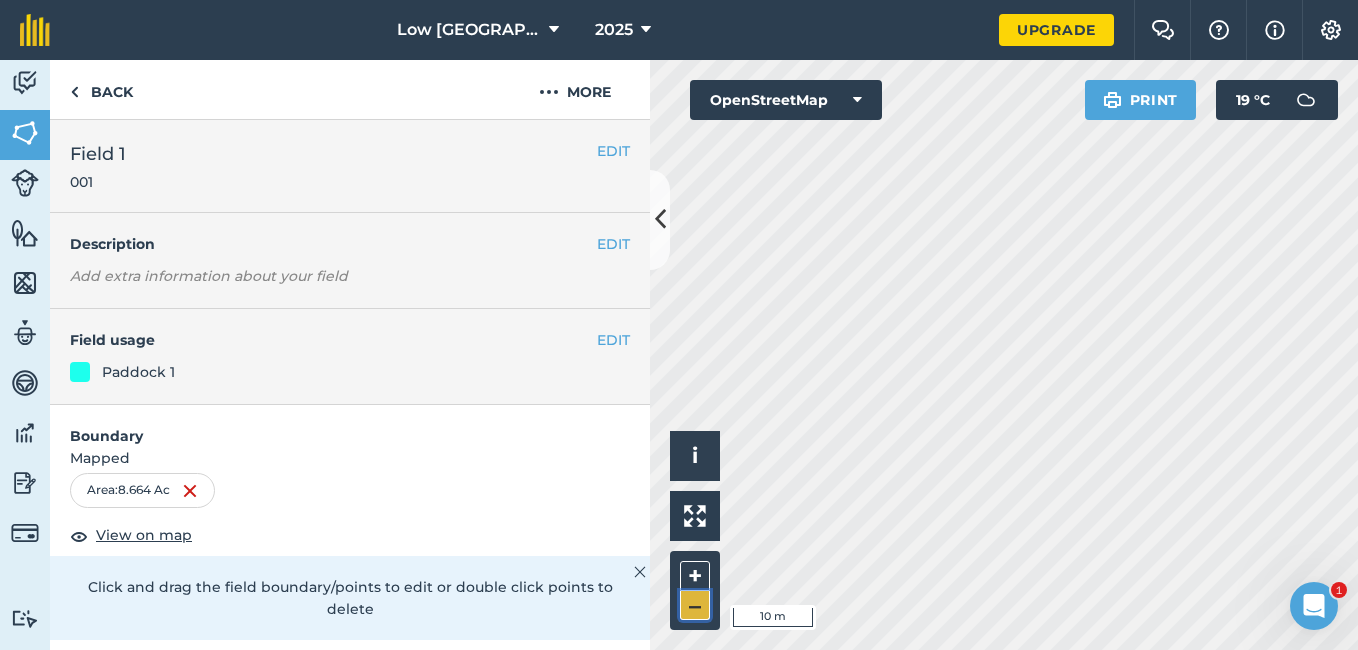 click on "–" at bounding box center (695, 605) 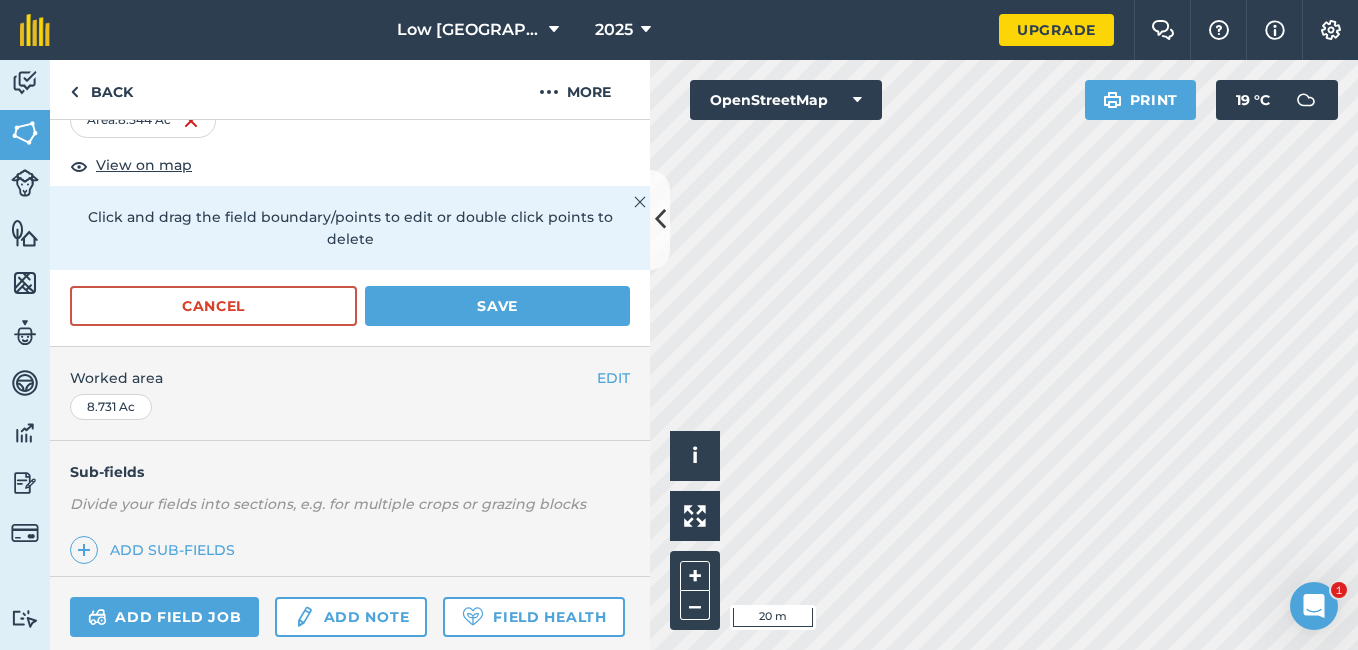 scroll, scrollTop: 359, scrollLeft: 0, axis: vertical 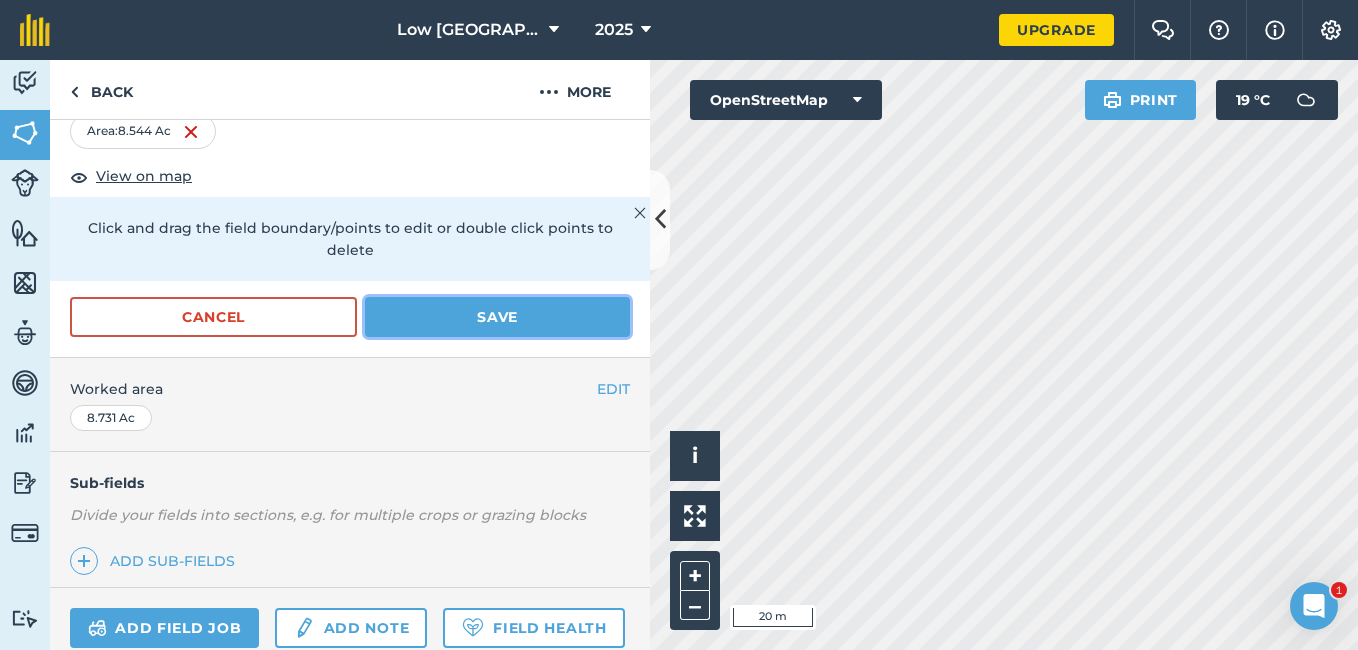 click on "Save" at bounding box center [497, 317] 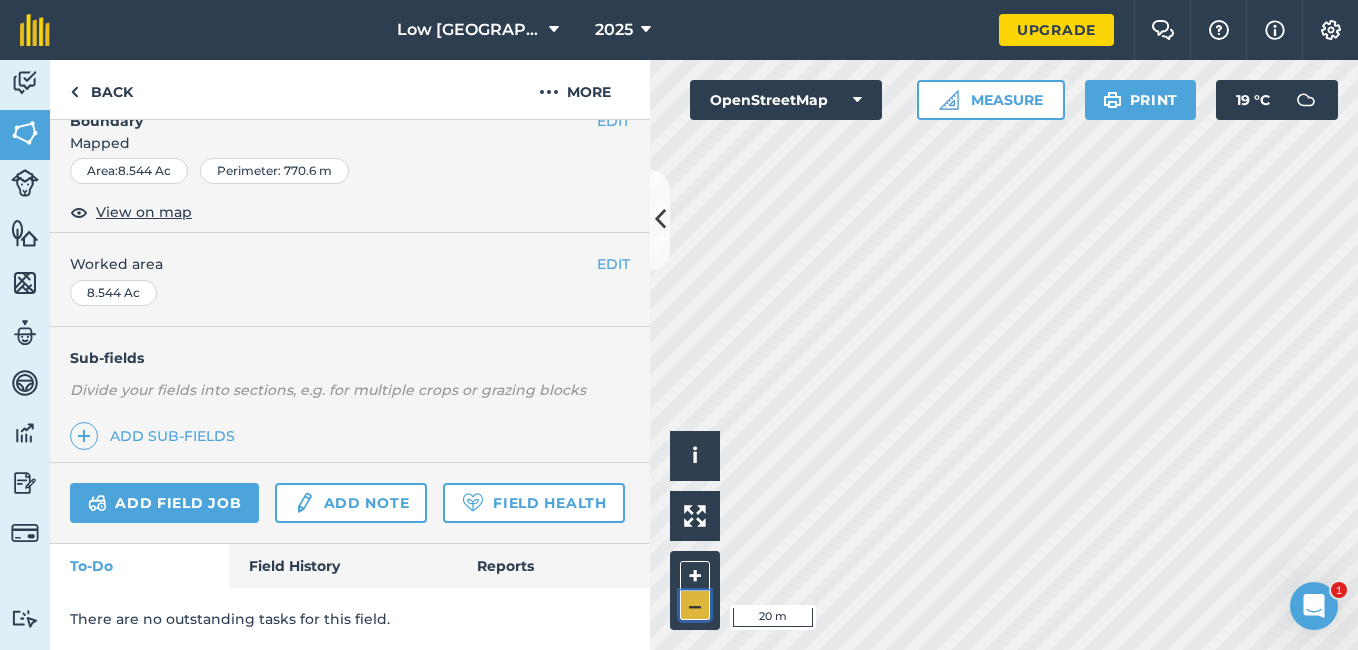 click on "–" at bounding box center [695, 605] 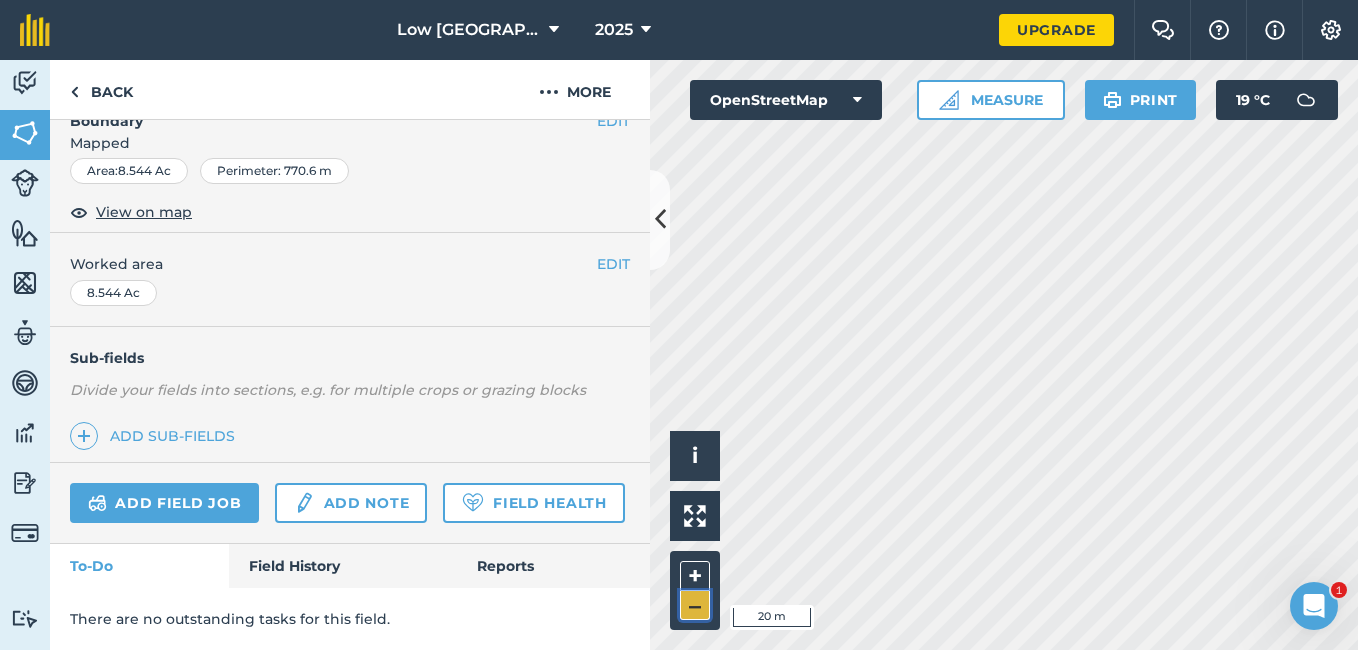 click on "–" at bounding box center (695, 605) 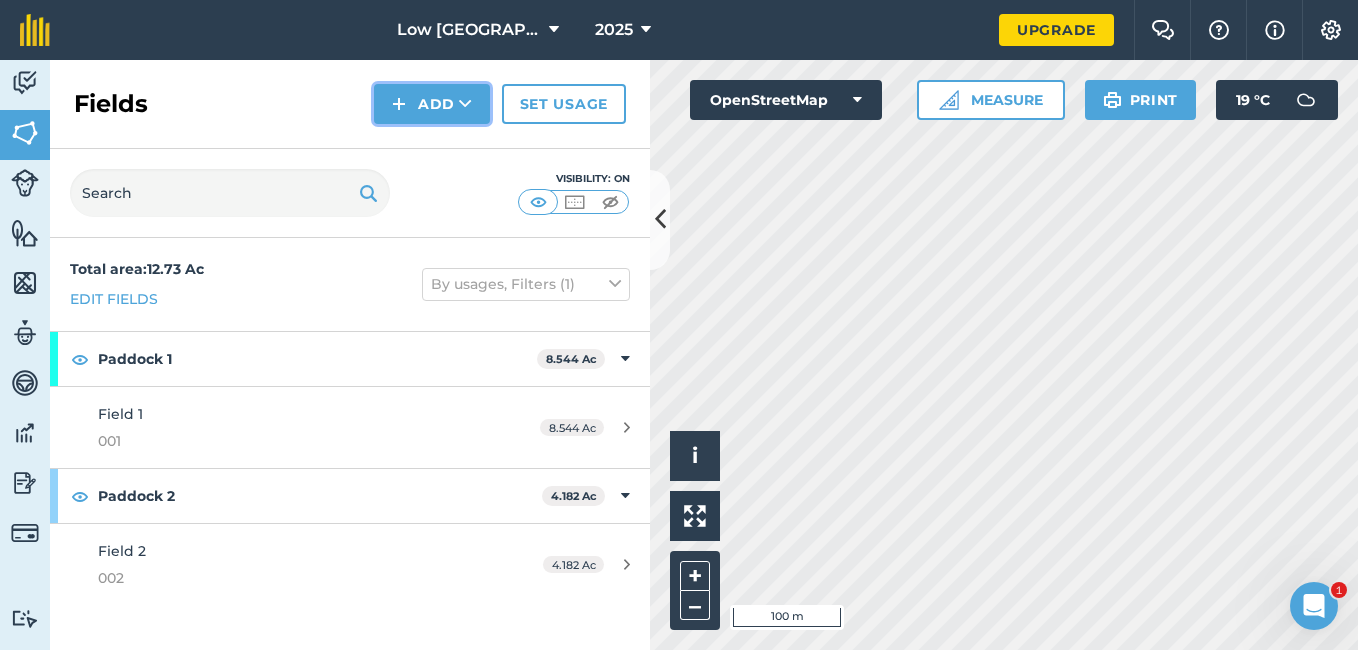 click at bounding box center [465, 104] 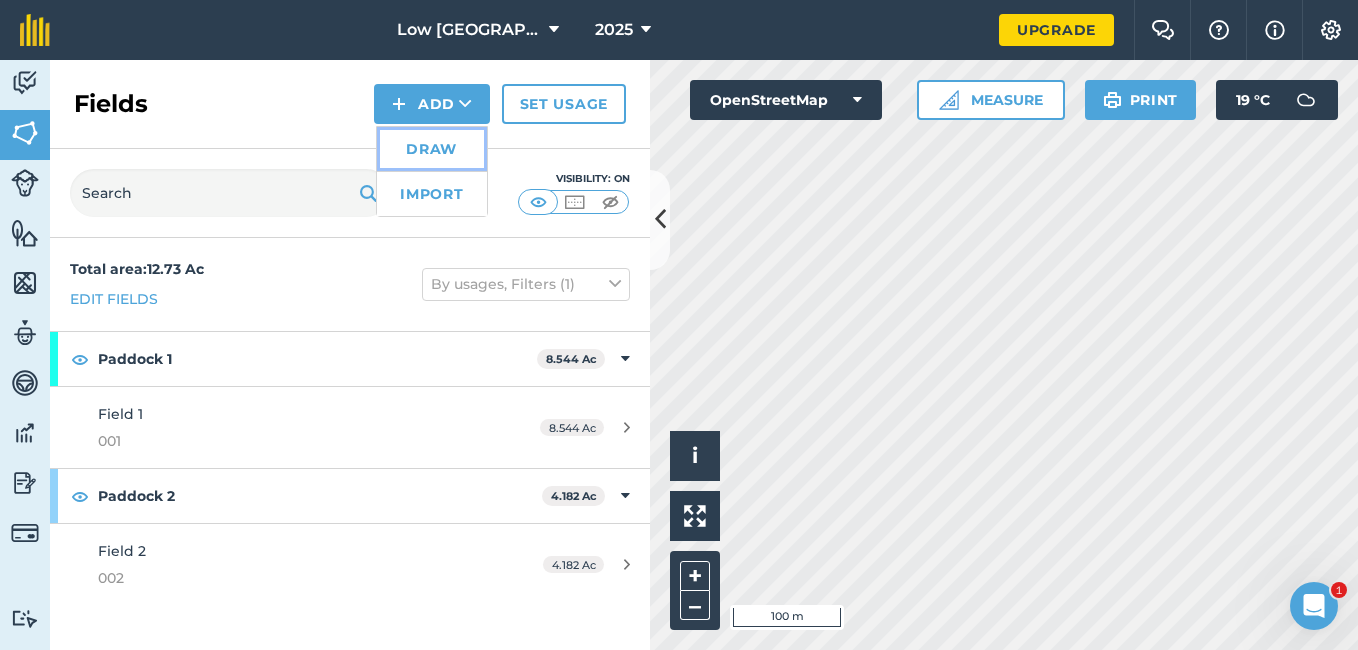 click on "Draw" at bounding box center [432, 149] 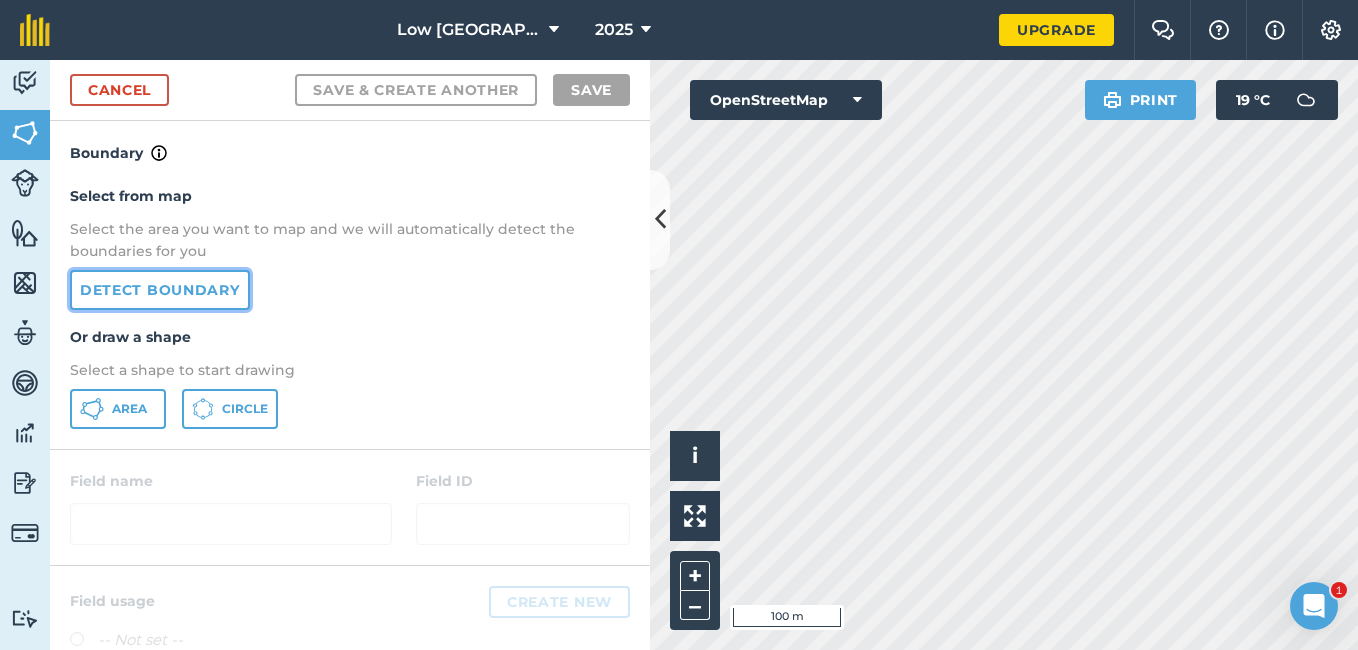 click on "Detect boundary" at bounding box center [160, 290] 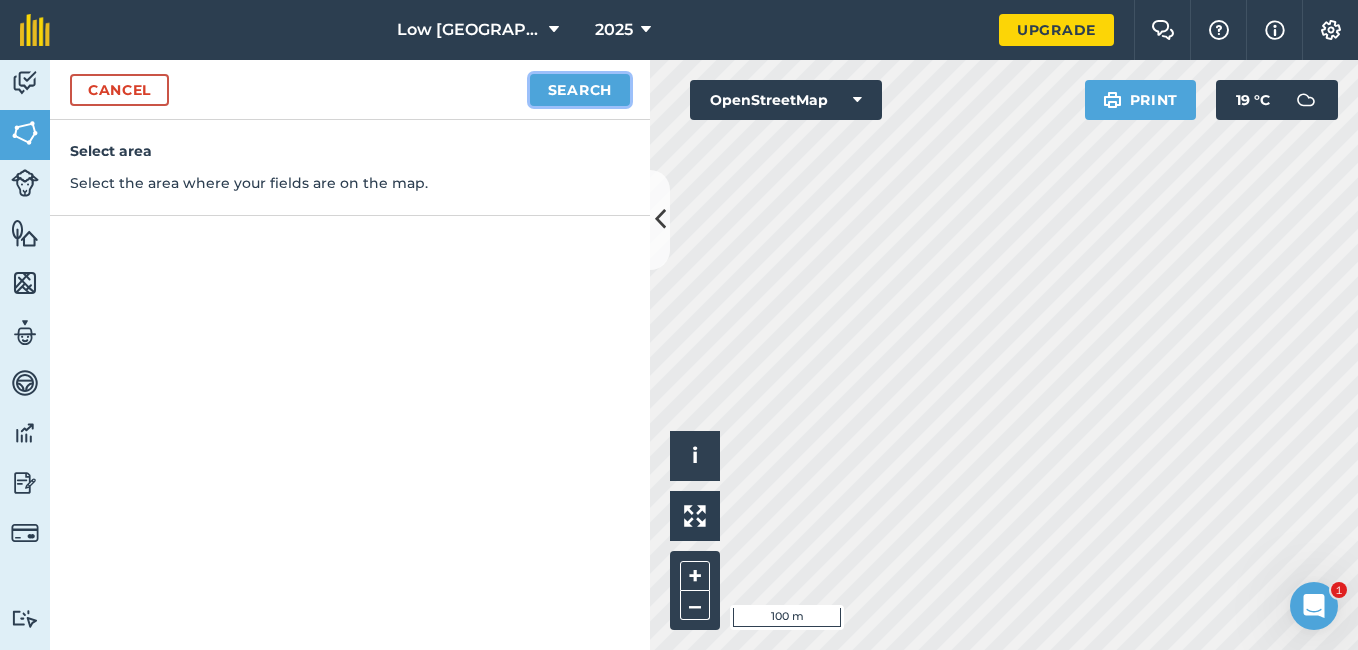 click on "Search" at bounding box center [580, 90] 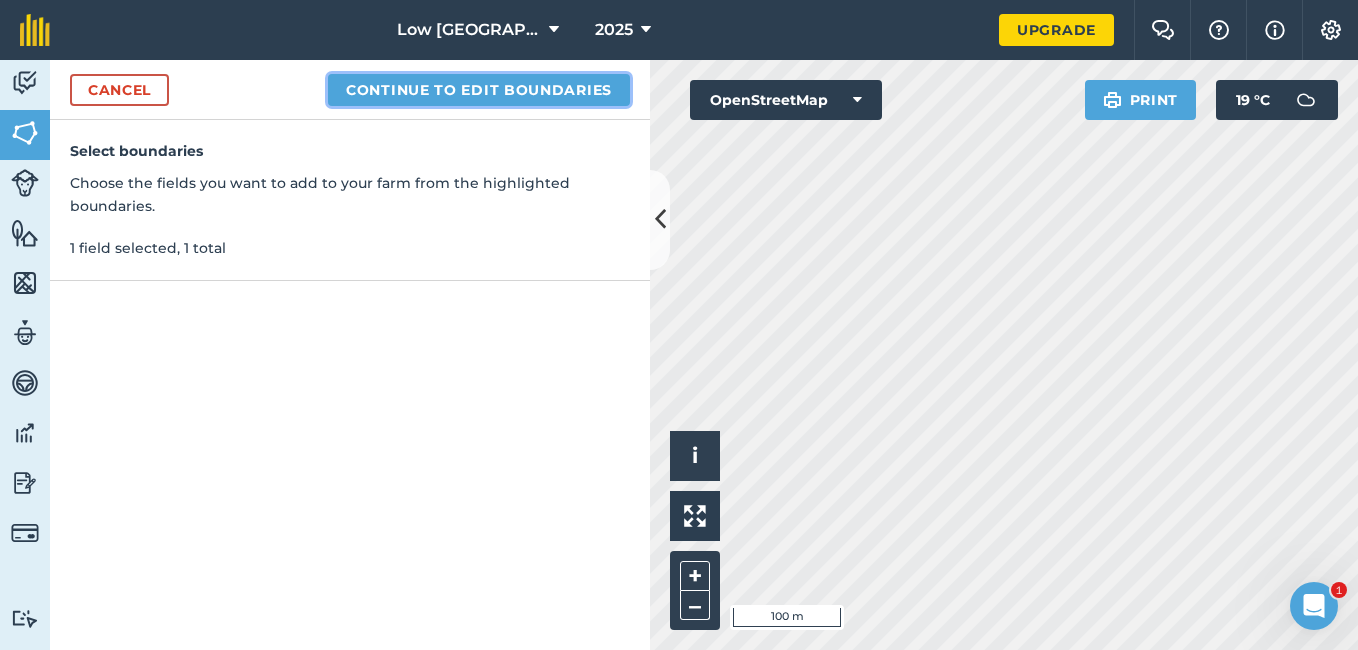 click on "Continue to edit boundaries" at bounding box center (479, 90) 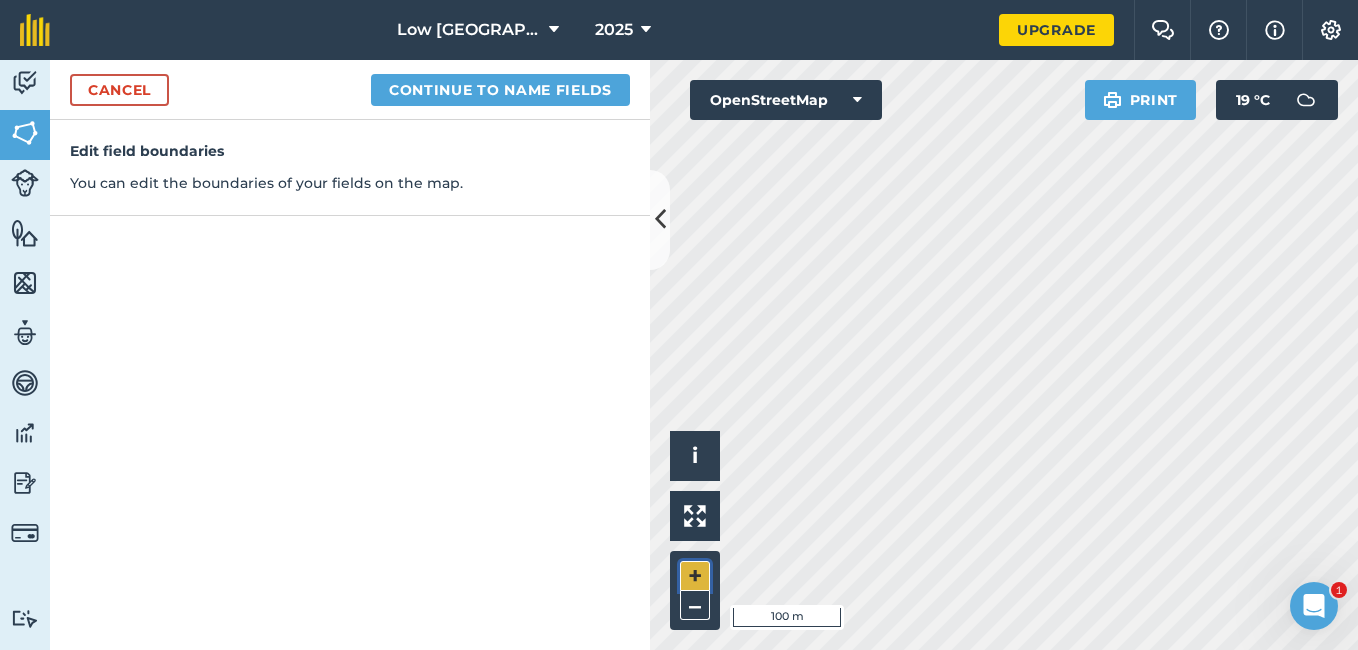 click on "+" at bounding box center [695, 576] 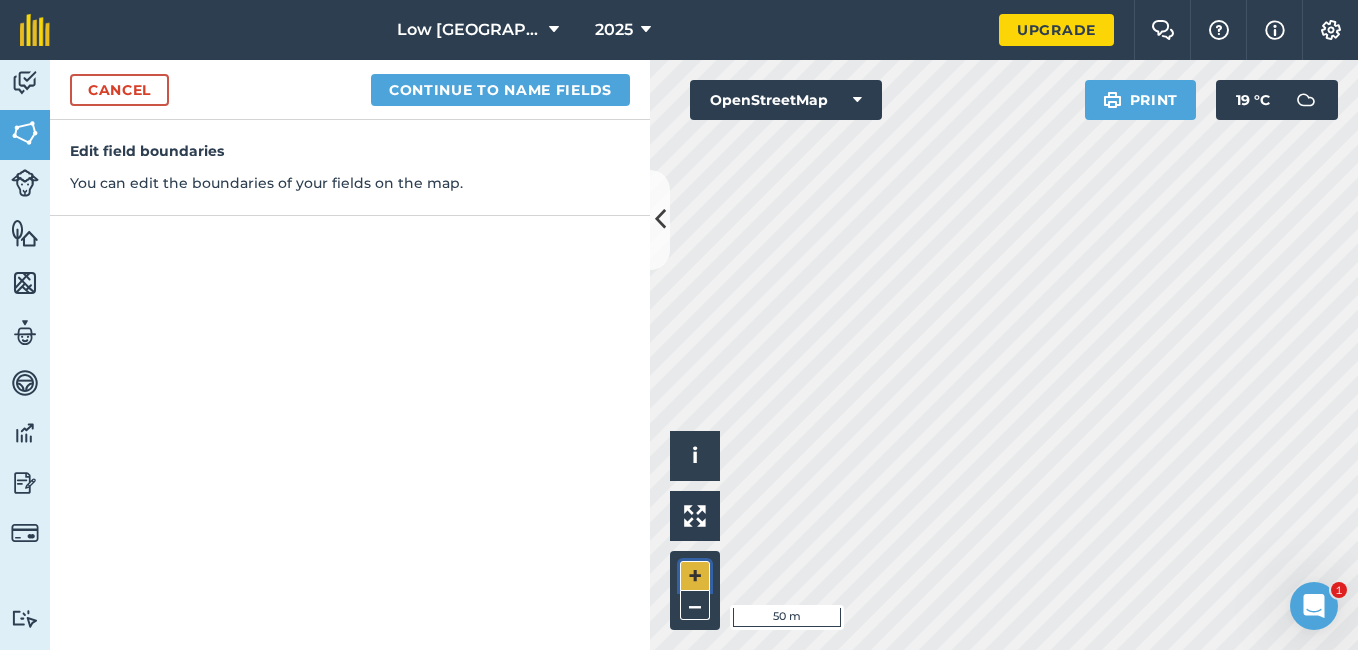 click on "+" at bounding box center (695, 576) 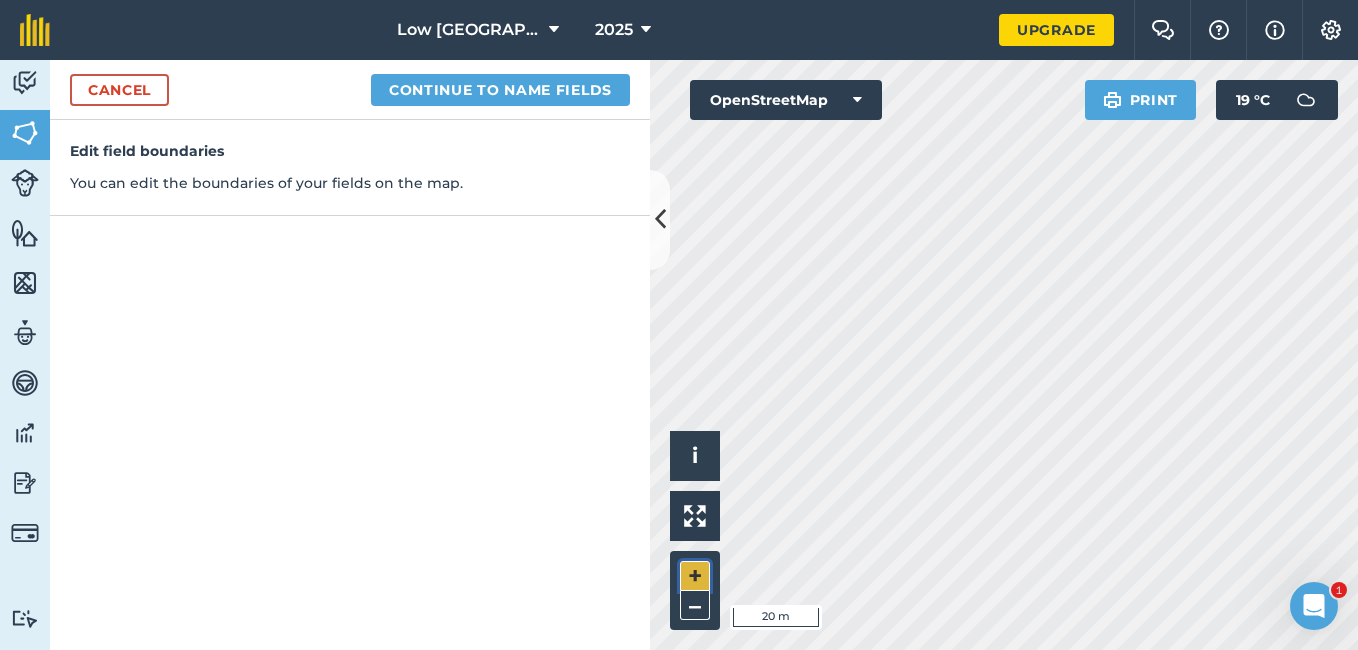 click on "+" at bounding box center [695, 576] 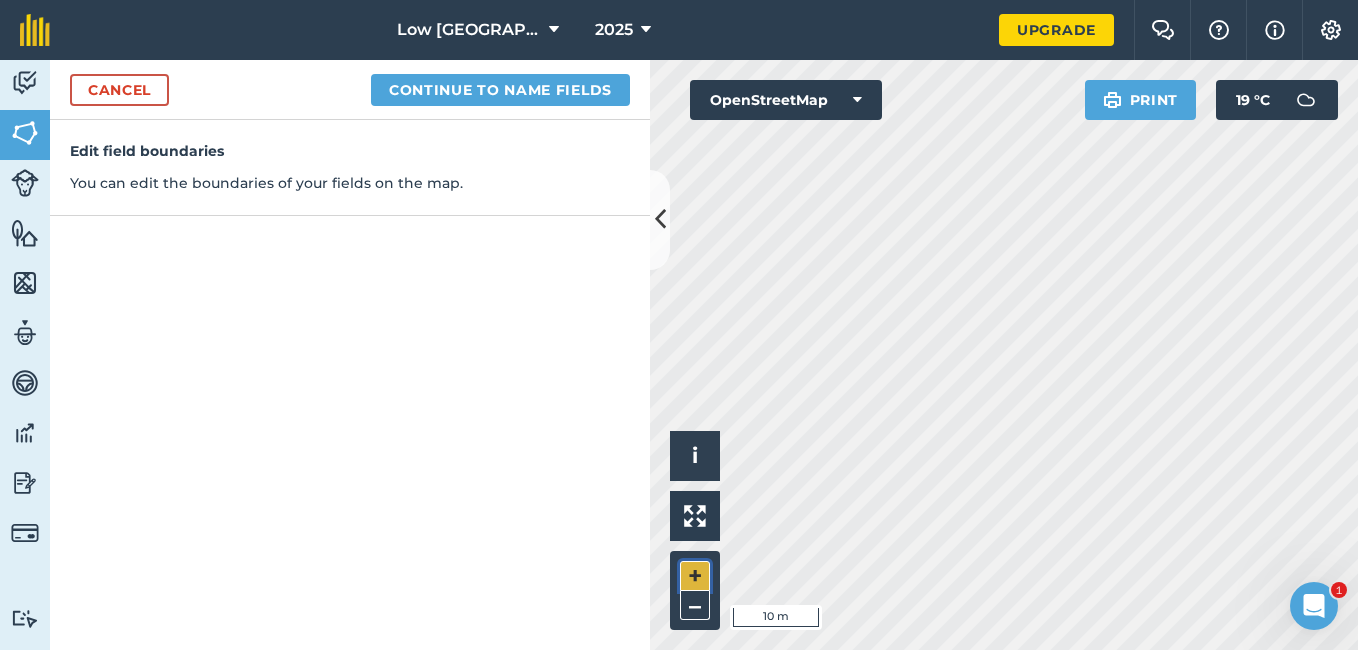 click on "+" at bounding box center (695, 576) 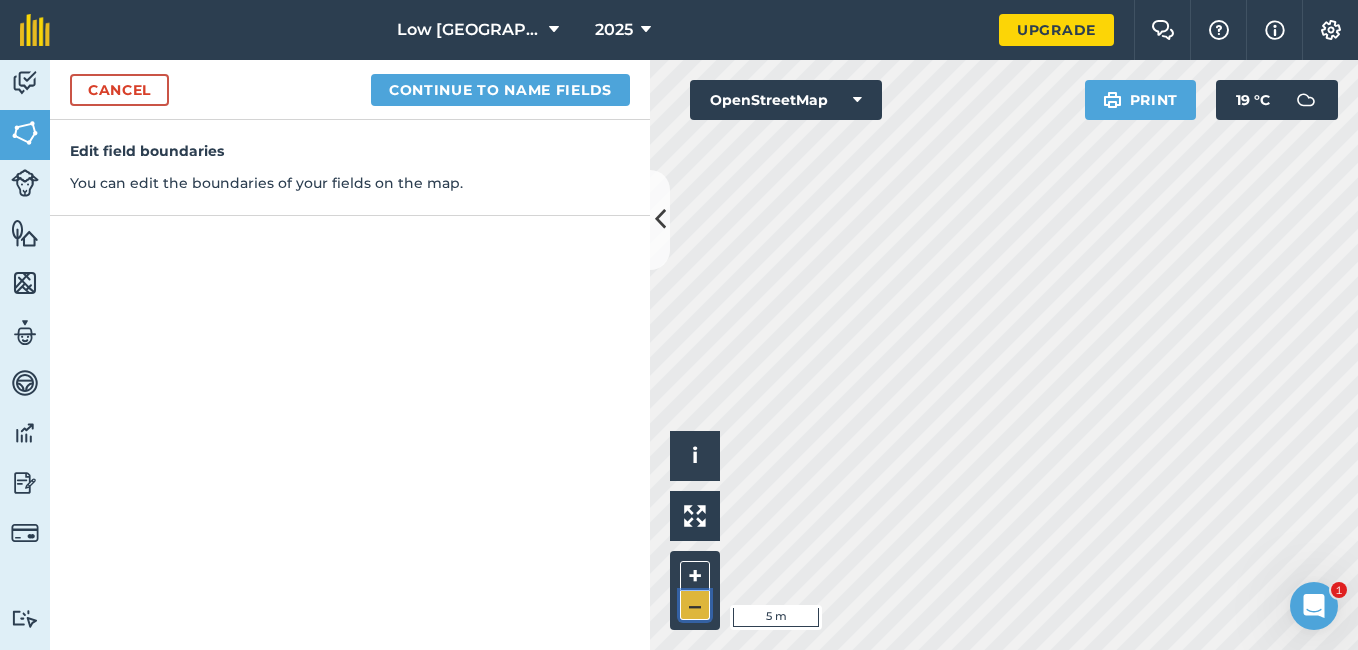 click on "–" at bounding box center (695, 605) 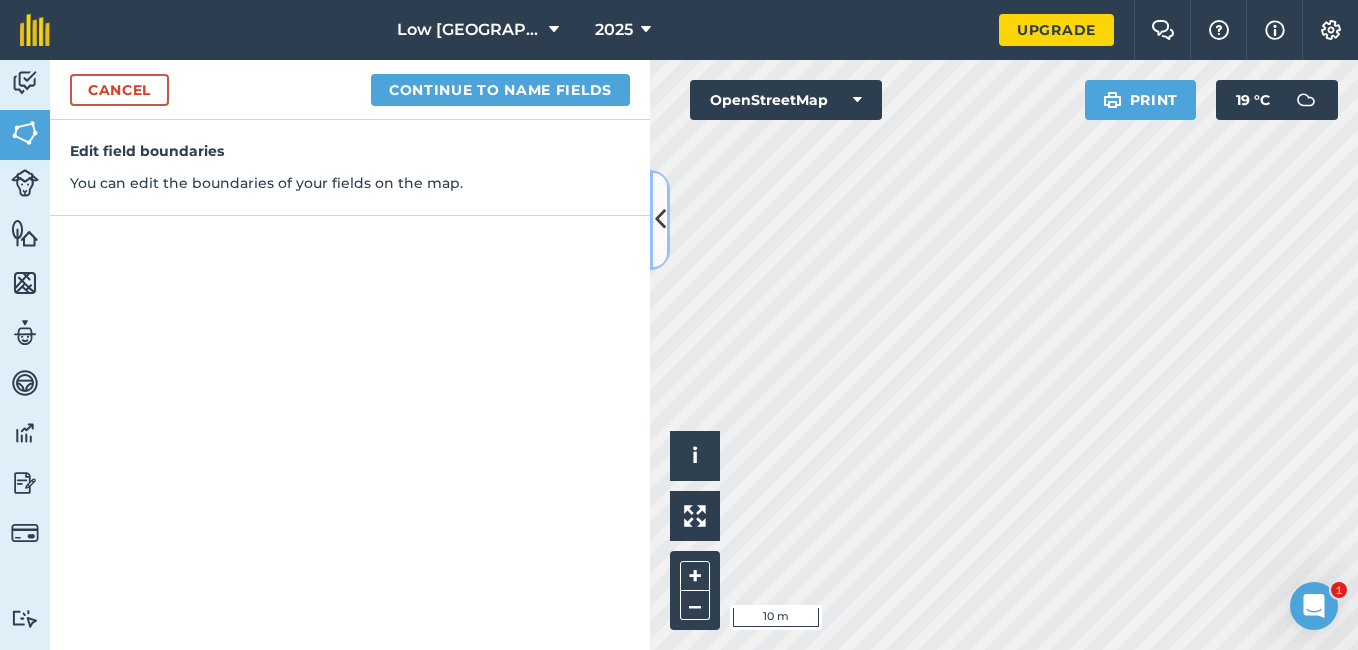 click at bounding box center [660, 219] 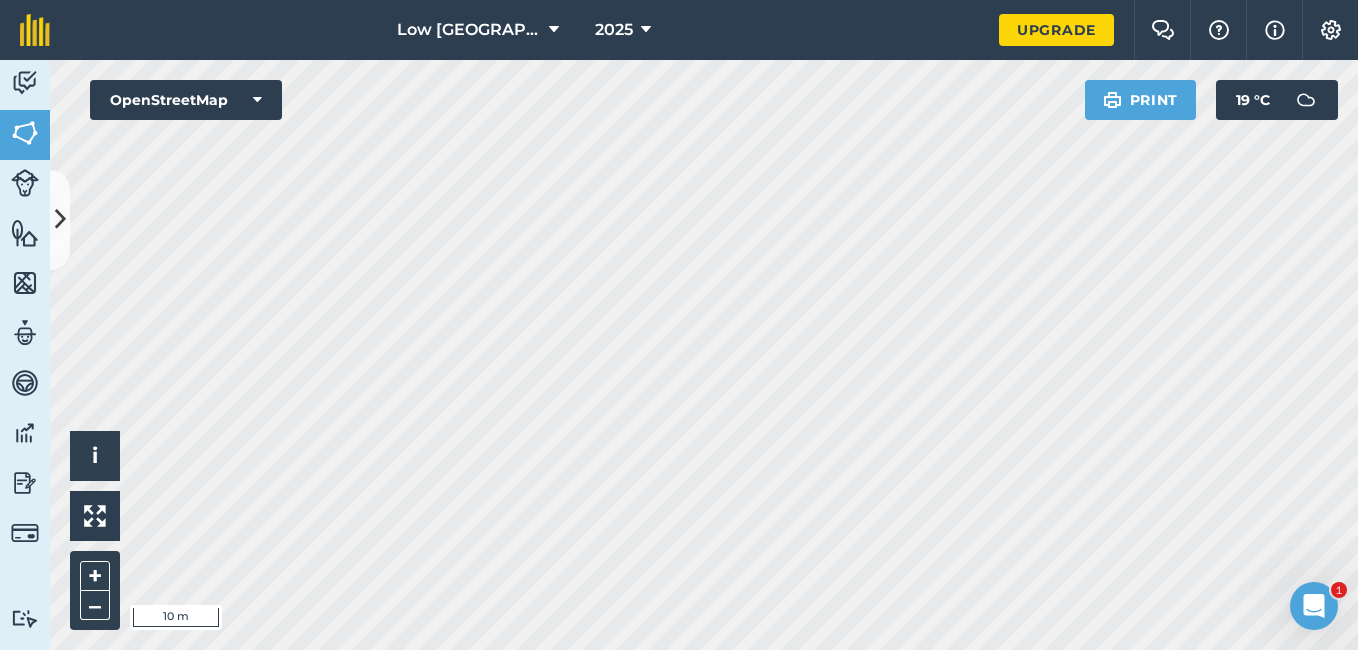 click on "Click to start drawing i ©  OpenStreetMap  contributors. 10 m + – OpenStreetMap Print 19   ° C" at bounding box center (704, 355) 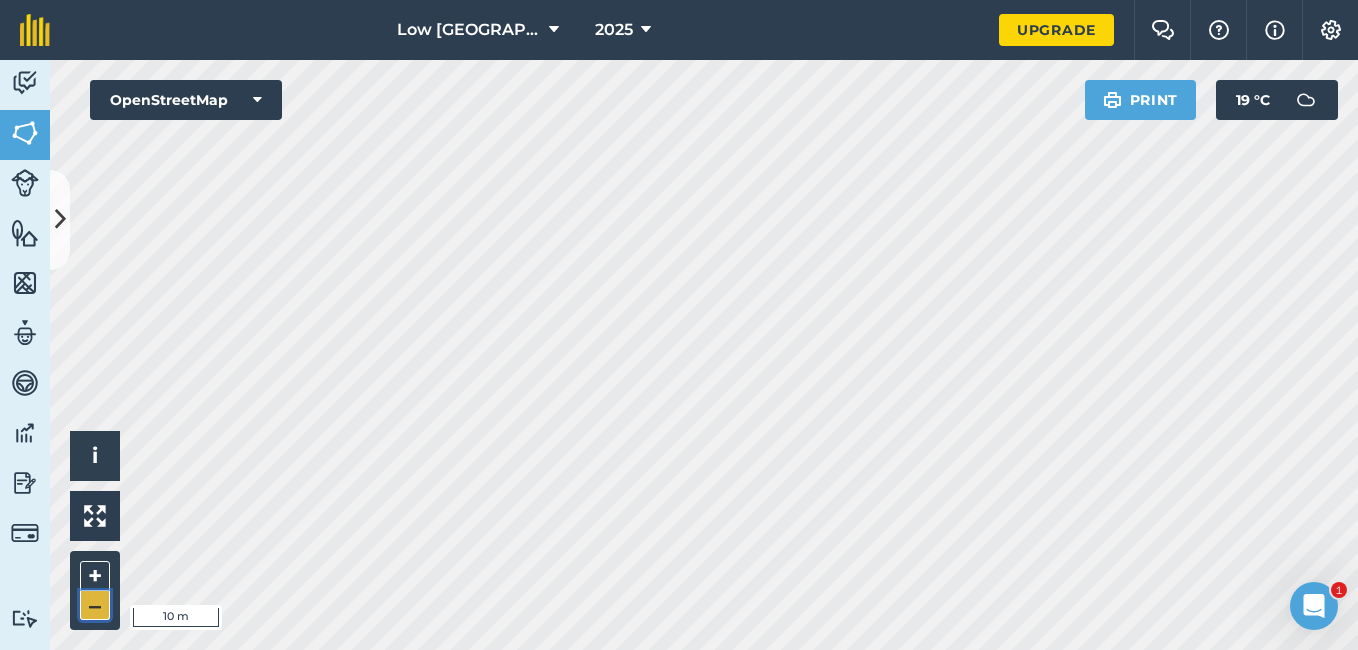 click on "–" at bounding box center (95, 605) 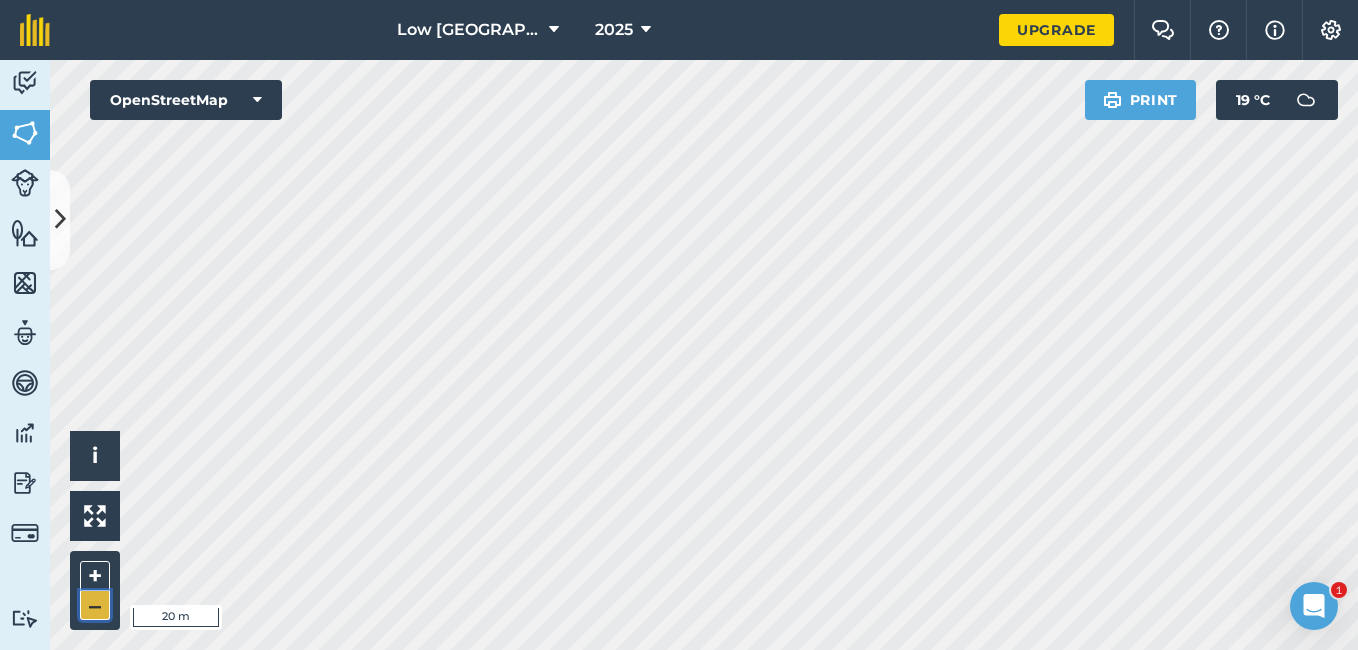 click on "–" at bounding box center [95, 605] 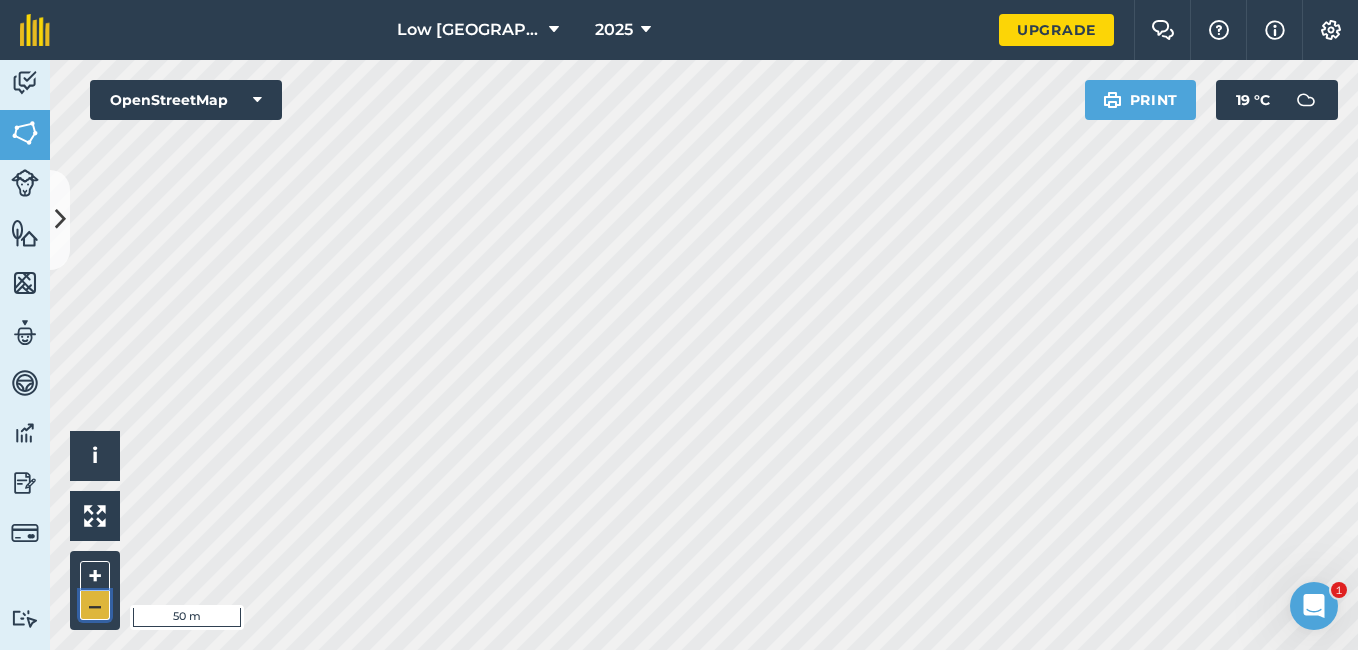 click on "–" at bounding box center (95, 605) 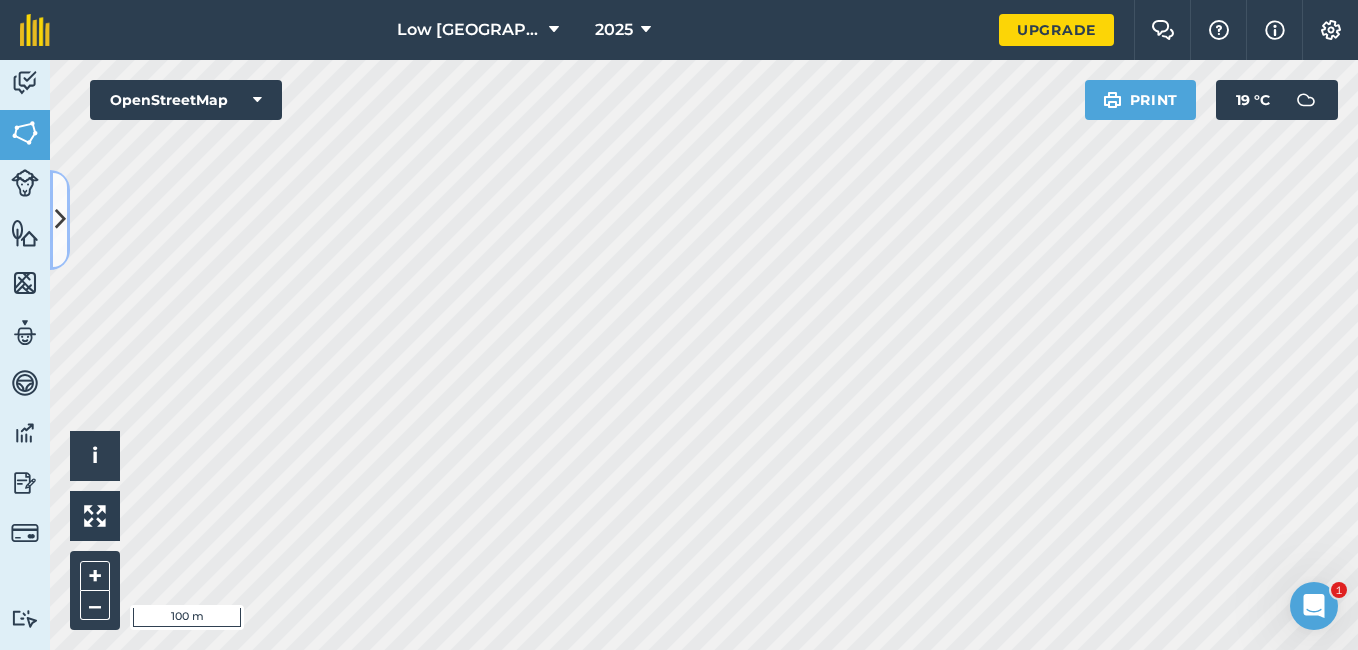 click at bounding box center (60, 219) 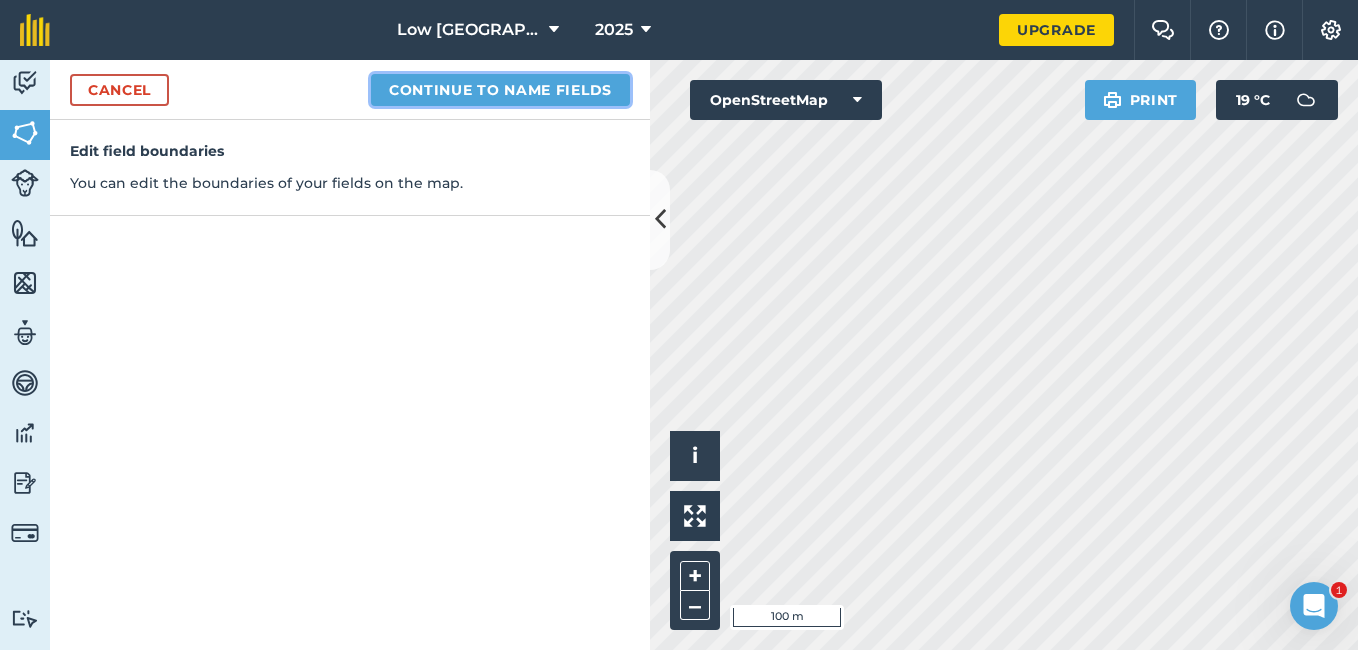 click on "Continue to name fields" at bounding box center [500, 90] 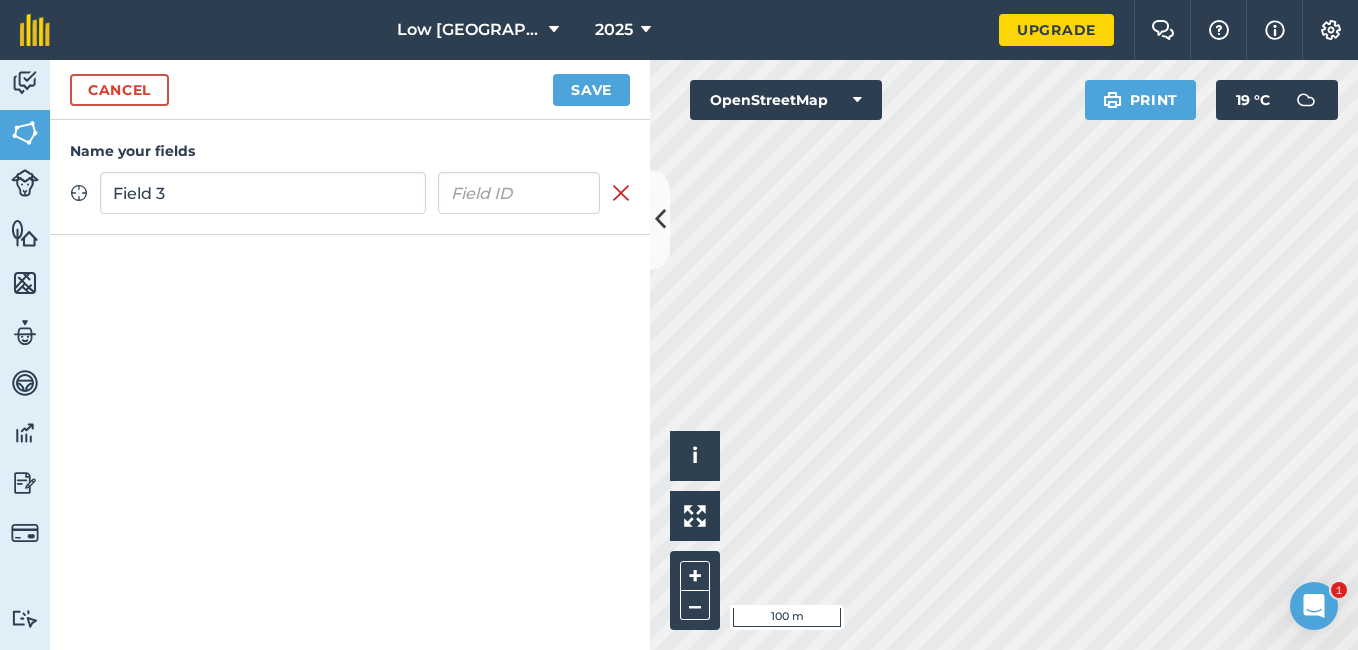 type on "Field 3" 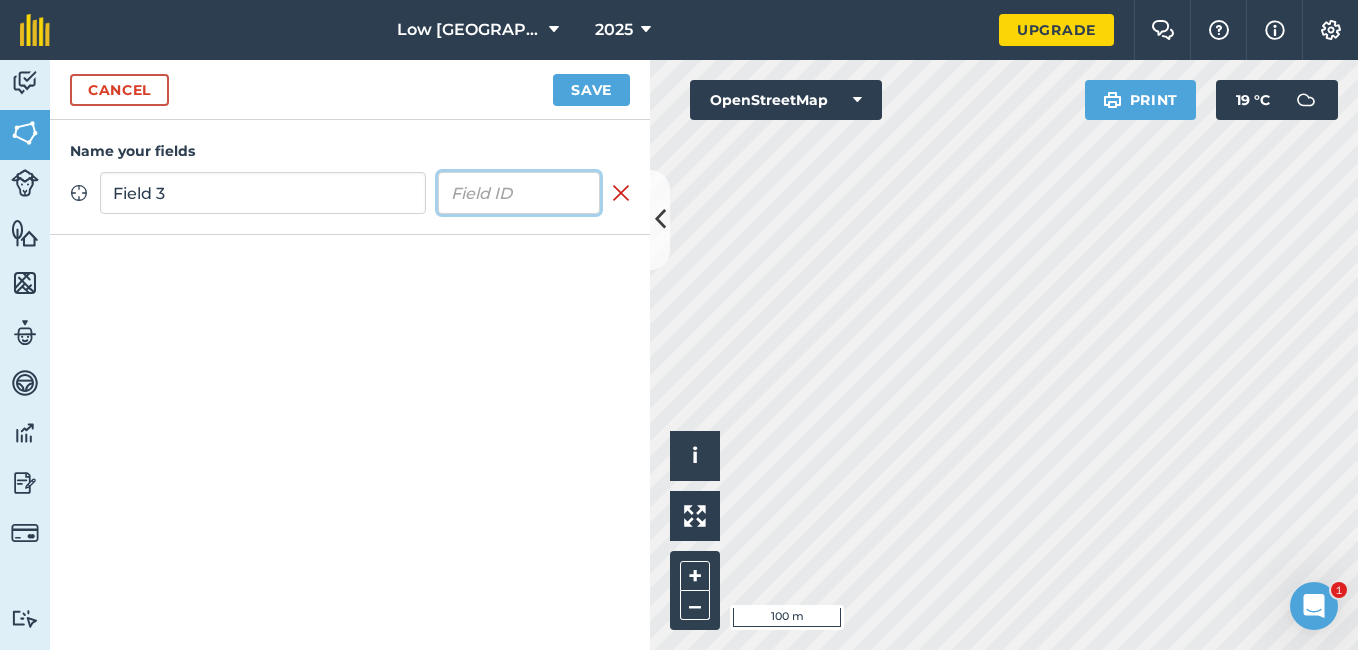 click at bounding box center [519, 193] 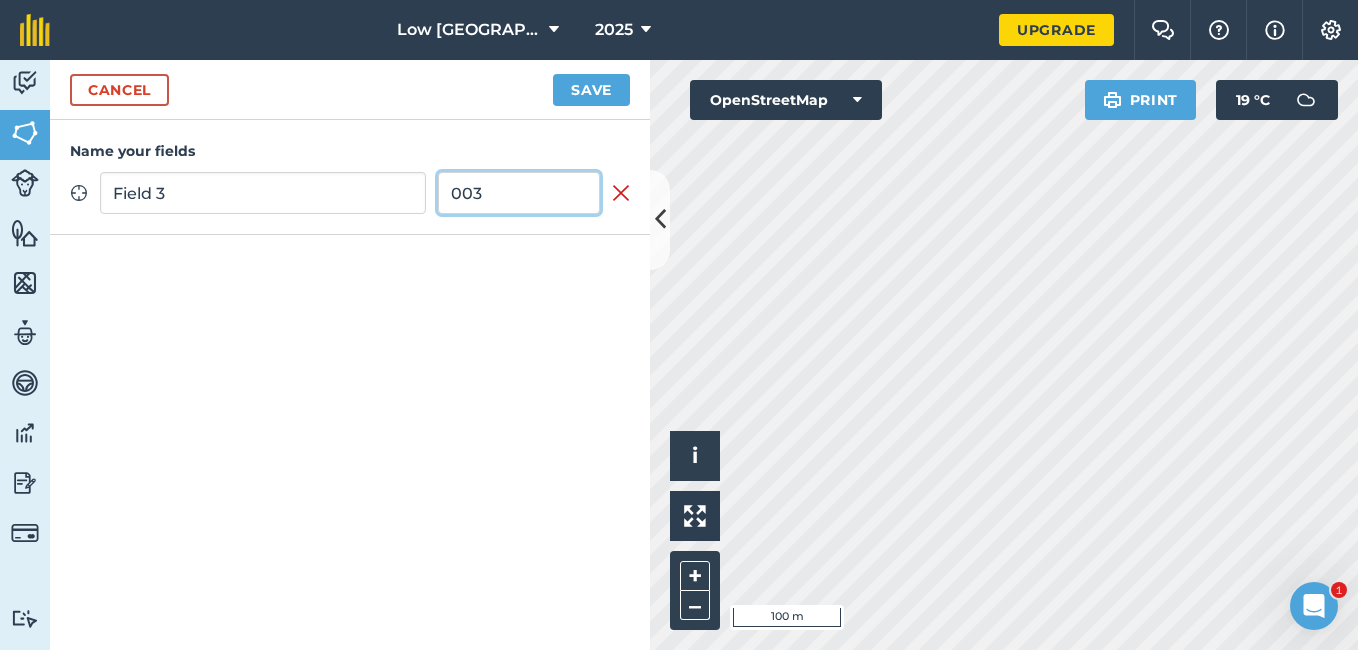 type on "003" 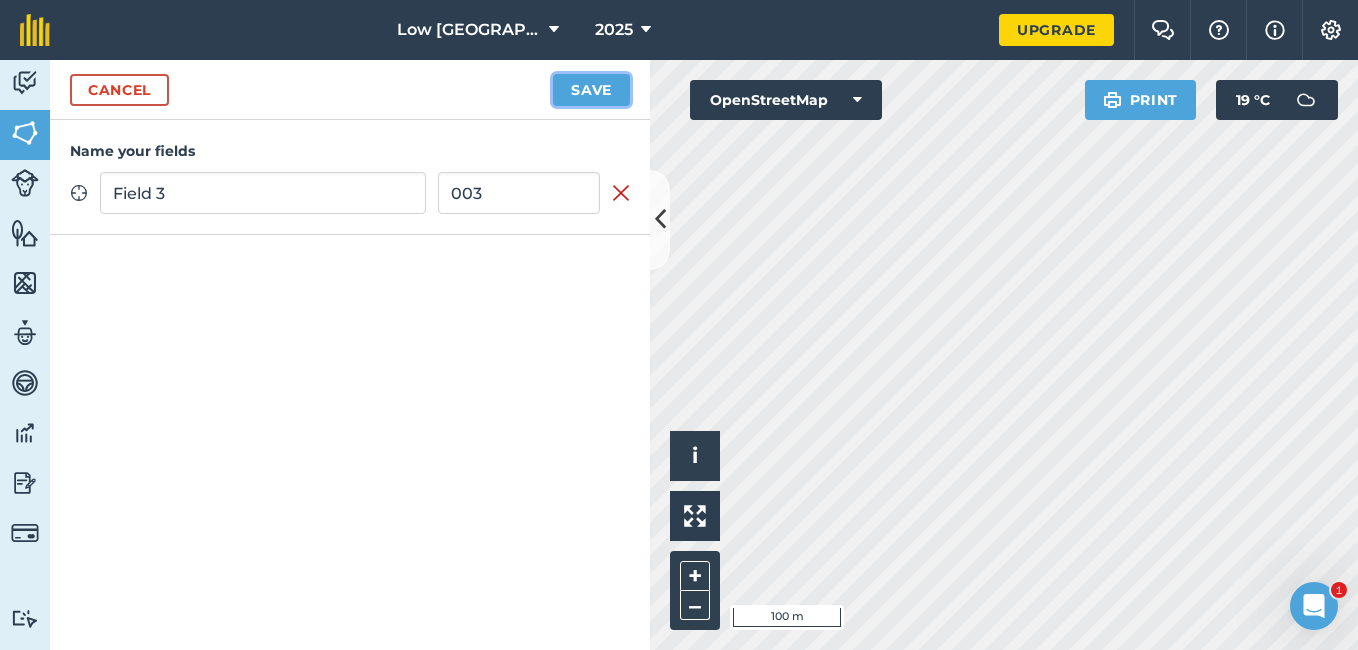 click on "Save" at bounding box center [591, 90] 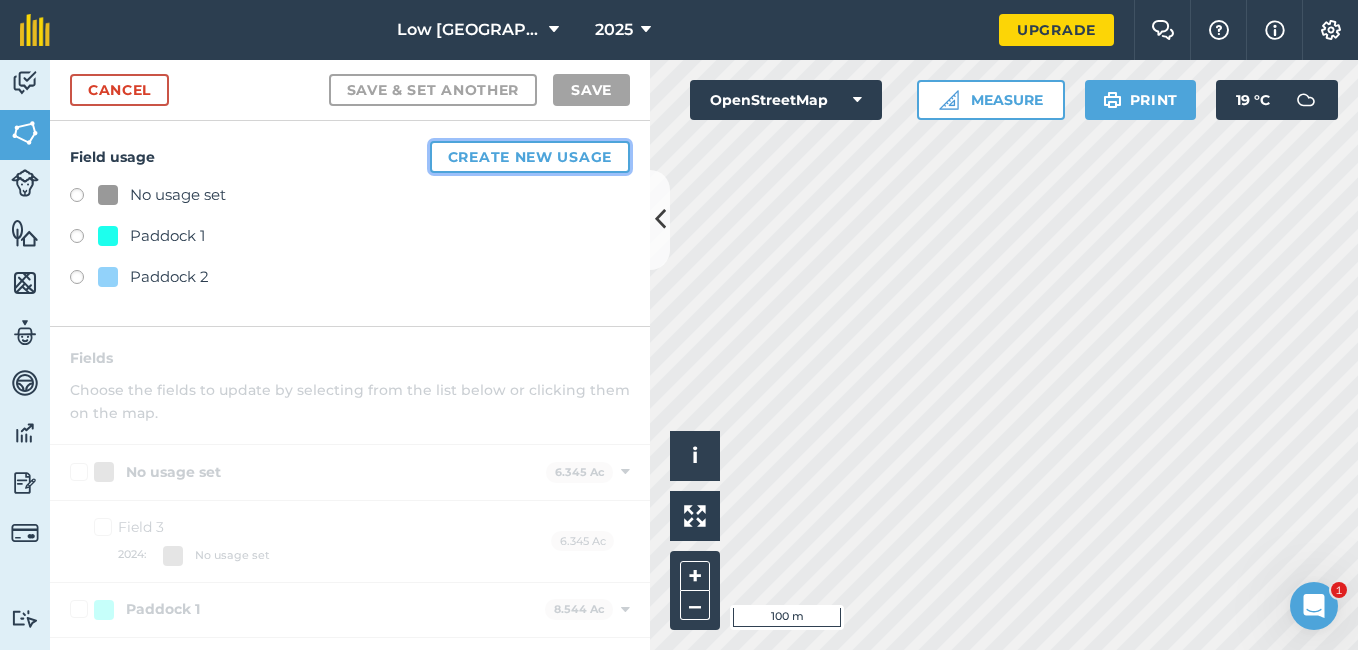 click on "Create new usage" at bounding box center (530, 157) 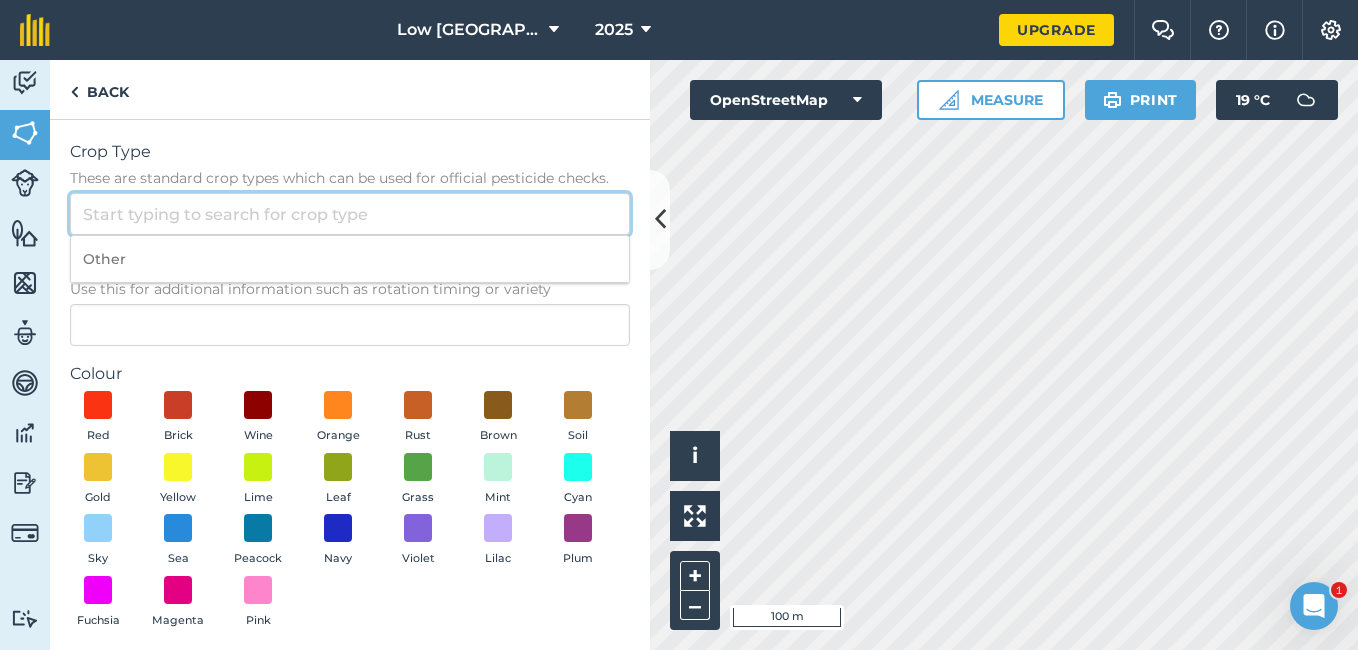 click on "Crop Type These are standard crop types which can be used for official pesticide checks." at bounding box center (350, 214) 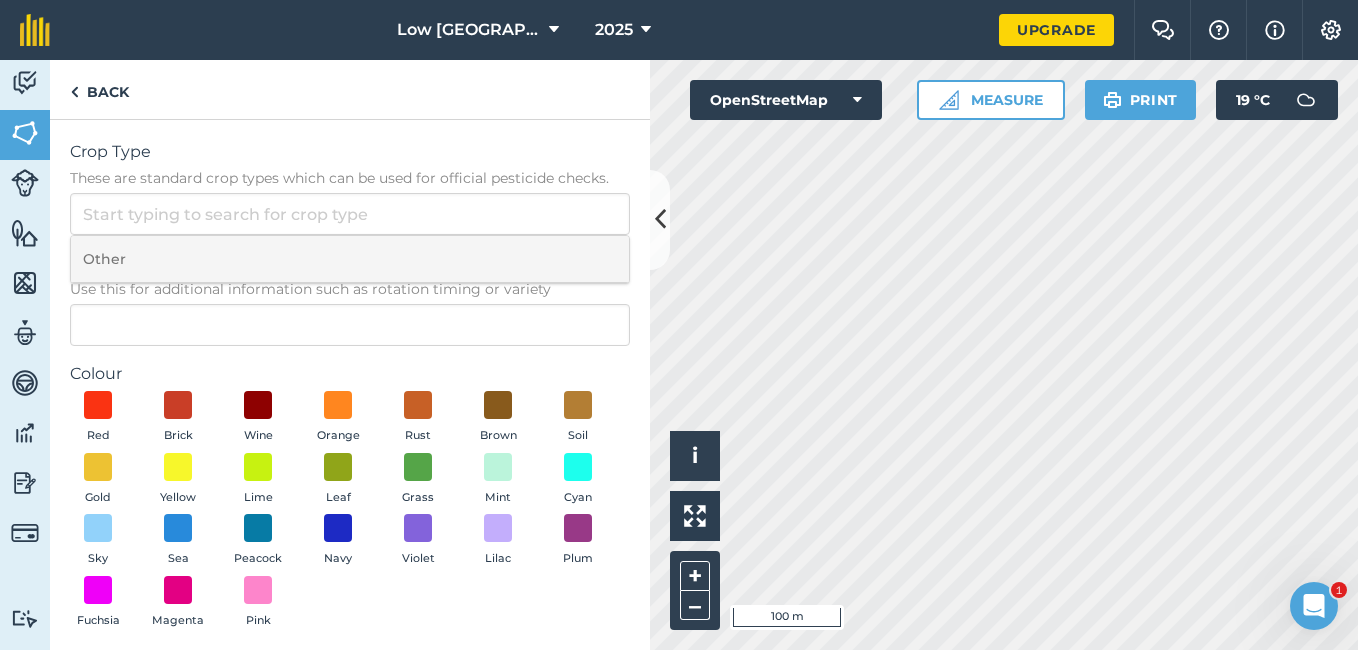 click on "Other" at bounding box center (350, 259) 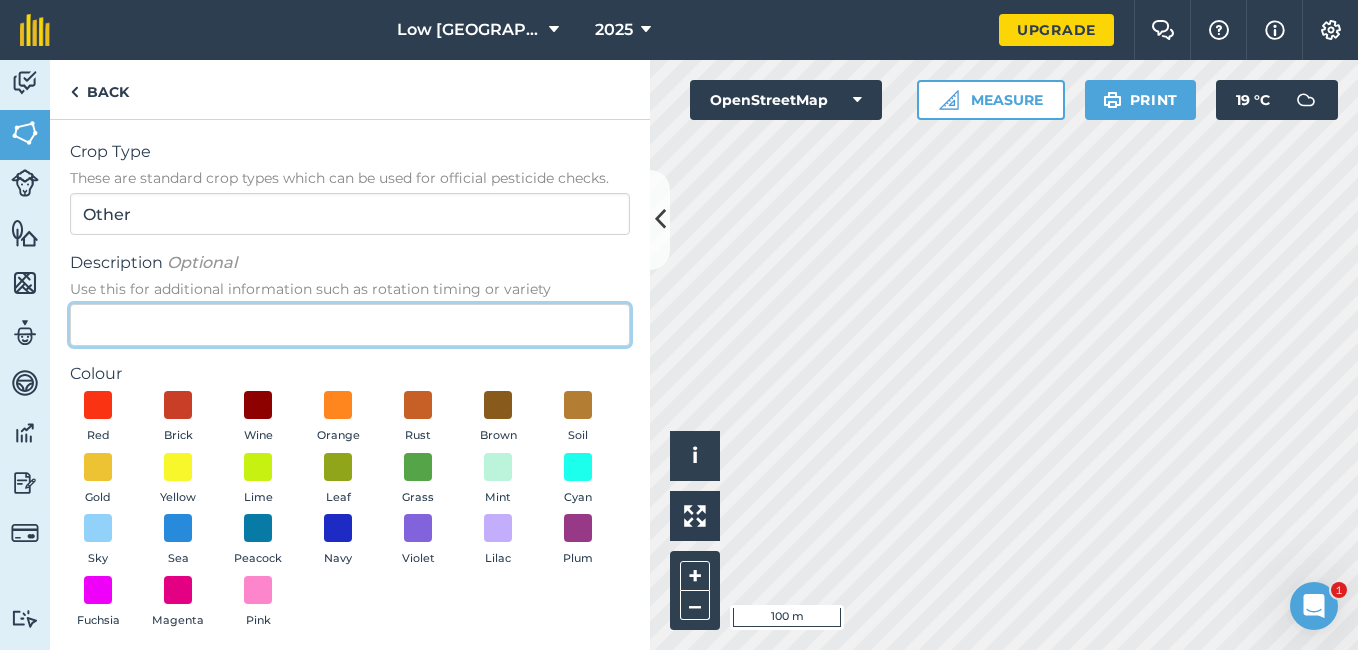 click on "Description   Optional Use this for additional information such as rotation timing or variety" at bounding box center [350, 325] 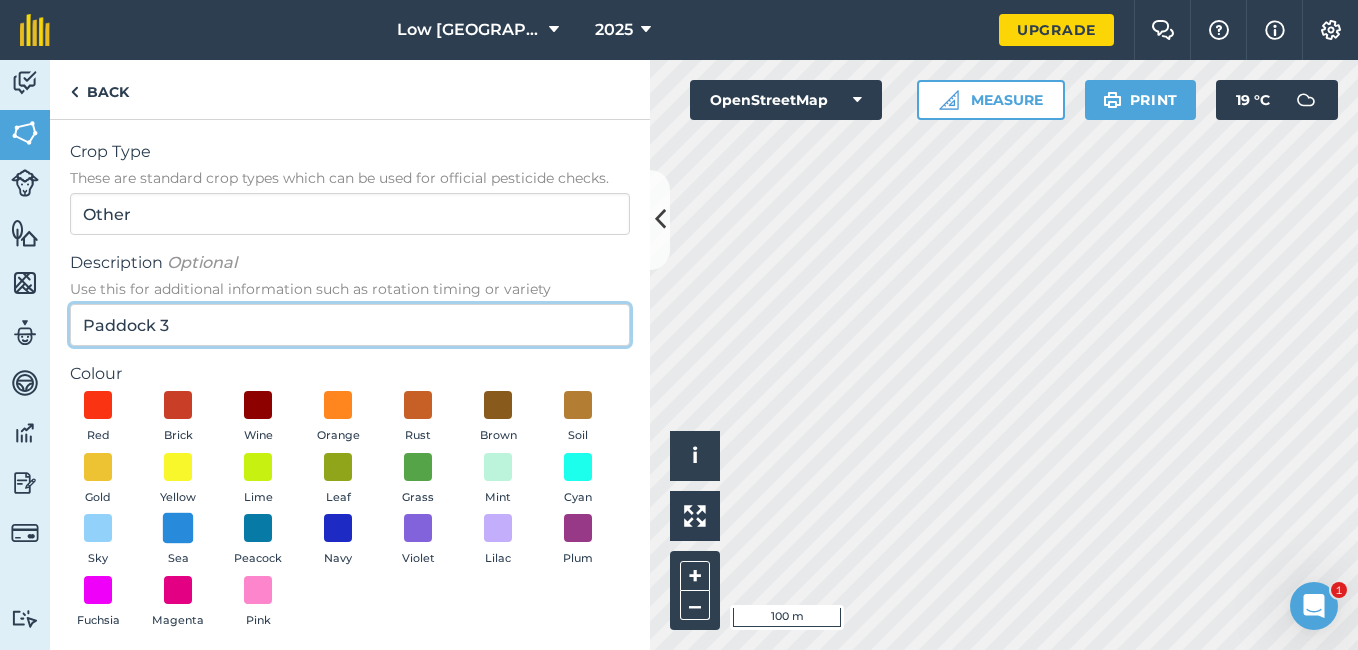type on "Paddock 3" 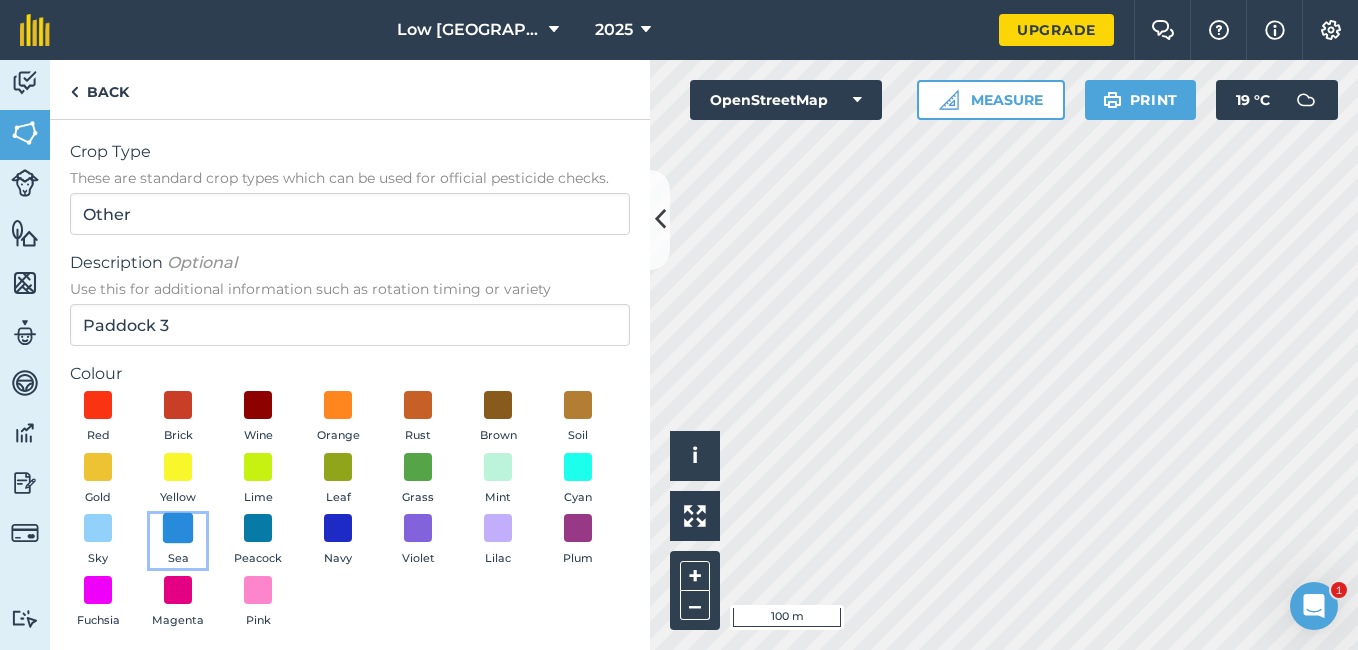click at bounding box center [178, 528] 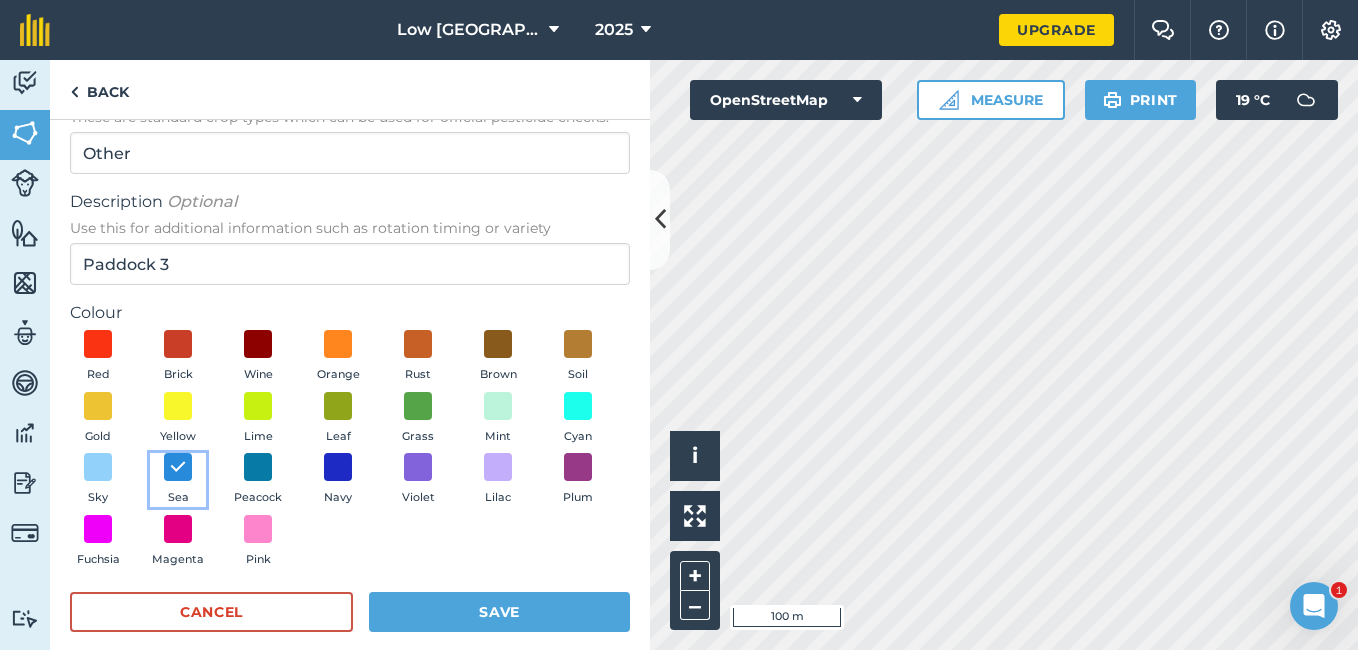 scroll, scrollTop: 84, scrollLeft: 0, axis: vertical 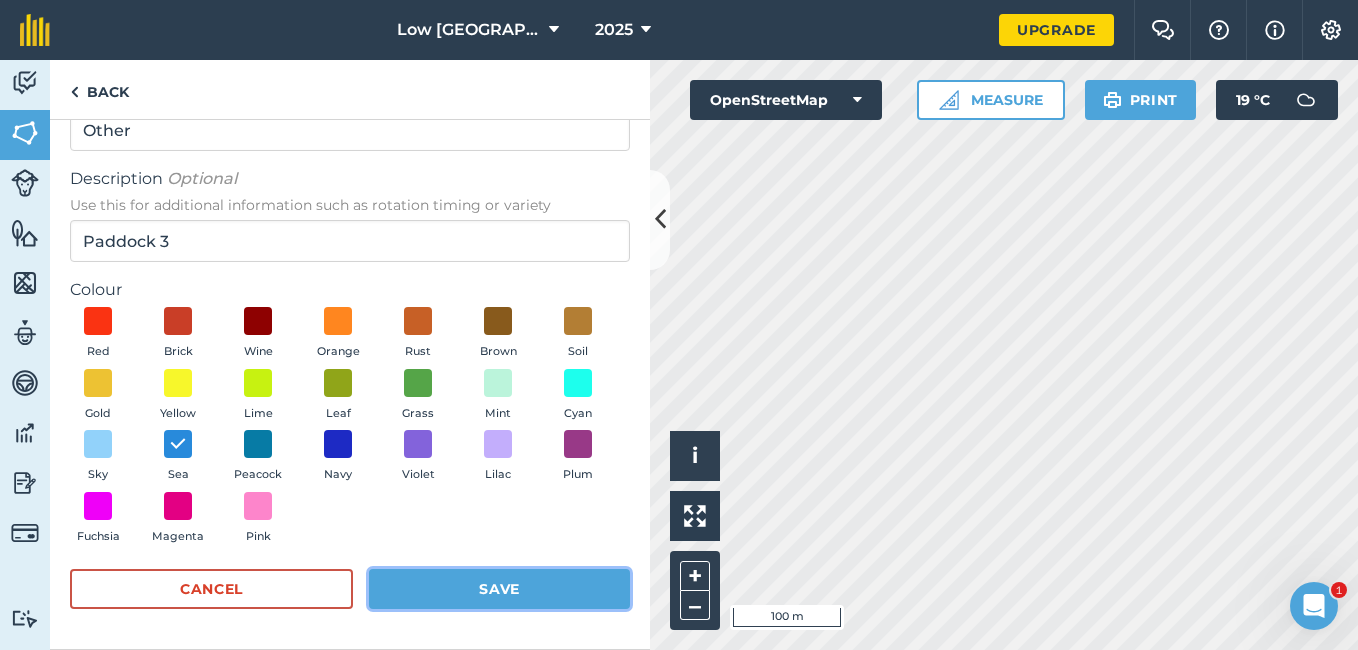 click on "Save" at bounding box center [499, 589] 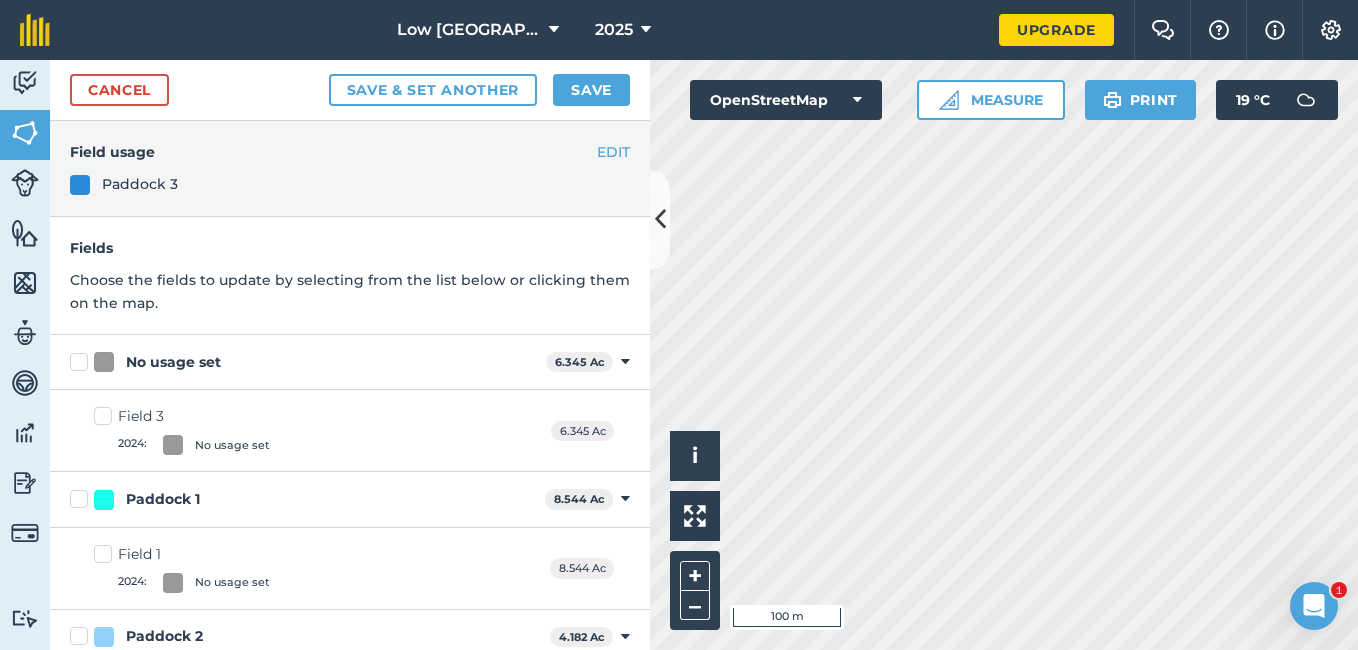 click on "No usage set" at bounding box center (304, 362) 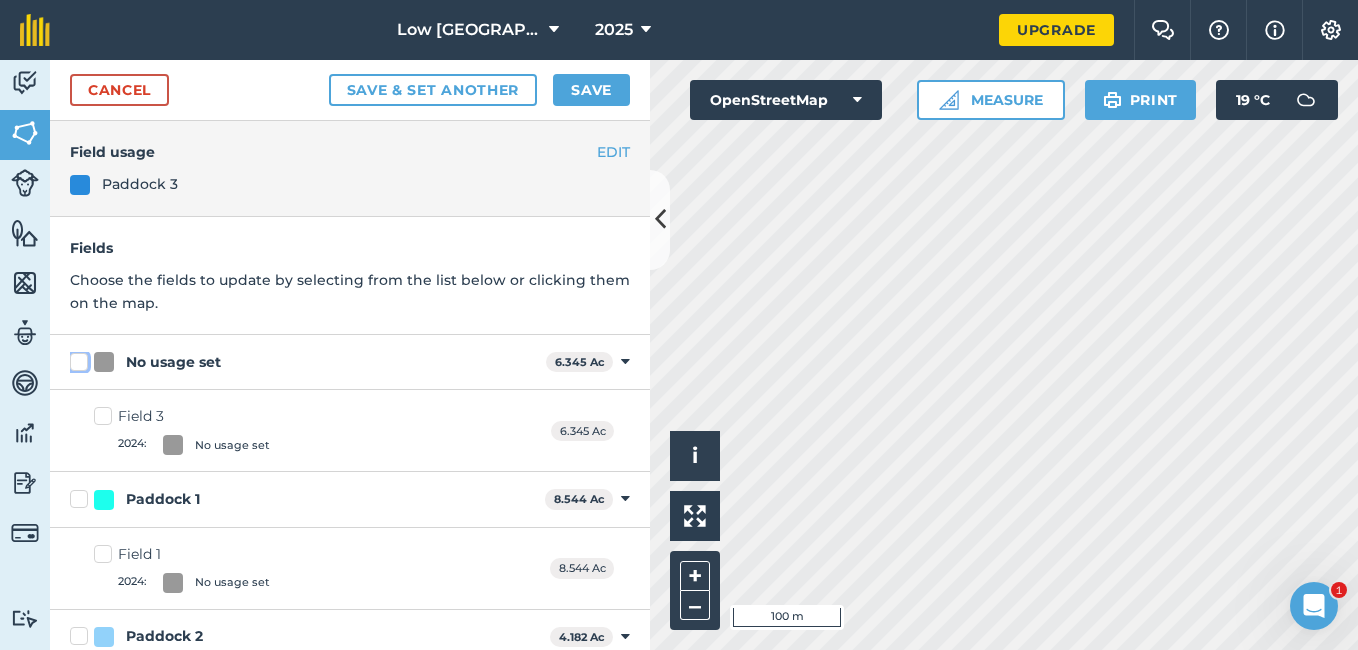click on "No usage set" at bounding box center [76, 358] 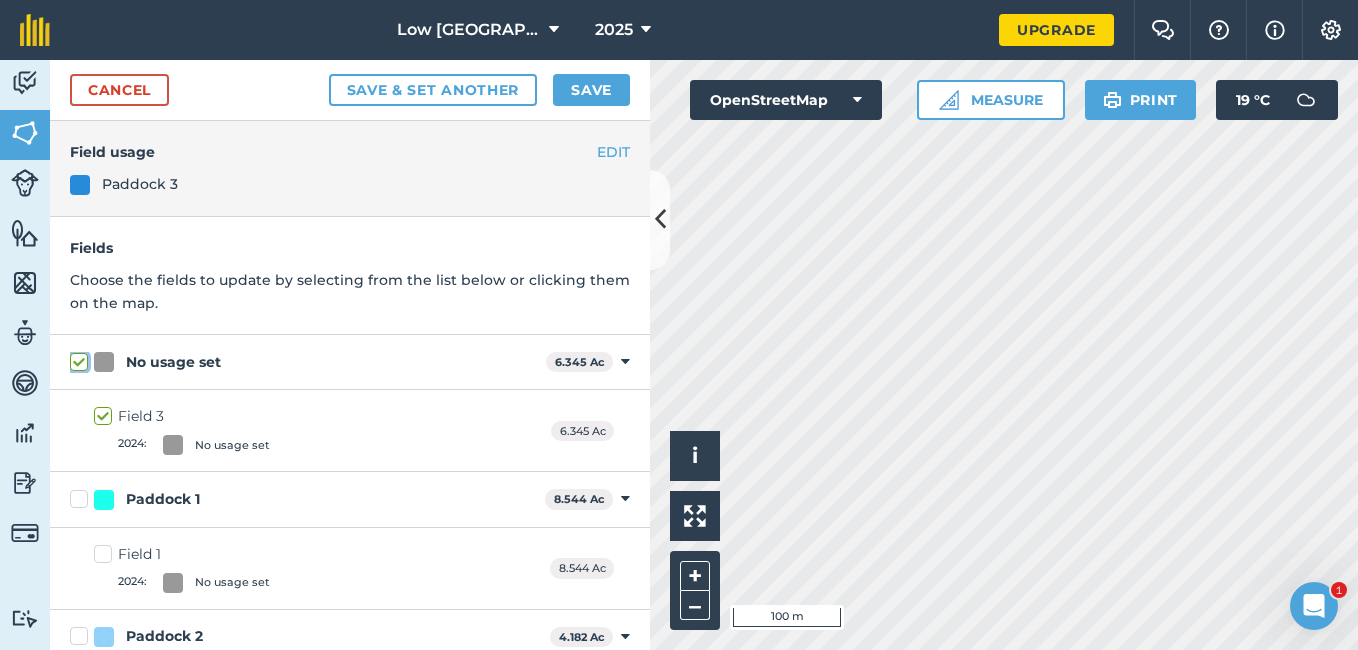 checkbox on "true" 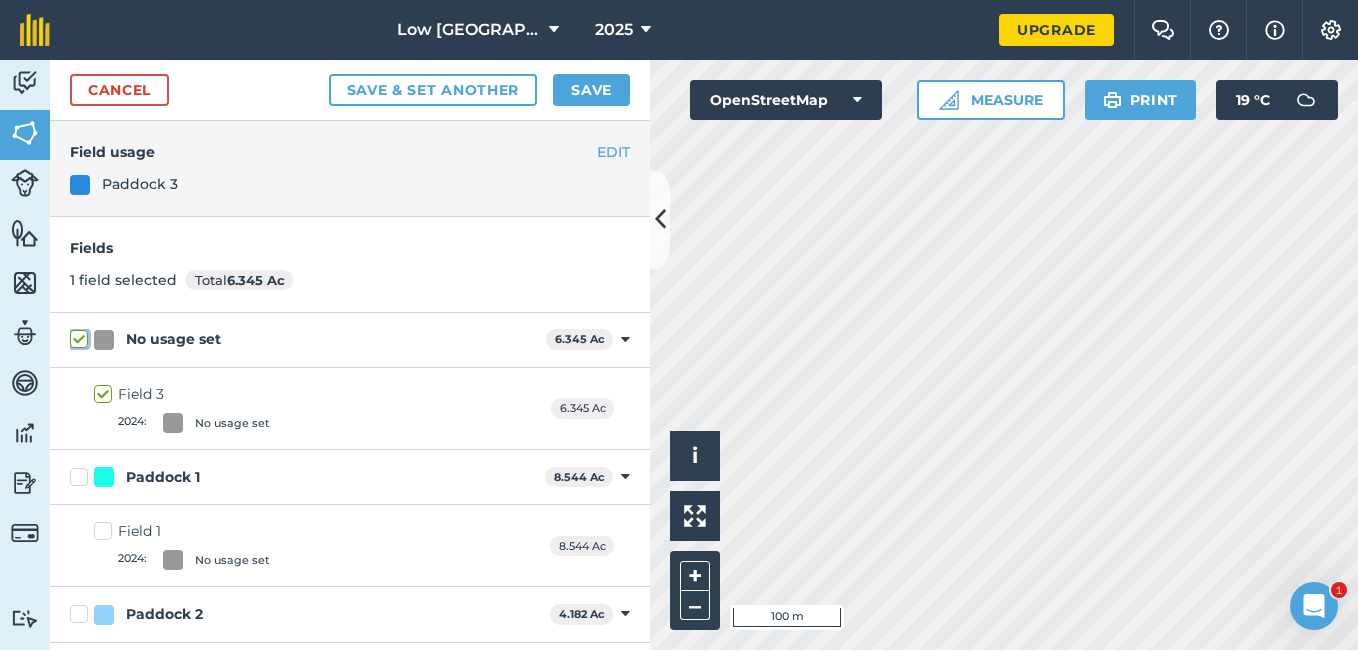 checkbox on "true" 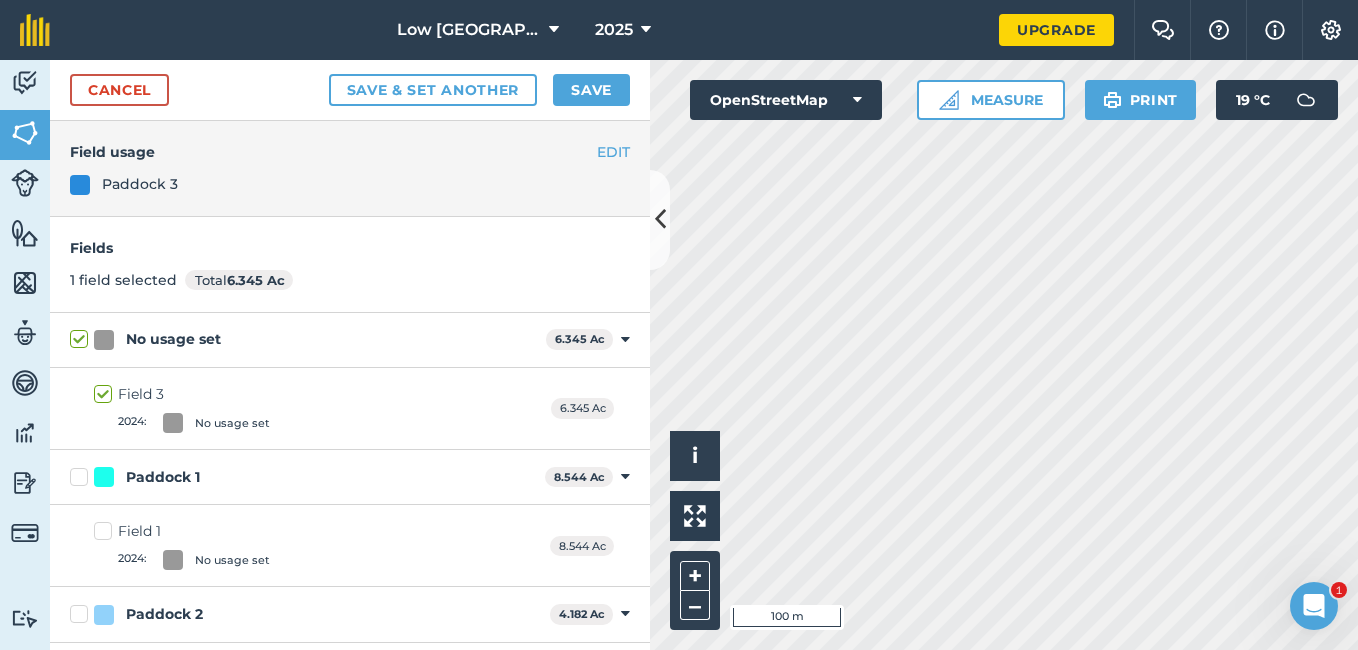 click on "No usage set" at bounding box center [173, 339] 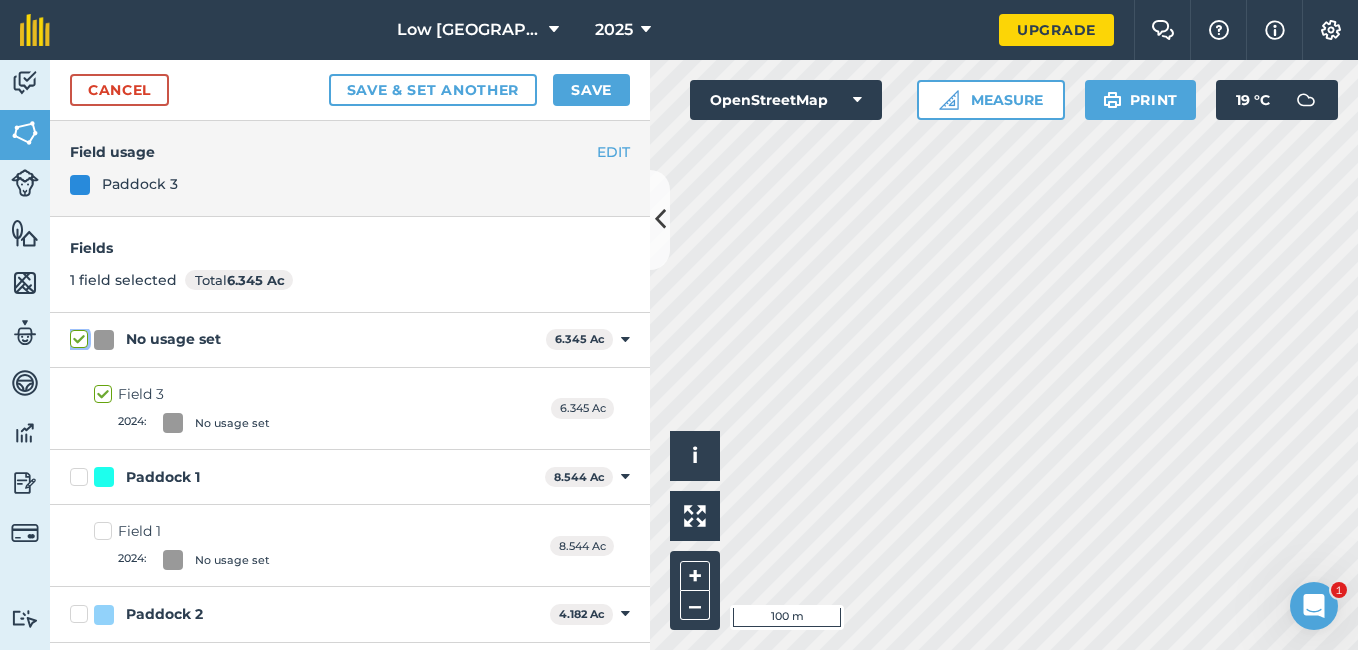 click on "No usage set" at bounding box center (76, 335) 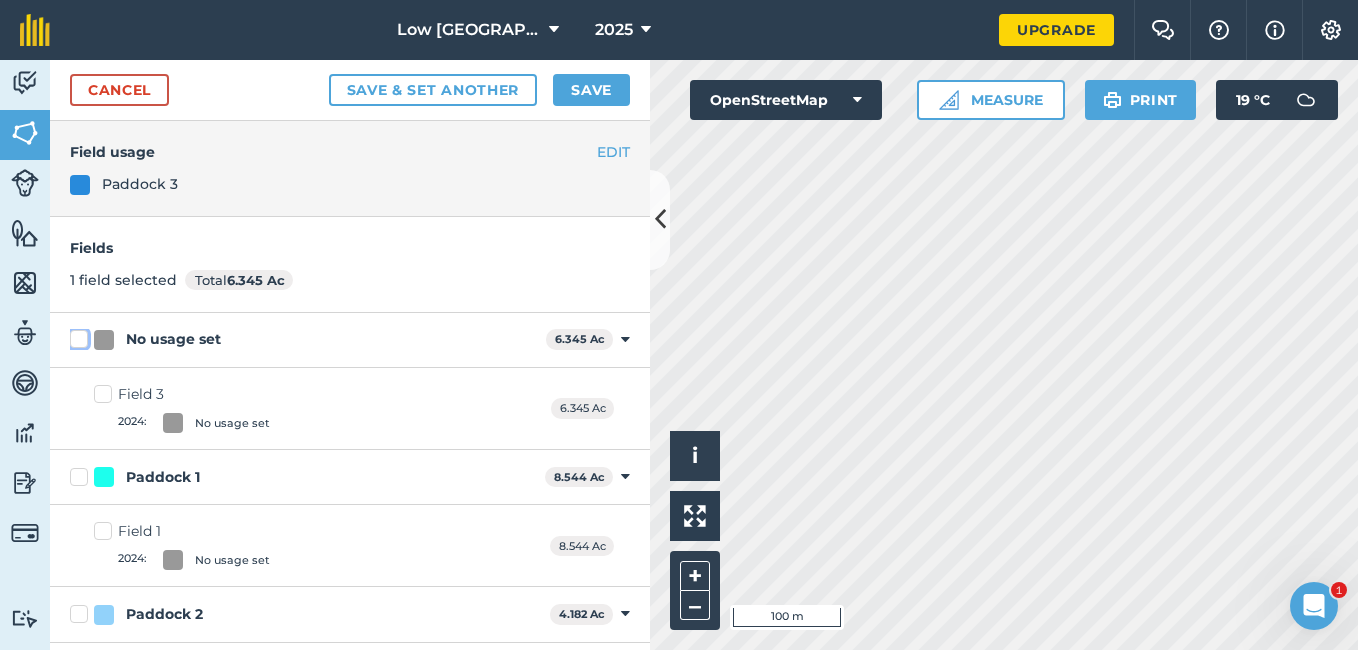 checkbox on "false" 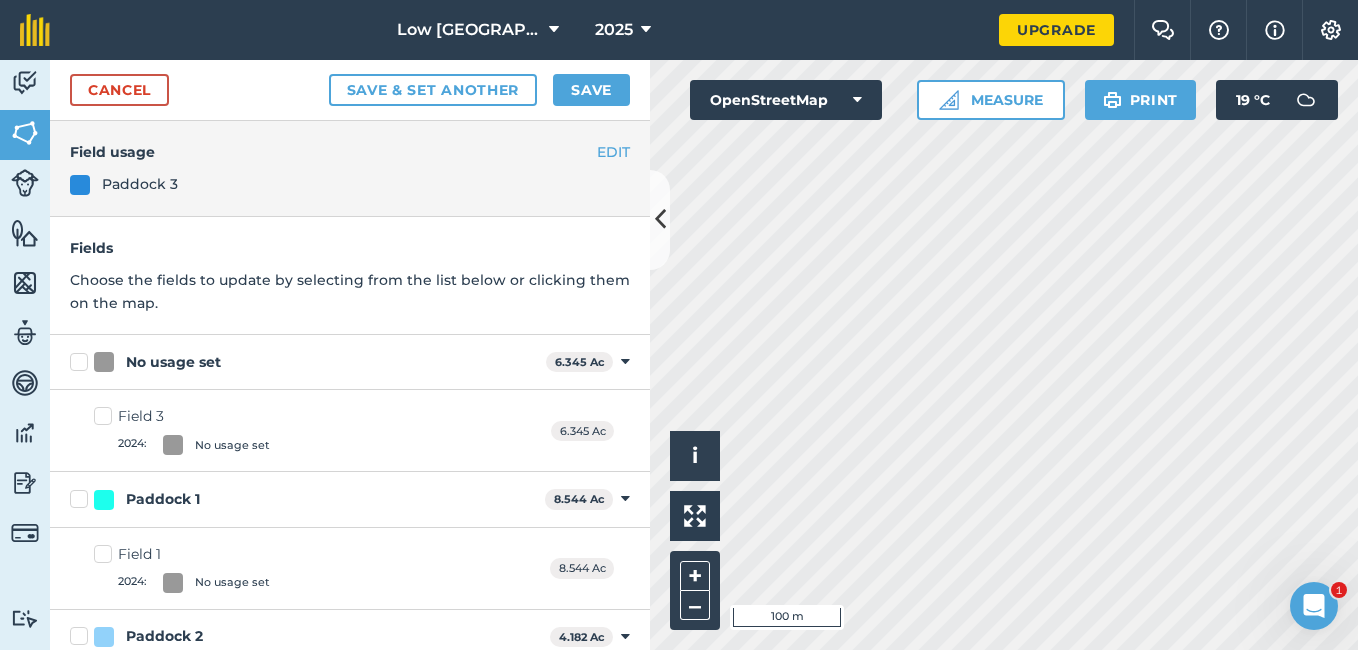 click on "No usage set" at bounding box center [173, 362] 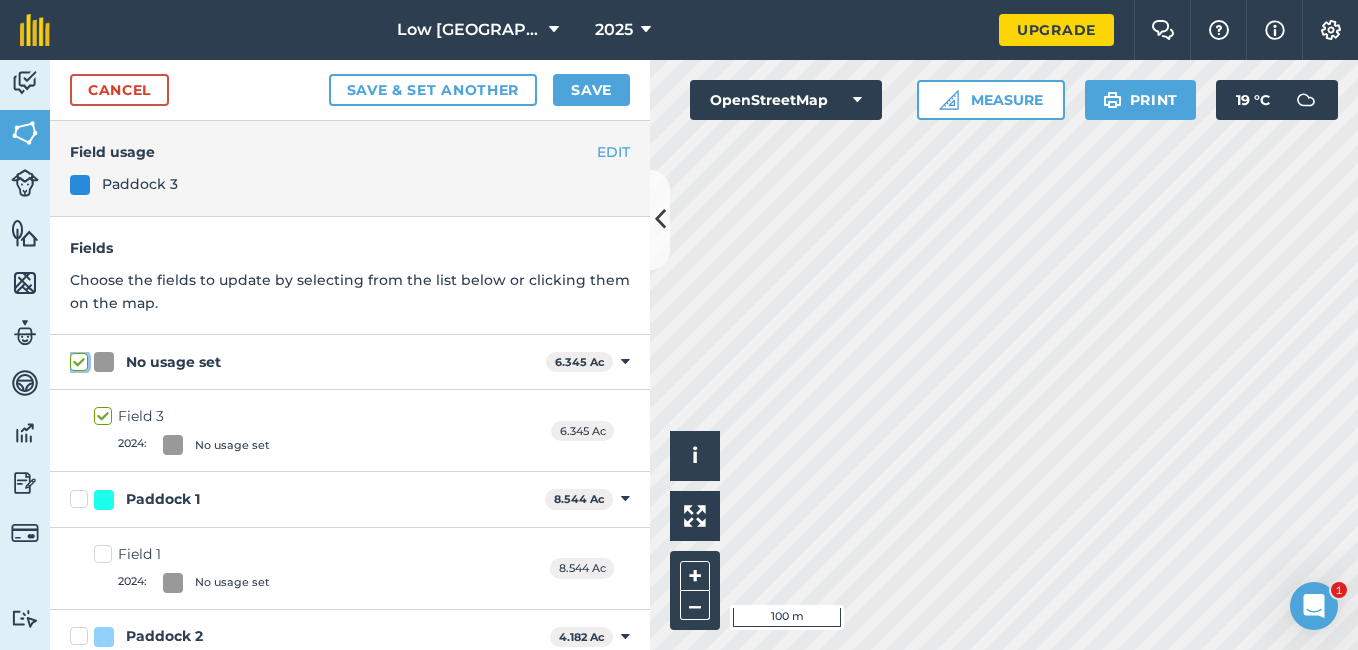 checkbox on "true" 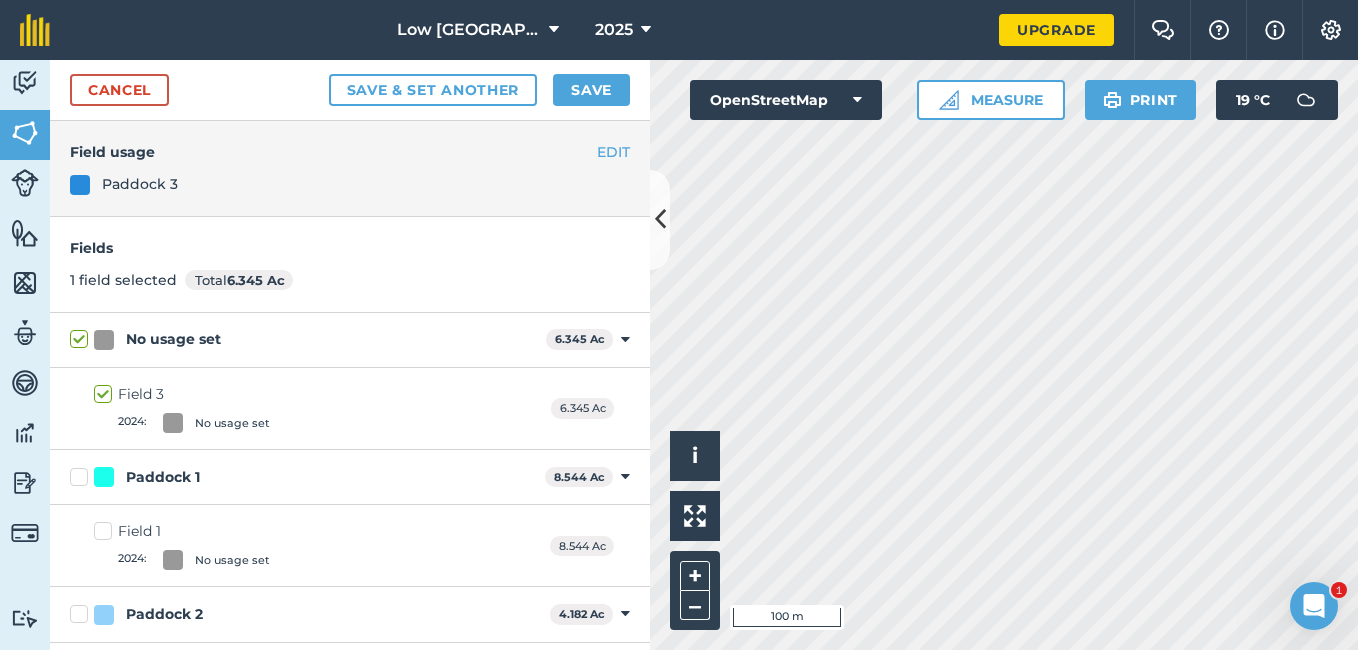 click on "Field 3 2024 : No usage set 6.345   Ac" at bounding box center [350, 409] 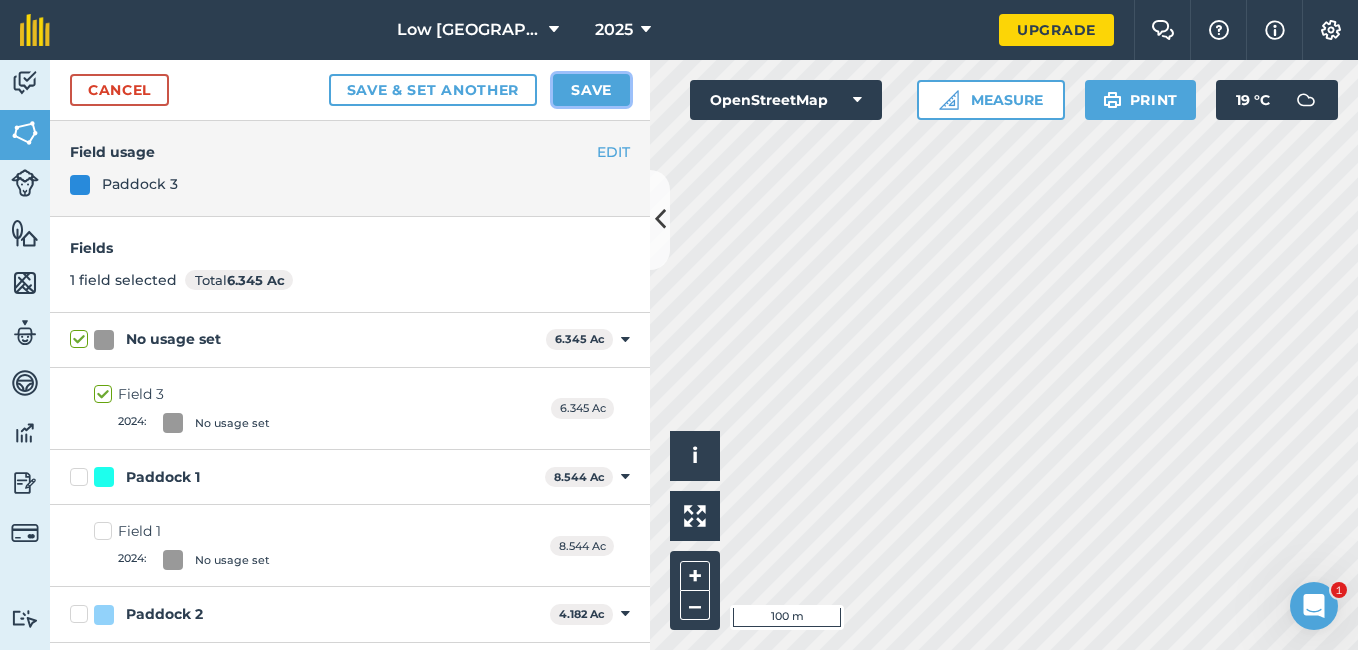click on "Save" at bounding box center (591, 90) 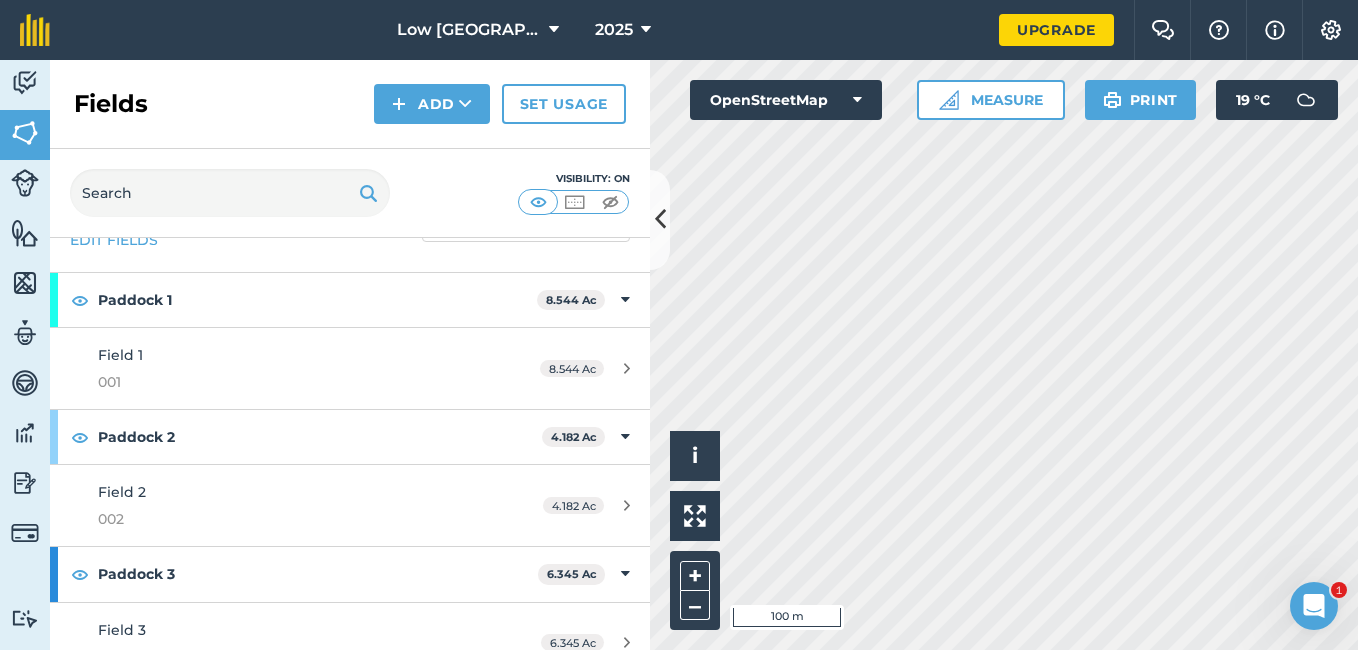 scroll, scrollTop: 92, scrollLeft: 0, axis: vertical 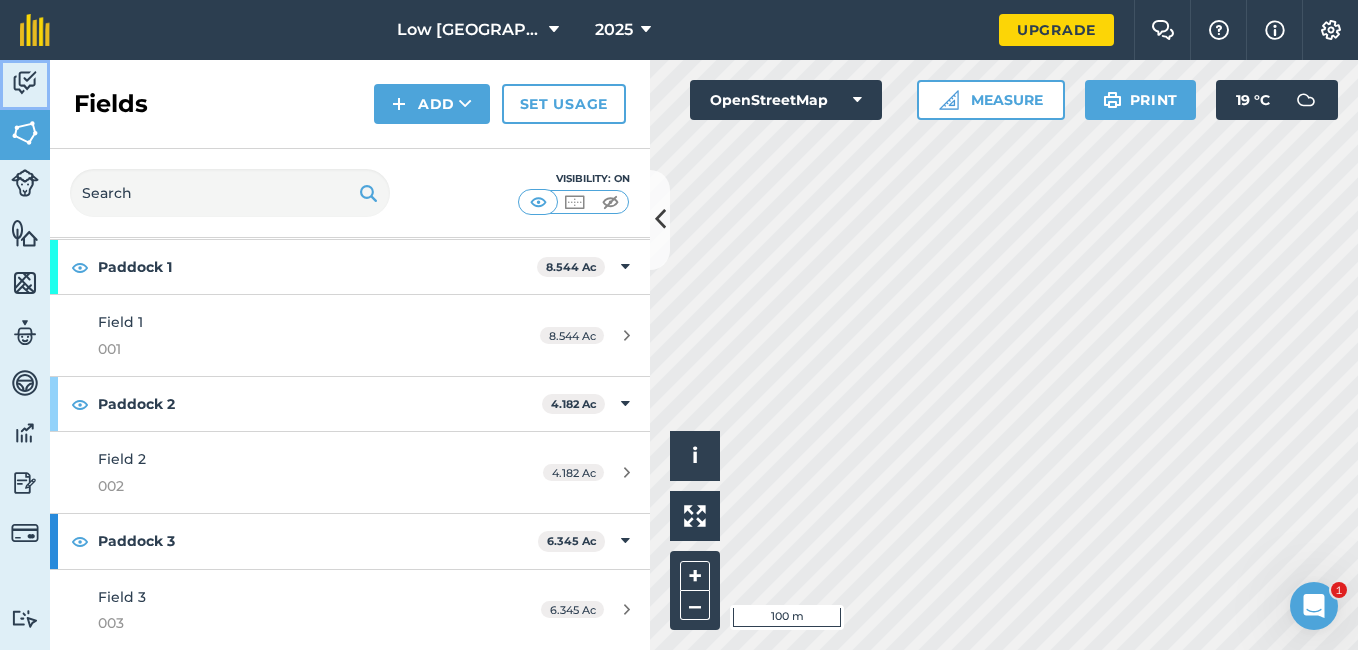 click at bounding box center (25, 83) 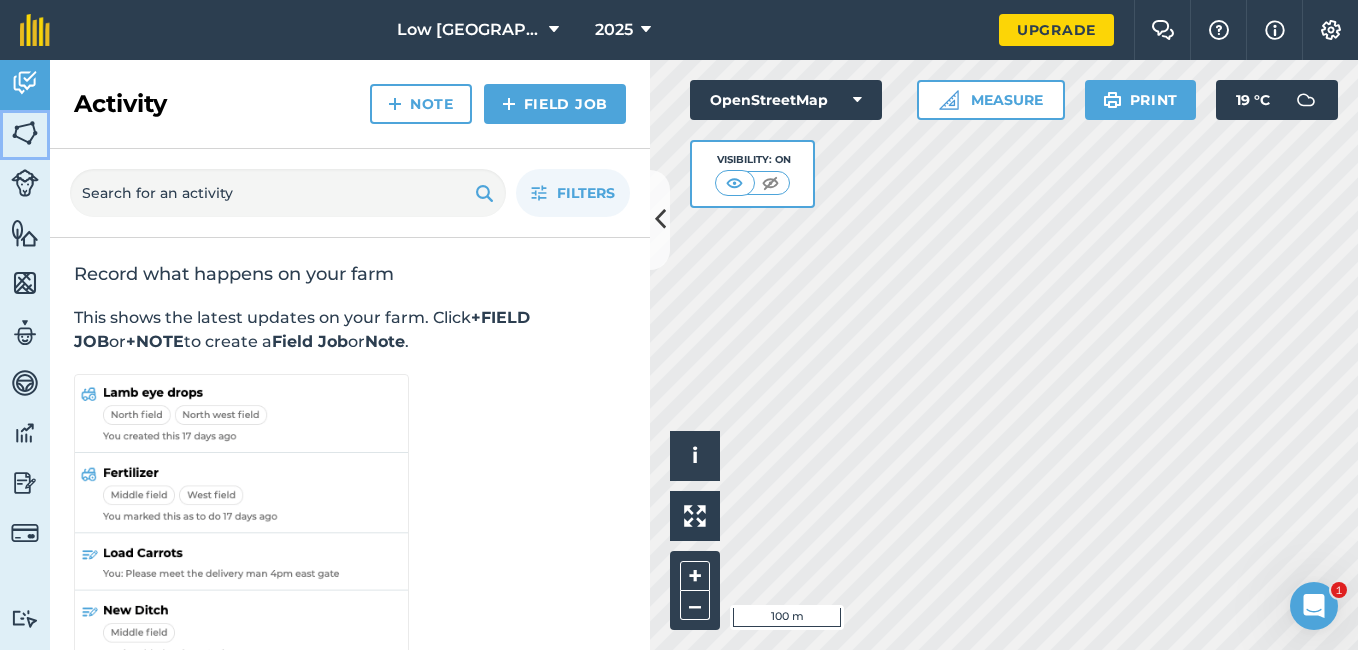 click at bounding box center (25, 133) 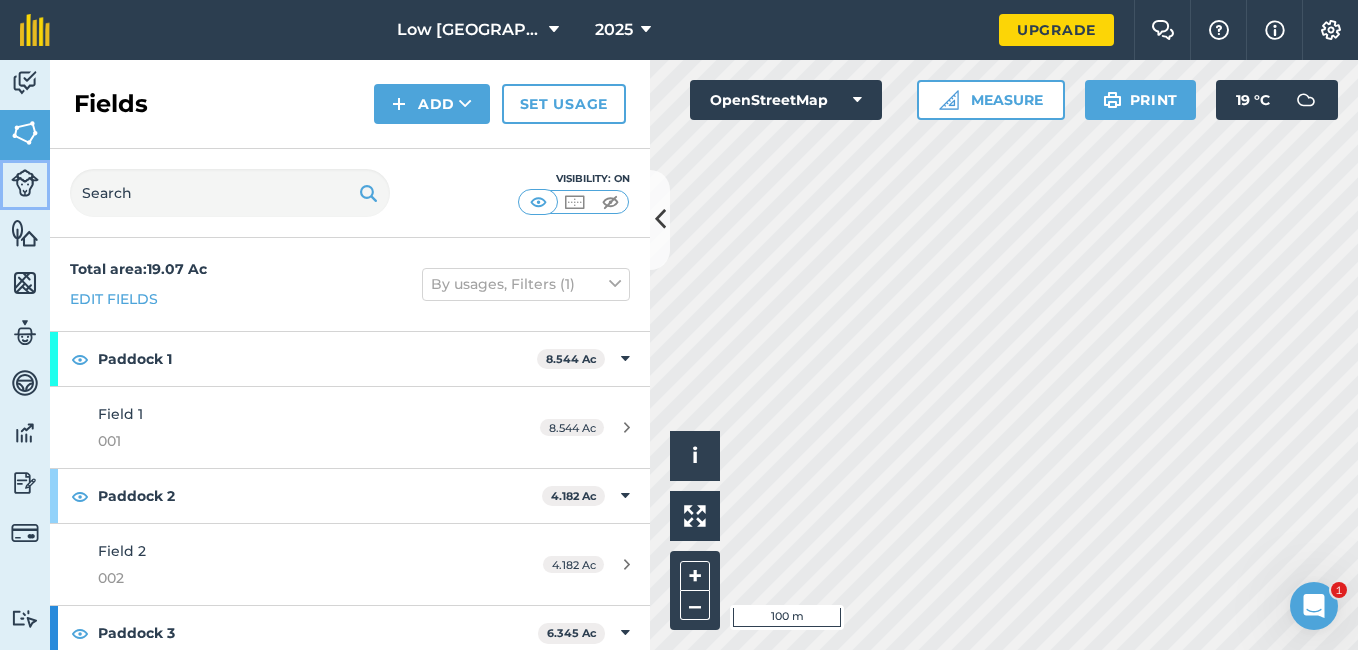 click at bounding box center [25, 183] 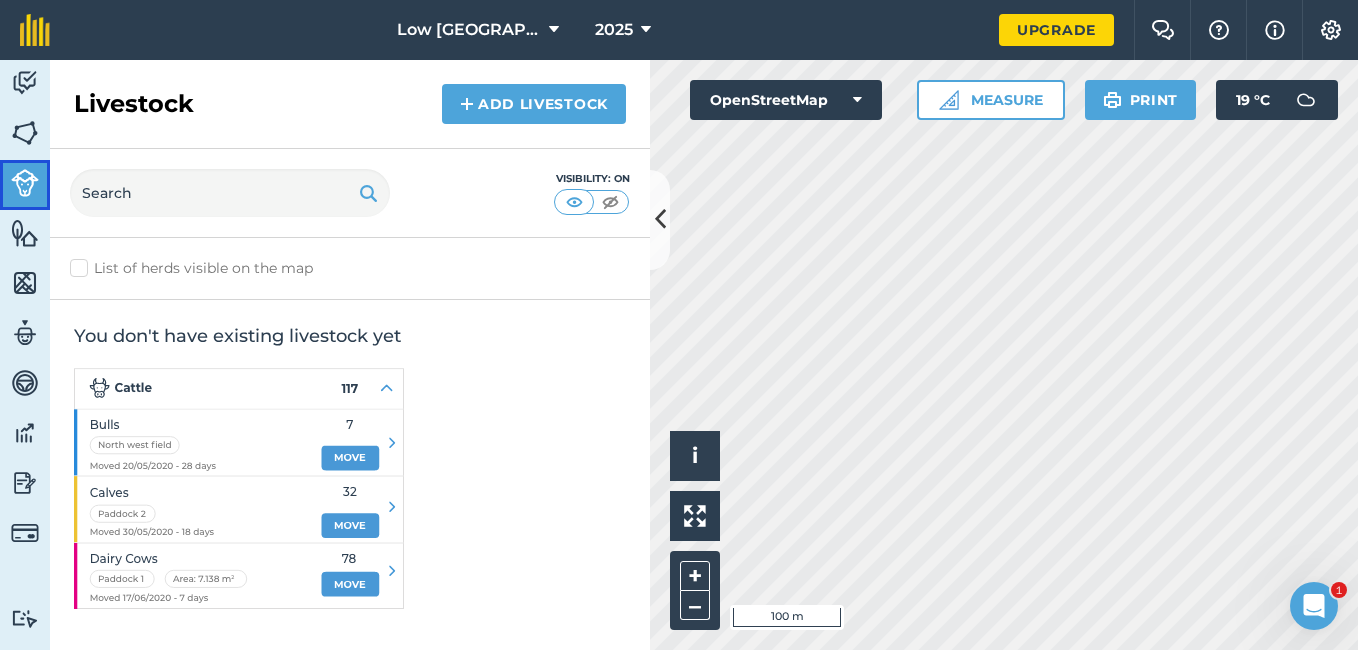 click at bounding box center (25, 183) 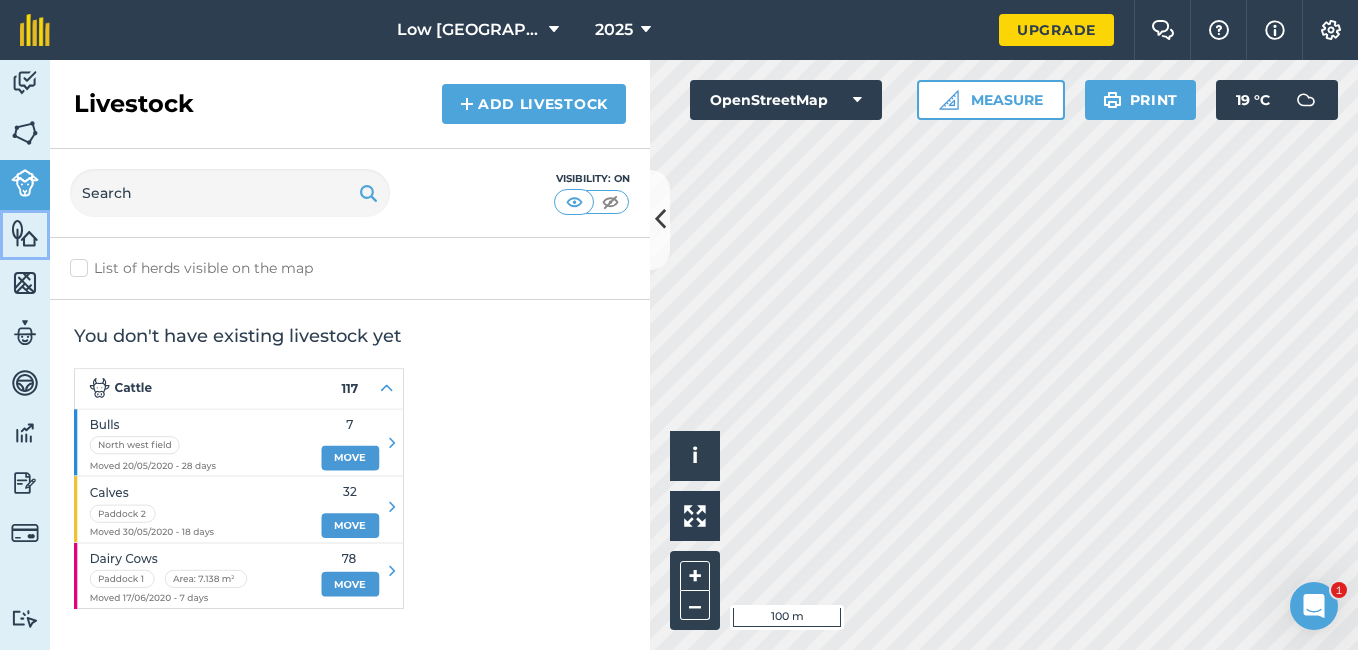 click at bounding box center (25, 233) 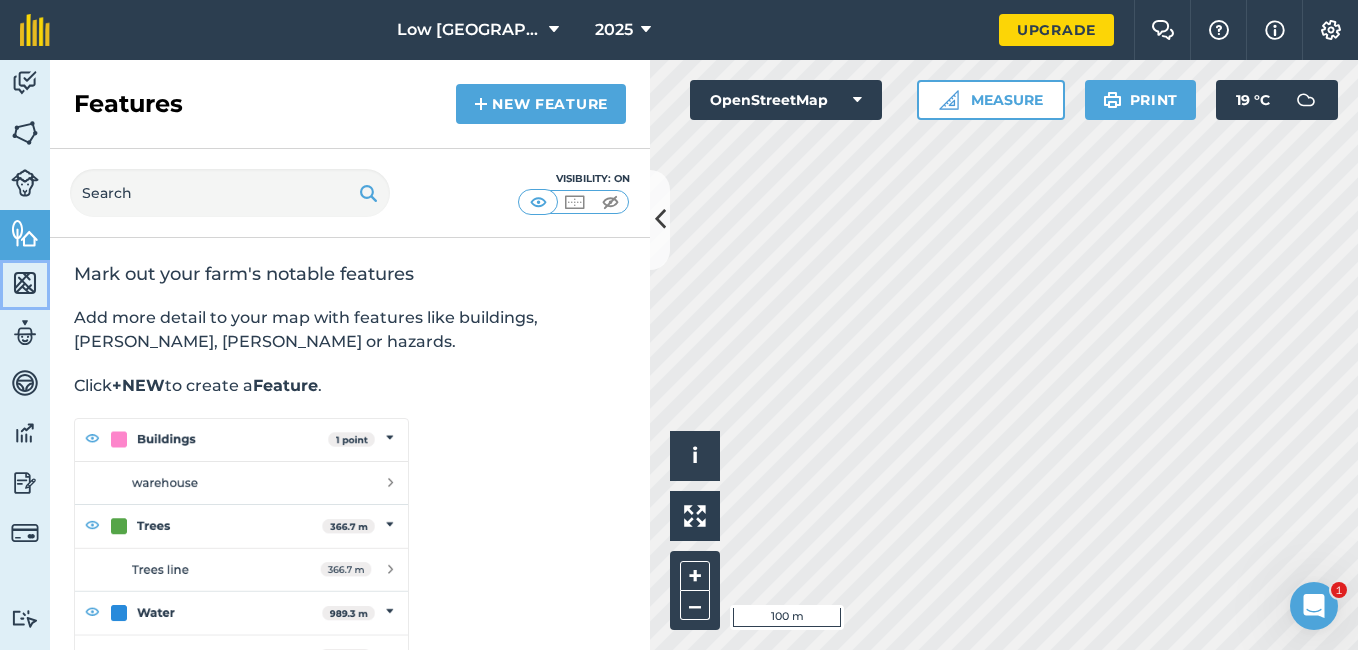 click at bounding box center (25, 283) 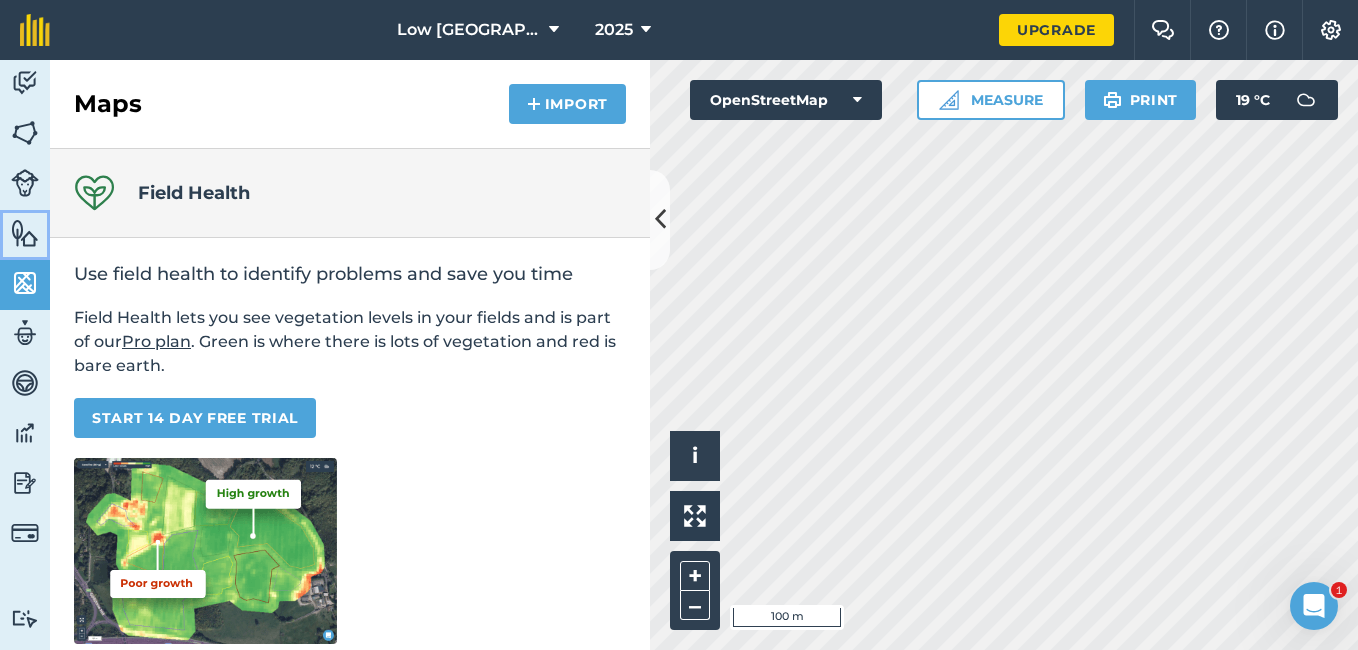 click at bounding box center (25, 233) 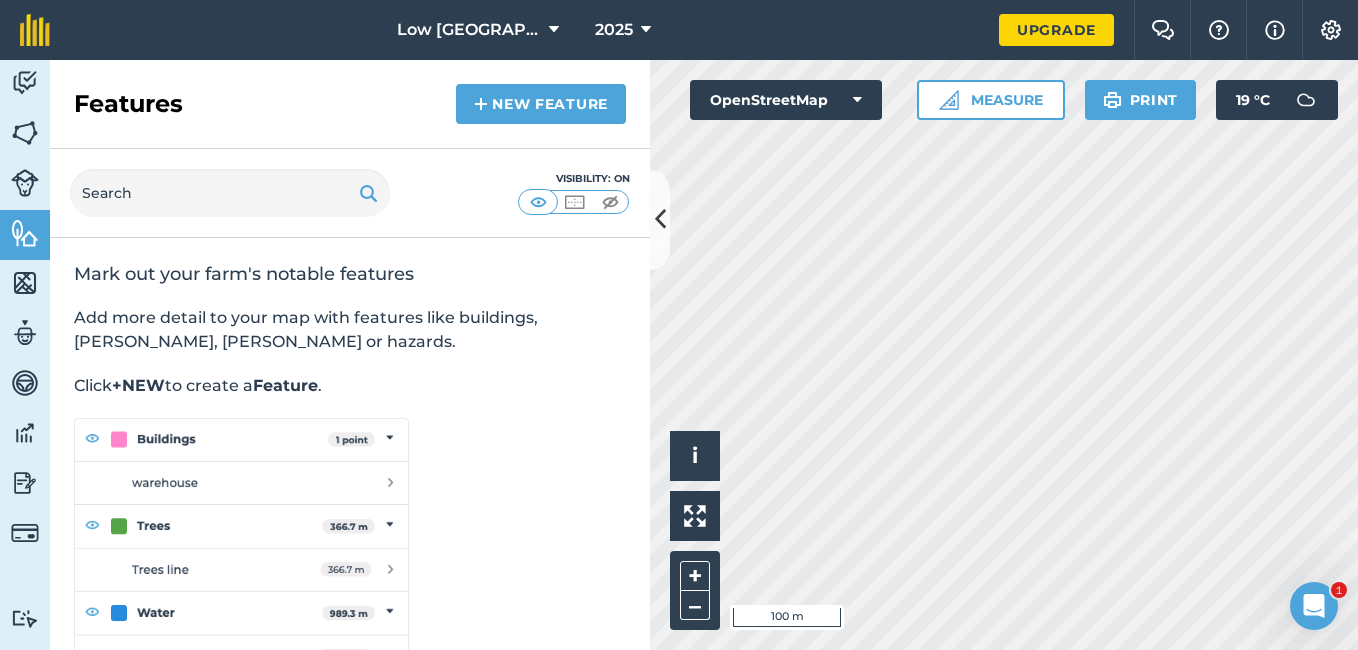 click at bounding box center [241, 549] 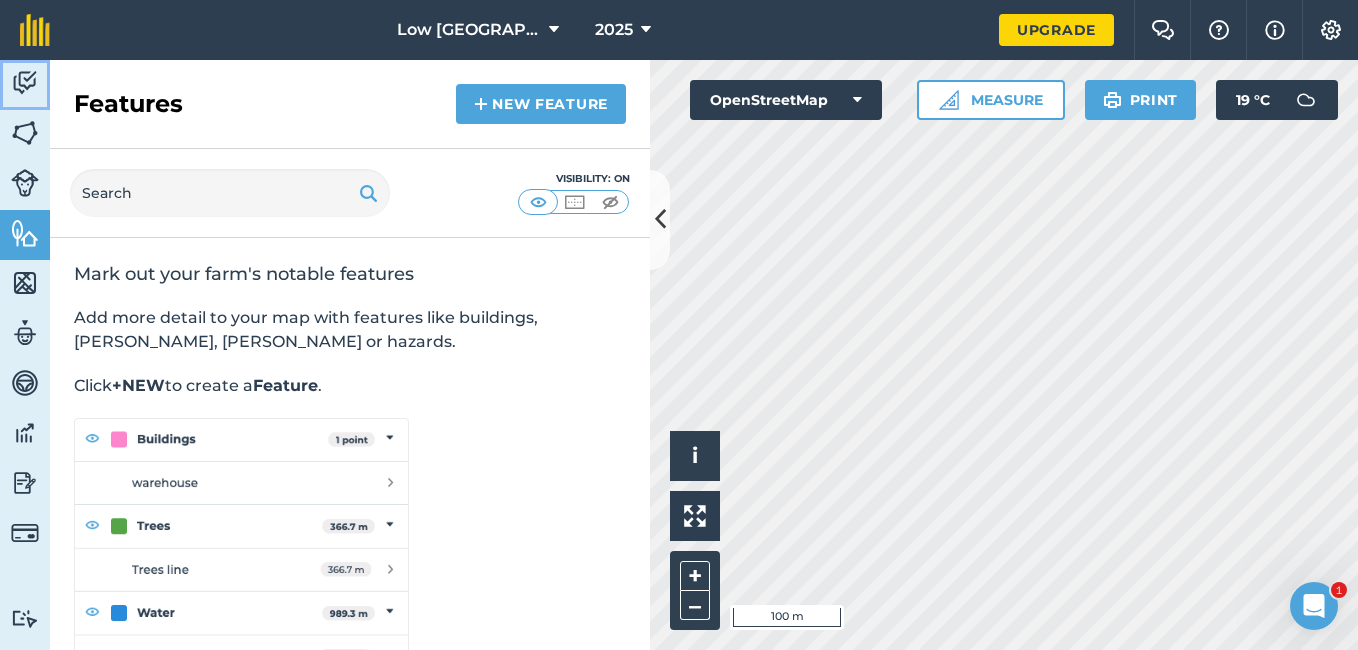click at bounding box center [25, 83] 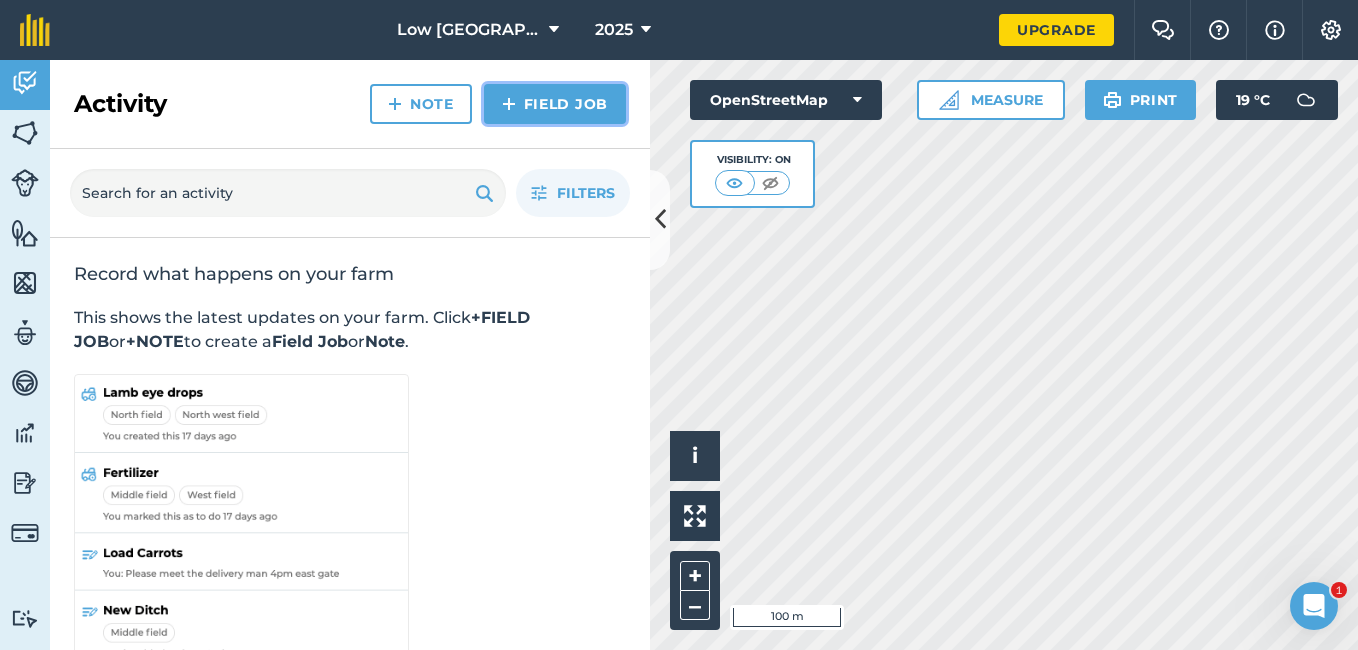 click on "Field Job" at bounding box center (555, 104) 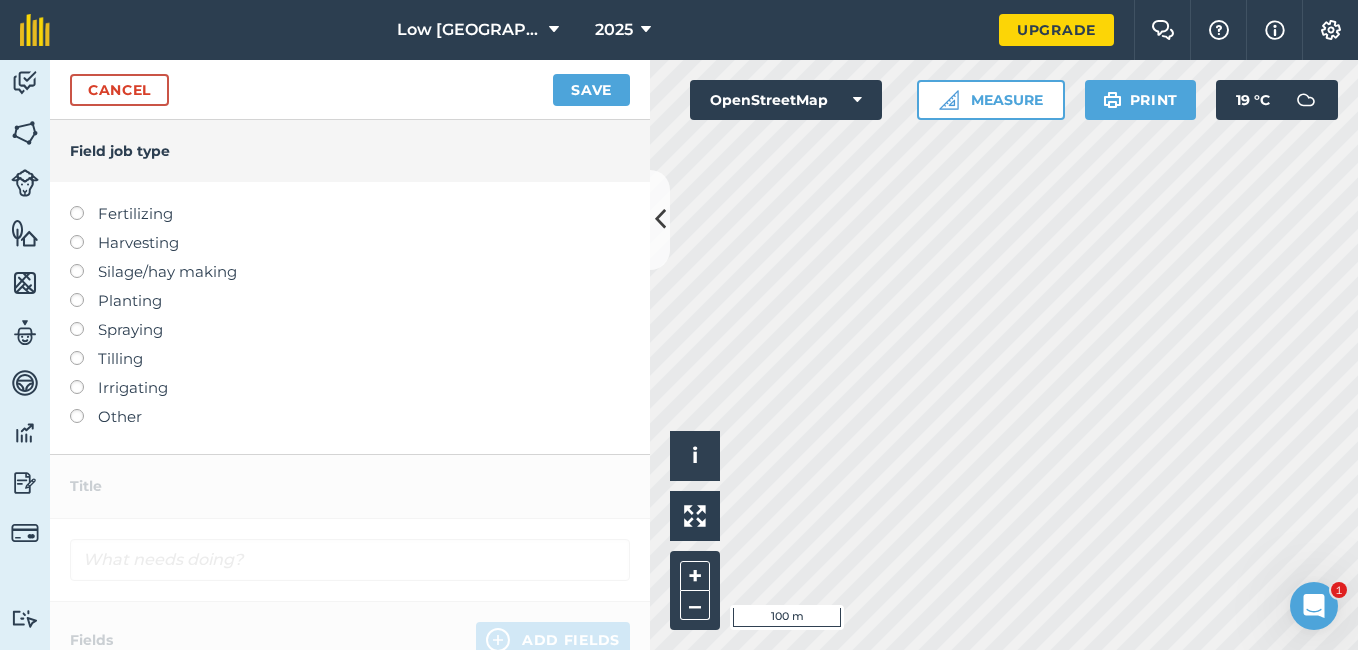 click at bounding box center [84, 409] 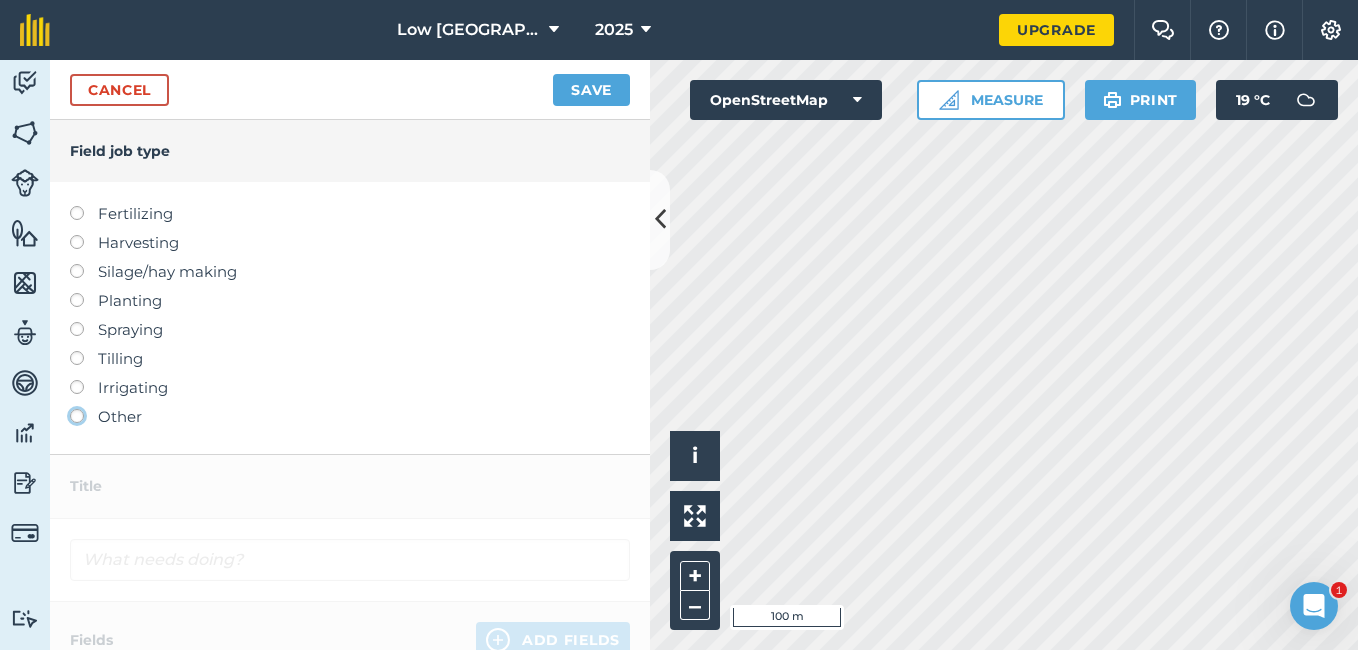 click on "Other" at bounding box center (-9943, 415) 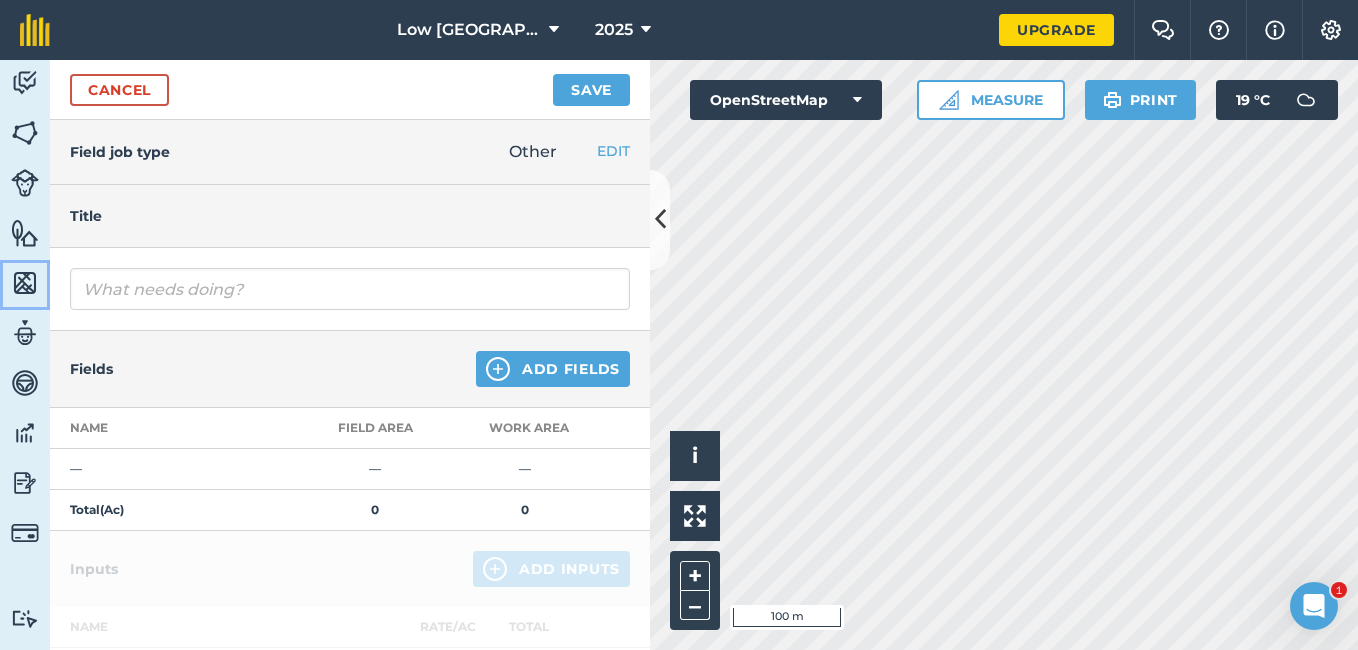 click at bounding box center [25, 283] 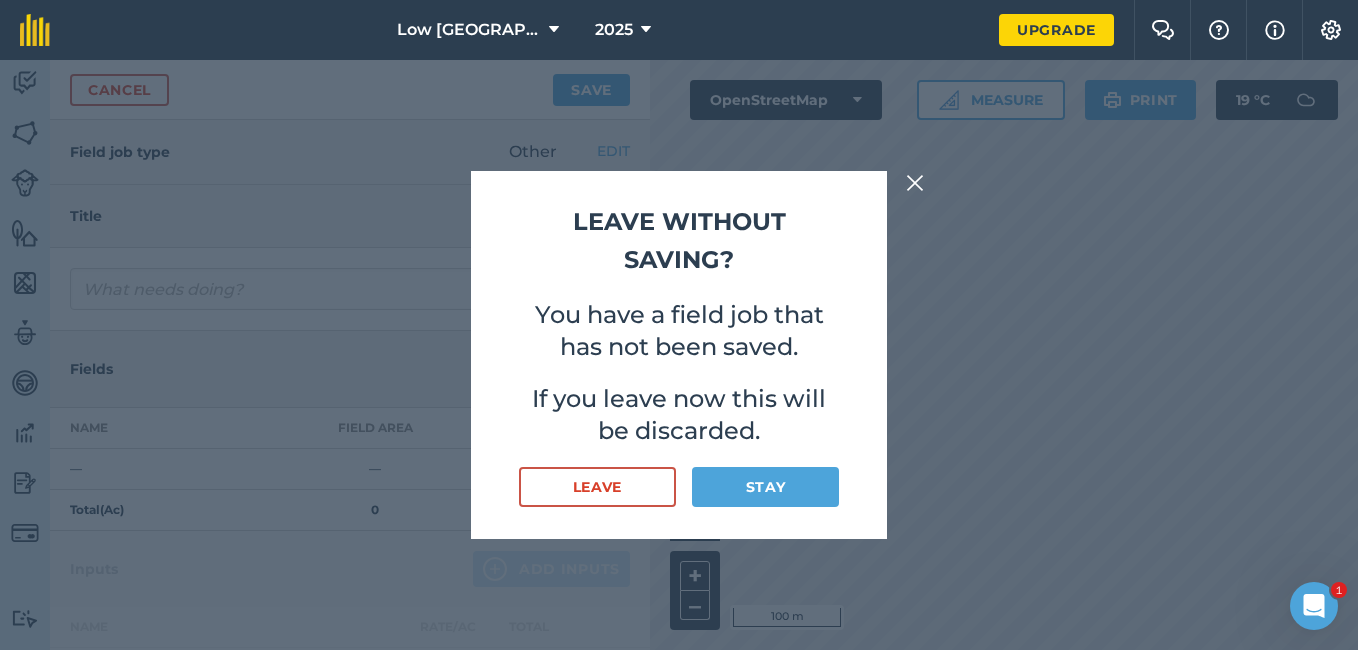 click at bounding box center (915, 183) 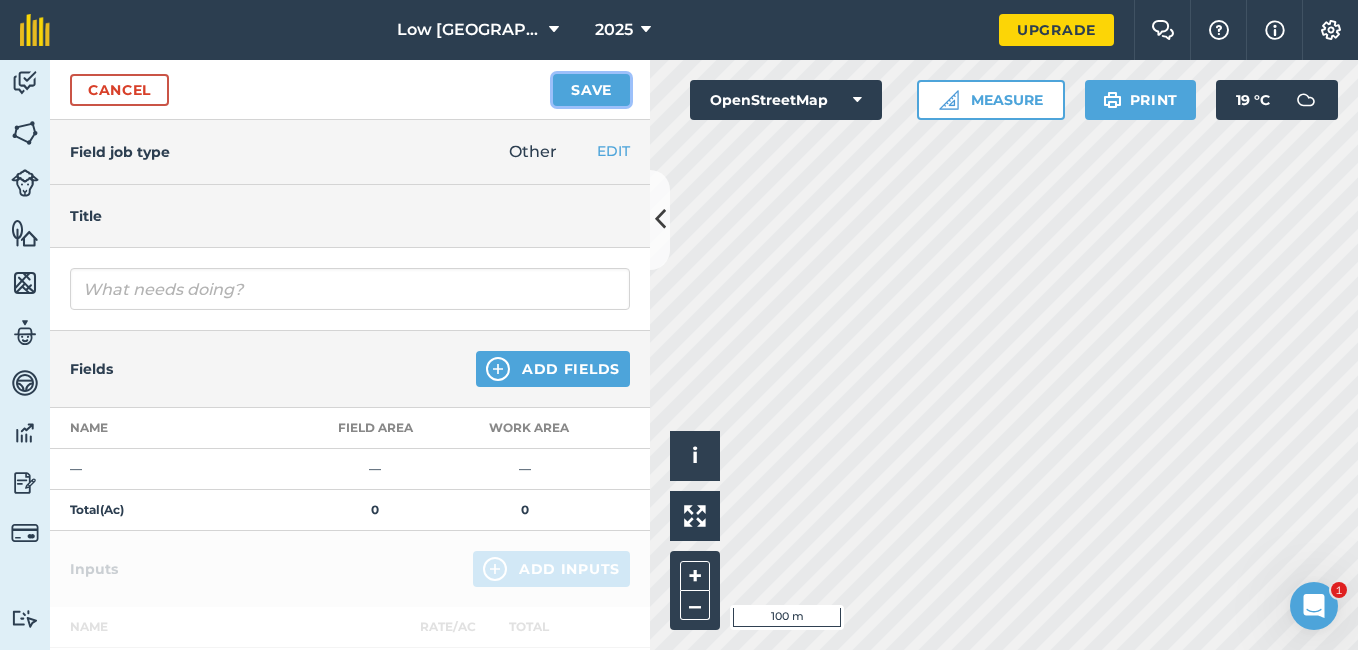 click on "Save" at bounding box center (591, 90) 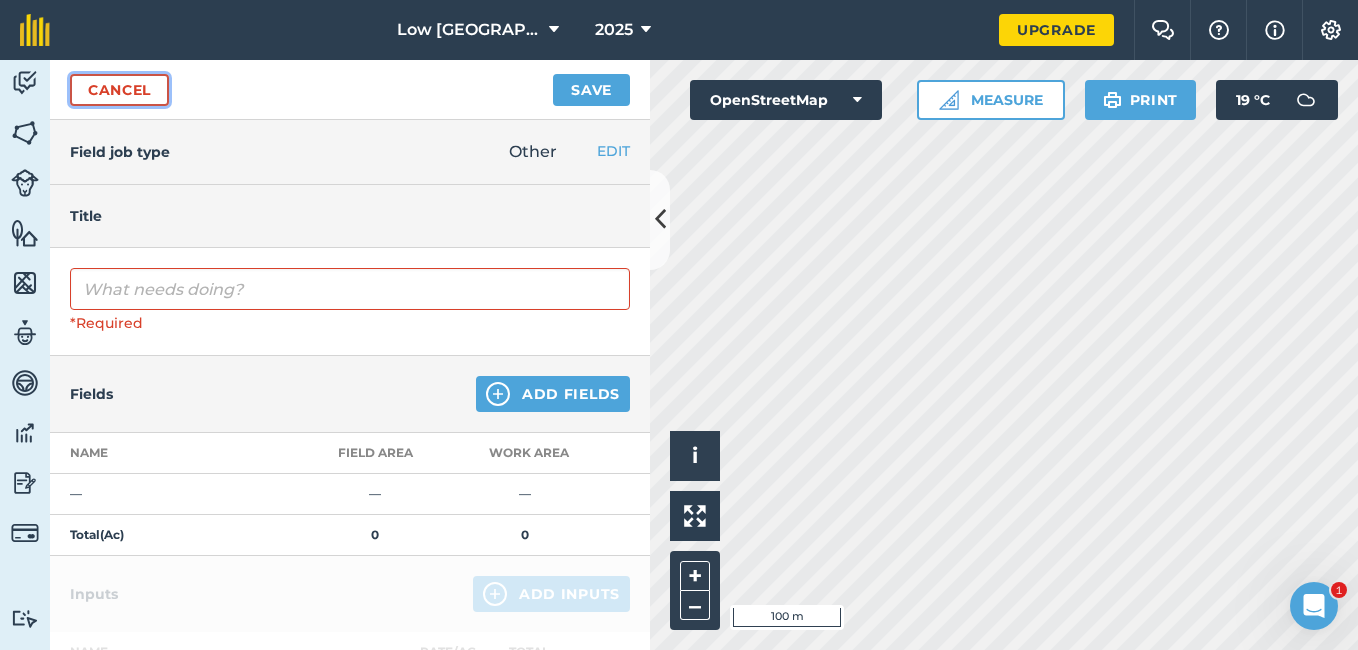 click on "Cancel" at bounding box center (119, 90) 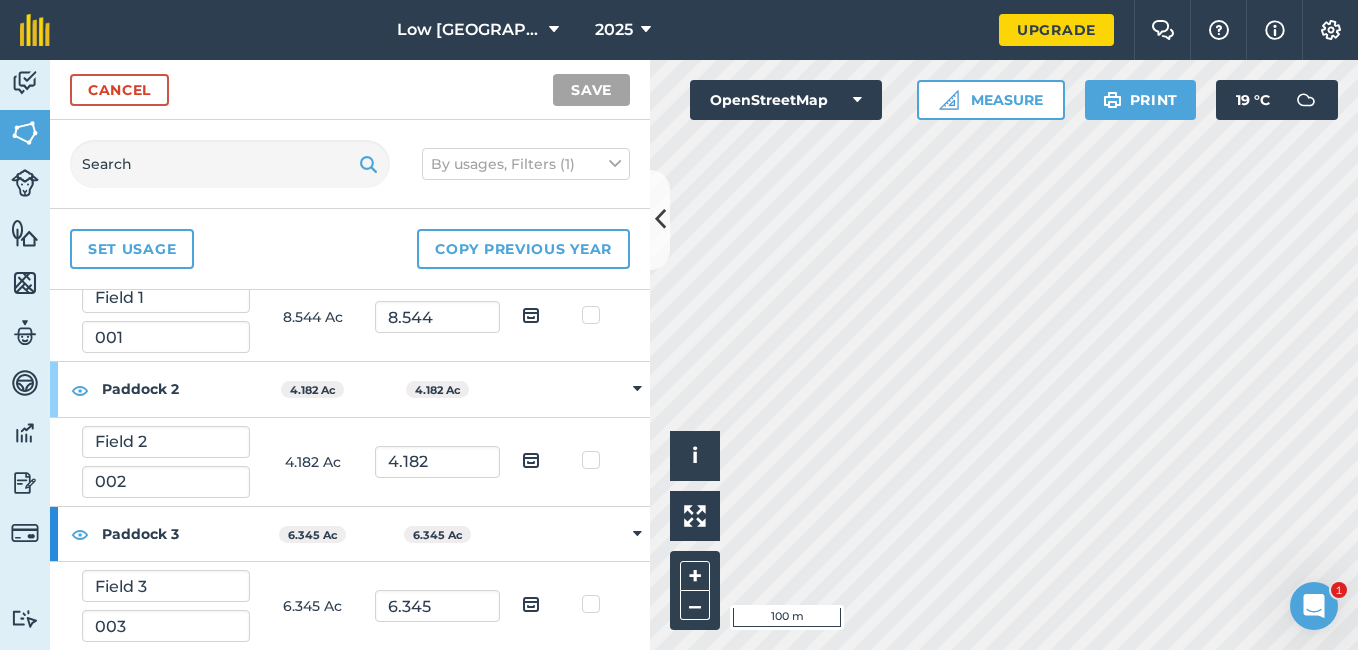 scroll, scrollTop: 114, scrollLeft: 0, axis: vertical 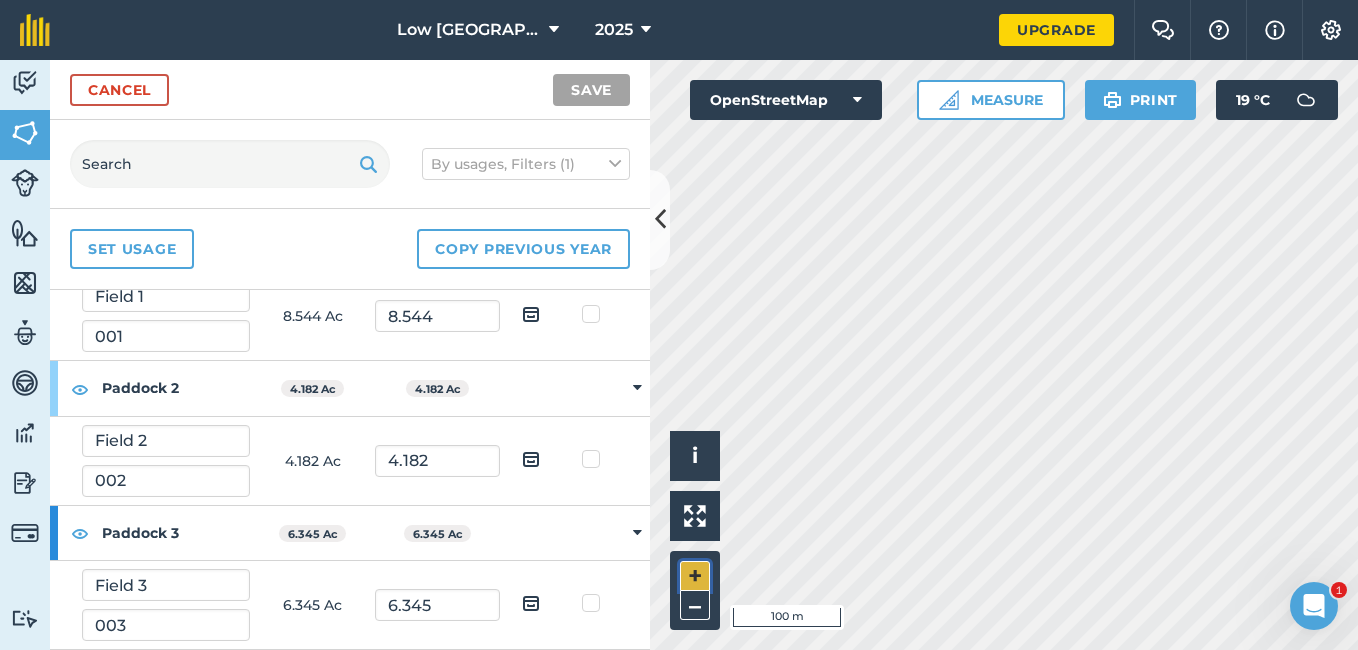 click on "+" at bounding box center (695, 576) 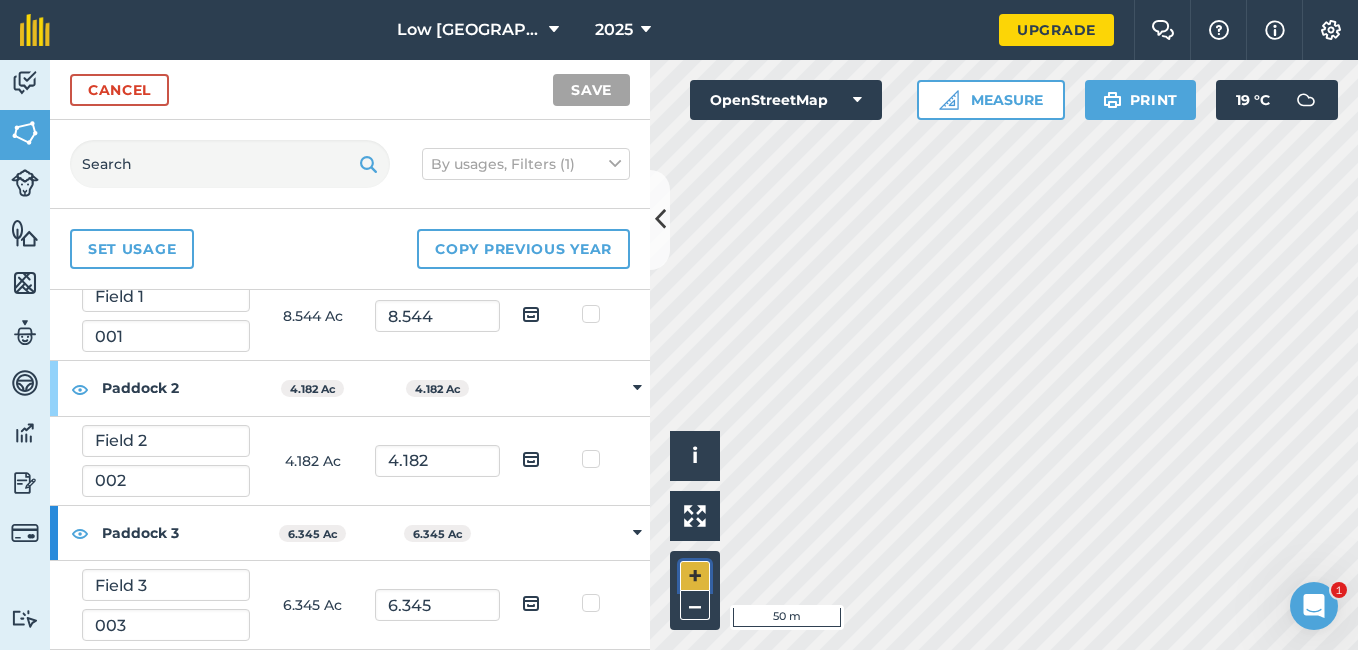 click on "+" at bounding box center (695, 576) 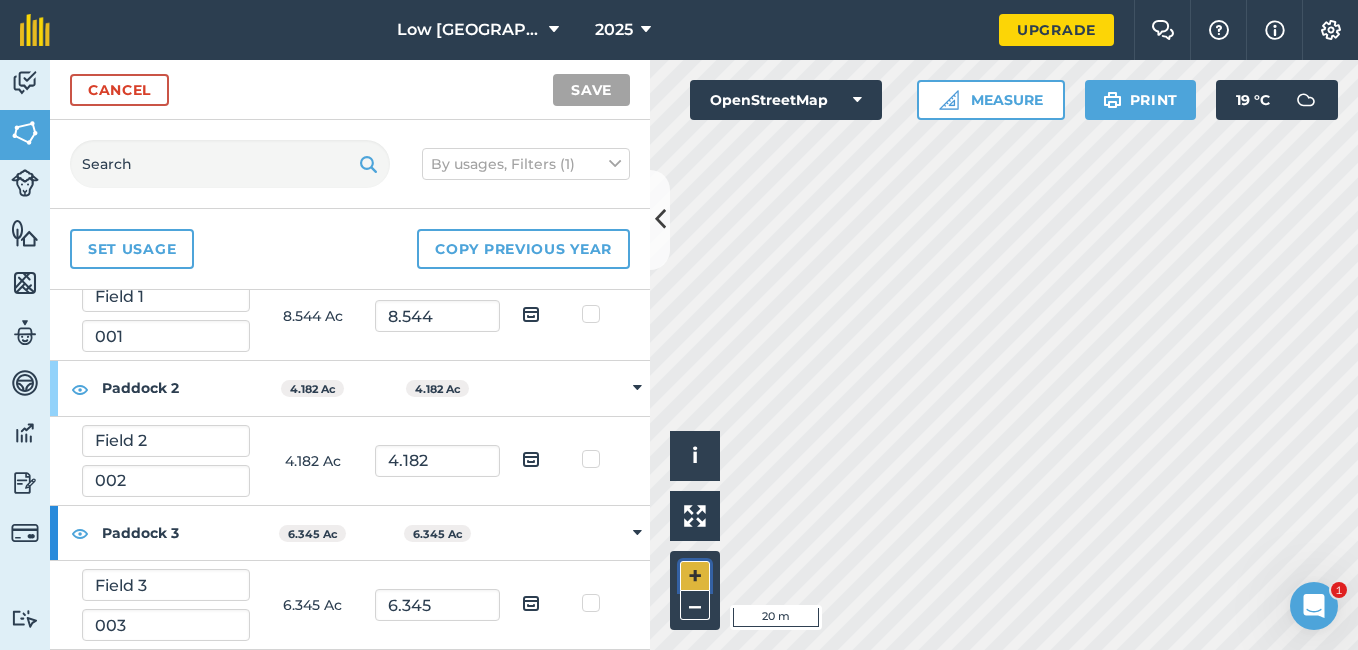 click on "+" at bounding box center (695, 576) 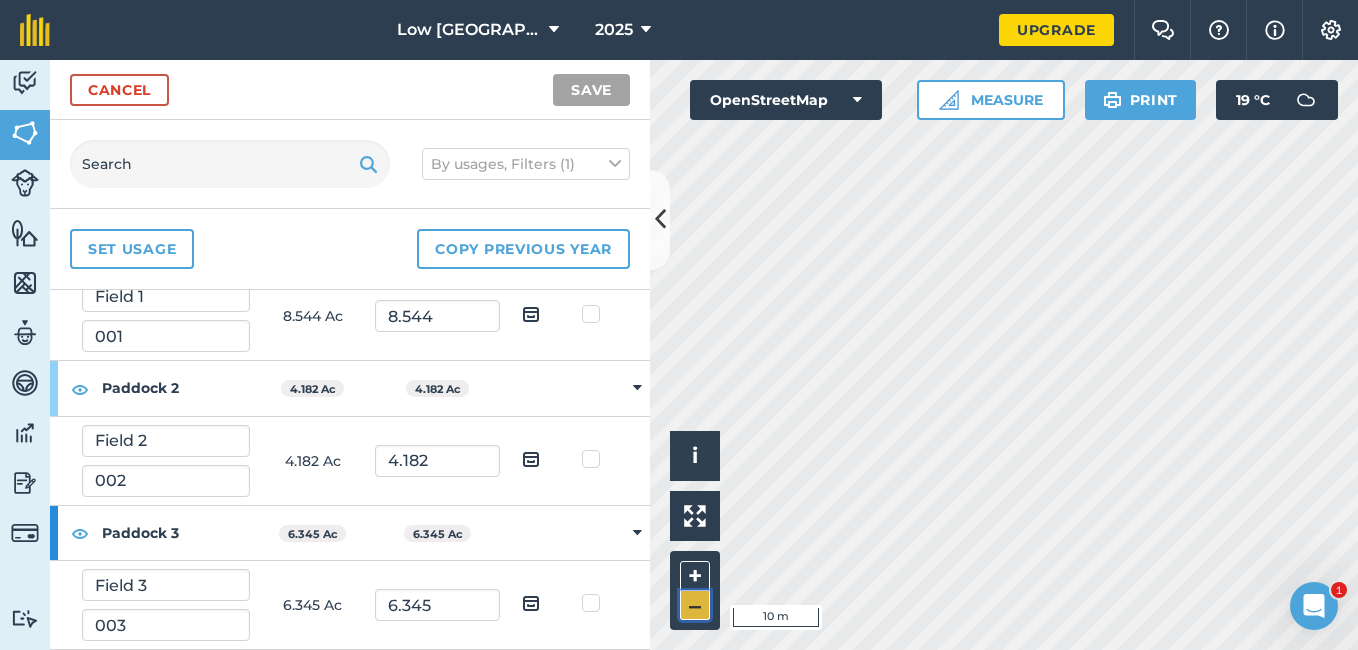 click on "–" at bounding box center [695, 605] 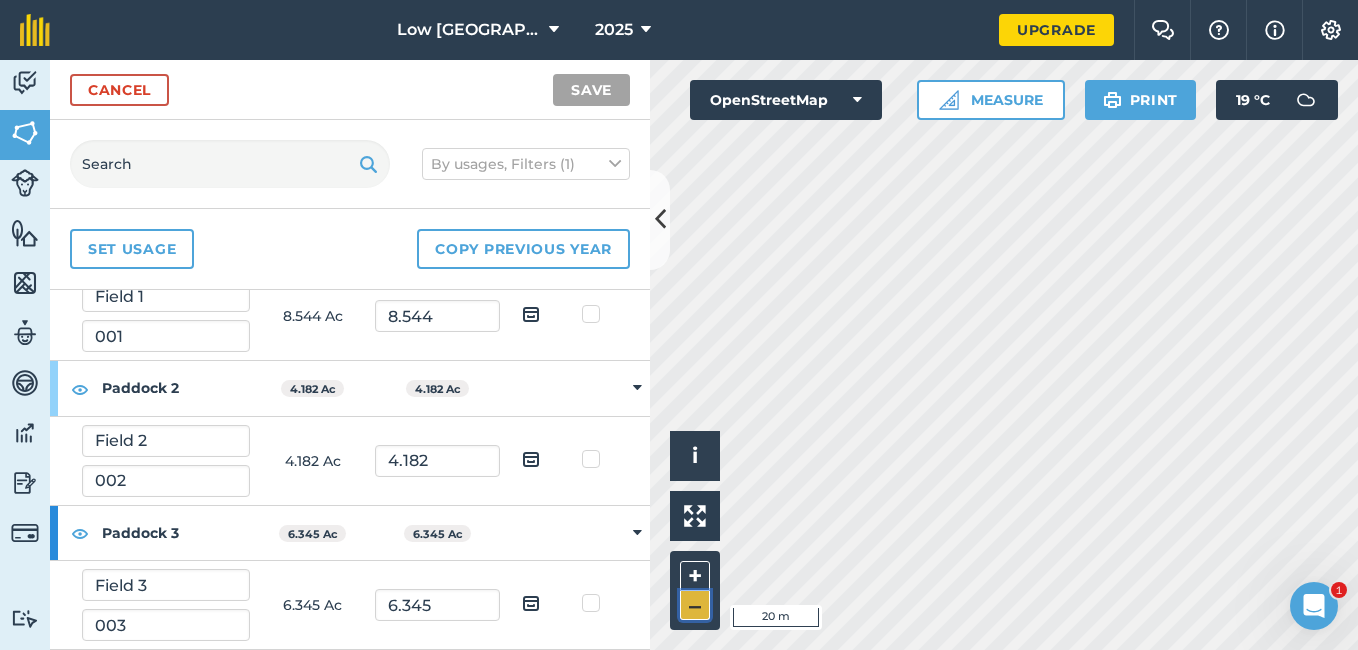click on "–" at bounding box center [695, 605] 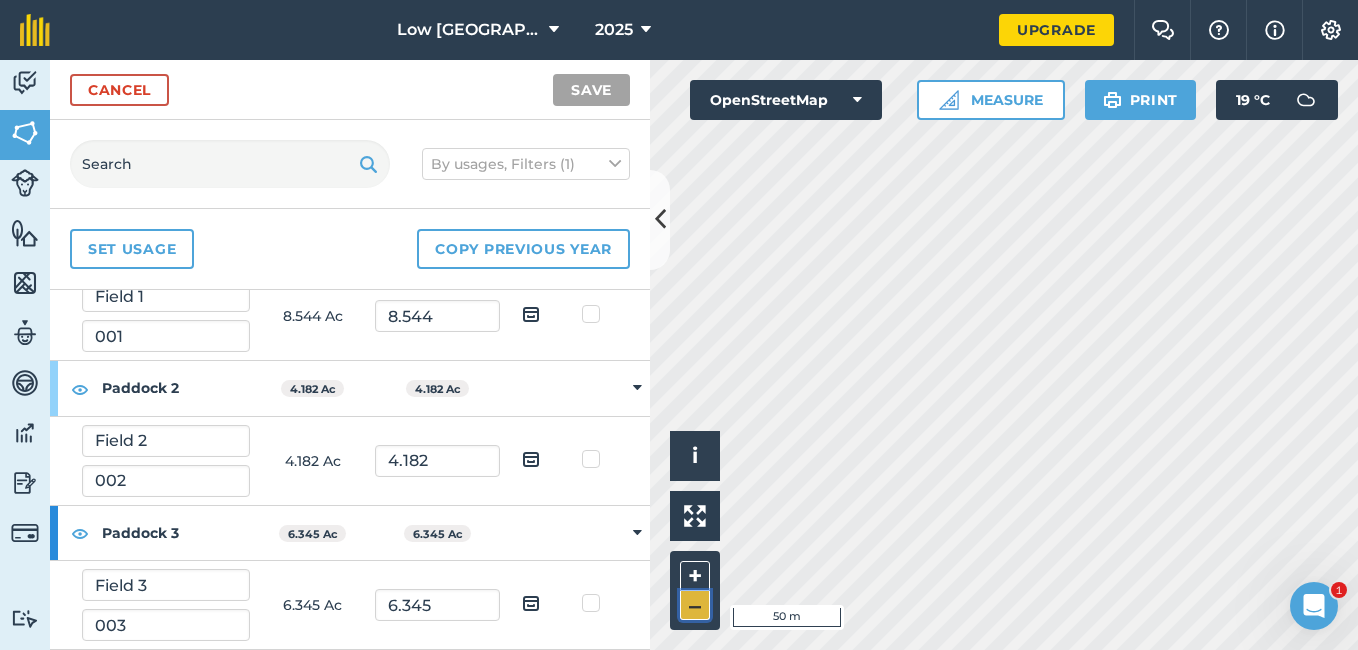 click on "–" at bounding box center [695, 605] 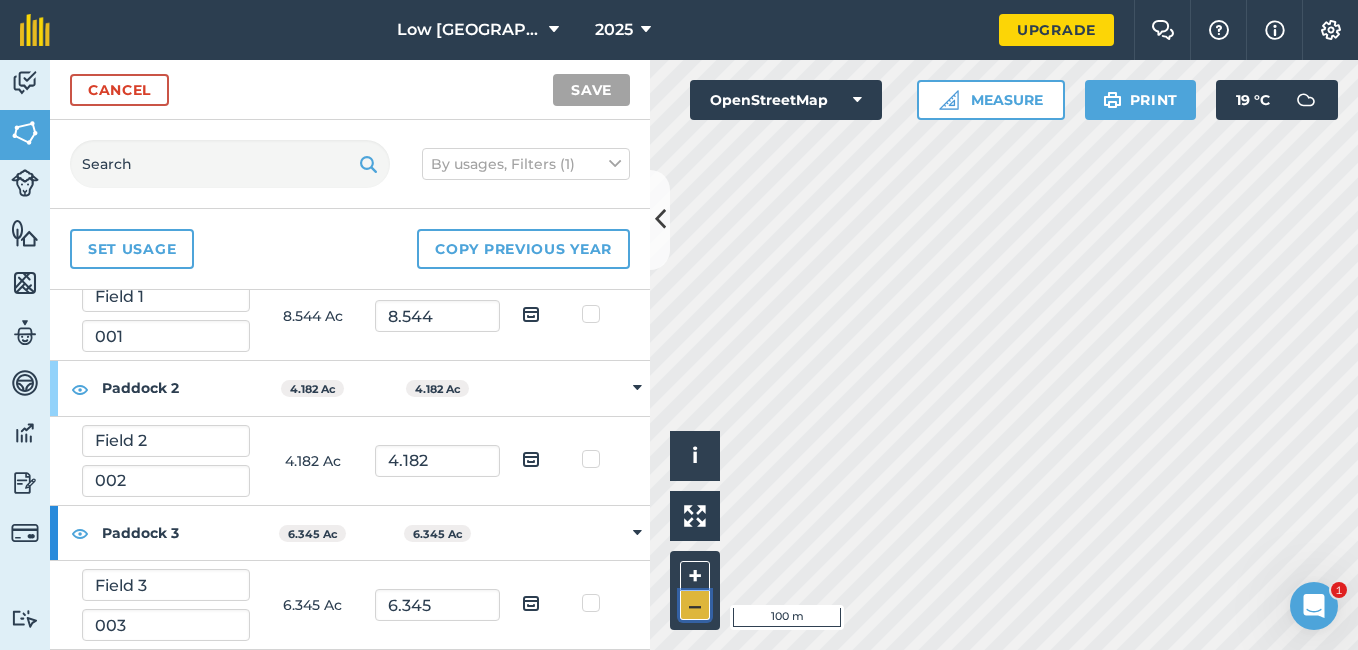 click on "–" at bounding box center (695, 605) 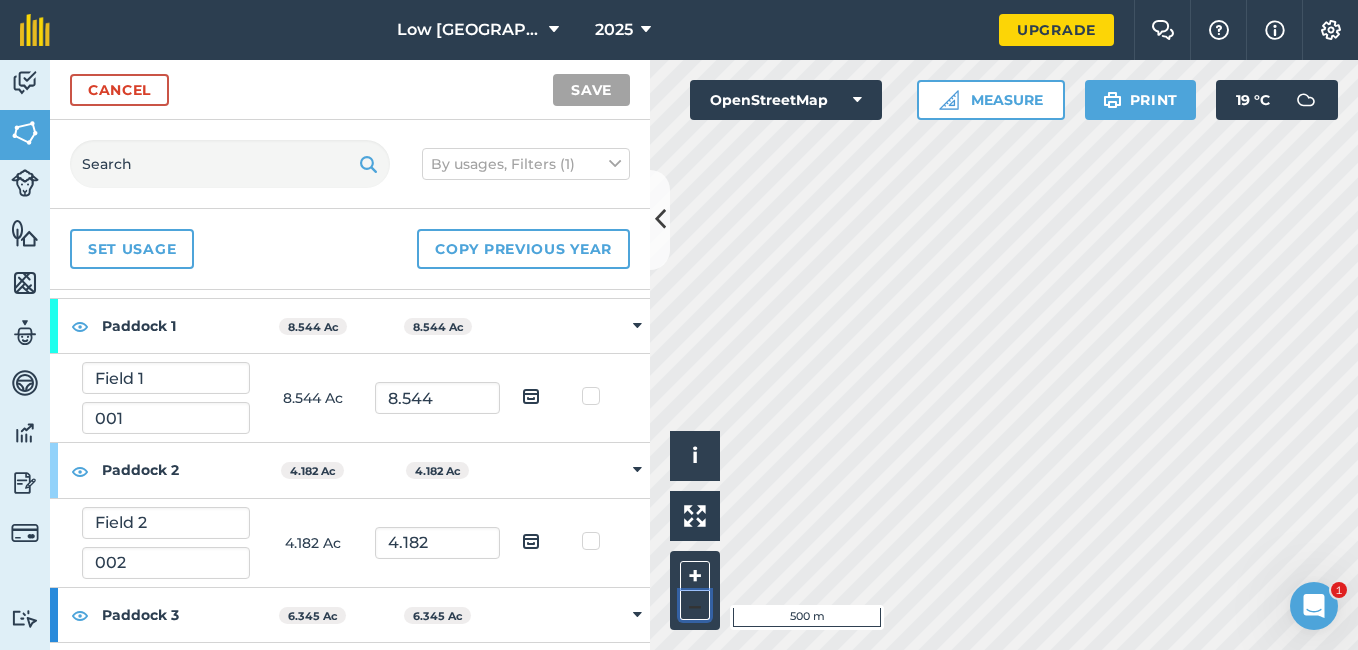 scroll, scrollTop: 0, scrollLeft: 0, axis: both 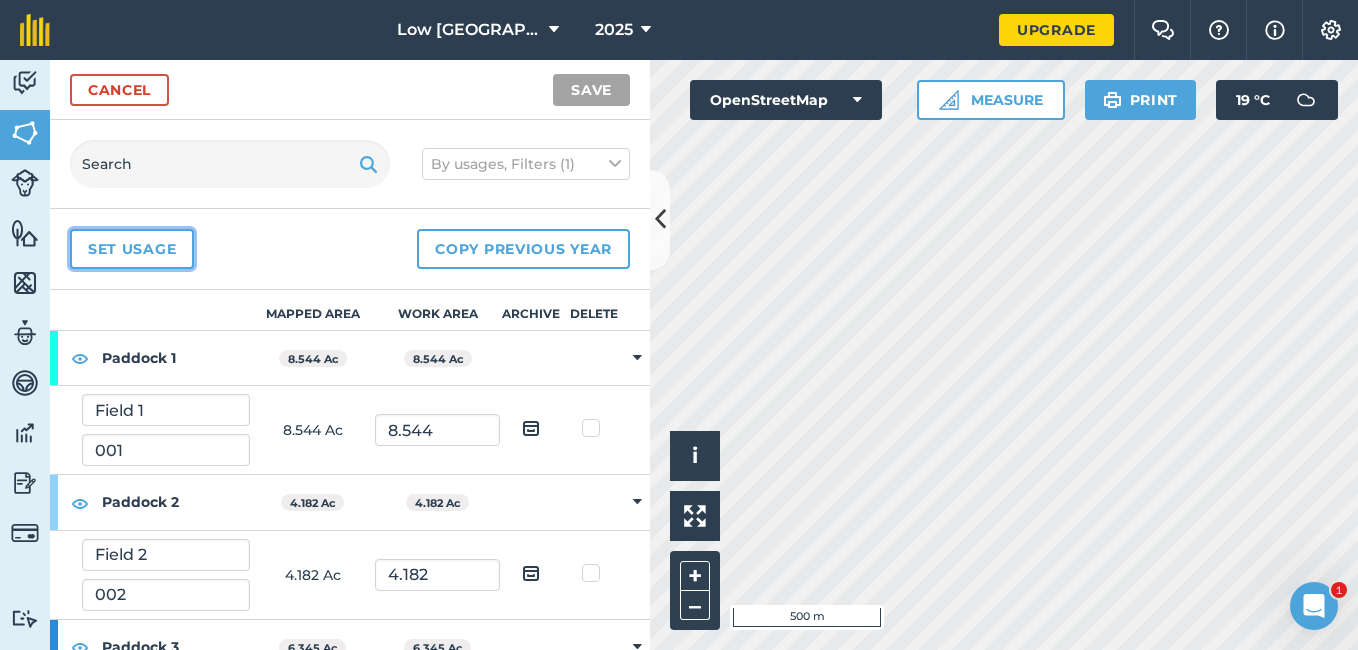 click on "Set usage" at bounding box center [132, 249] 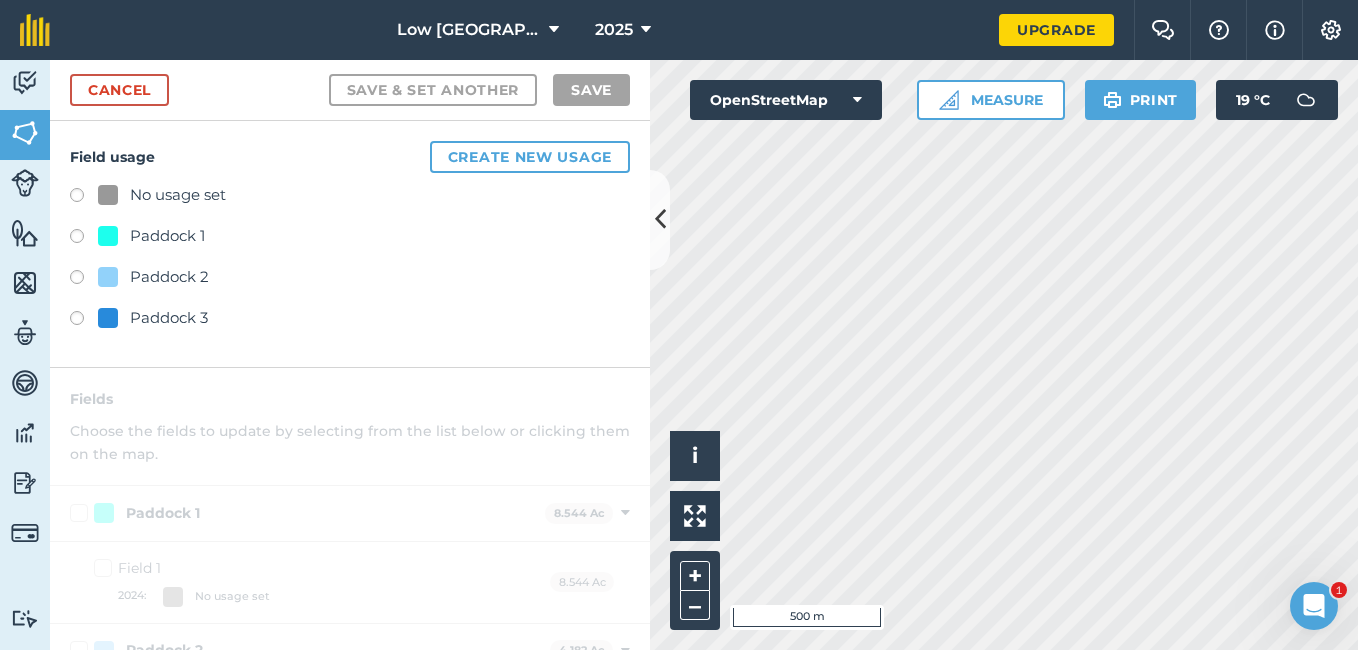 click at bounding box center [84, 239] 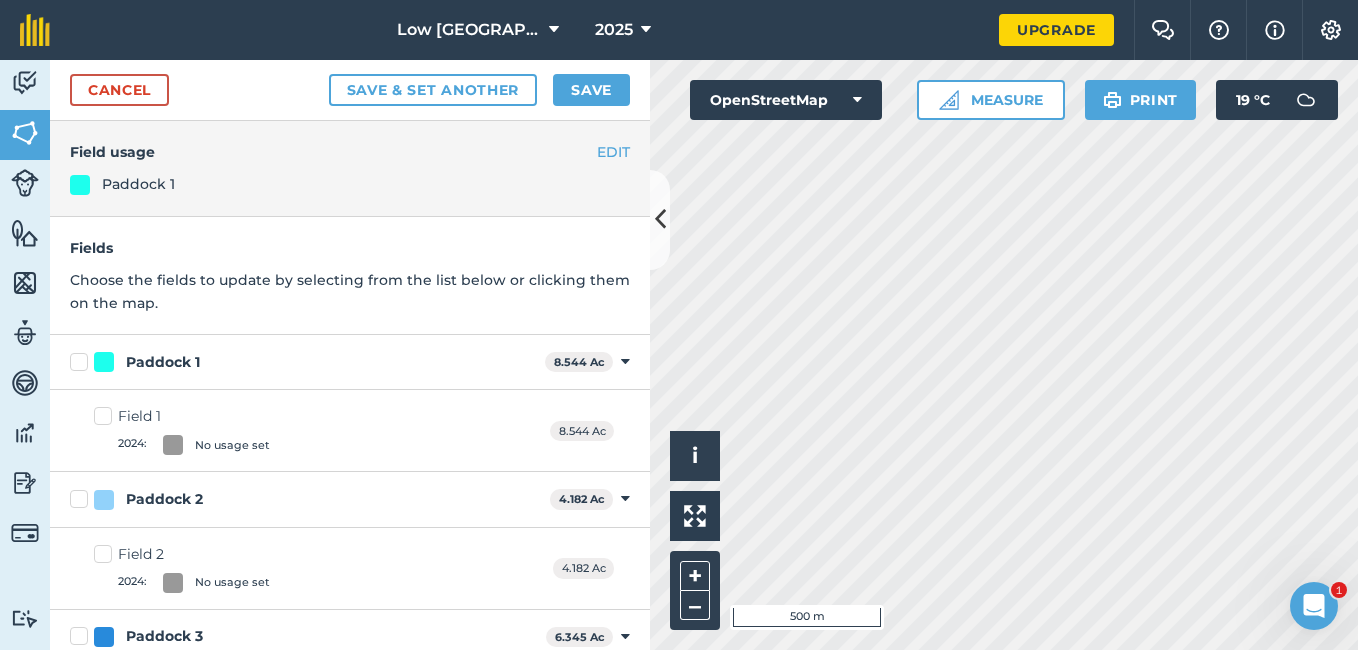 click on "No usage set" at bounding box center [232, 445] 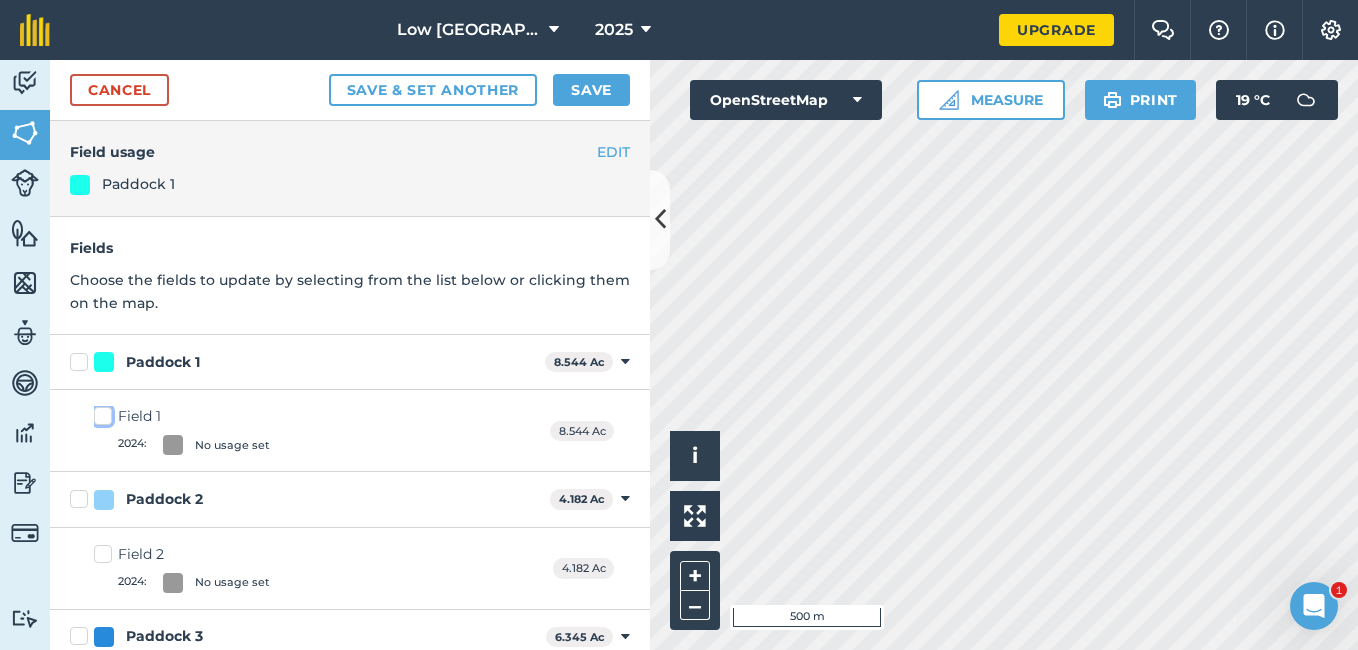click on "Field 1 2024 : No usage set" at bounding box center (100, 412) 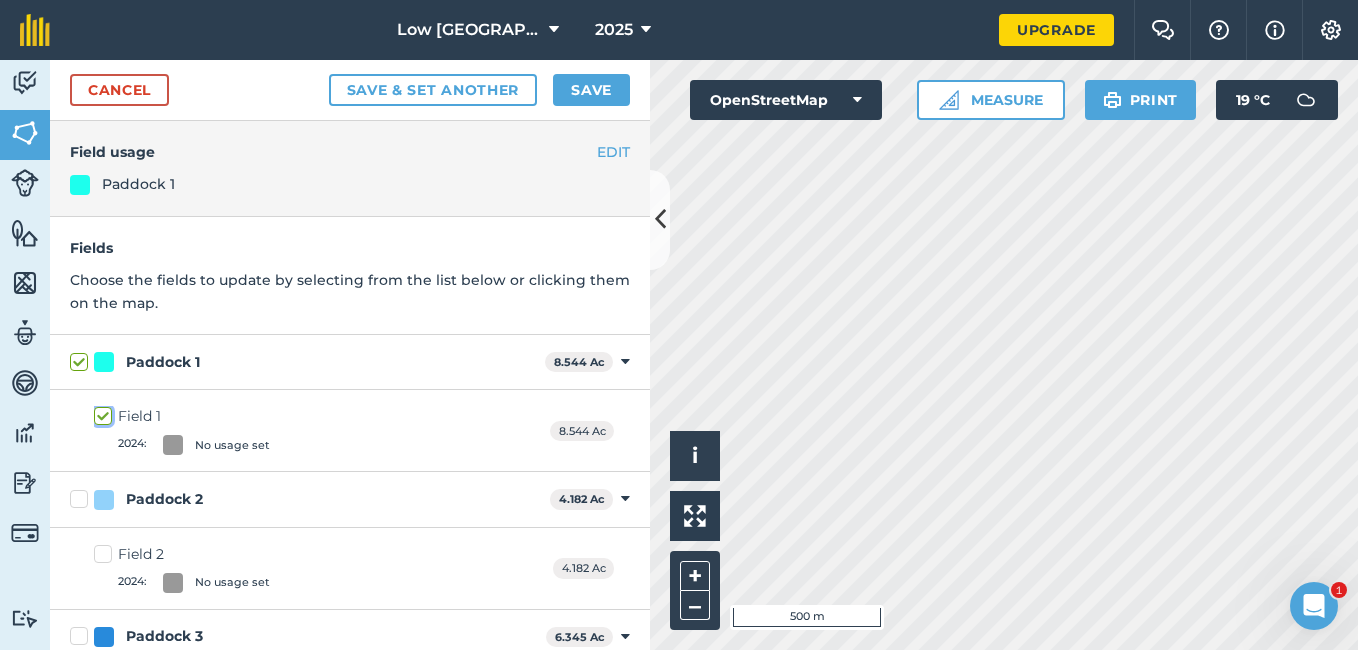 checkbox on "true" 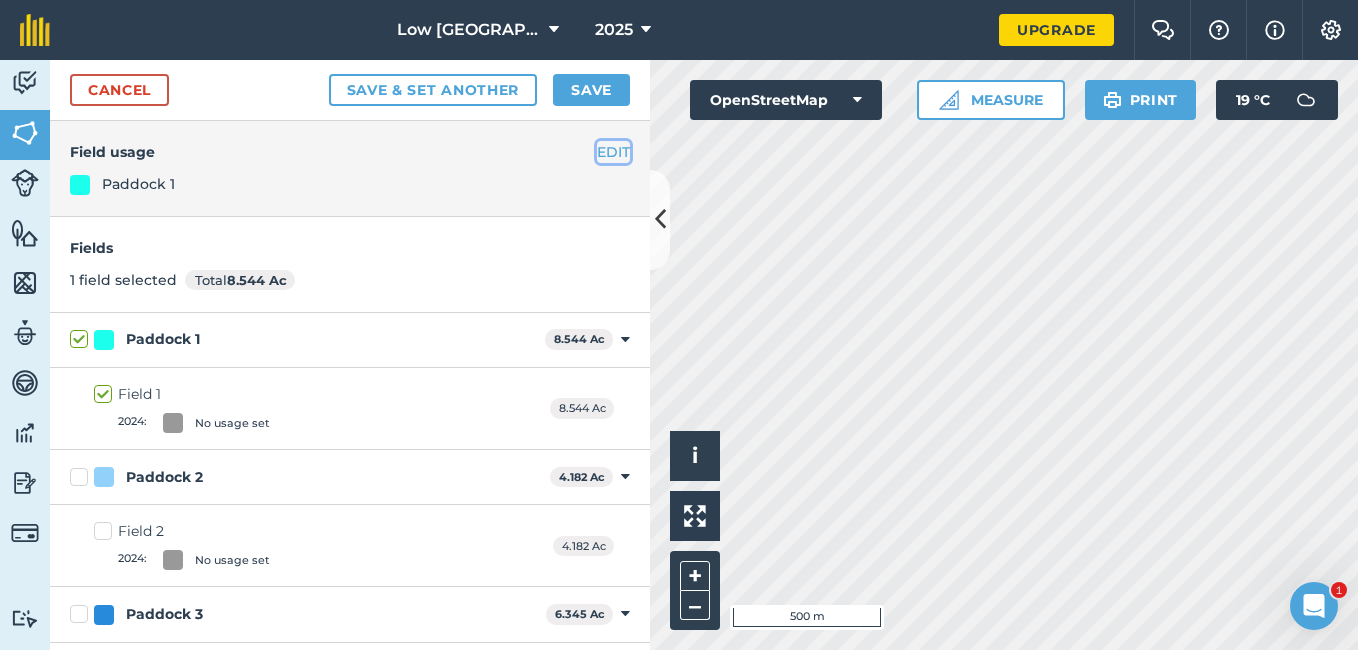 click on "EDIT" at bounding box center (613, 152) 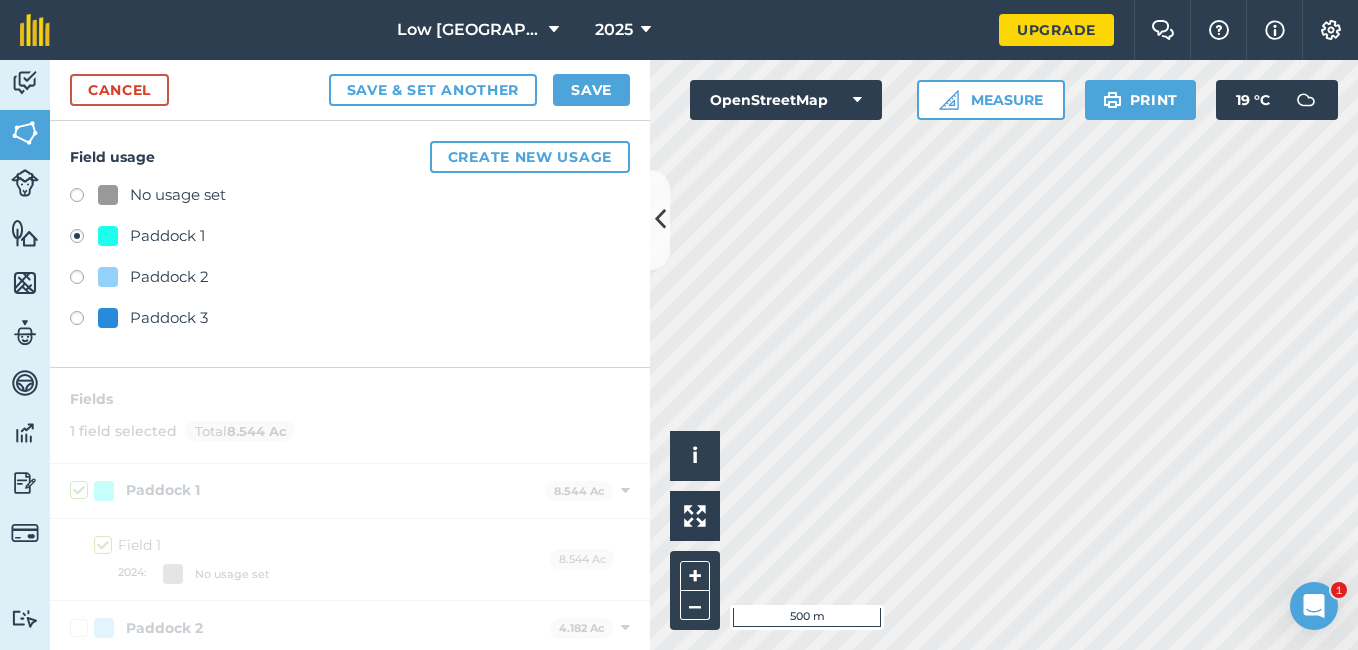 click at bounding box center (84, 280) 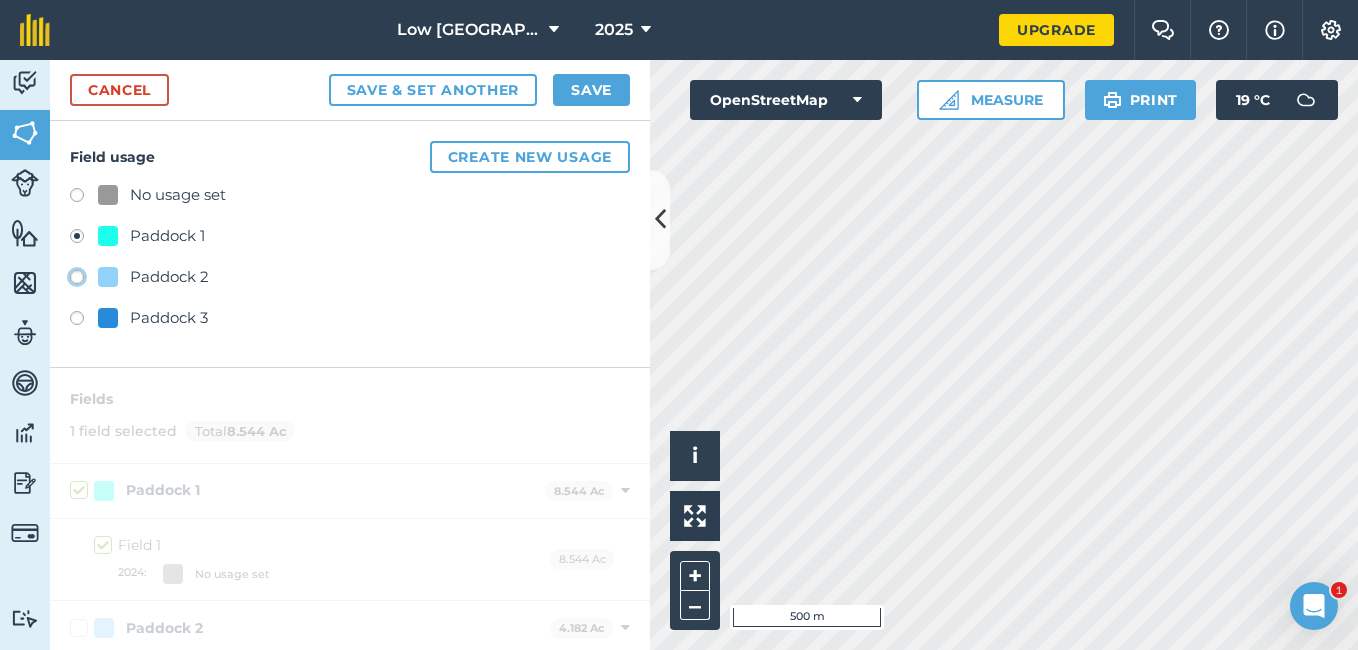 click on "Paddock 2" at bounding box center [-9923, 276] 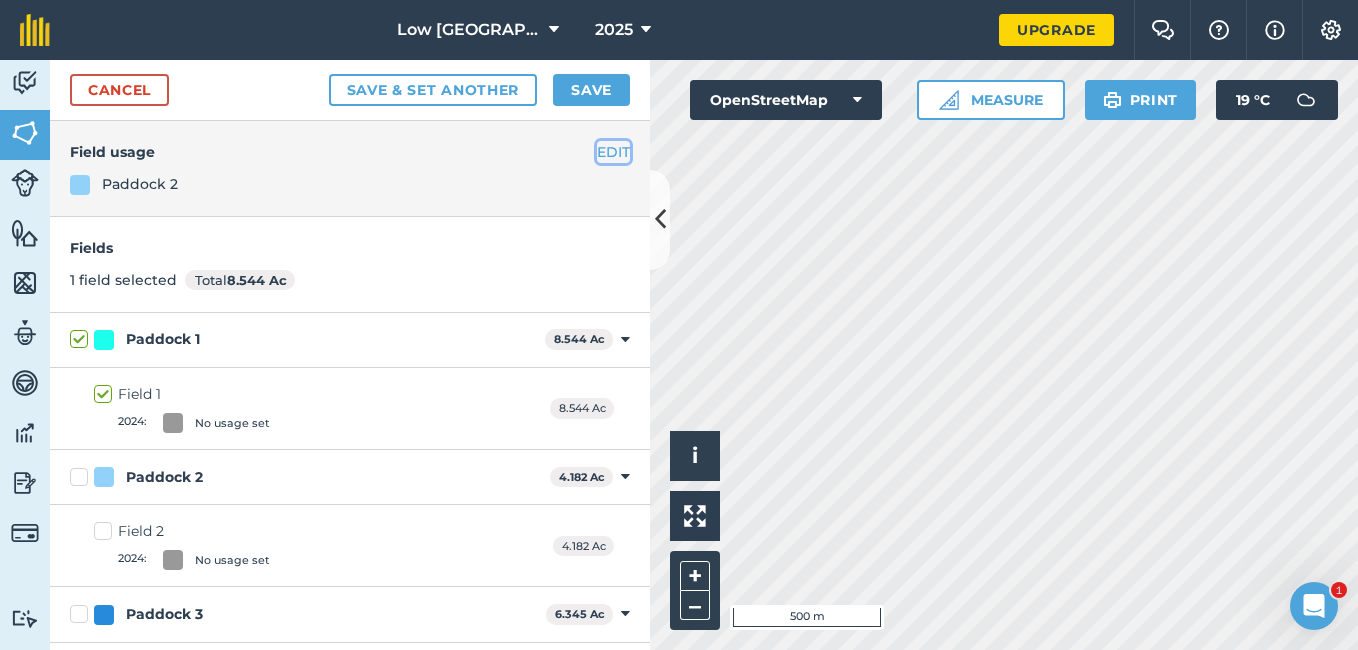 click on "EDIT" at bounding box center (613, 152) 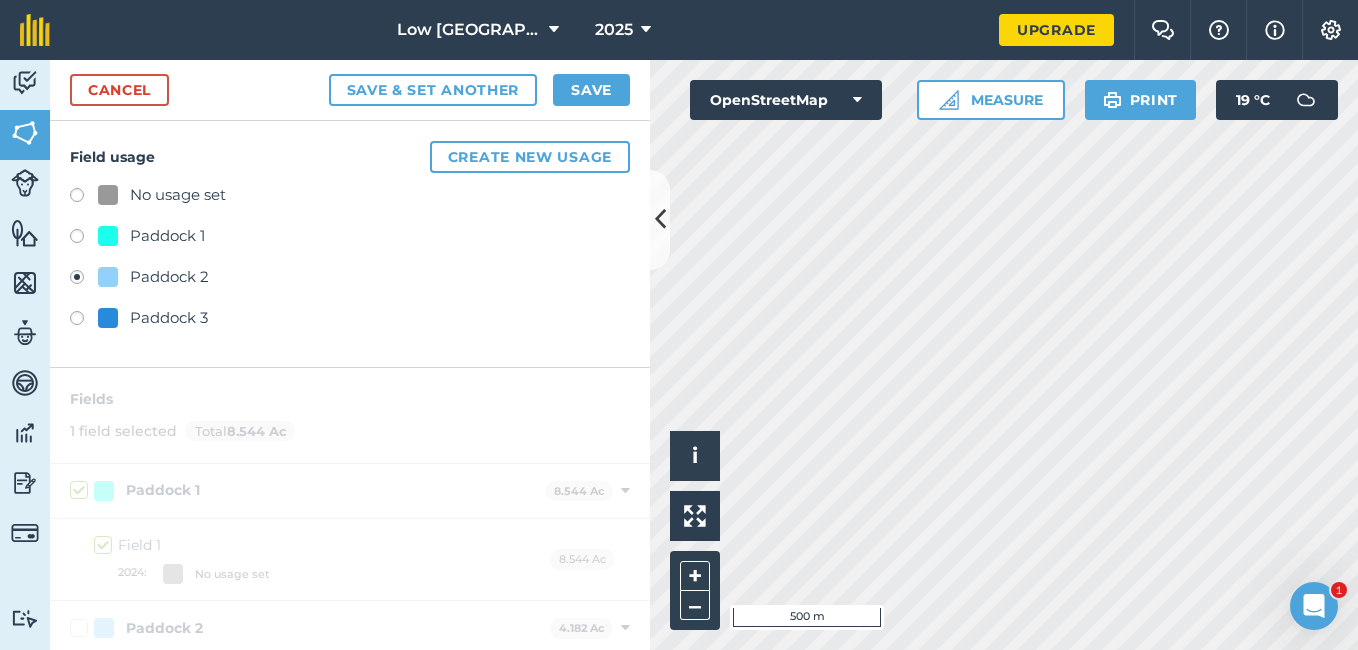 click at bounding box center (84, 198) 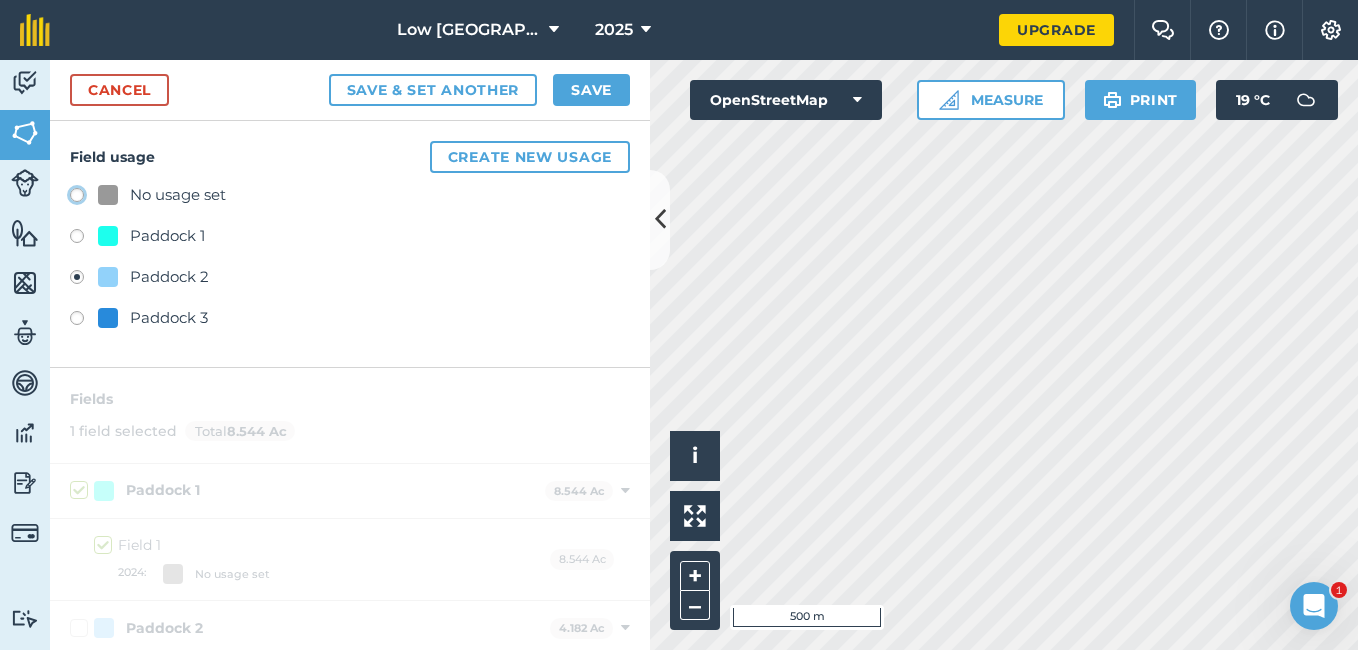 click on "No usage set" at bounding box center [-9923, 194] 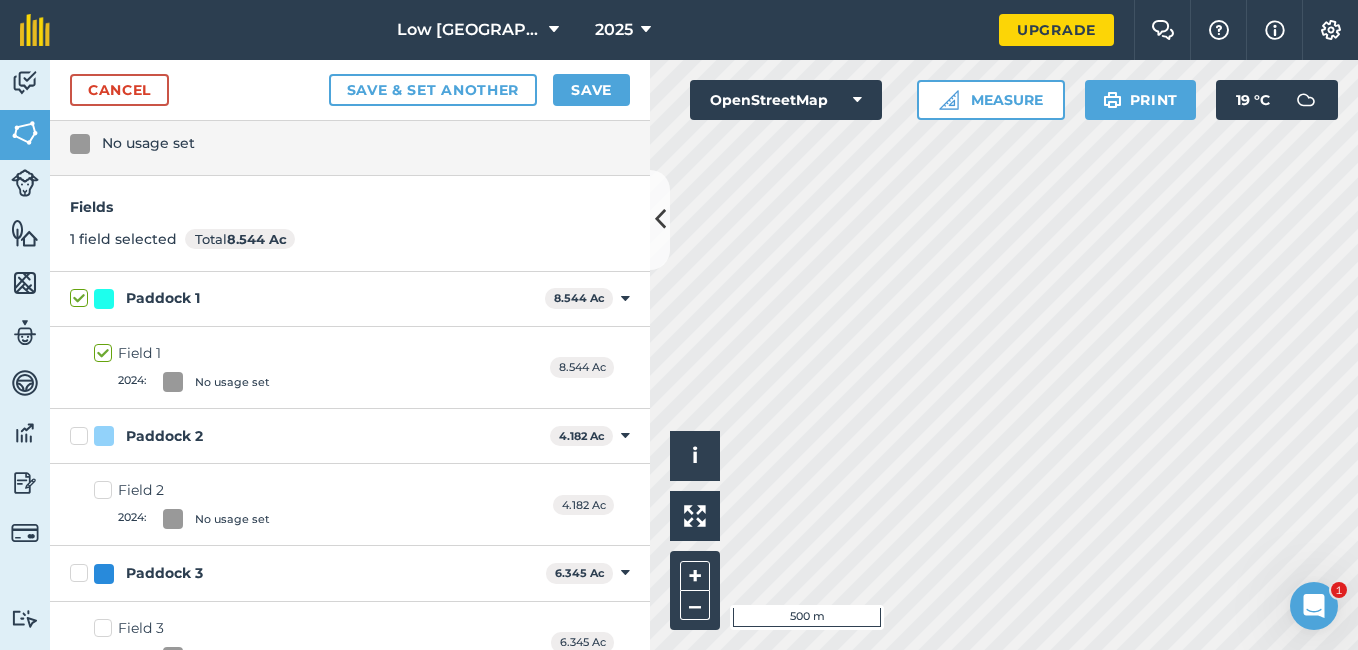 scroll, scrollTop: 46, scrollLeft: 0, axis: vertical 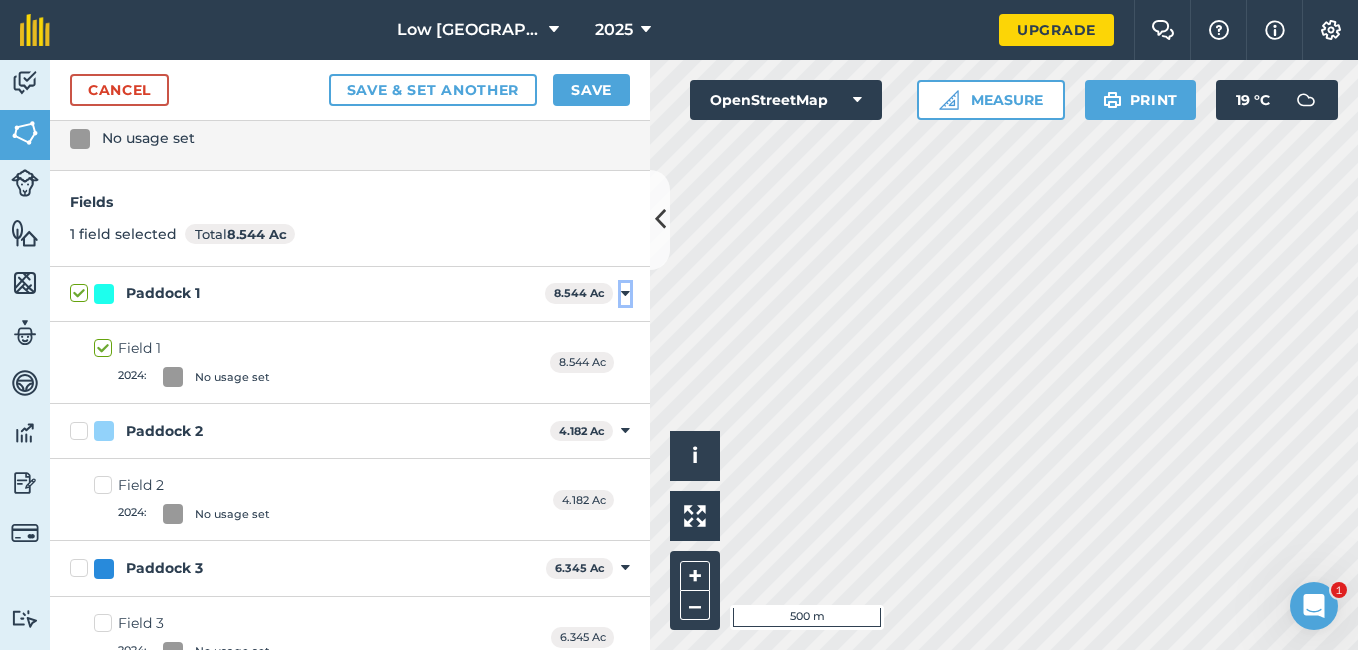 click at bounding box center (625, 294) 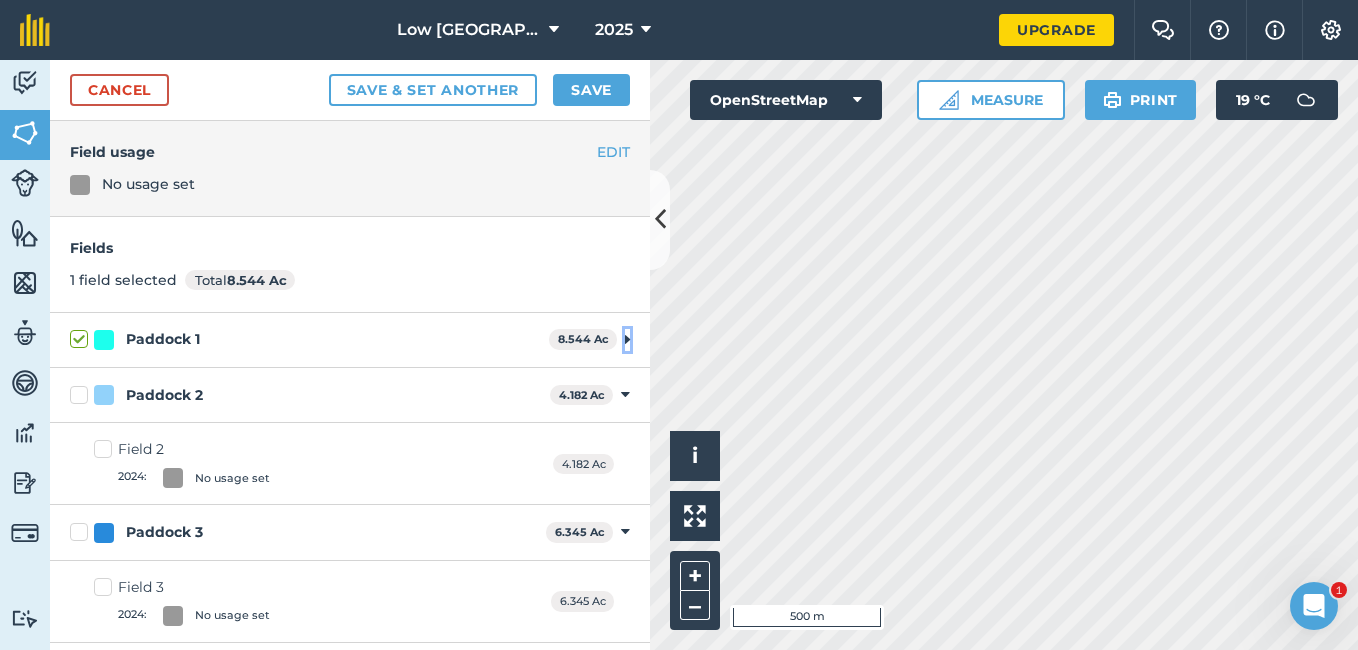 scroll, scrollTop: 0, scrollLeft: 0, axis: both 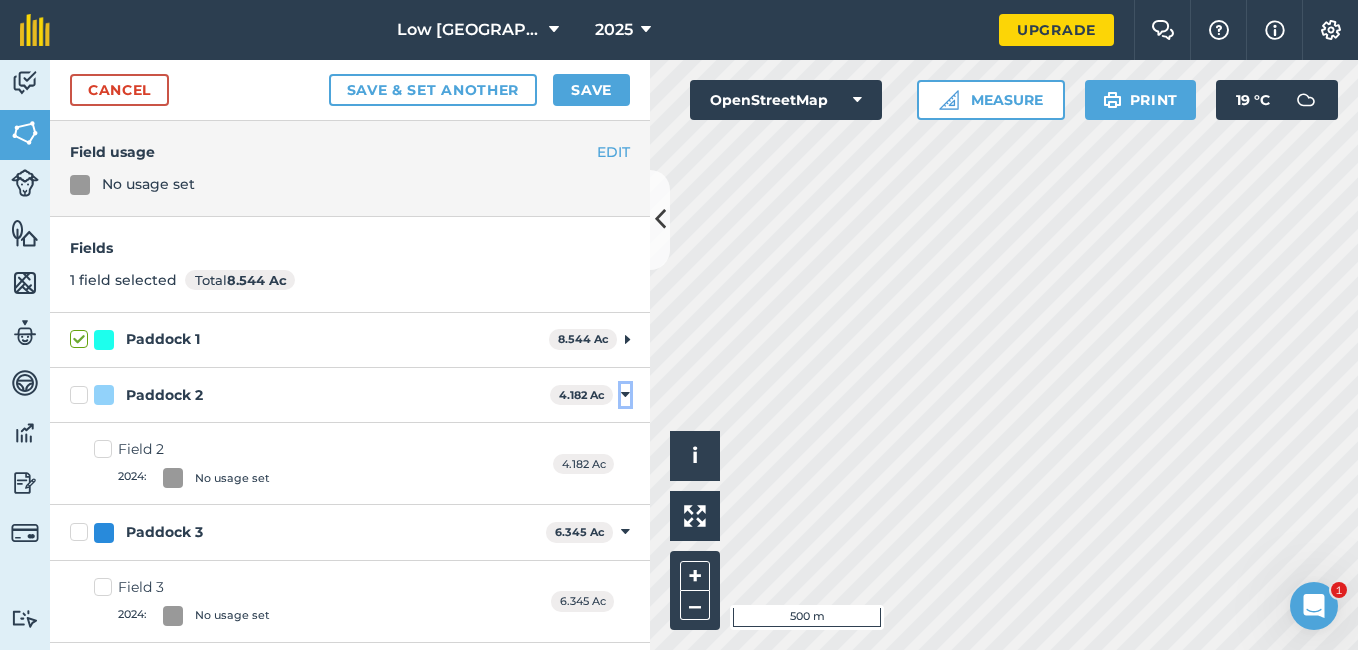 click at bounding box center [625, 395] 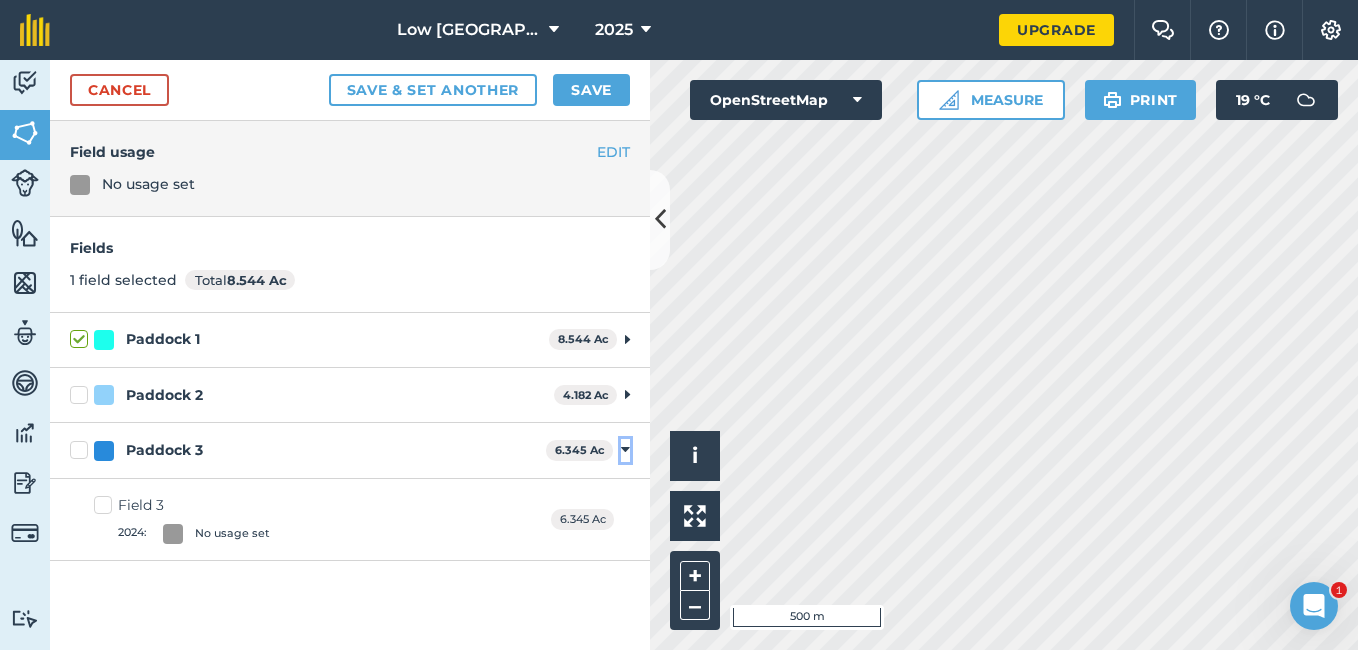 click at bounding box center [625, 450] 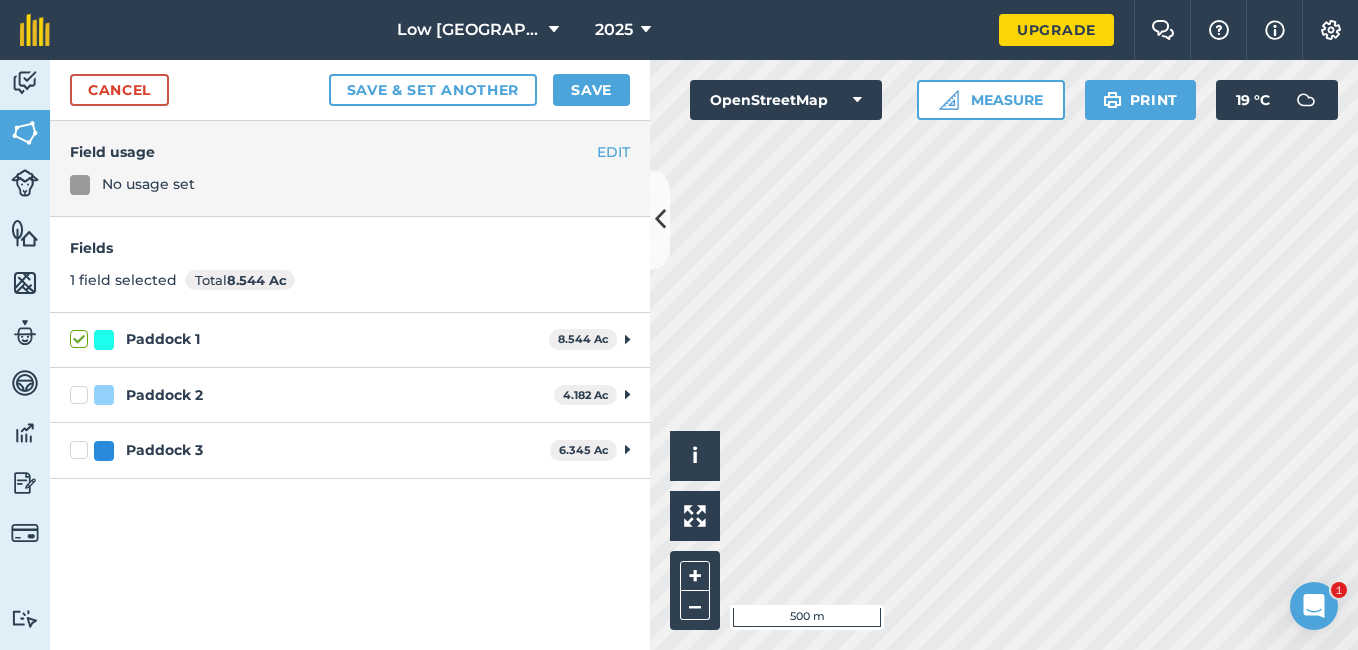 click on "Paddock 2" at bounding box center [308, 395] 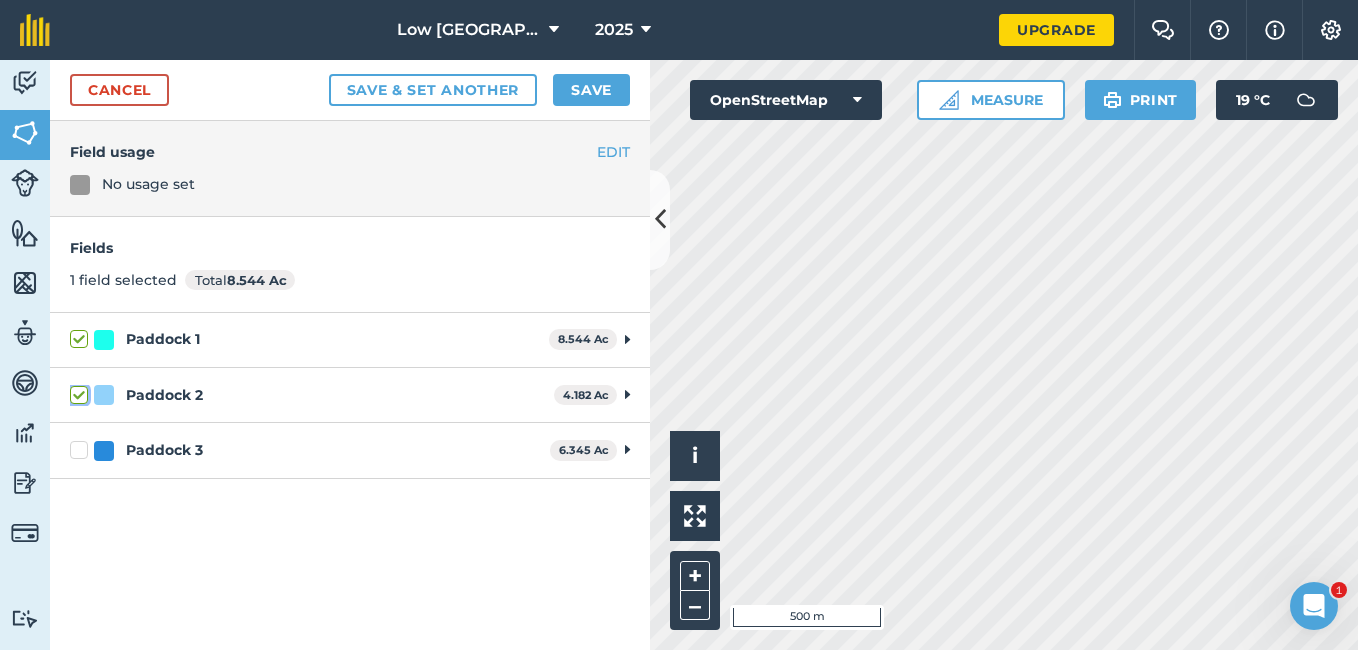 checkbox on "true" 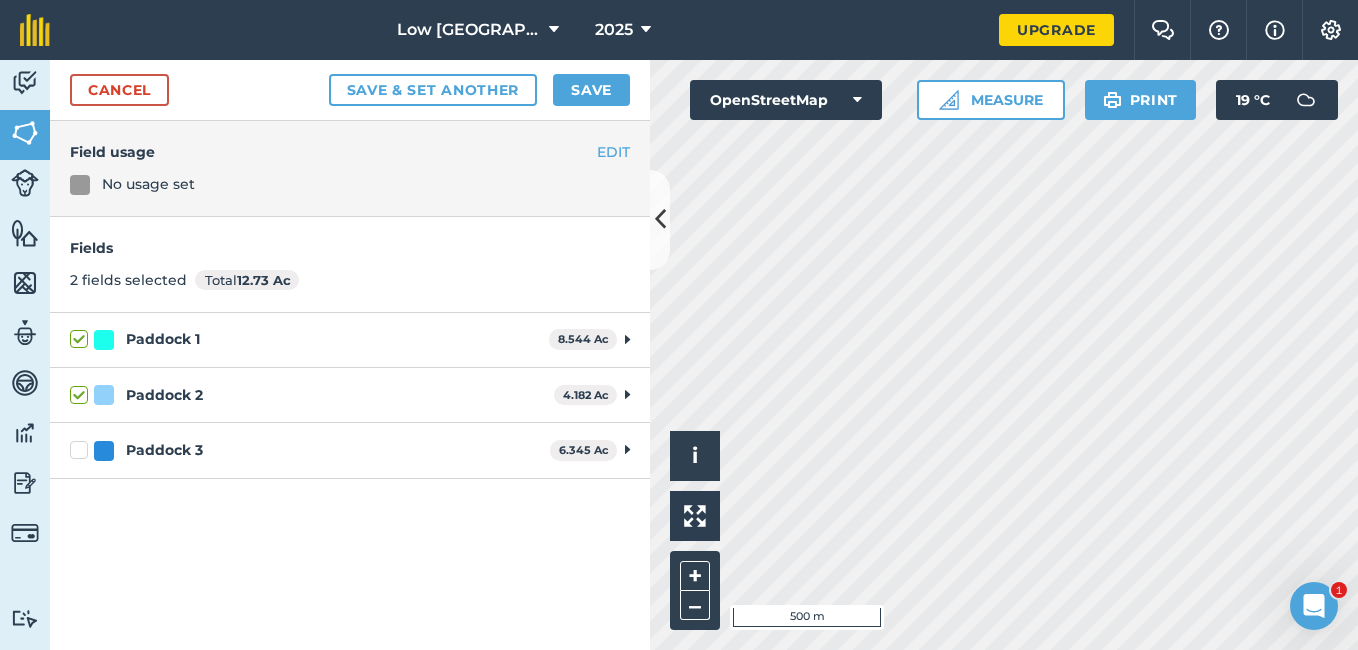 click on "Paddock 3" at bounding box center [306, 450] 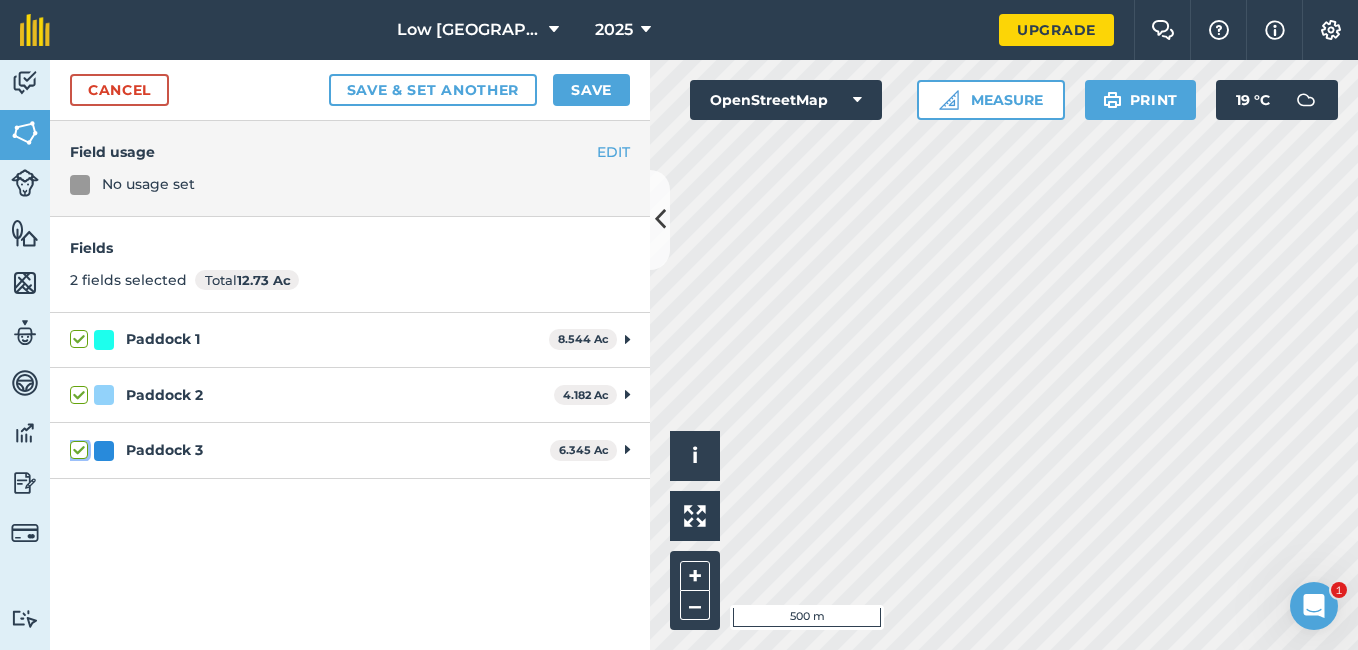 checkbox on "true" 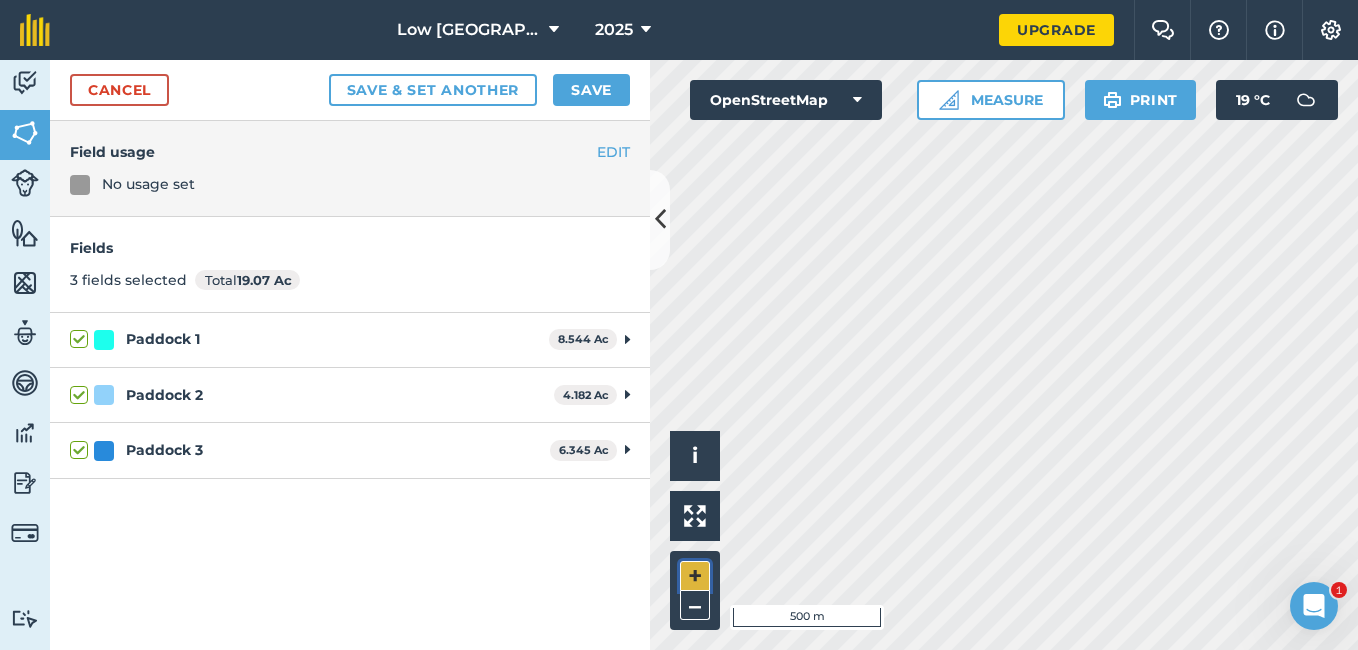 click on "+" at bounding box center [695, 576] 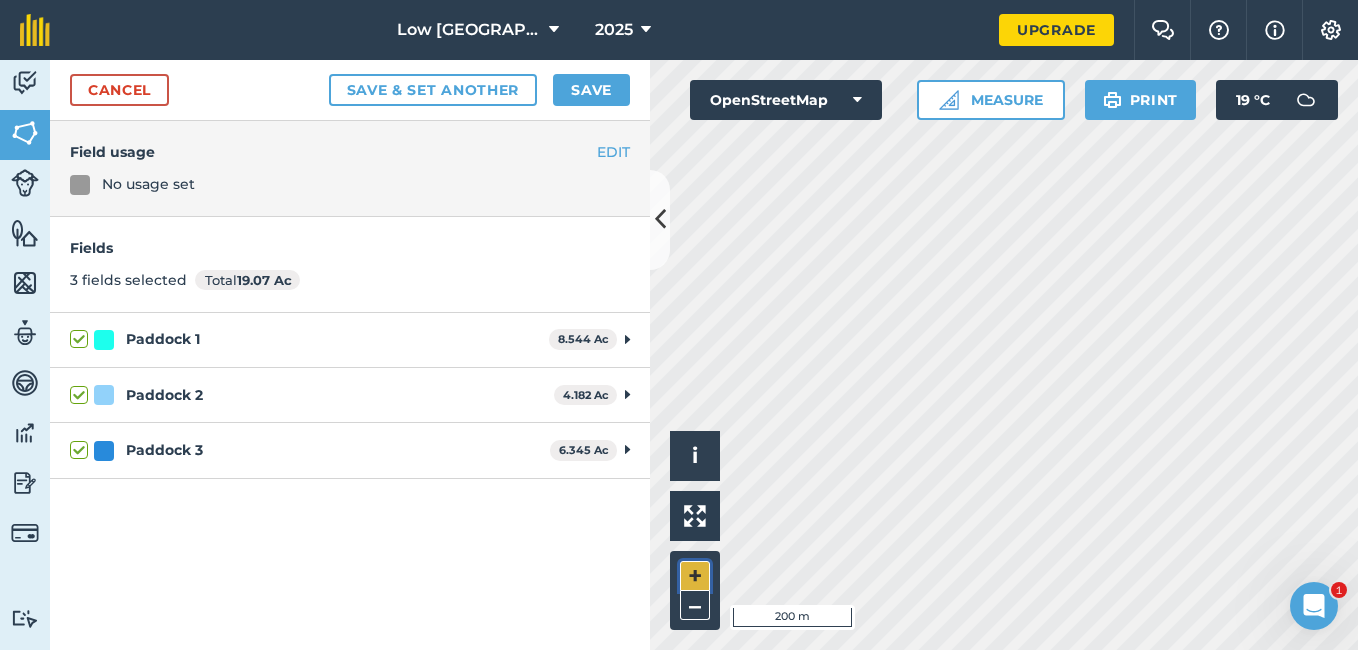 click on "+" at bounding box center (695, 576) 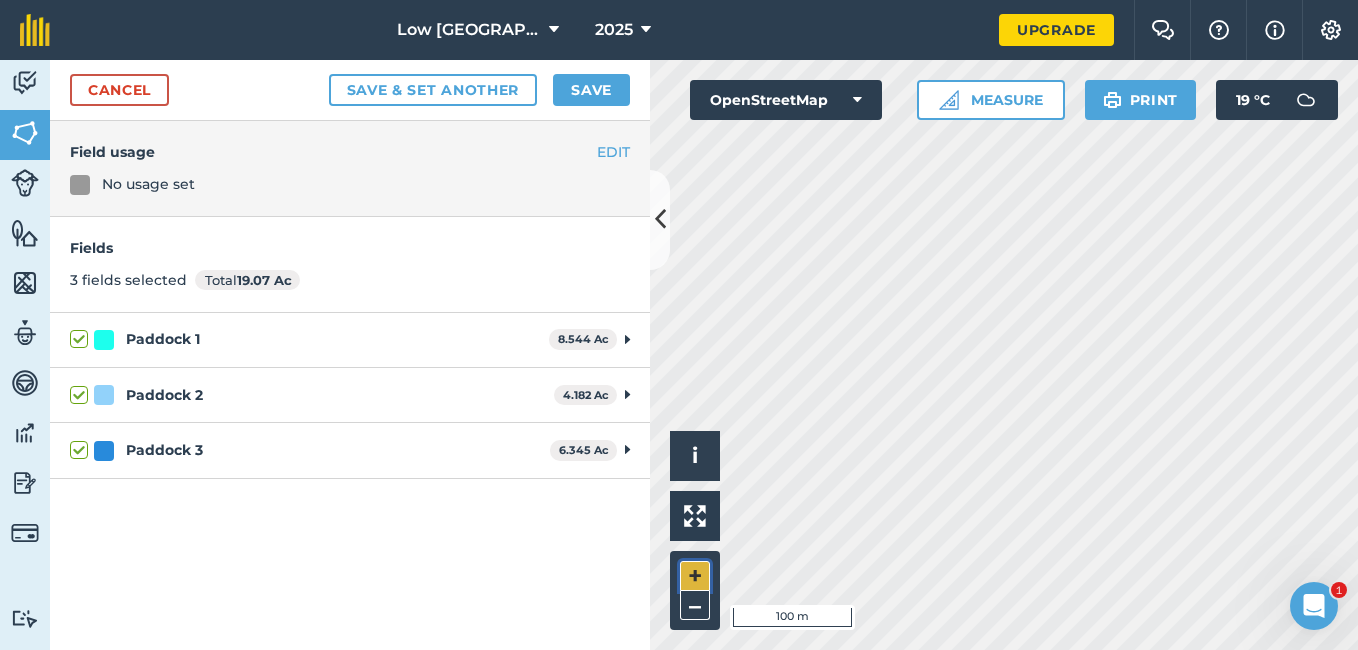 click on "+" at bounding box center (695, 576) 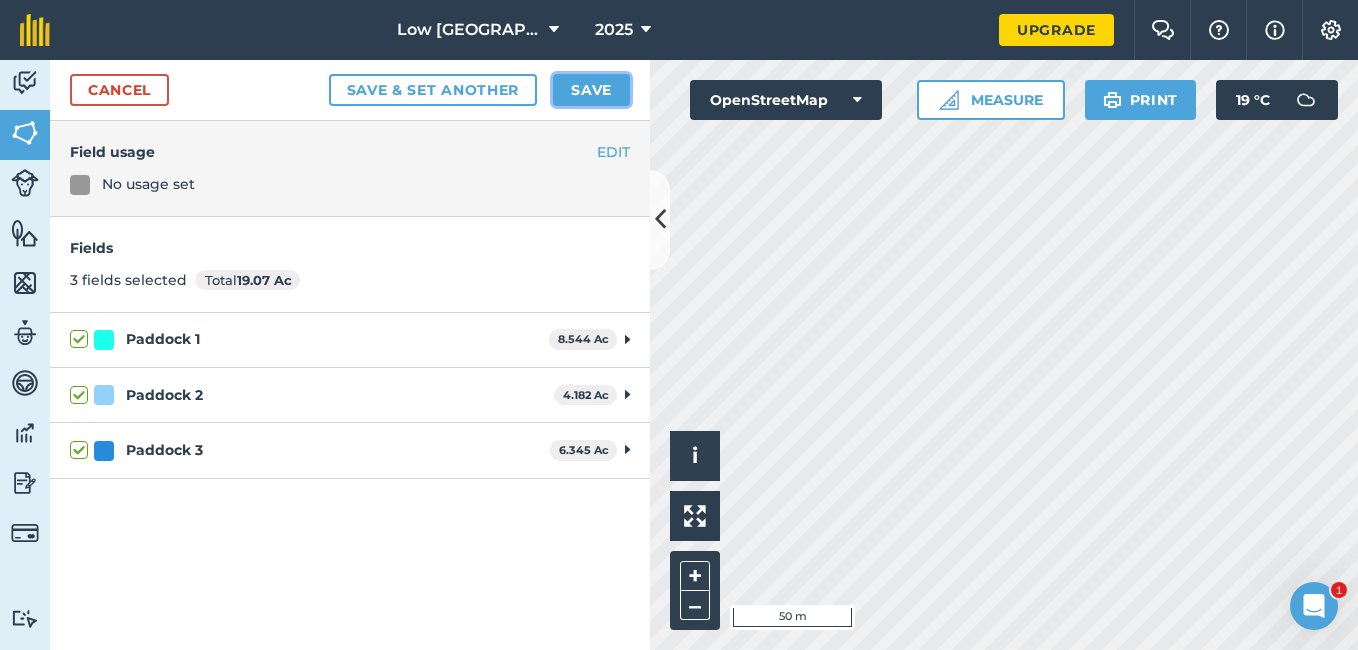 click on "Save" at bounding box center [591, 90] 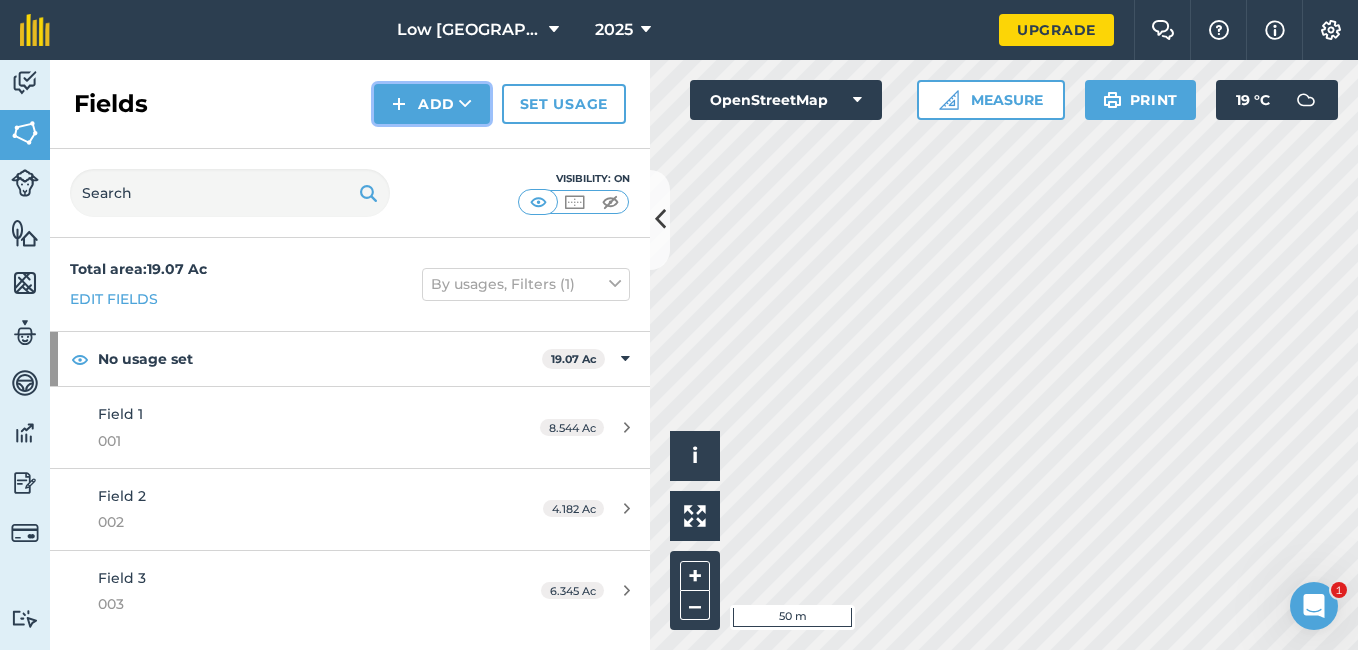 click at bounding box center [465, 104] 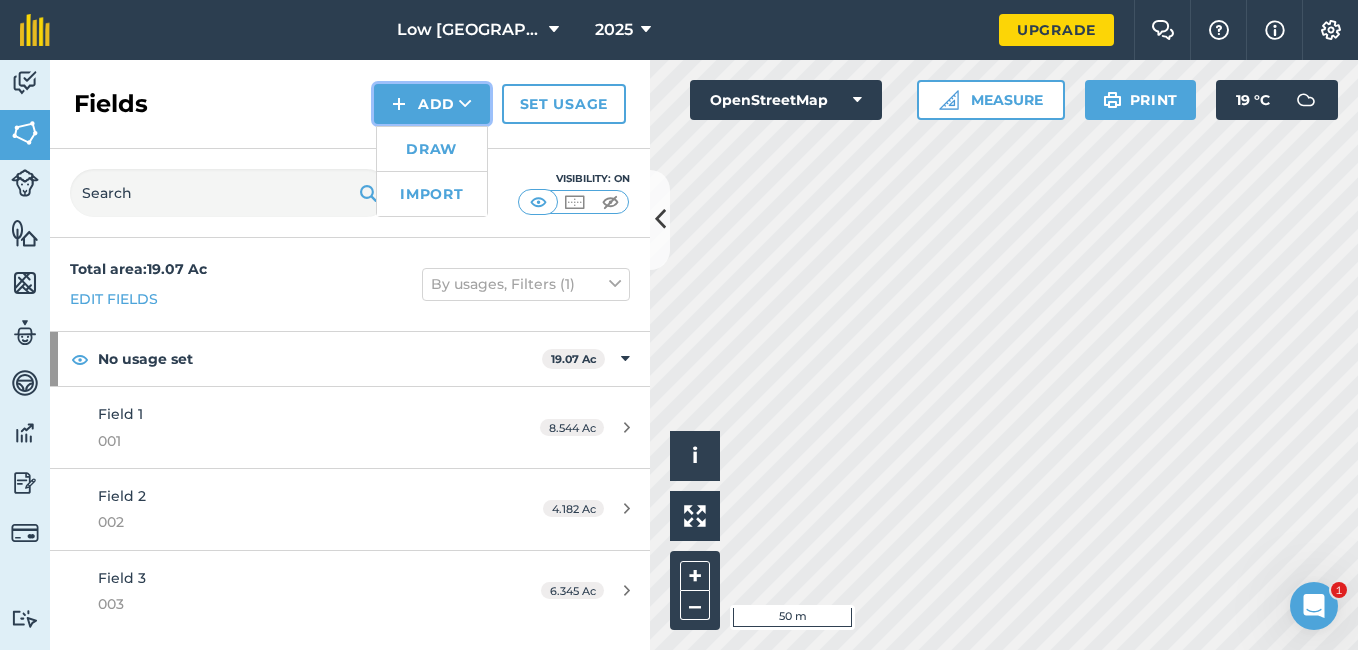 click at bounding box center [465, 104] 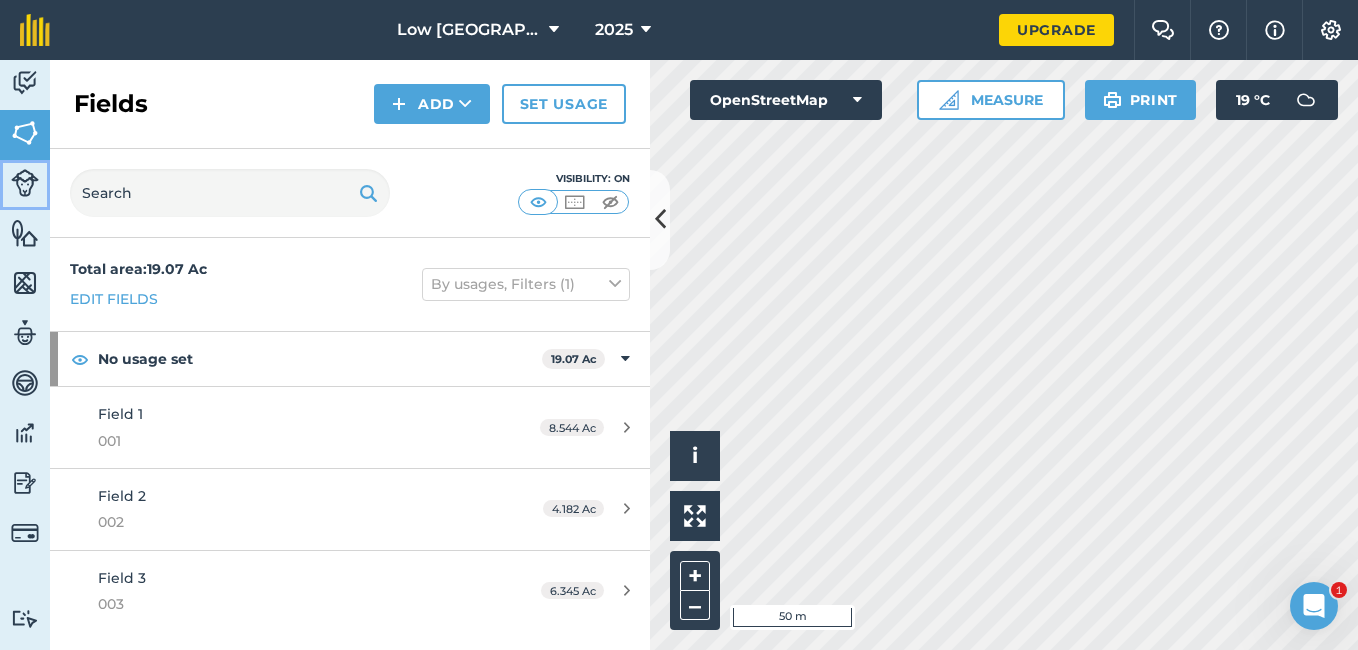 click at bounding box center [25, 183] 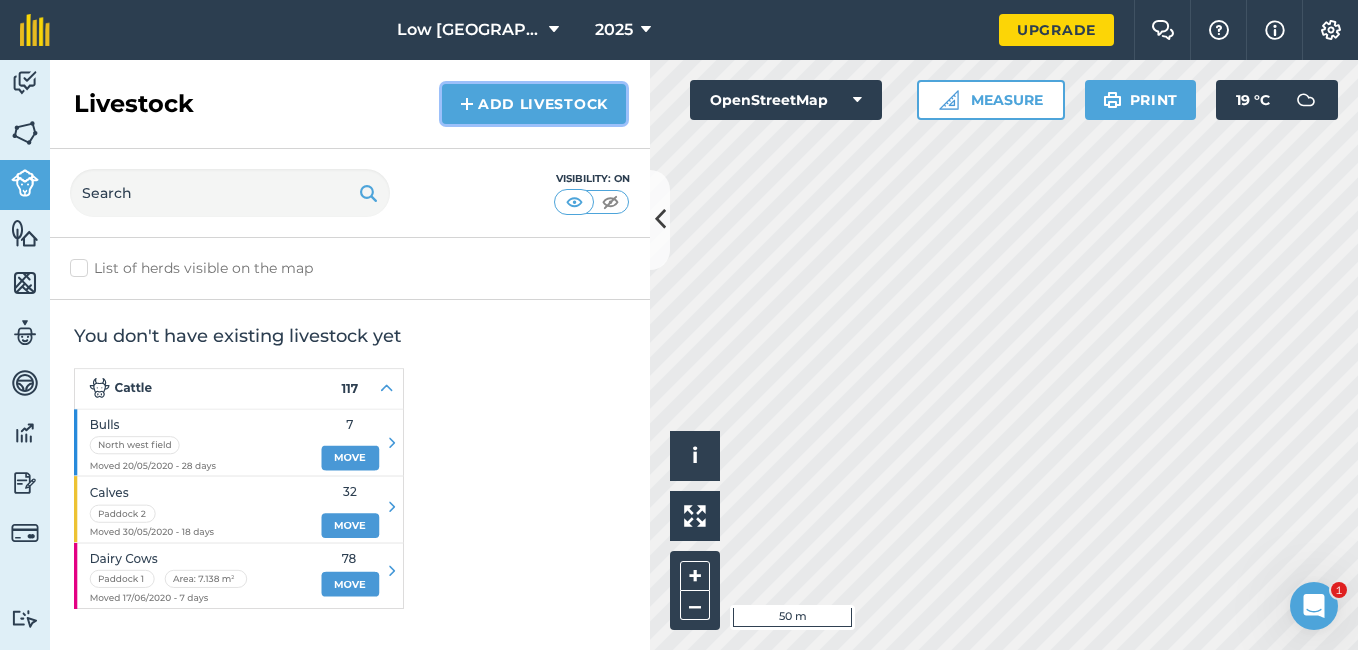 click at bounding box center [467, 104] 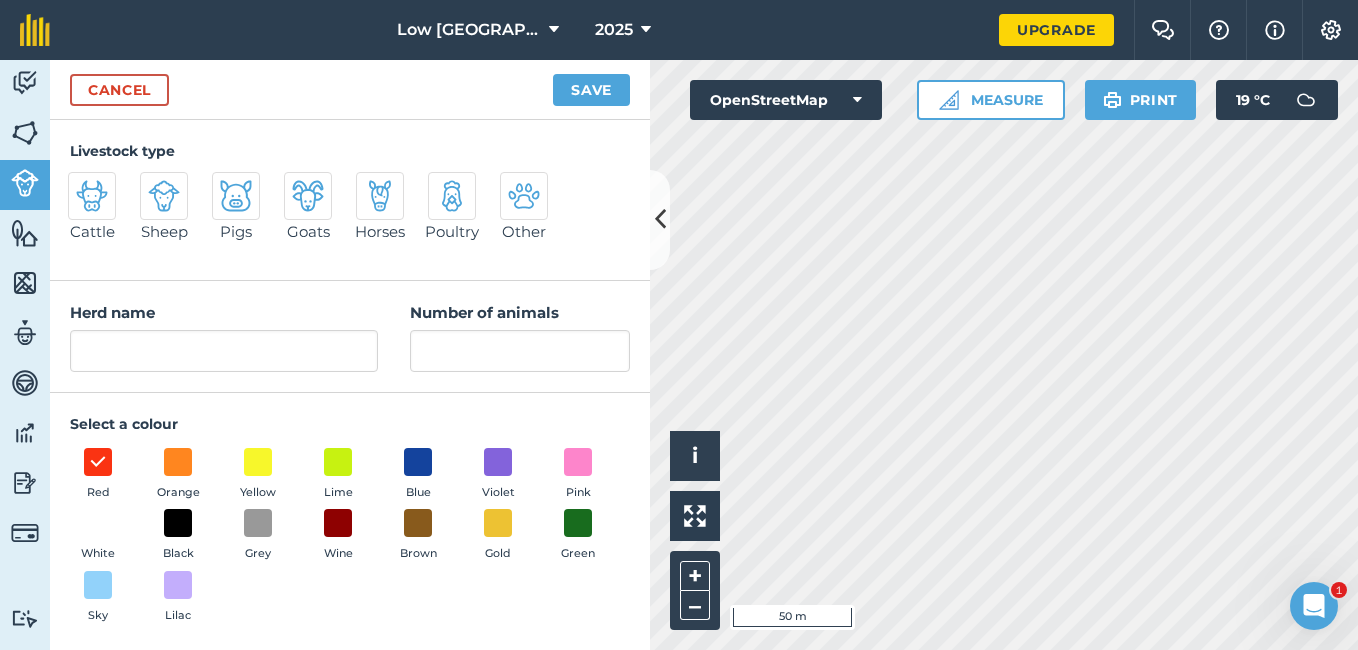 click at bounding box center (380, 196) 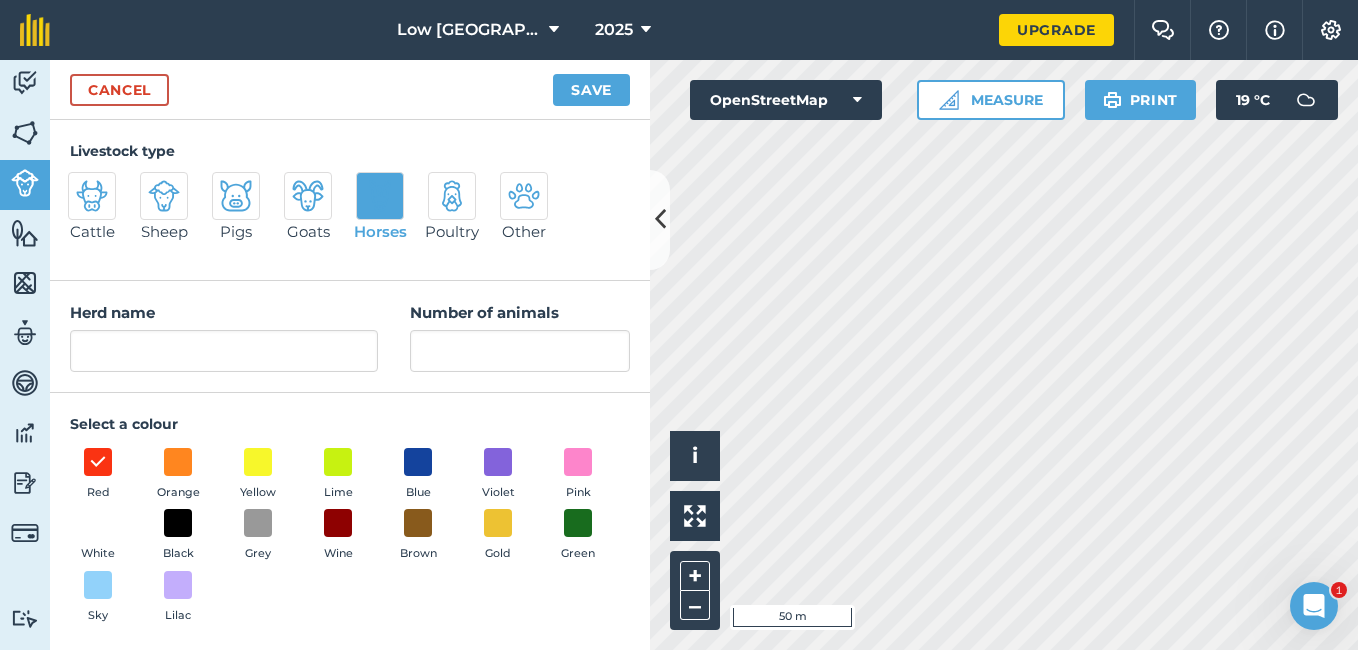 type on "Horses" 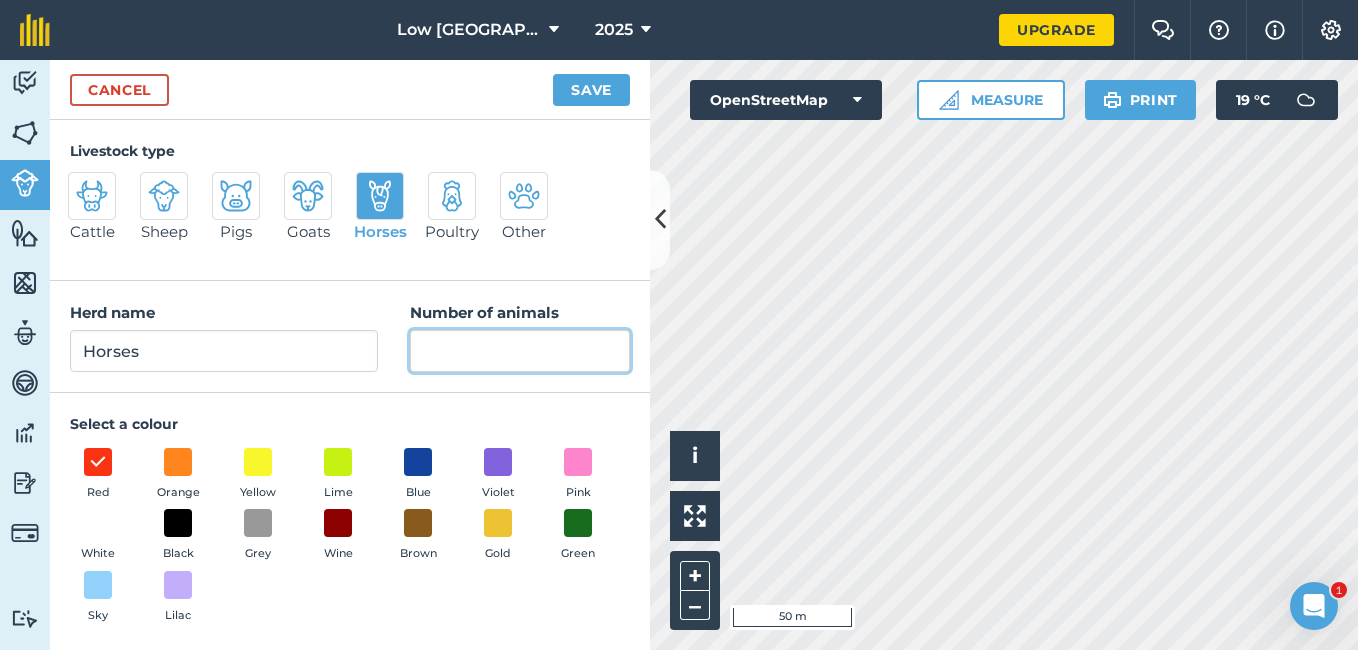 click on "Number of animals" at bounding box center [520, 351] 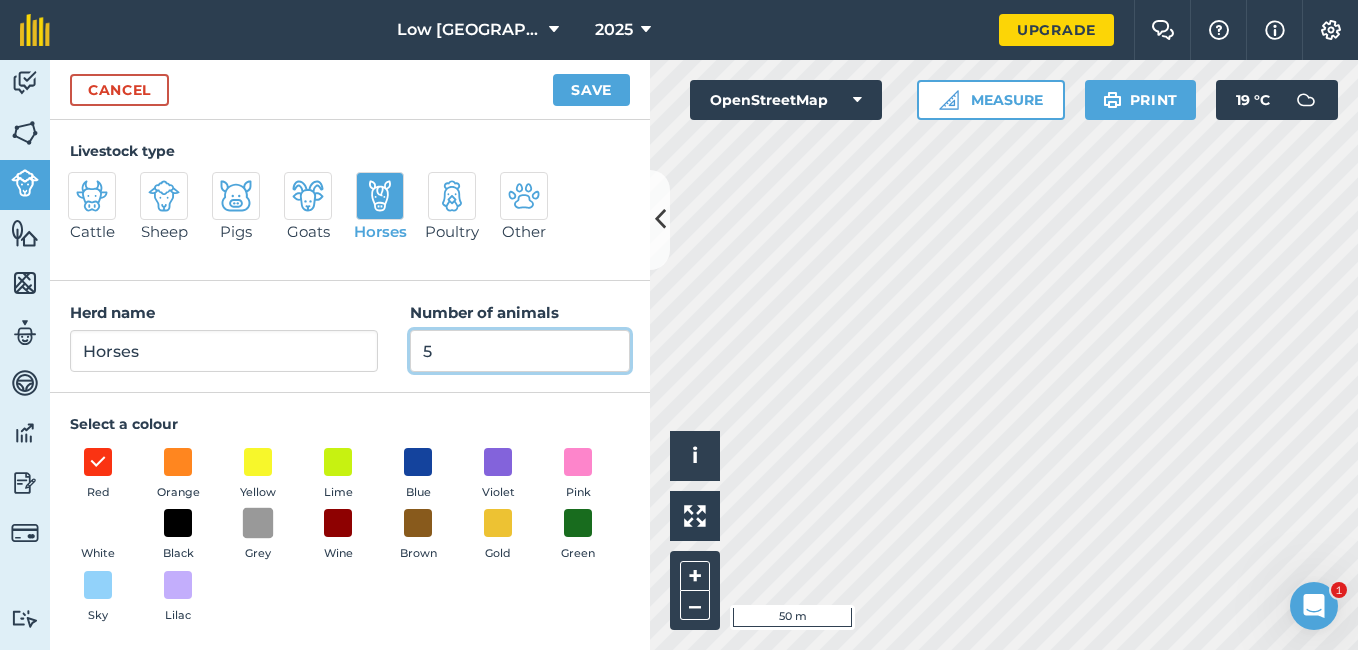 type on "5" 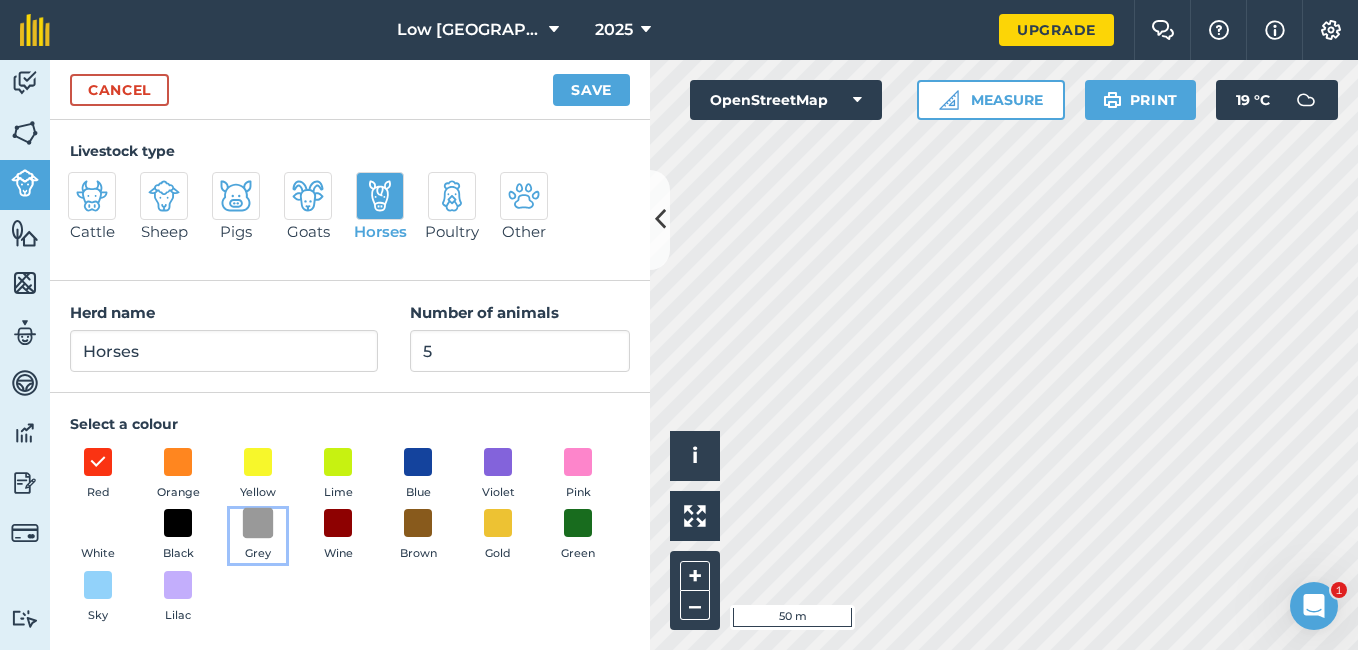 click at bounding box center [258, 523] 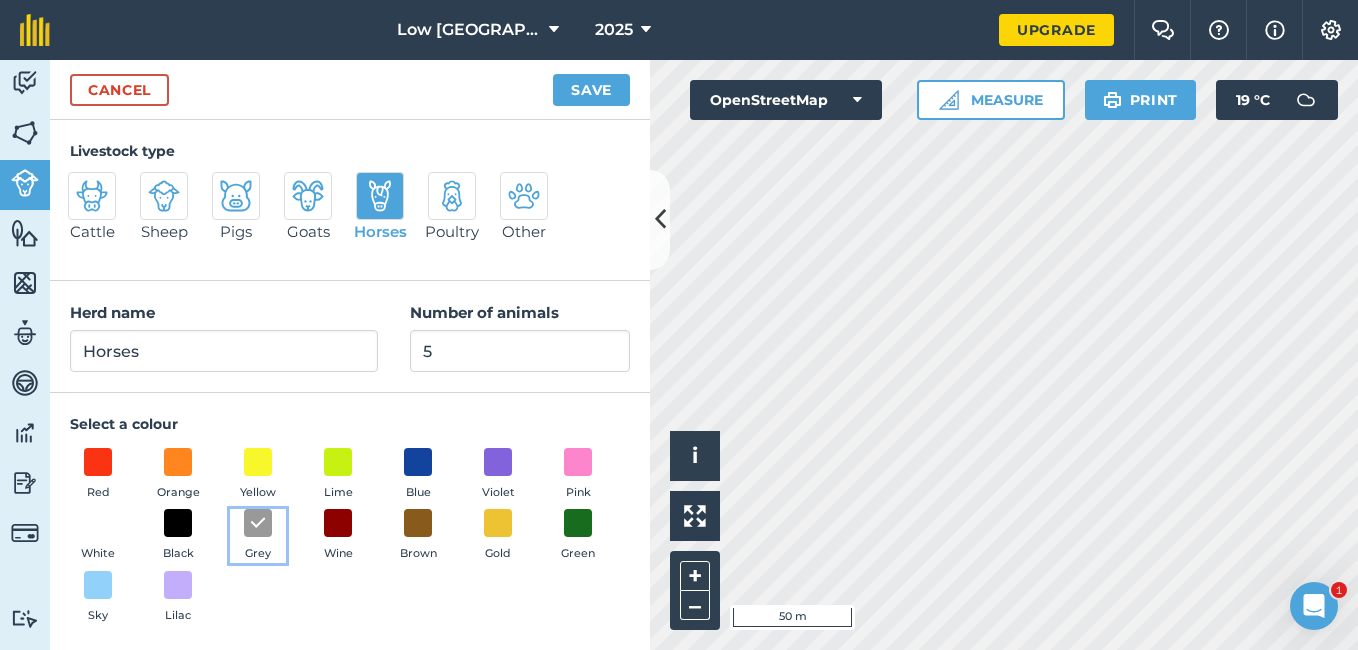 scroll, scrollTop: 4, scrollLeft: 0, axis: vertical 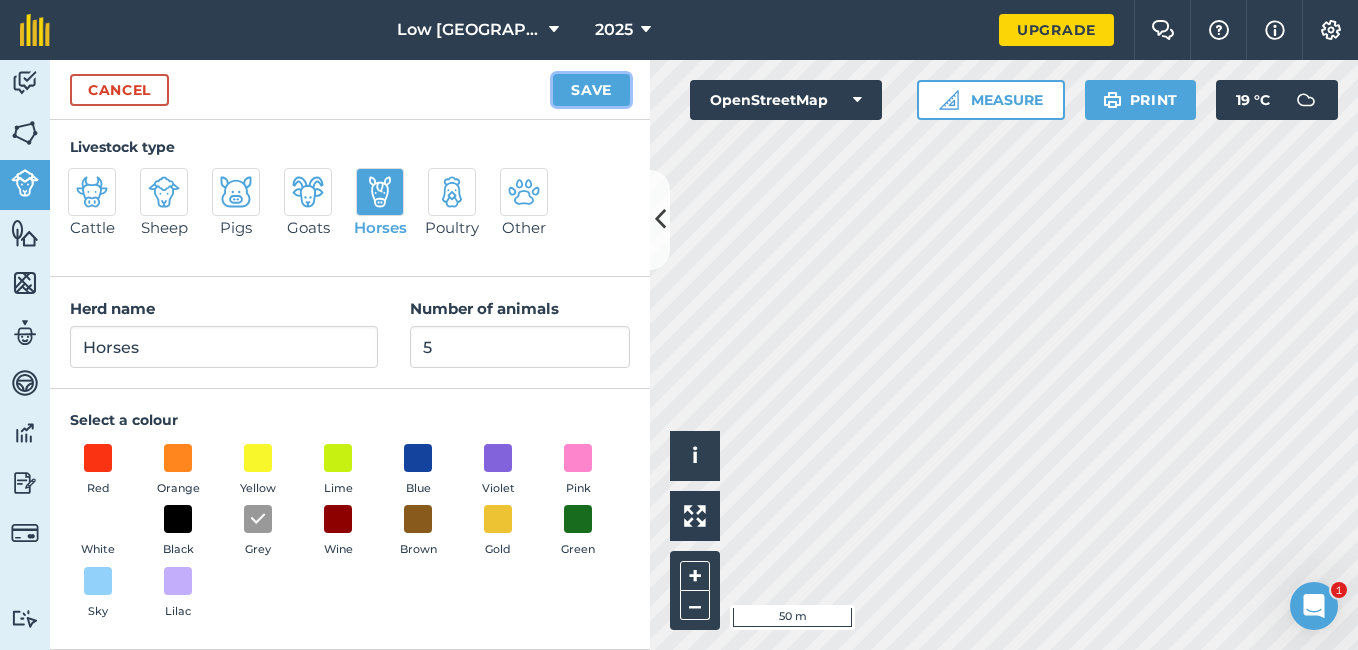 click on "Save" at bounding box center [591, 90] 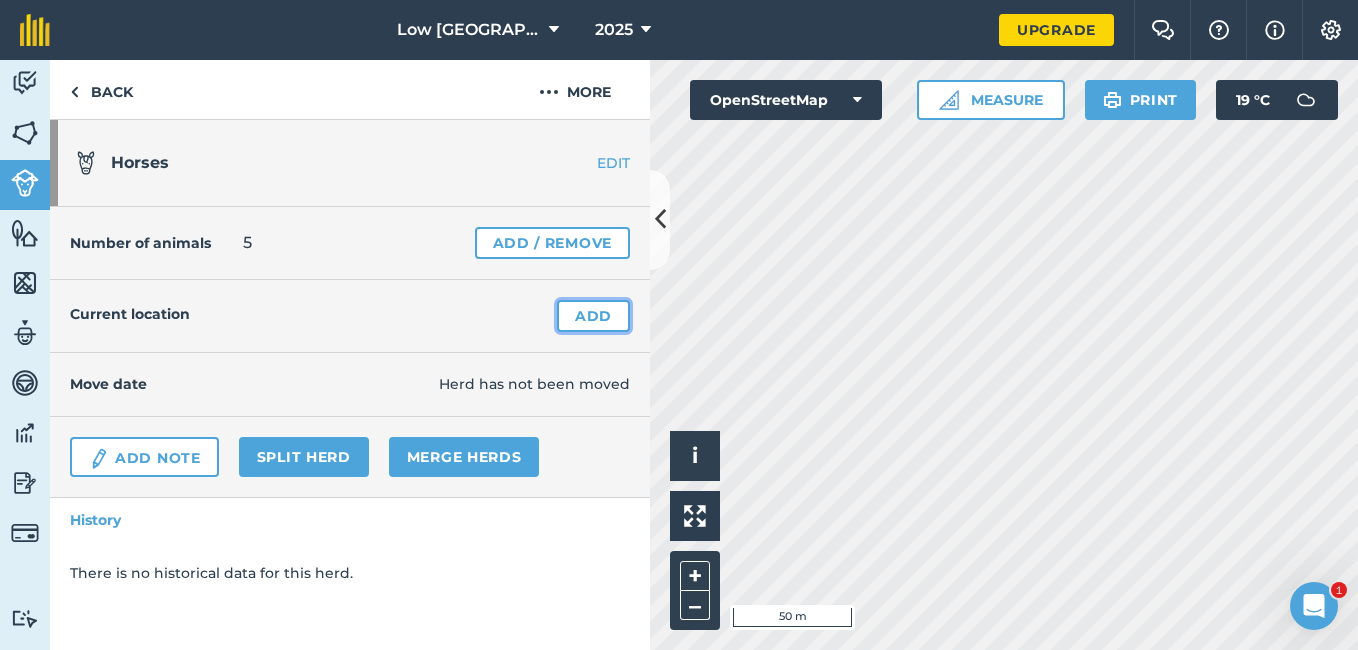 click on "Add" at bounding box center [593, 316] 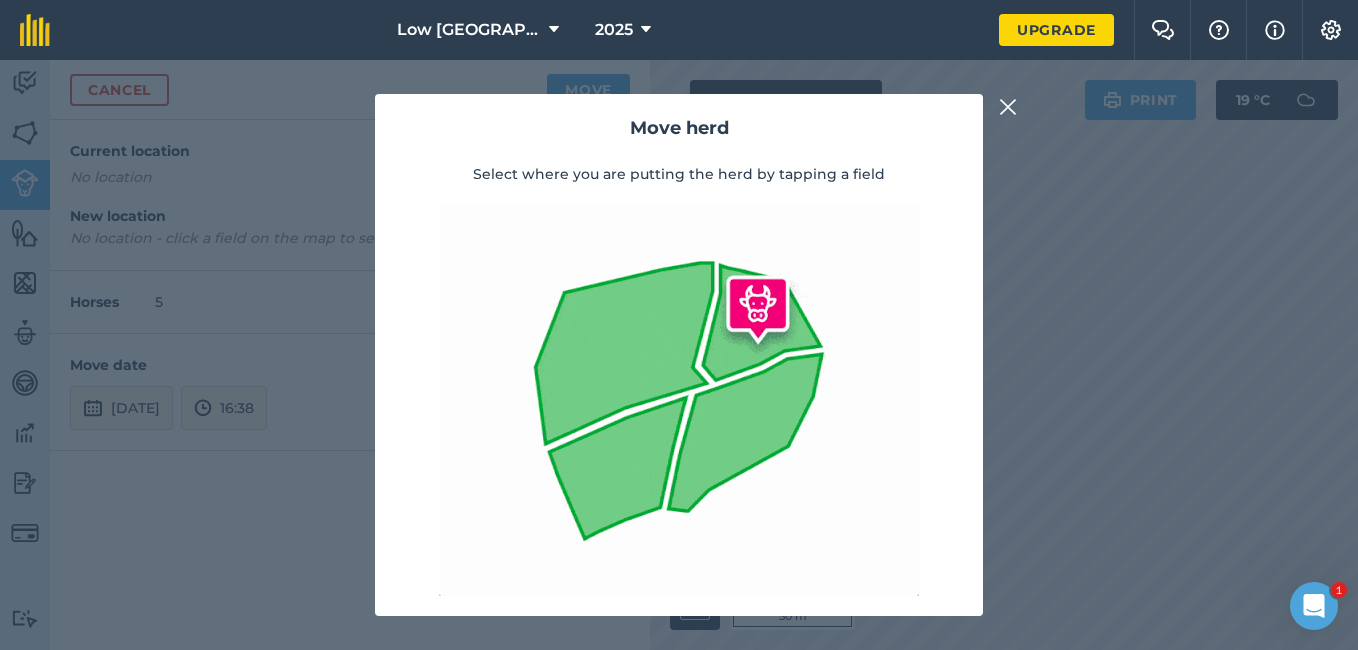 click at bounding box center [1008, 107] 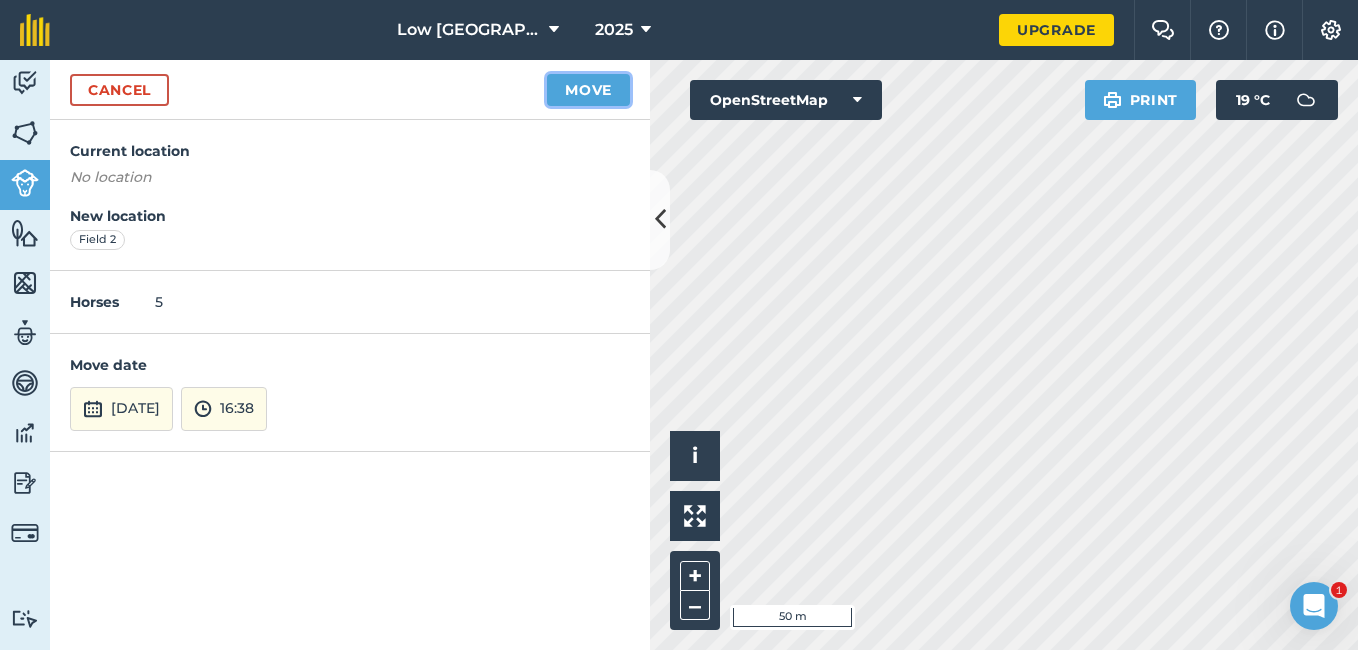 click on "Move" at bounding box center [588, 90] 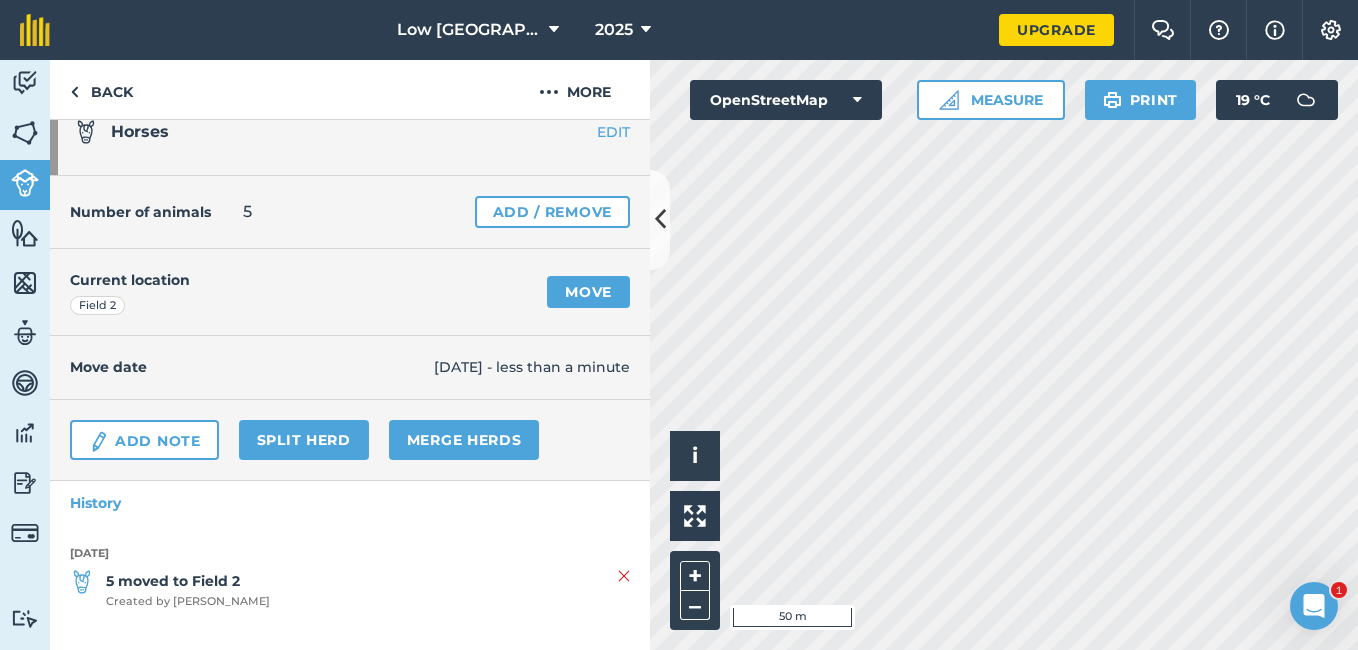 scroll, scrollTop: 0, scrollLeft: 0, axis: both 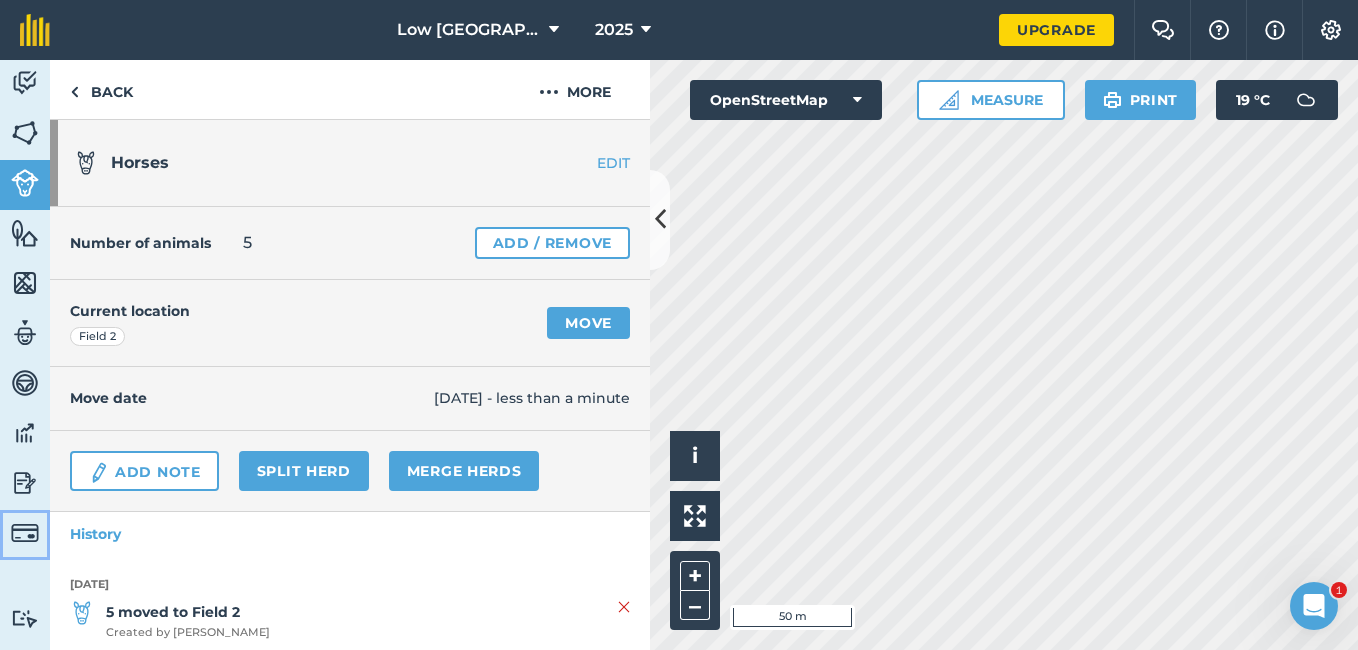 click at bounding box center [25, 533] 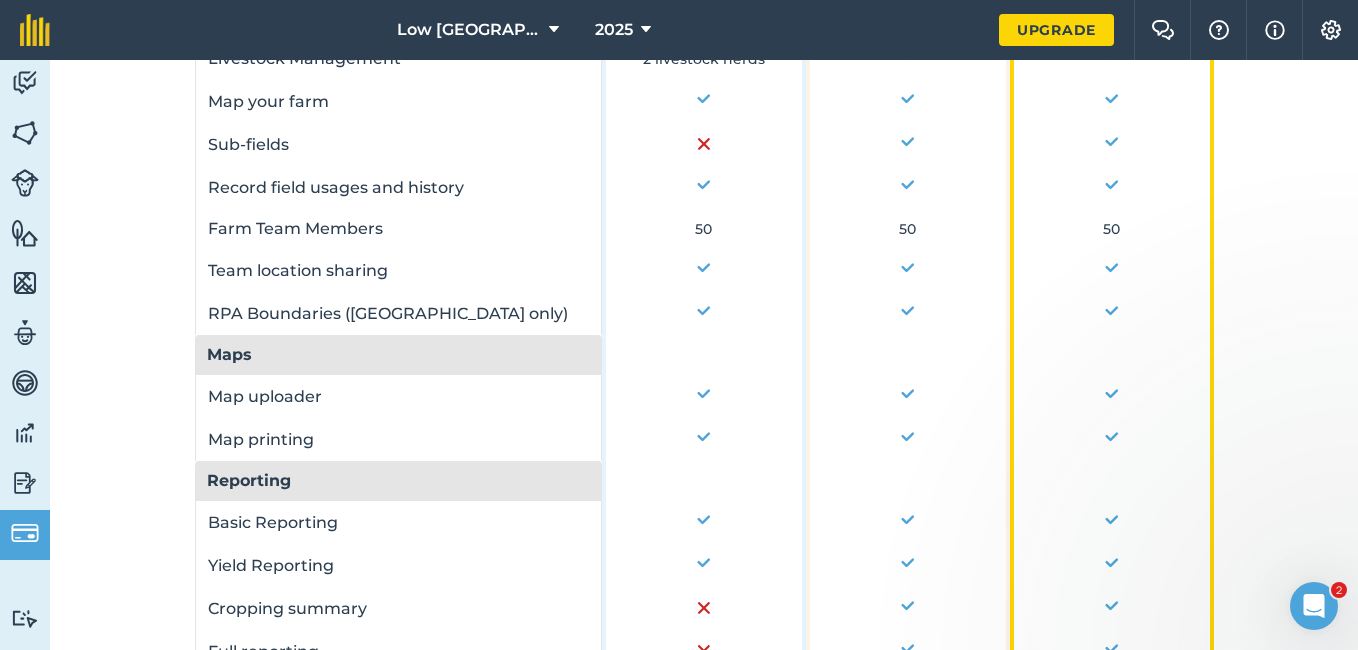 scroll, scrollTop: 1137, scrollLeft: 0, axis: vertical 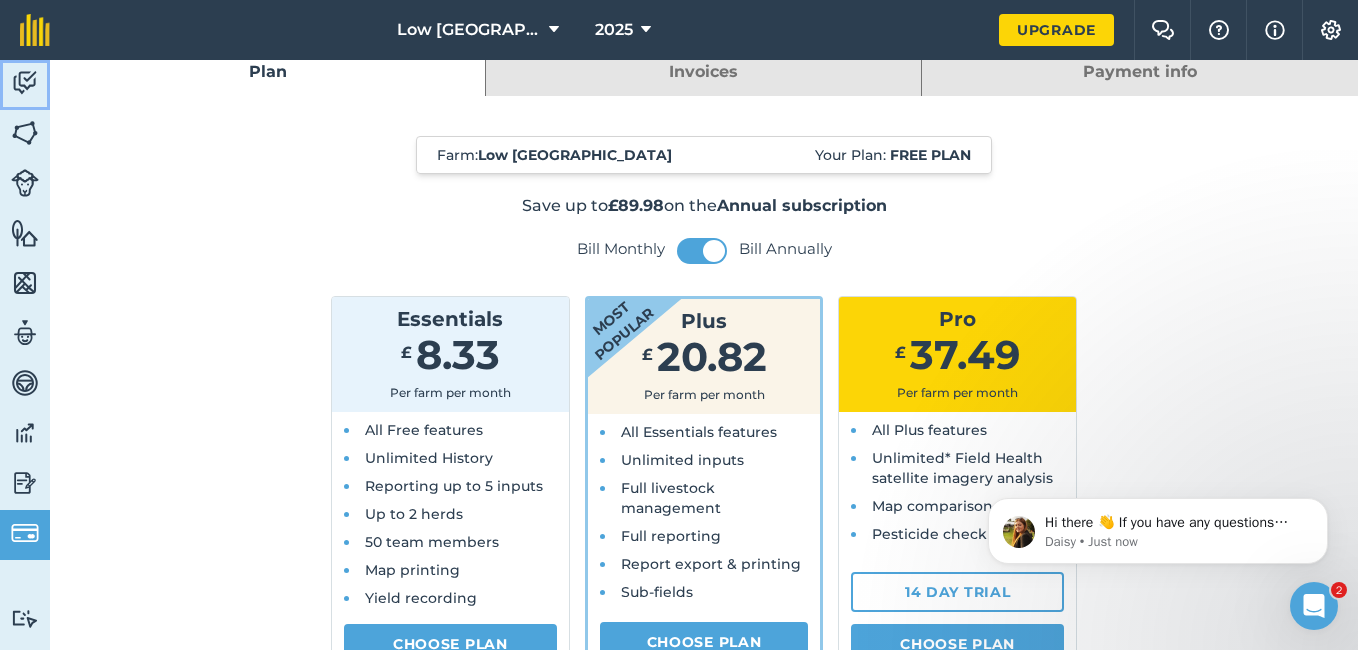 click at bounding box center [25, 83] 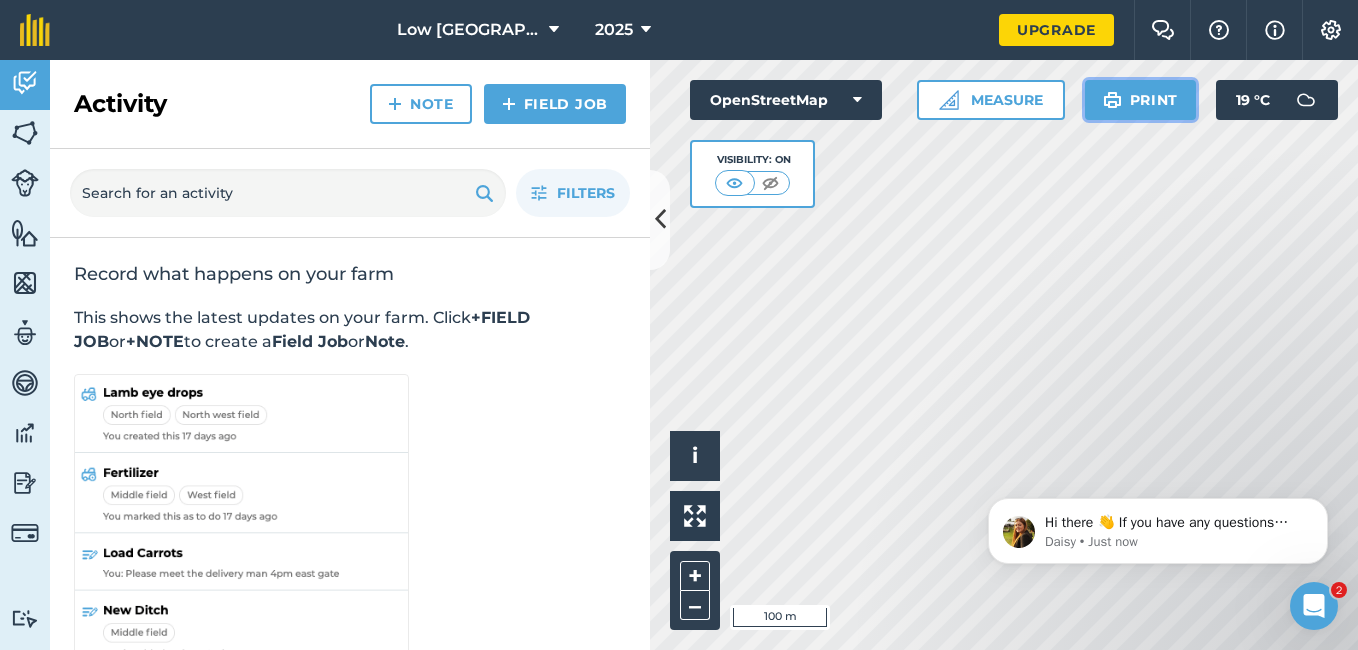 click on "Print" at bounding box center (1141, 100) 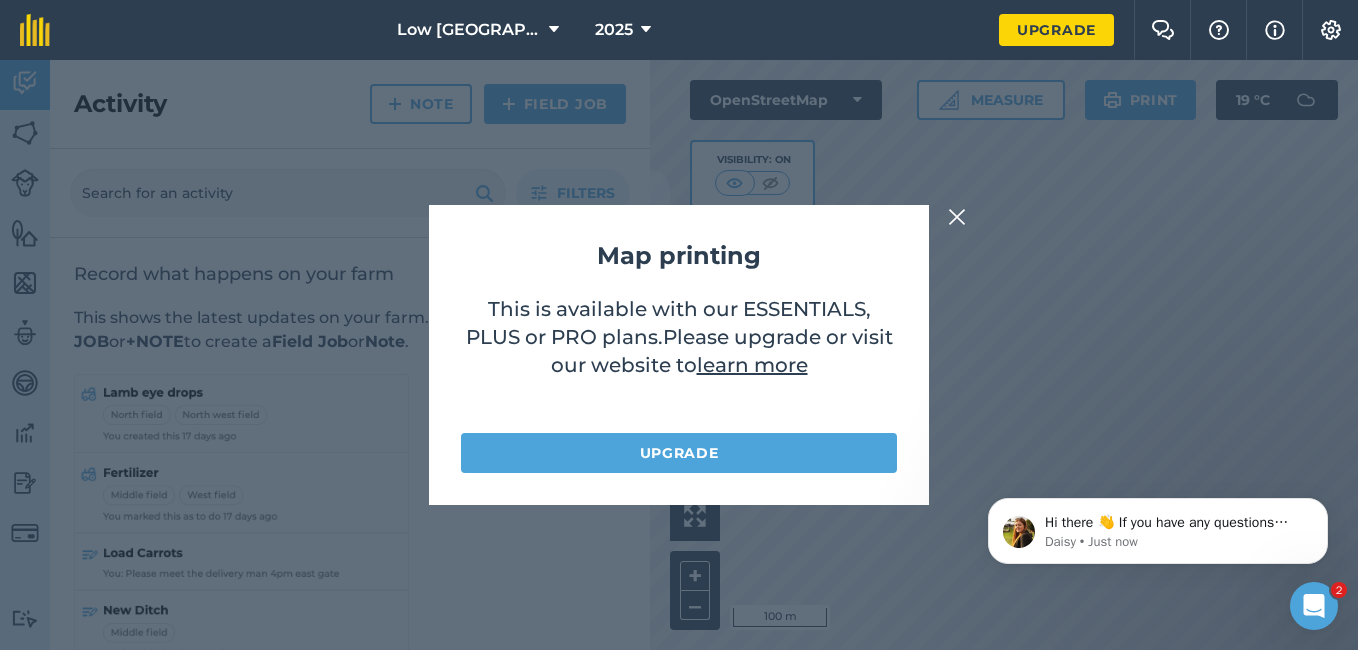 click at bounding box center [957, 217] 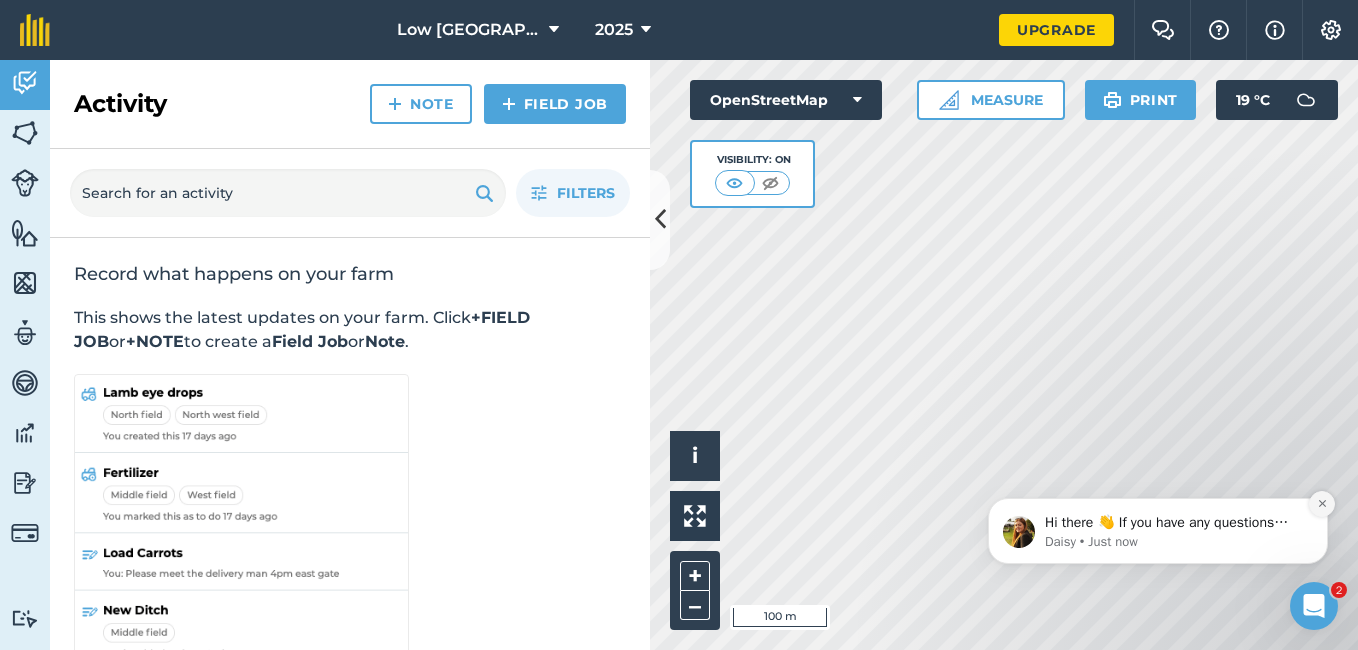click 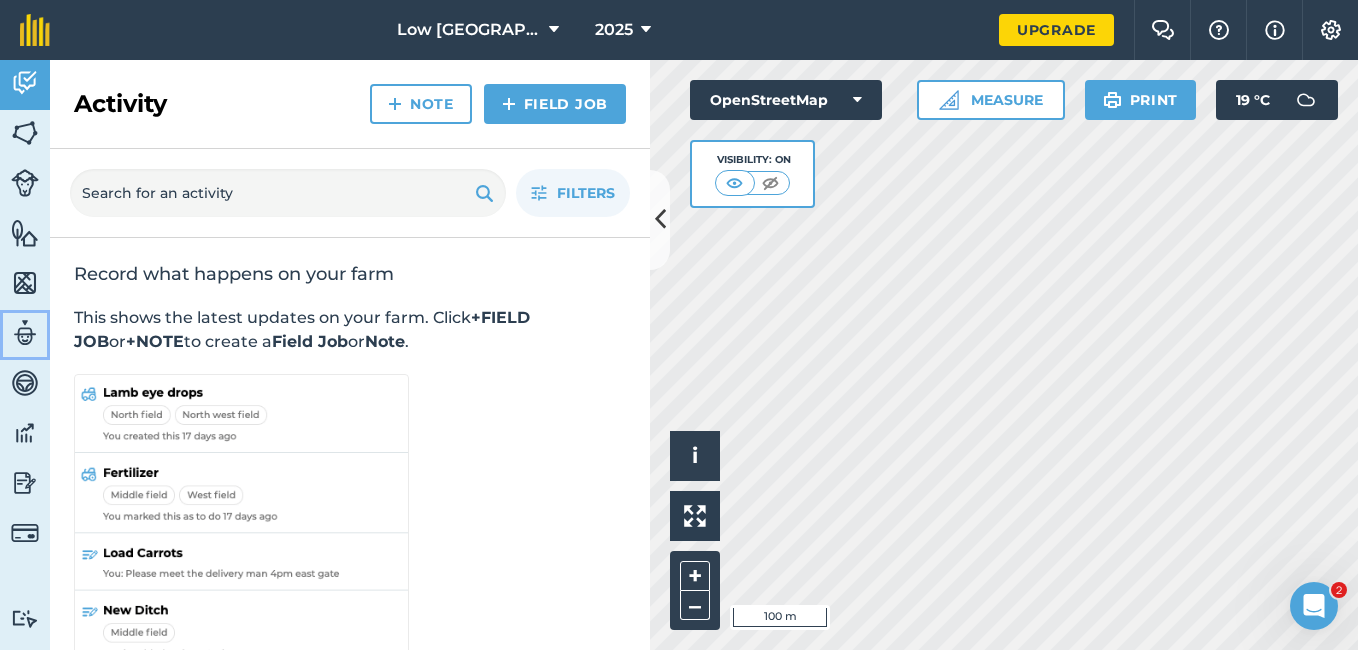 click at bounding box center [25, 333] 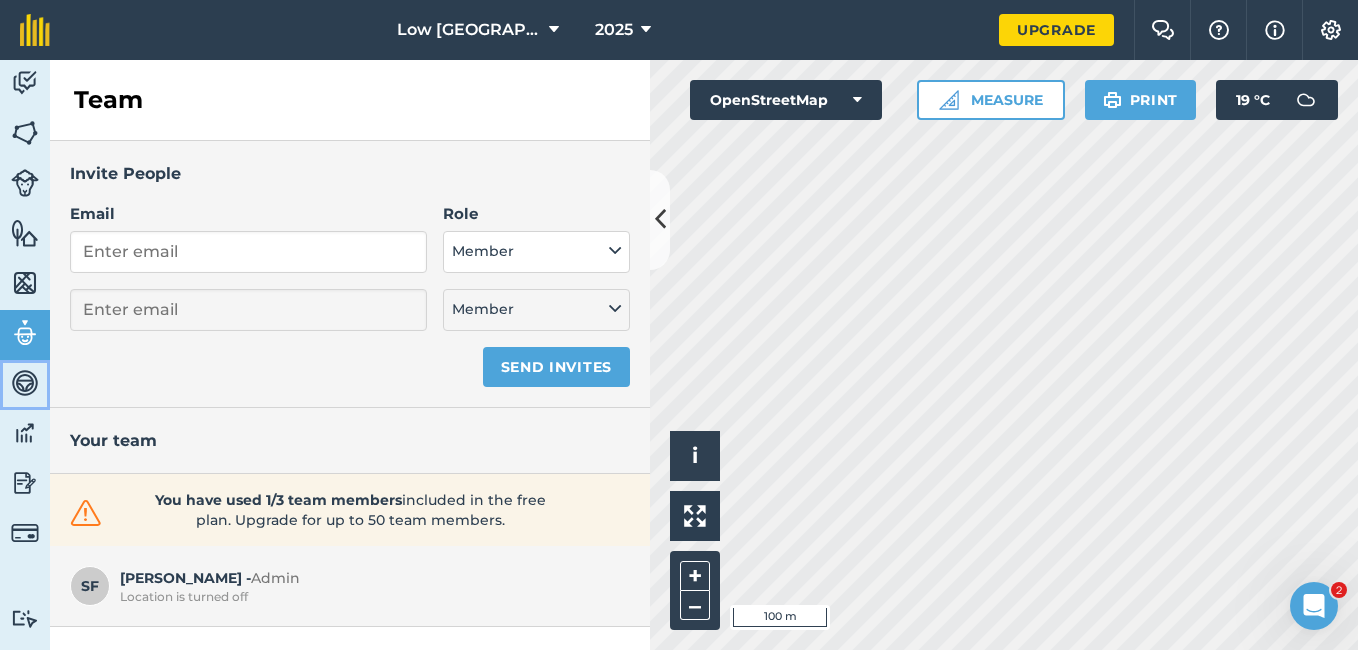 click at bounding box center [25, 383] 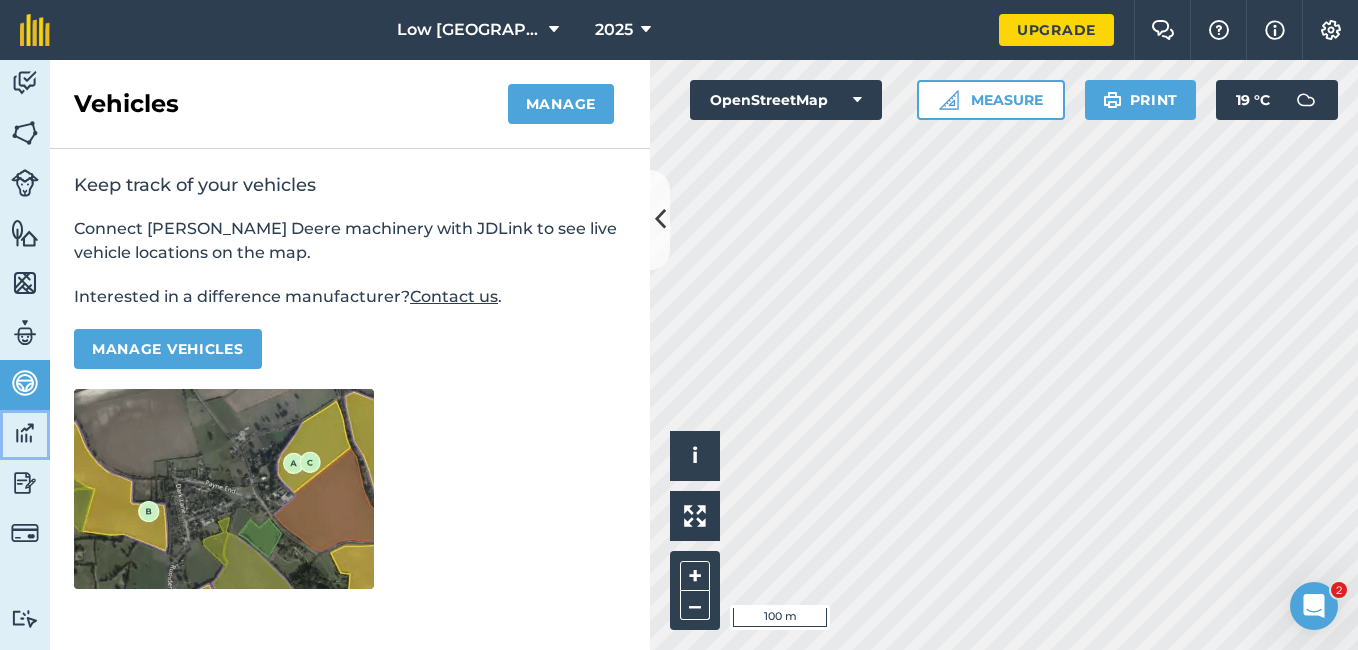 click at bounding box center [25, 433] 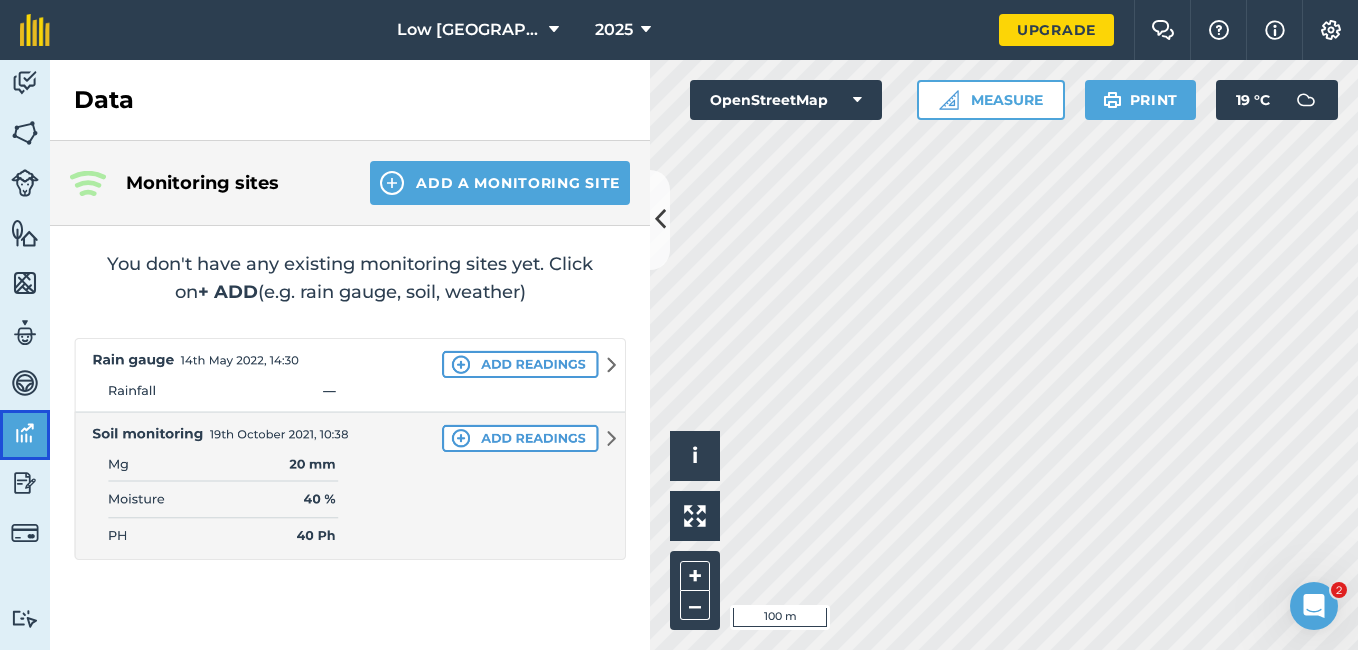 click at bounding box center [25, 433] 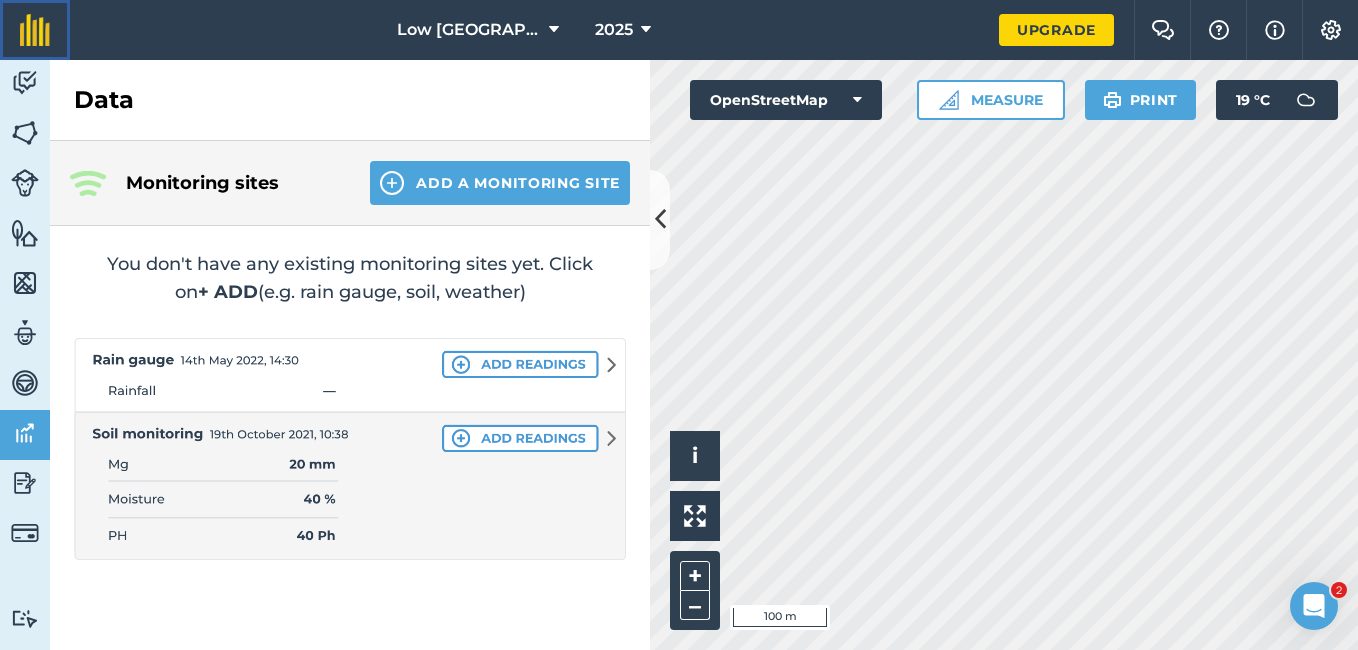 click at bounding box center [35, 30] 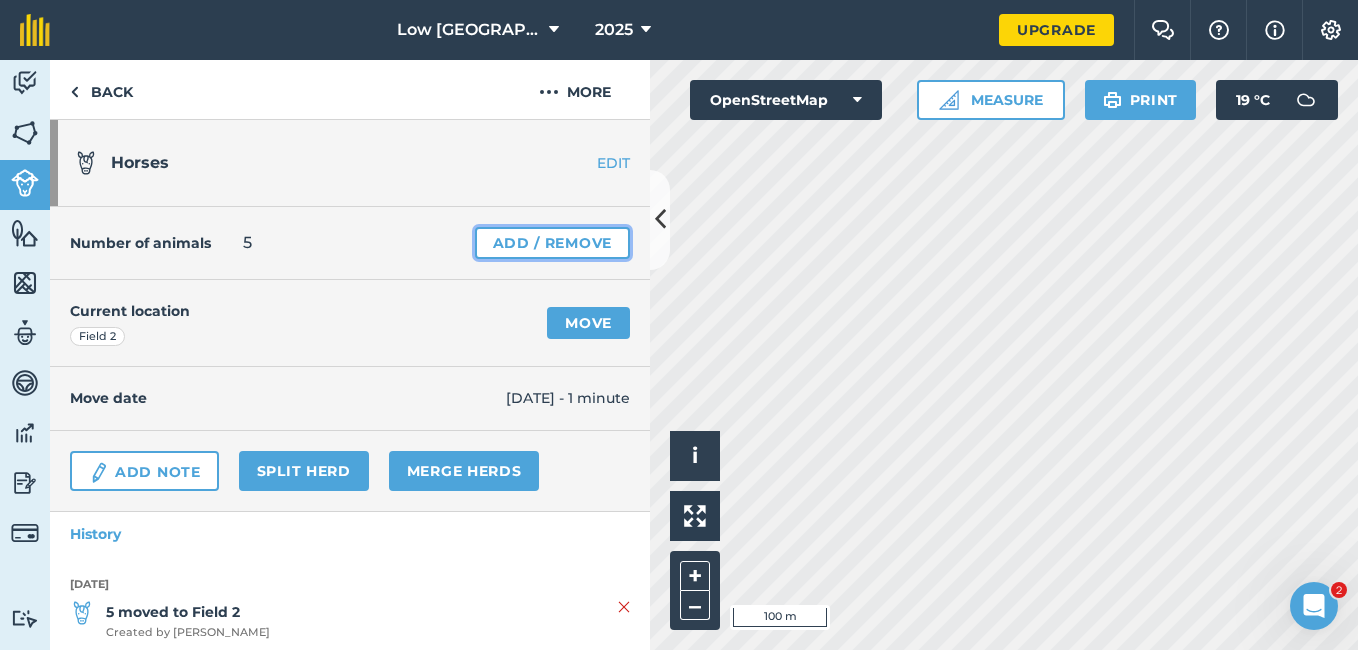 click on "Add / Remove" at bounding box center (552, 243) 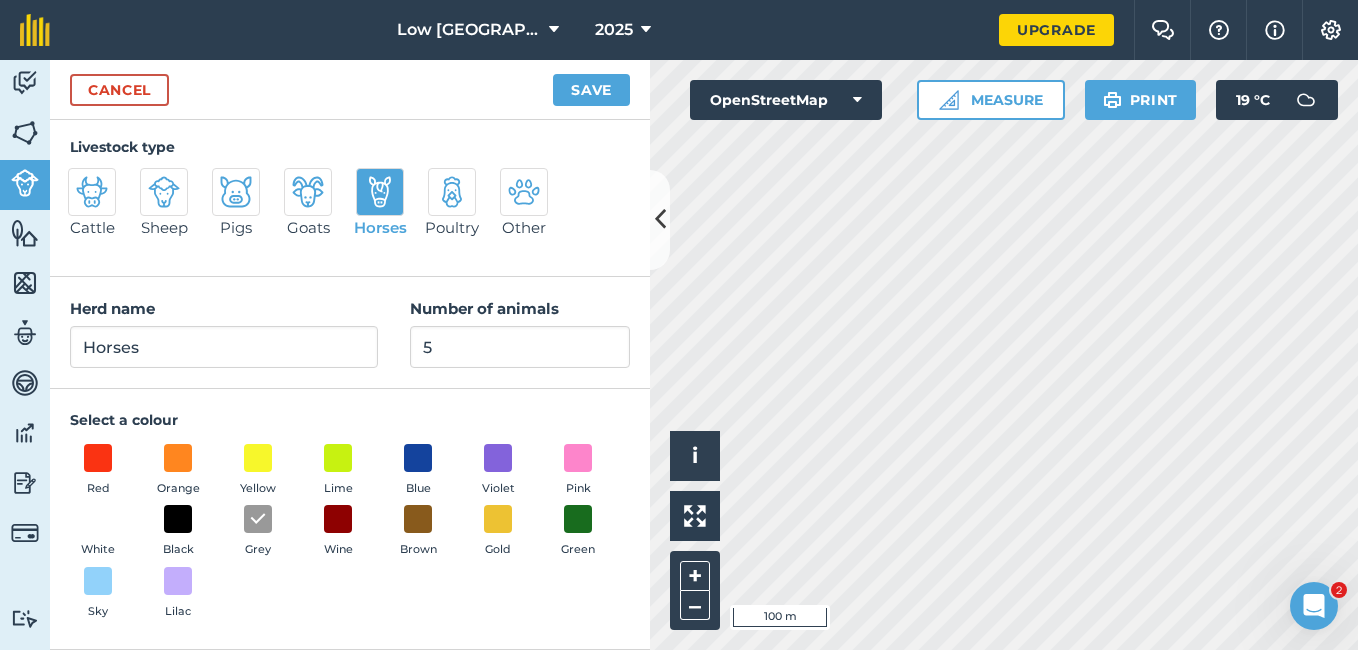 scroll, scrollTop: 0, scrollLeft: 0, axis: both 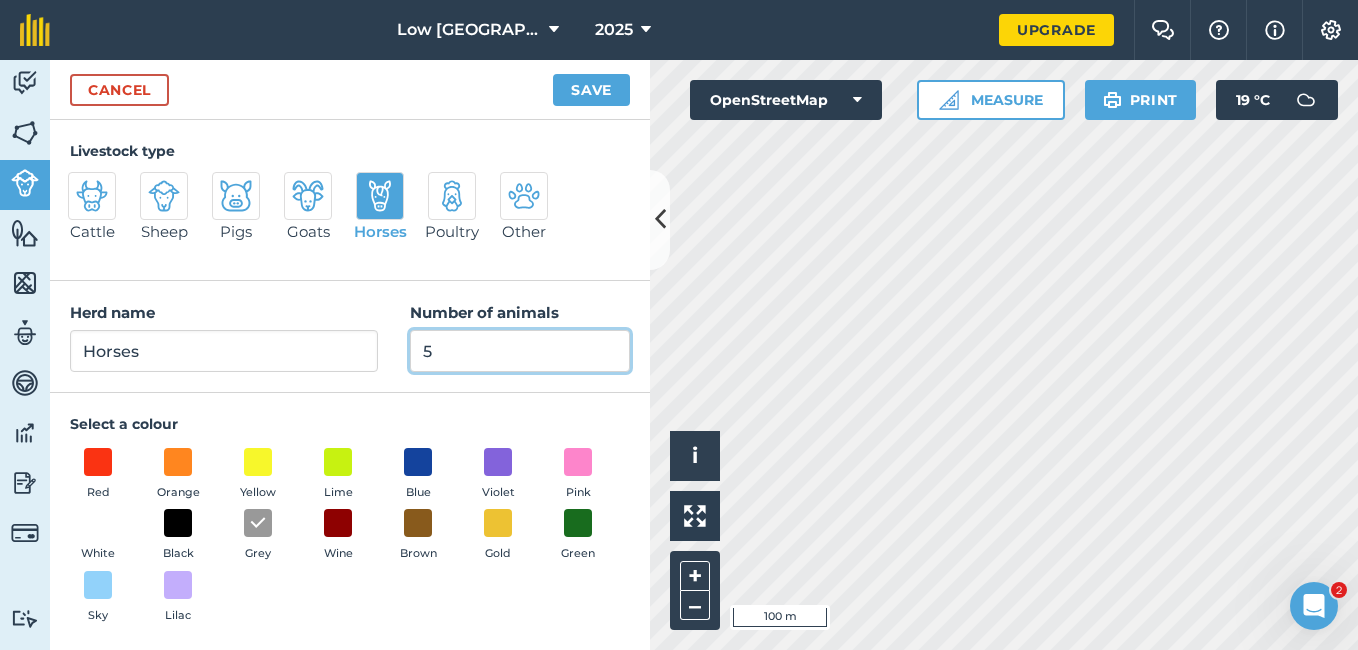 drag, startPoint x: 458, startPoint y: 348, endPoint x: 370, endPoint y: 338, distance: 88.56636 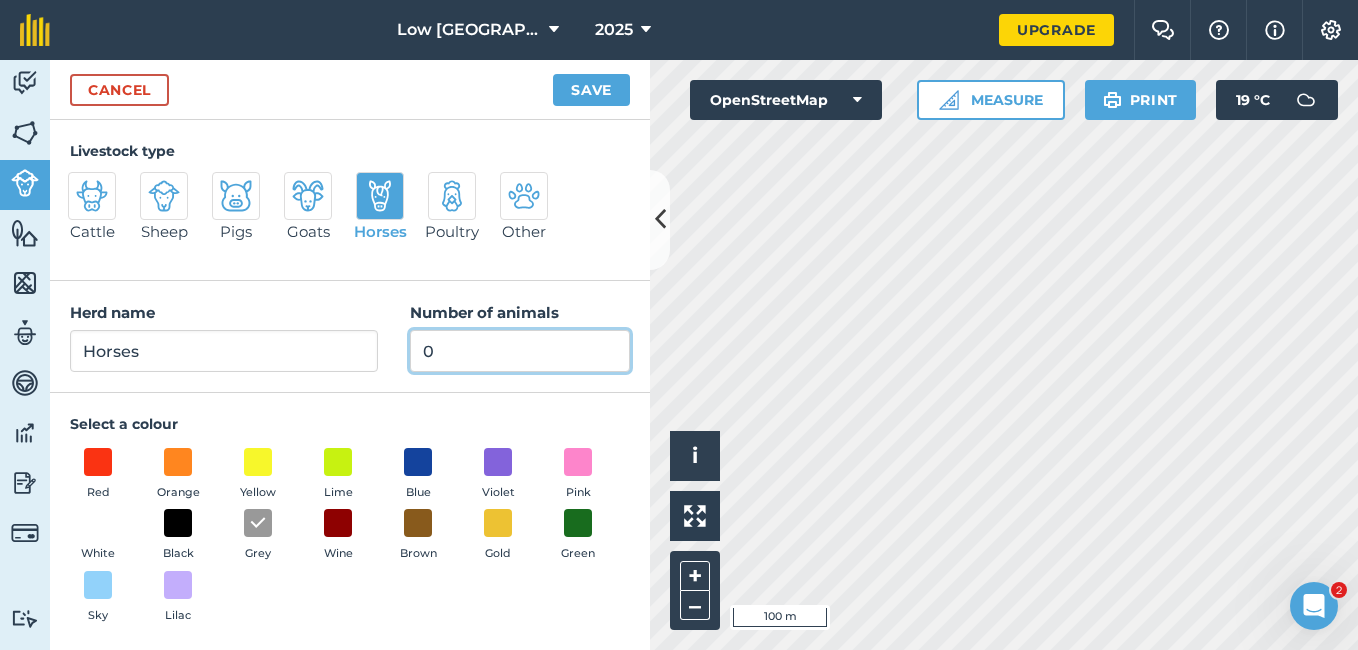 type on "0" 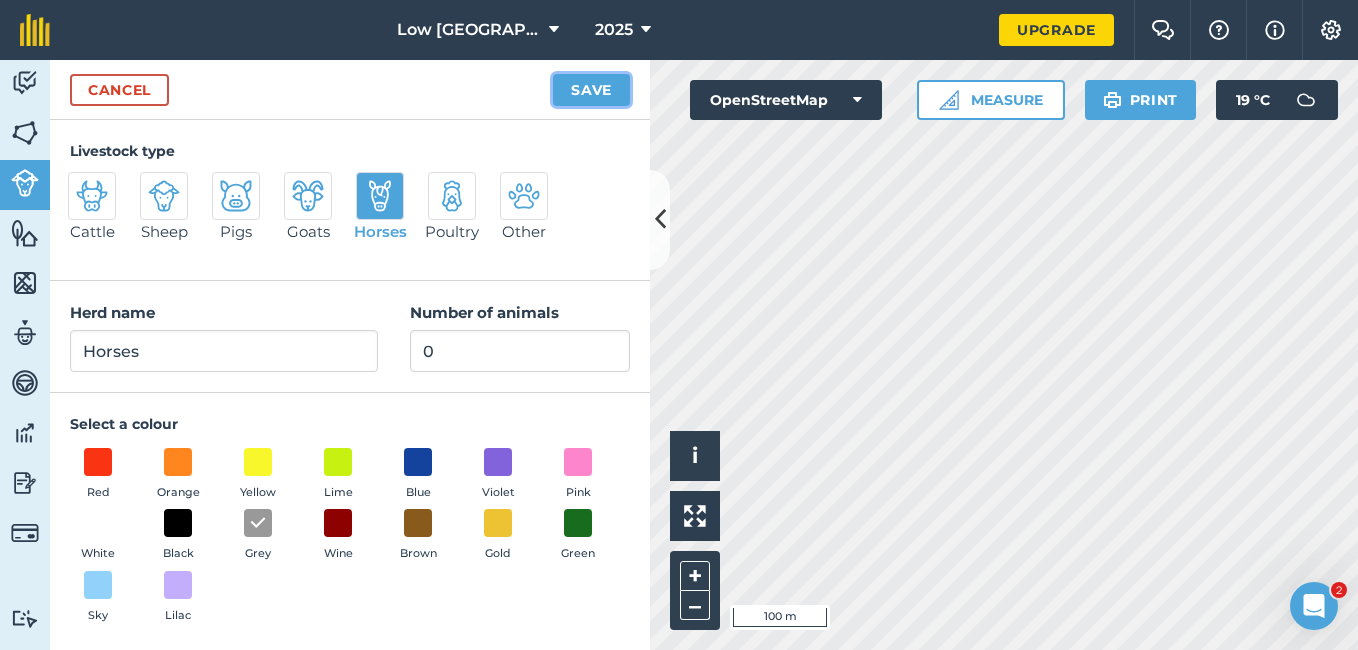 click on "Save" at bounding box center (591, 90) 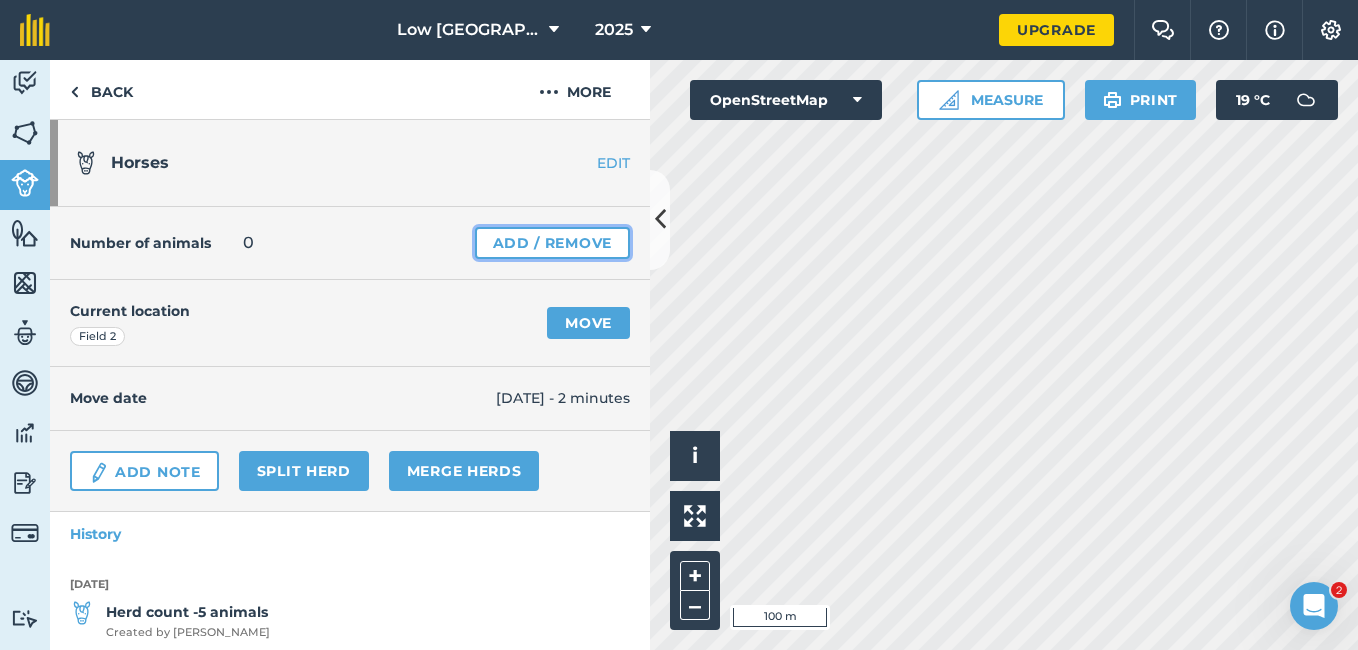 click on "Add / Remove" at bounding box center (552, 243) 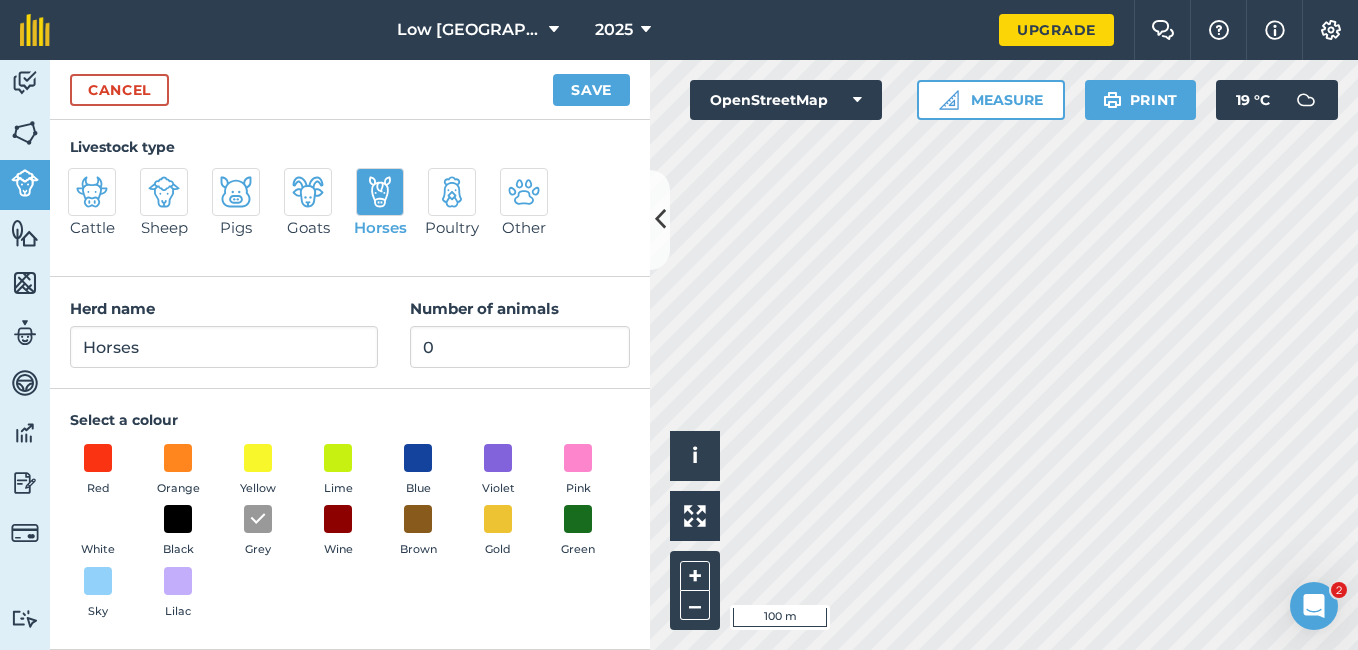 scroll, scrollTop: 0, scrollLeft: 0, axis: both 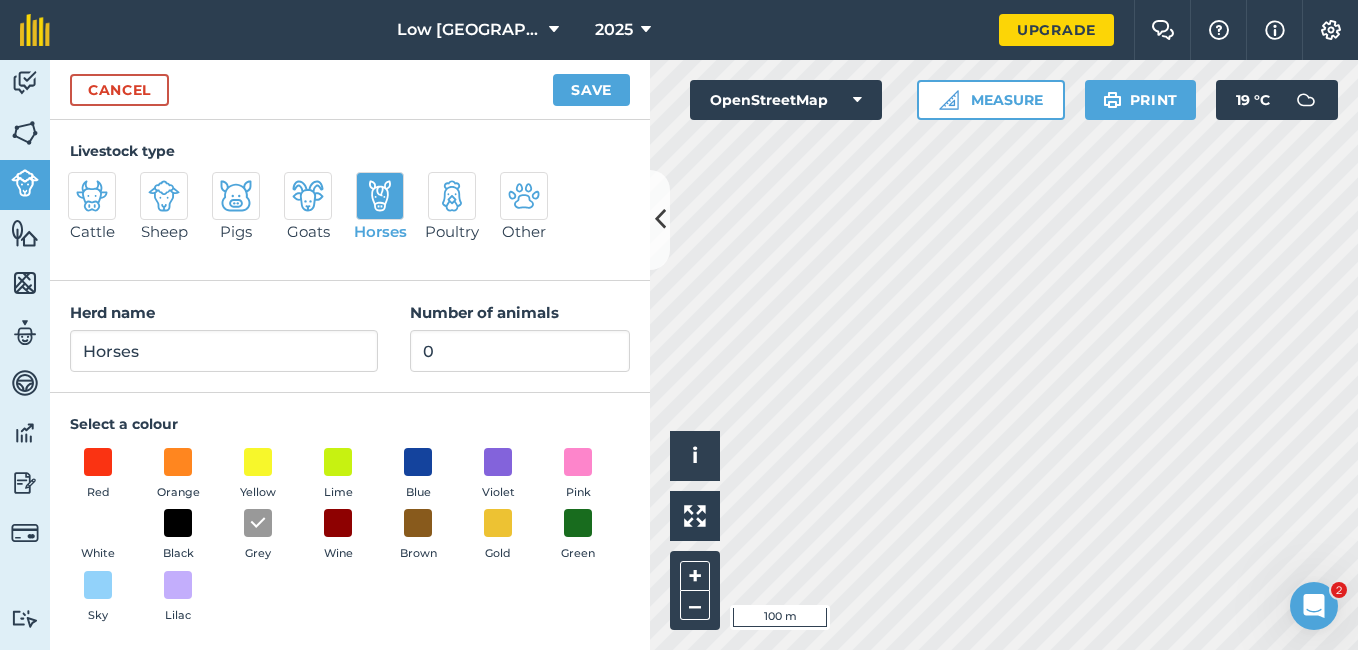 click at bounding box center (380, 196) 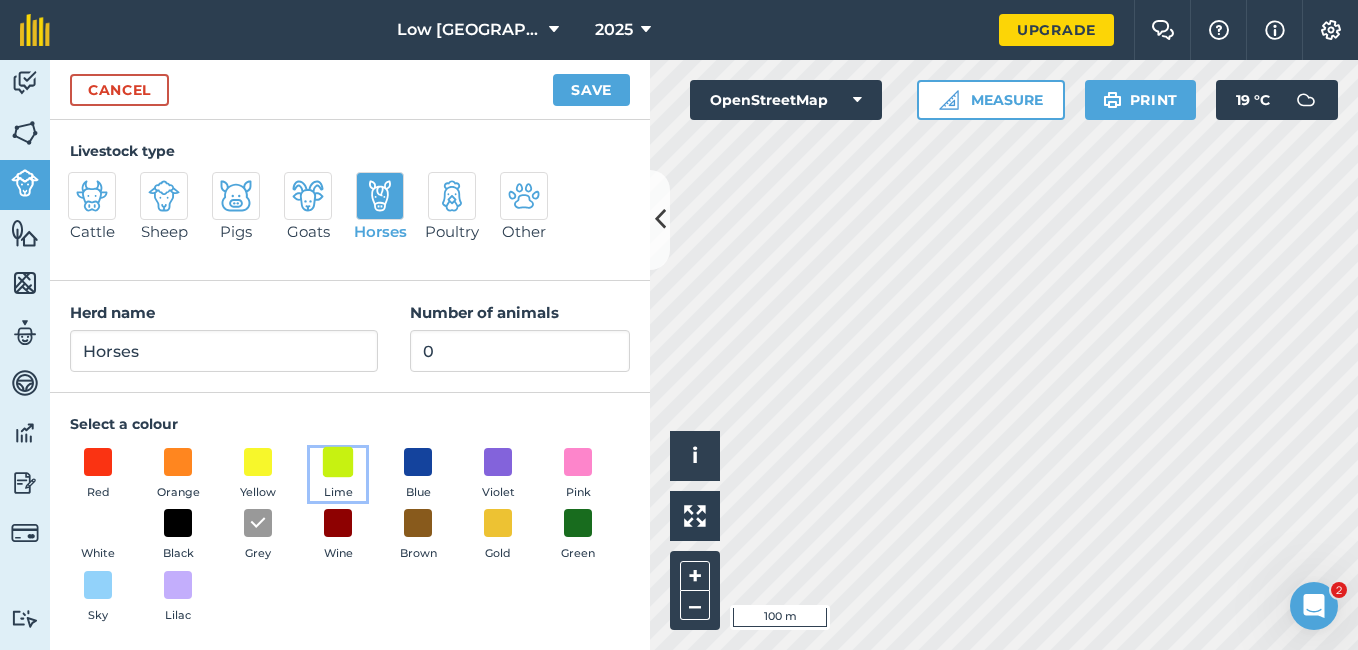 click at bounding box center [338, 461] 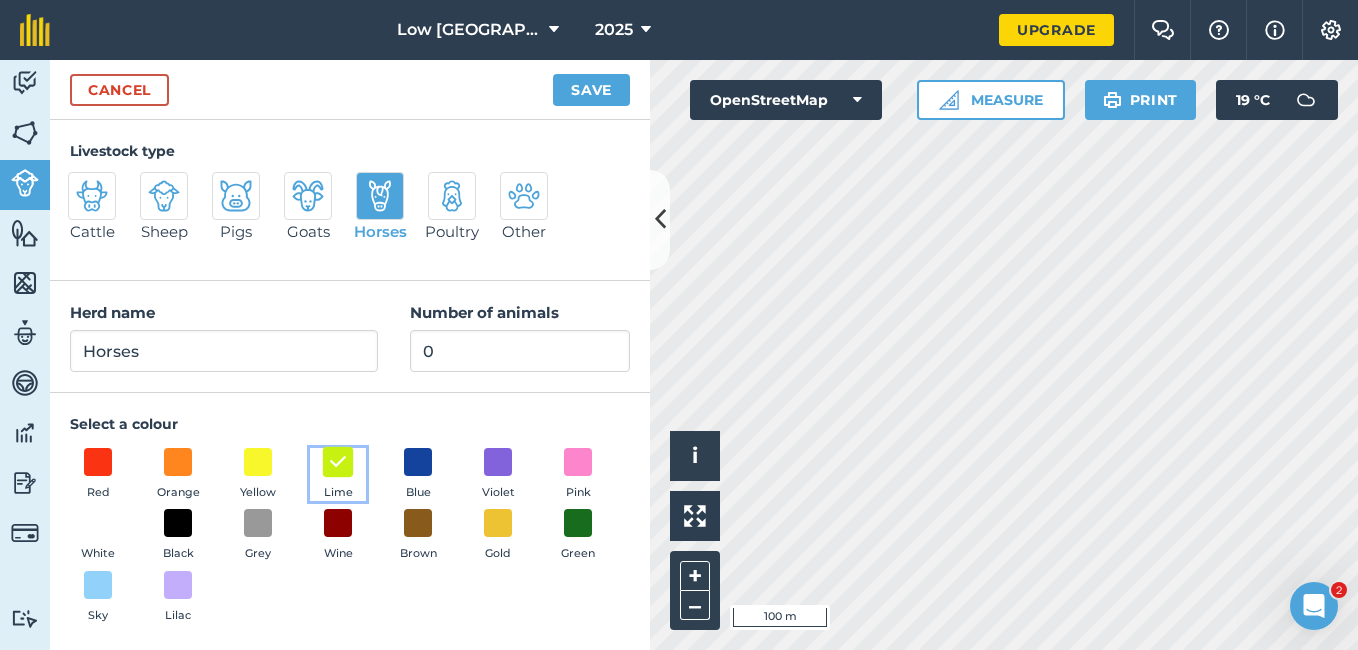 click at bounding box center [338, 461] 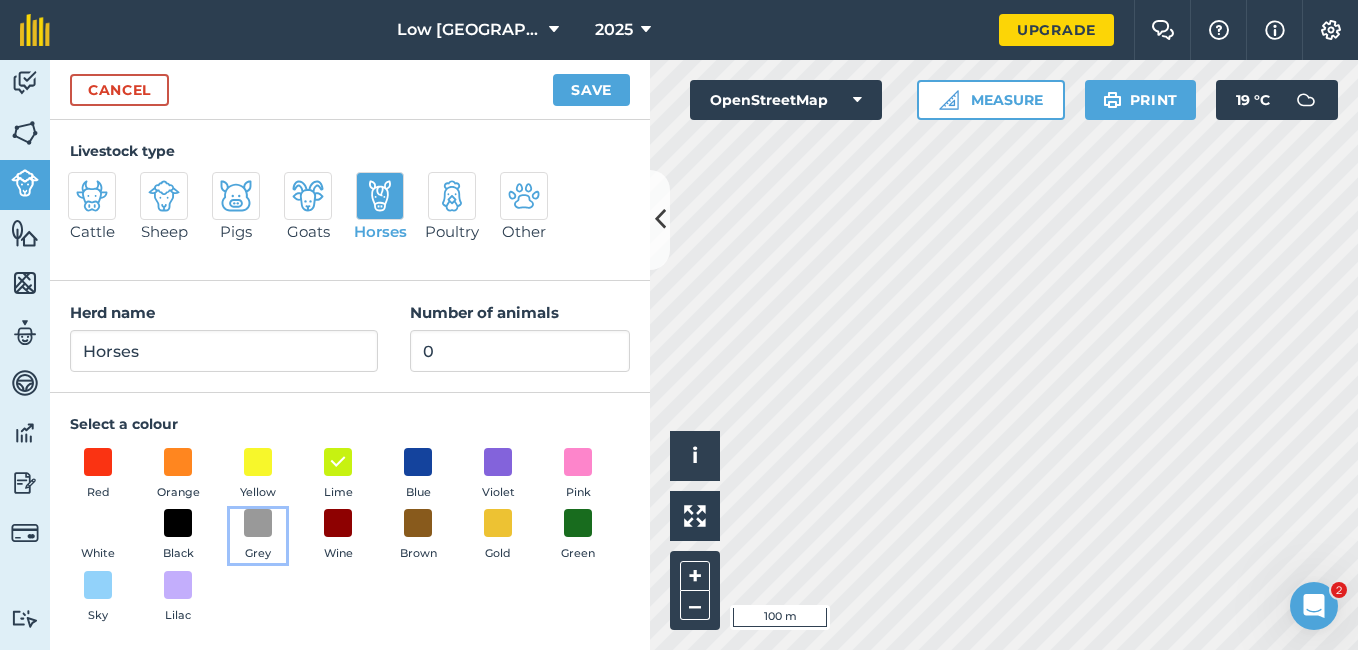 click on "Grey" at bounding box center [258, 536] 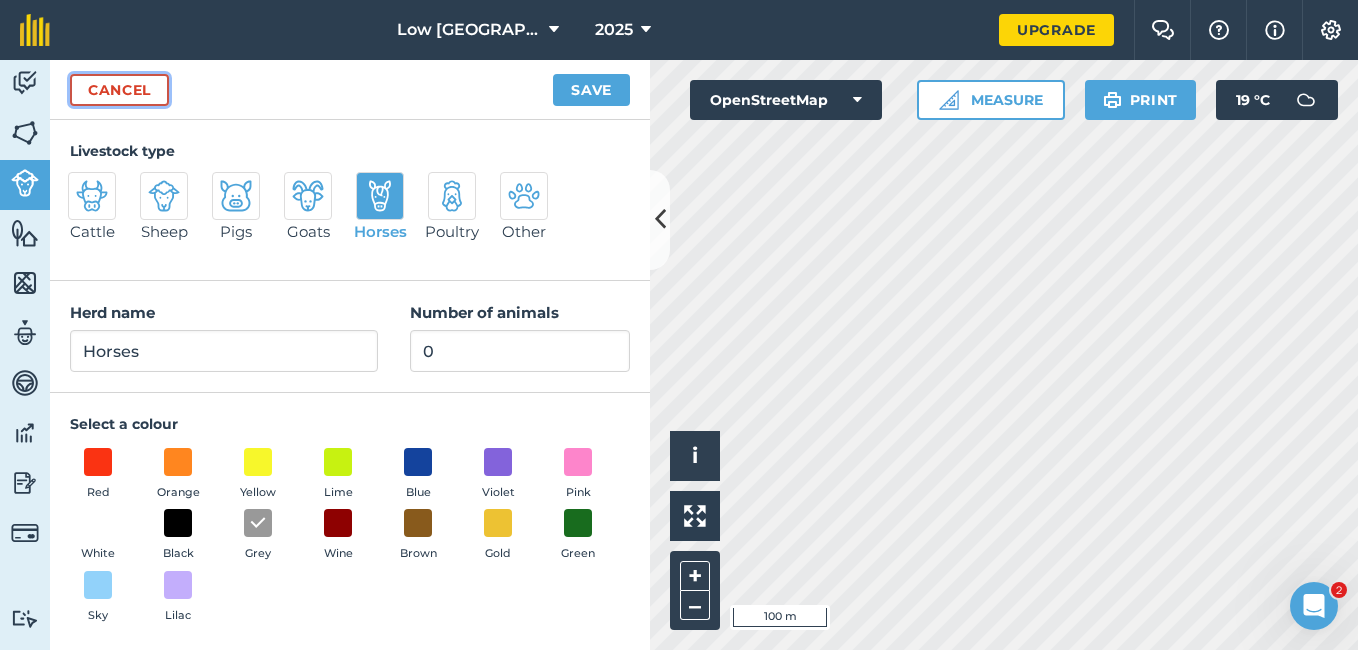 click on "Cancel" at bounding box center (119, 90) 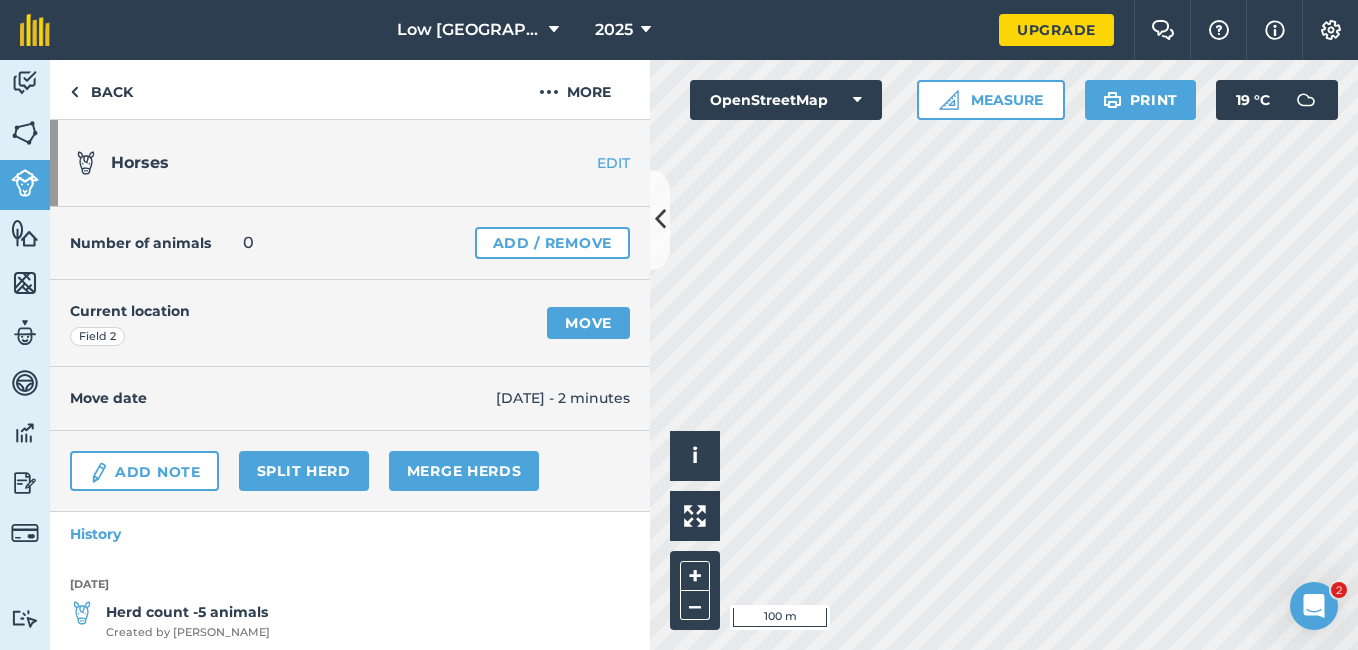 click on "EDIT" at bounding box center [587, 163] 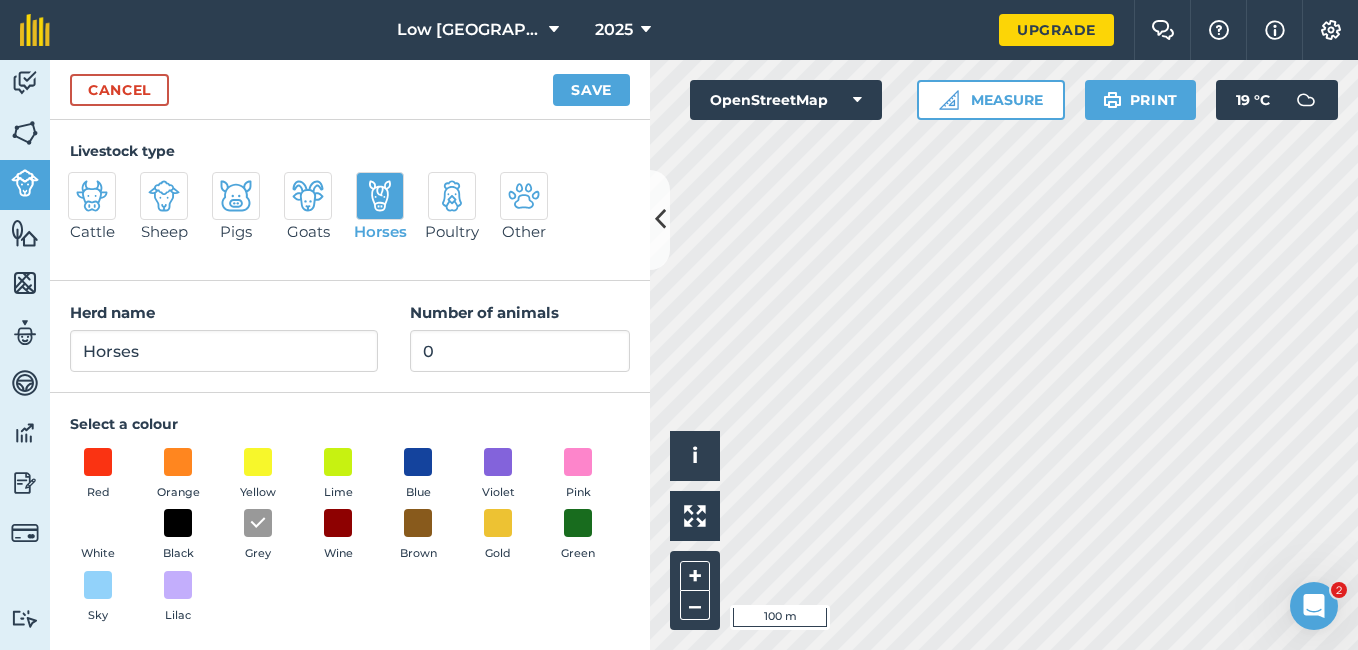 click at bounding box center (380, 196) 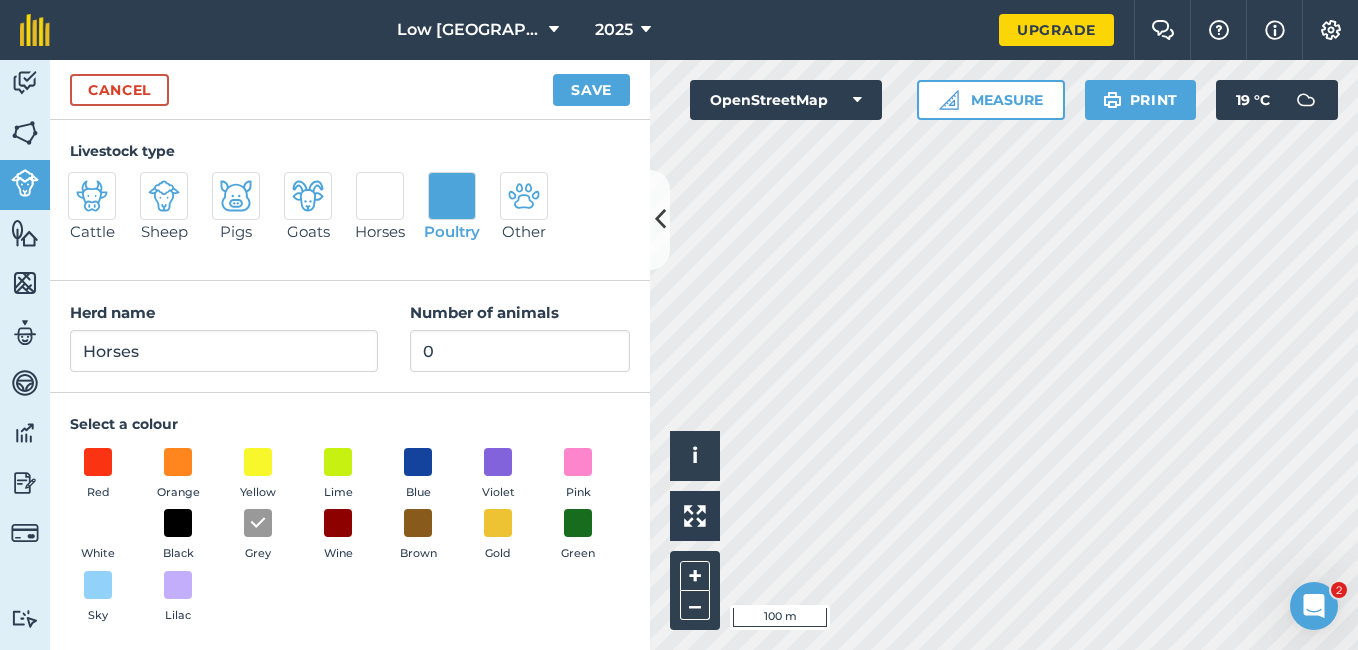 type on "Poultry" 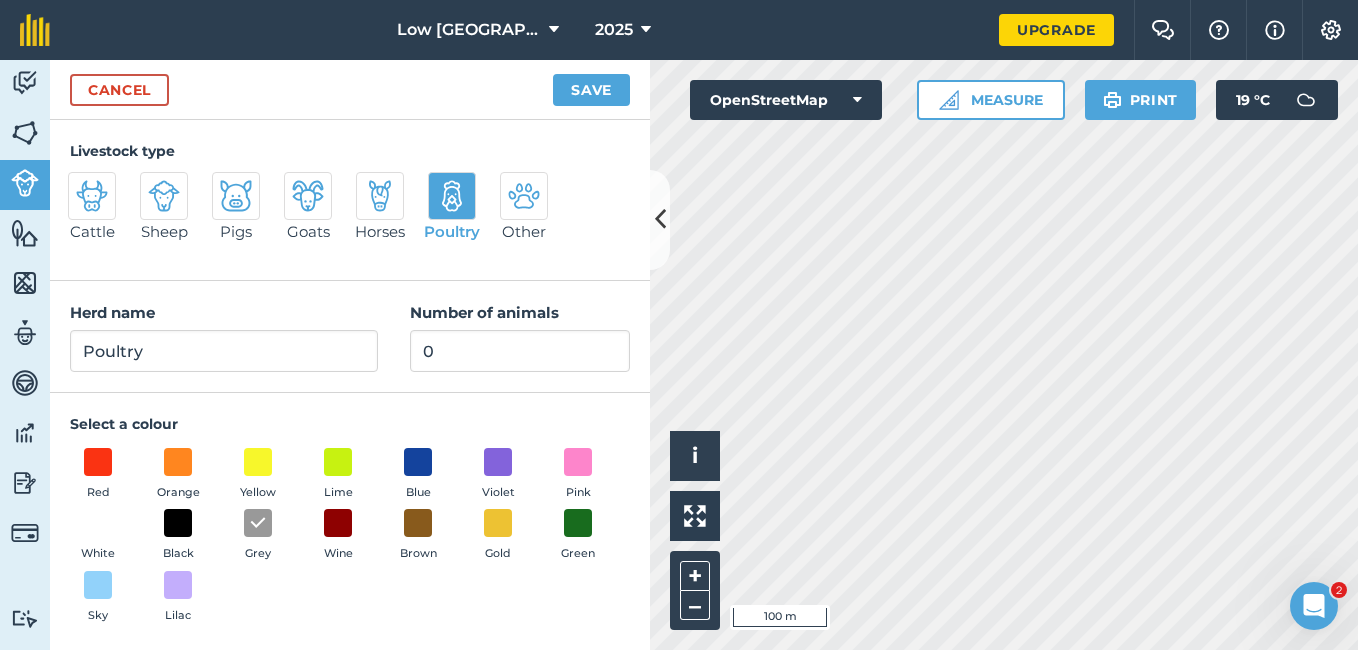 click at bounding box center [92, 196] 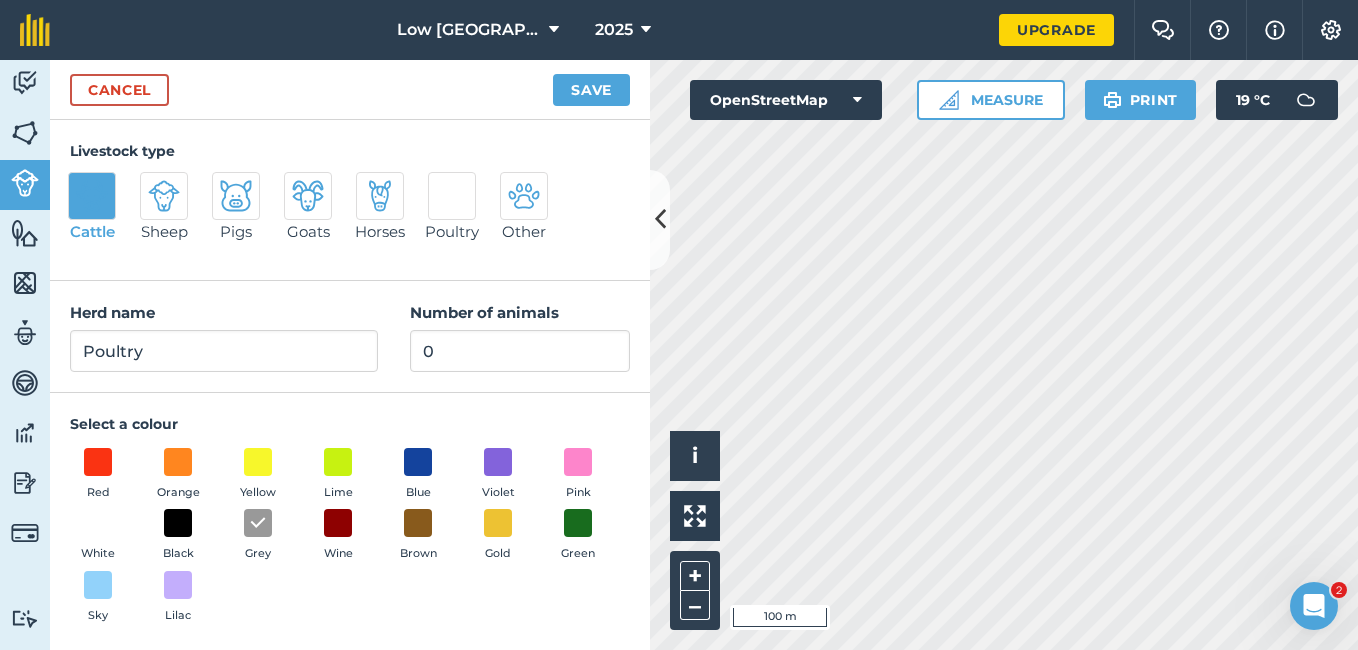 type on "Cattle" 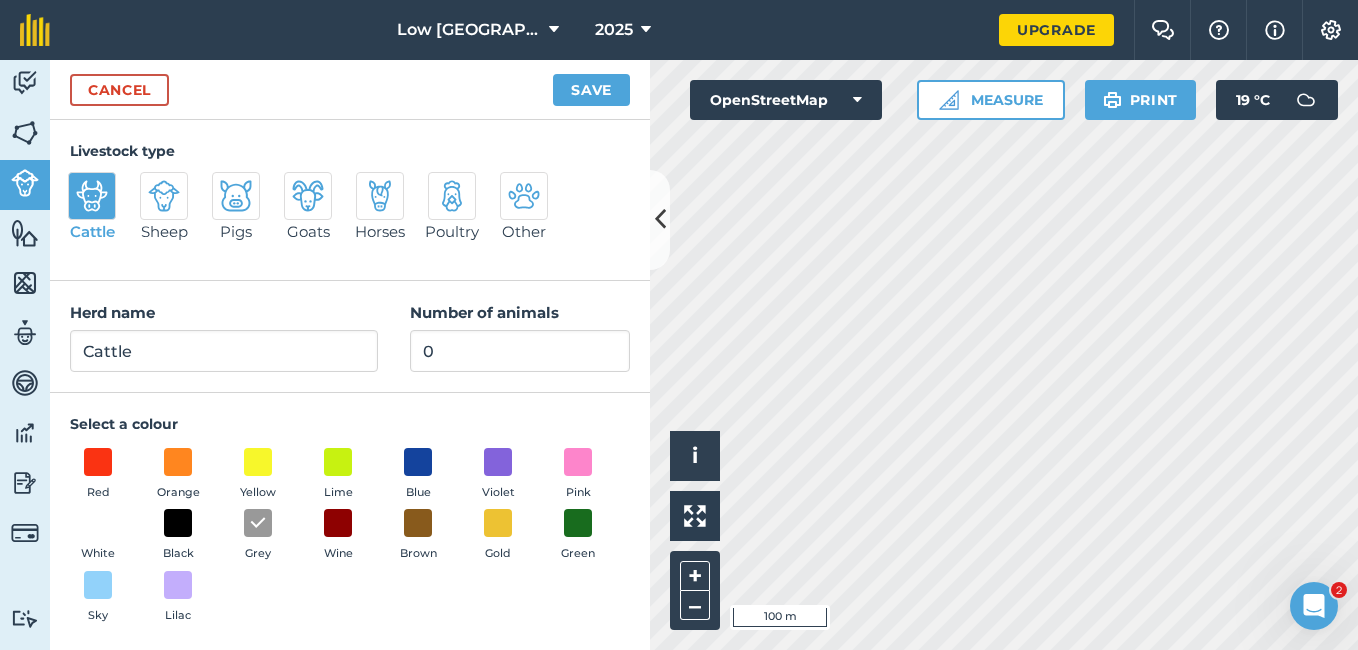 click at bounding box center (92, 196) 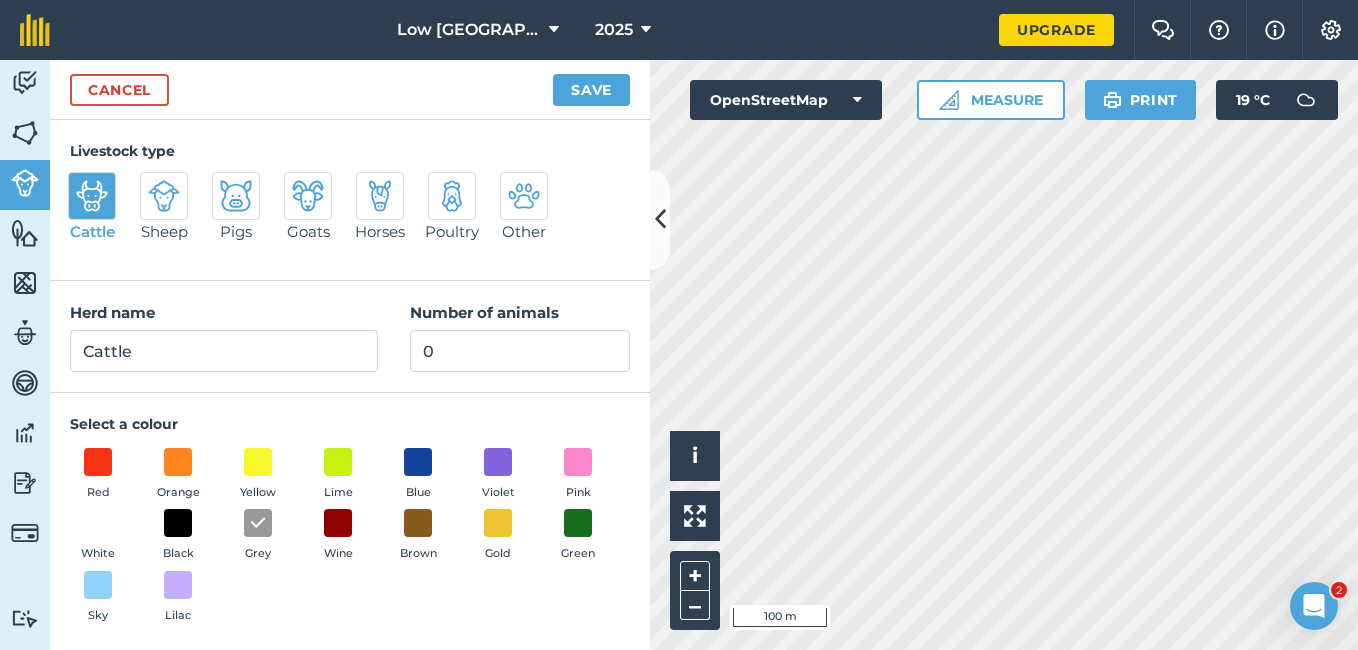 click at bounding box center (524, 196) 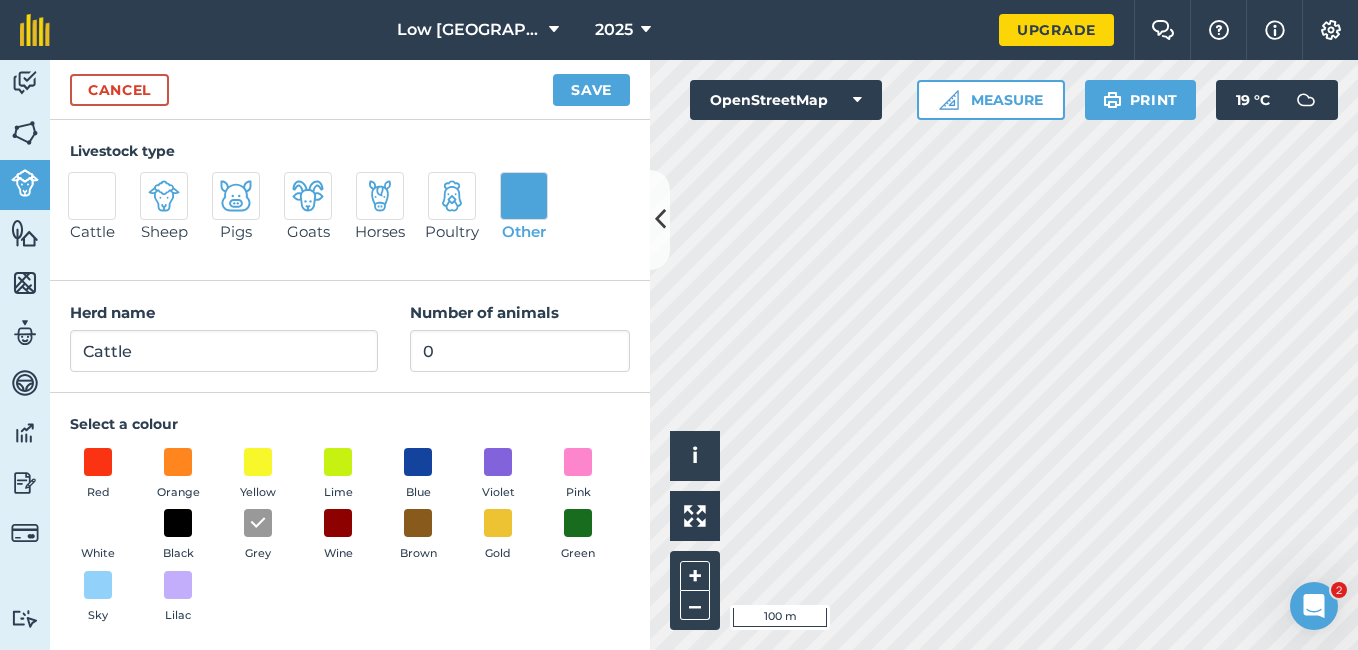 type on "Other" 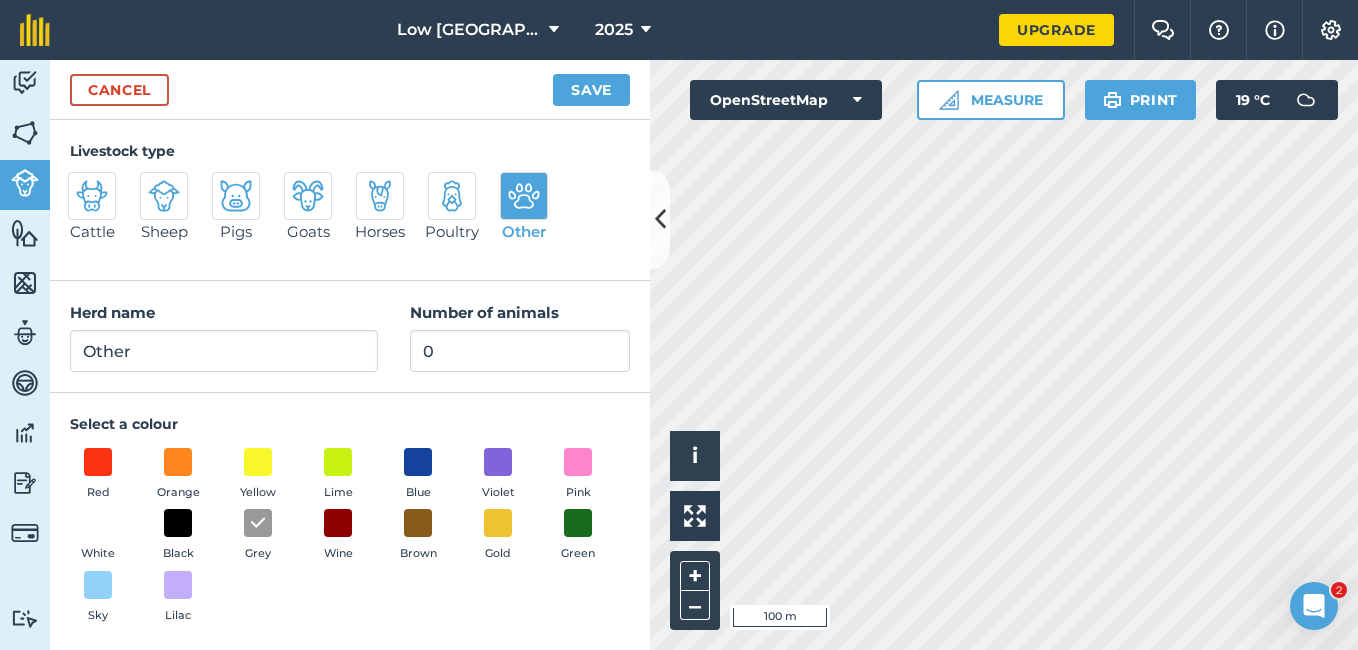 click at bounding box center (524, 196) 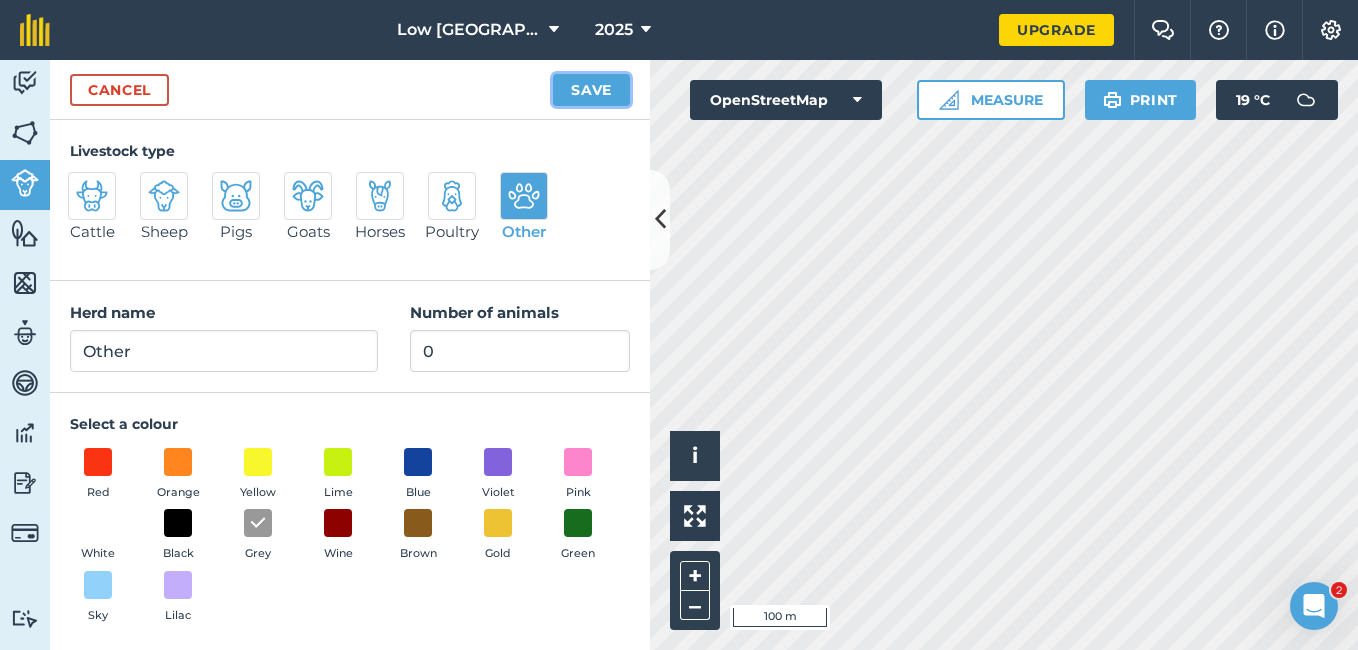 click on "Save" at bounding box center [591, 90] 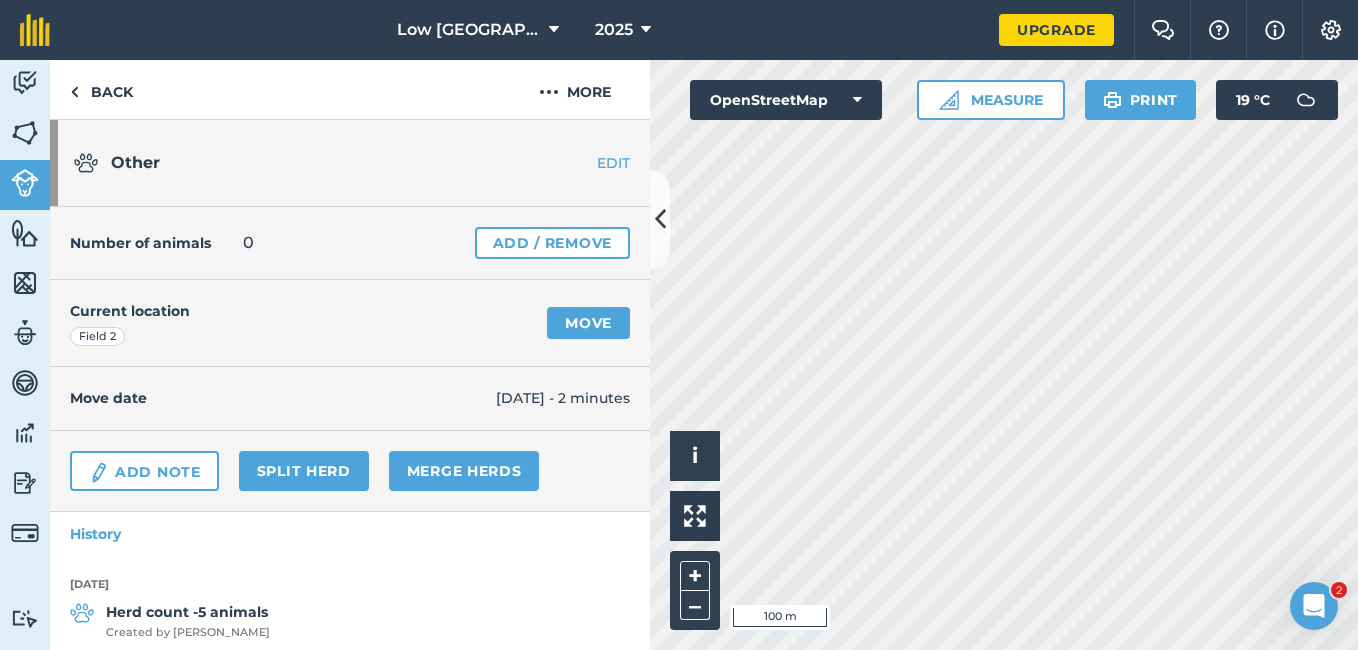 scroll, scrollTop: 117, scrollLeft: 0, axis: vertical 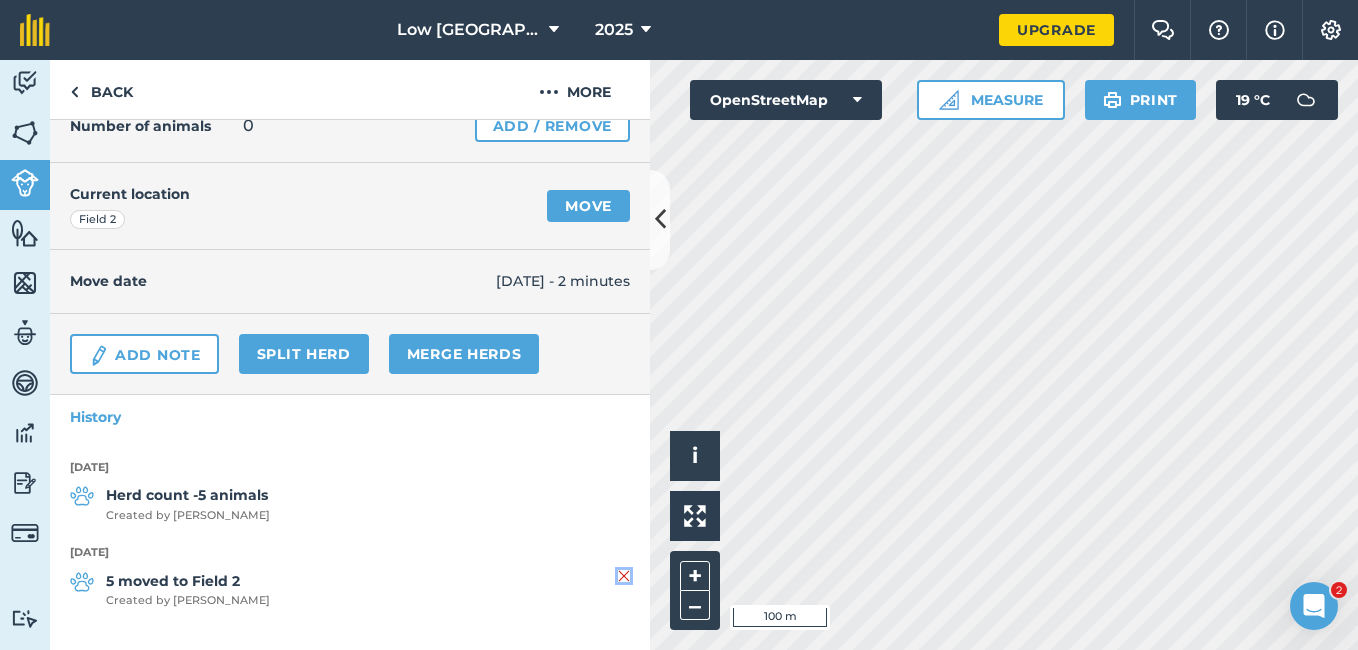 click at bounding box center [624, 576] 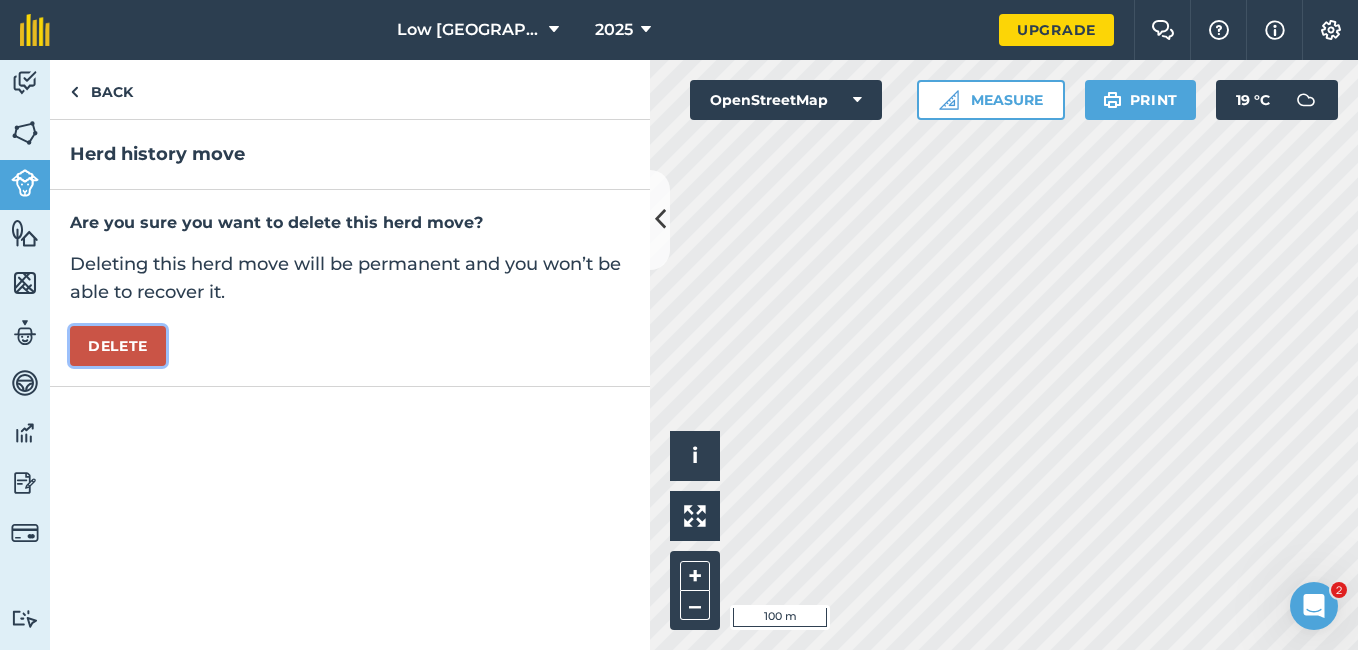 click on "Delete" at bounding box center (118, 346) 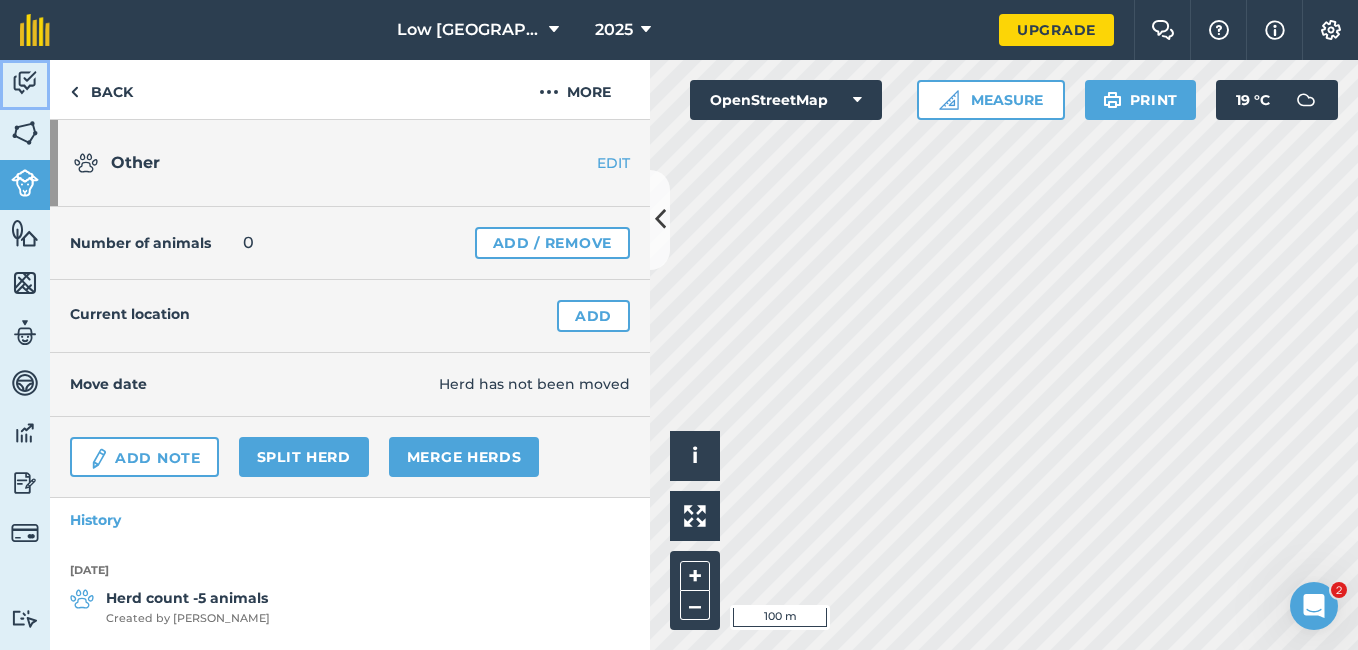 click at bounding box center (25, 83) 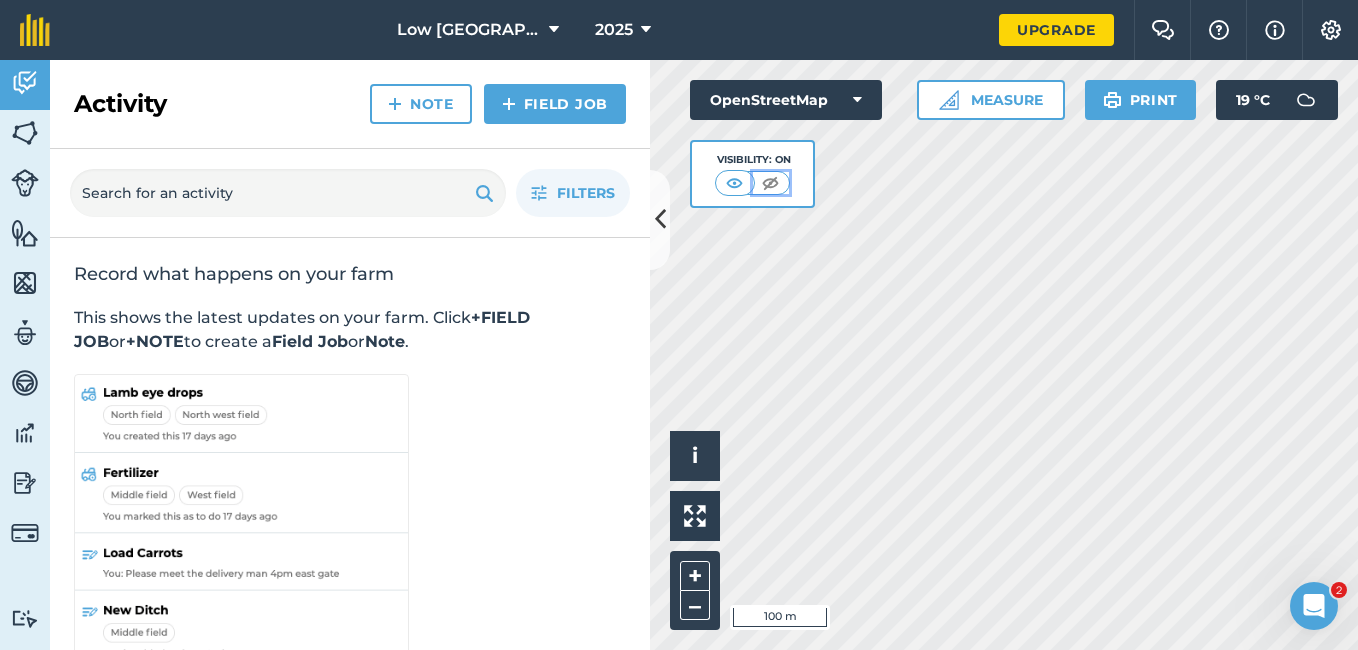 click at bounding box center (770, 183) 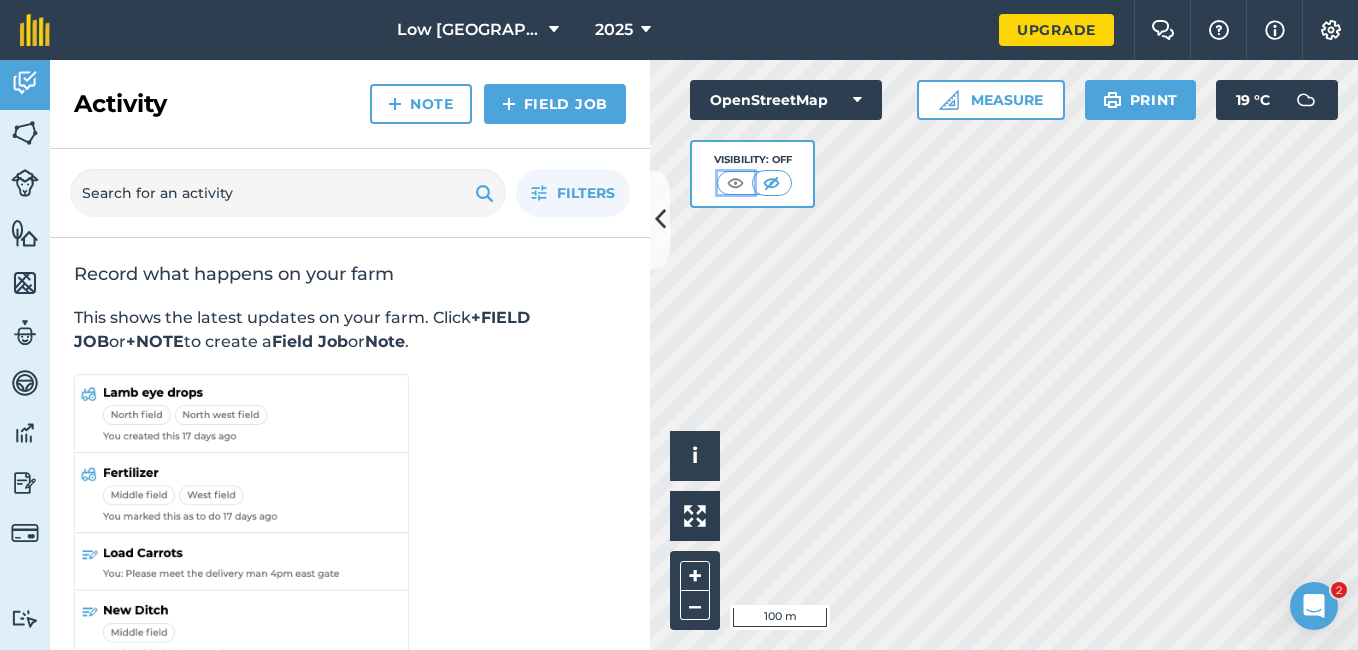 click at bounding box center [735, 183] 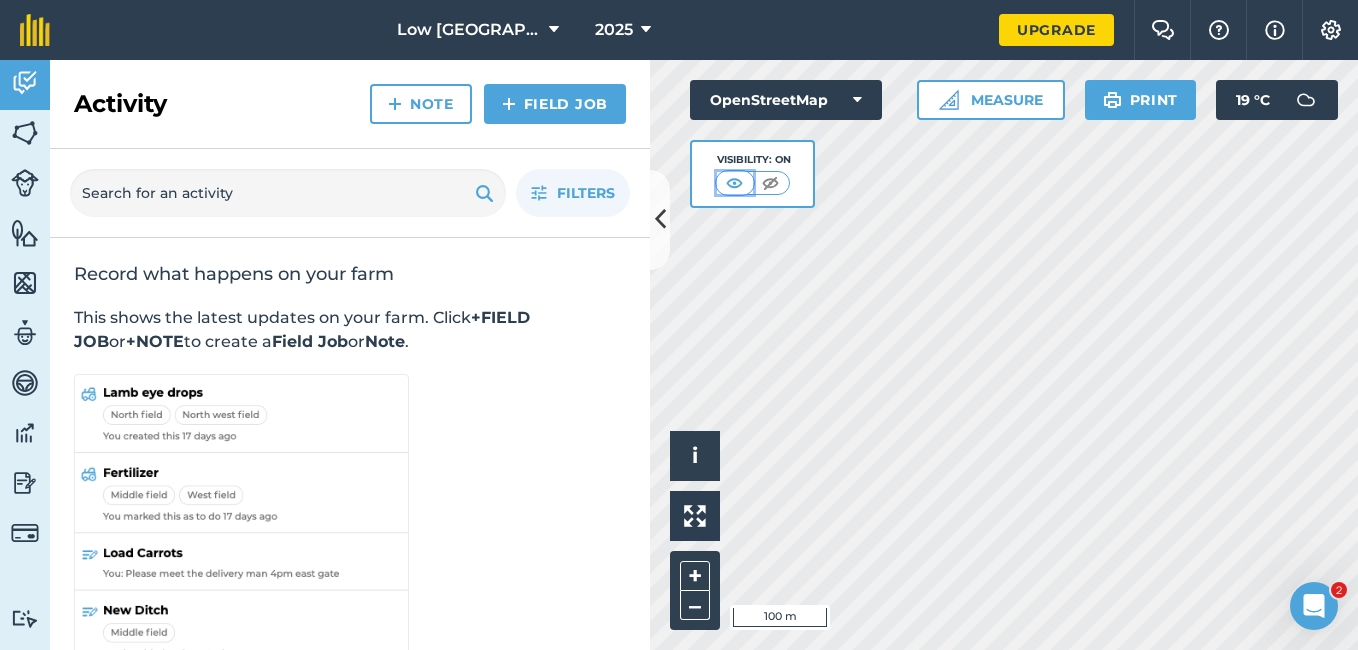 click at bounding box center (734, 183) 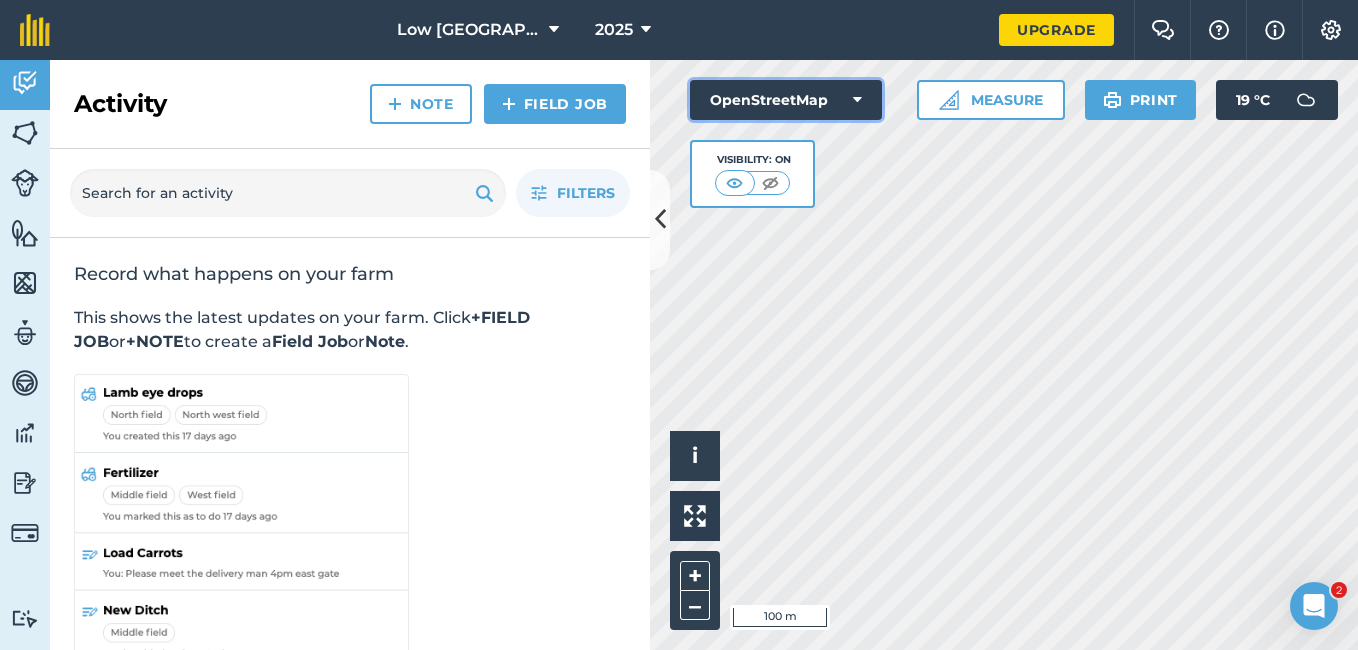 click at bounding box center (857, 100) 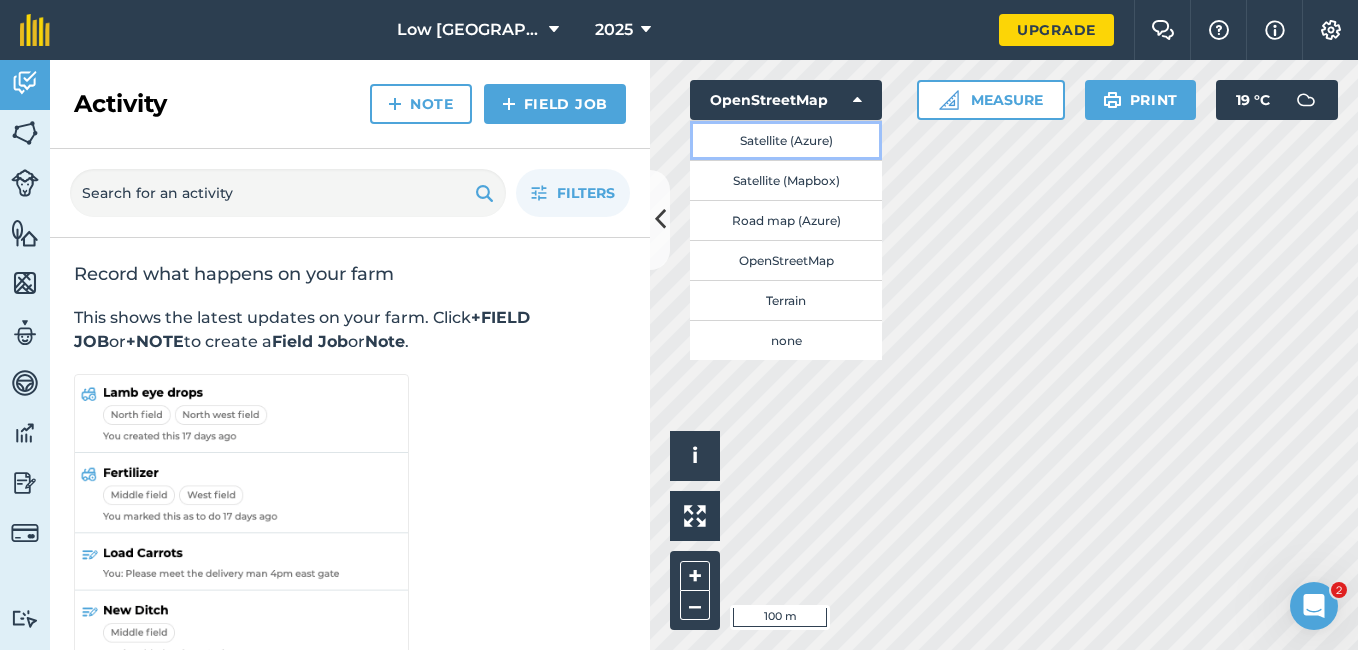 click on "Satellite (Azure)" at bounding box center (786, 140) 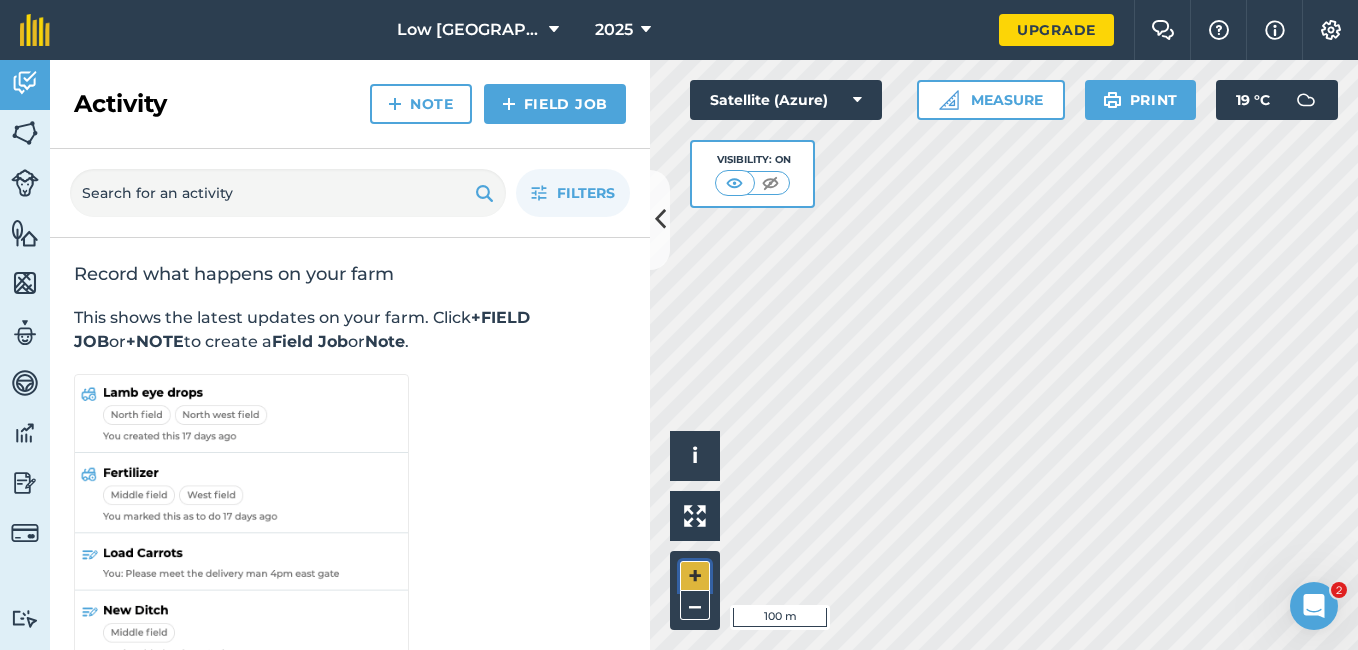 click on "+" at bounding box center (695, 576) 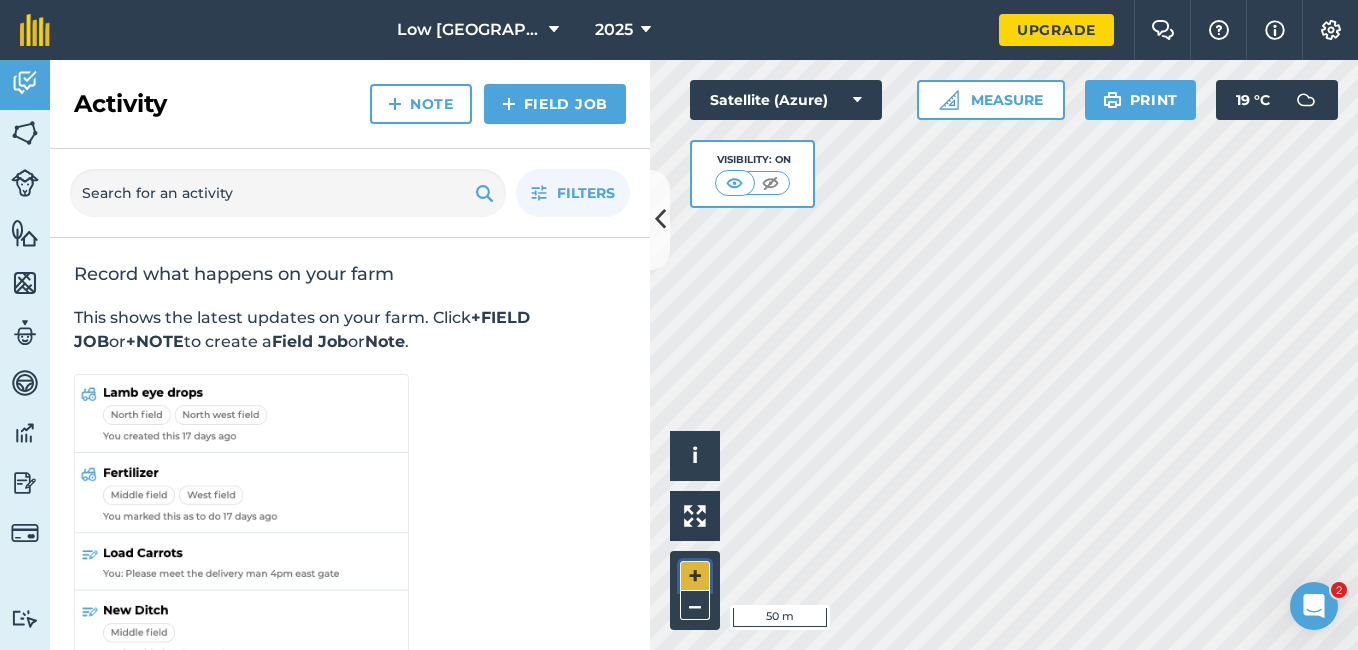 click on "+" at bounding box center (695, 576) 